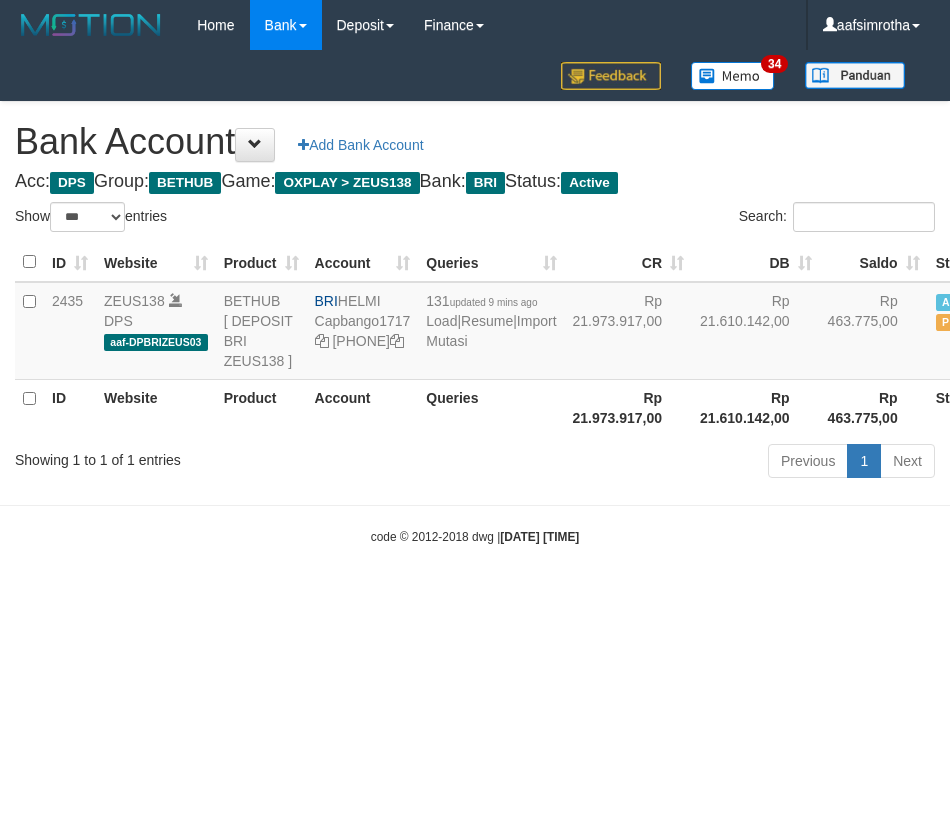 select on "***" 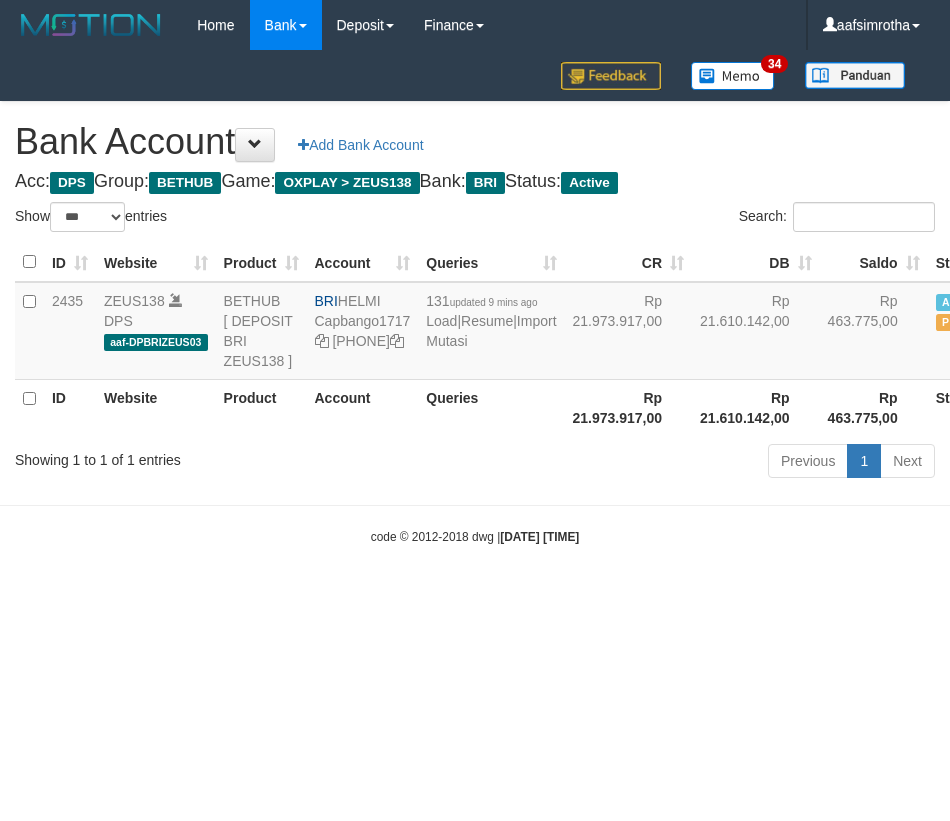 scroll, scrollTop: 0, scrollLeft: 0, axis: both 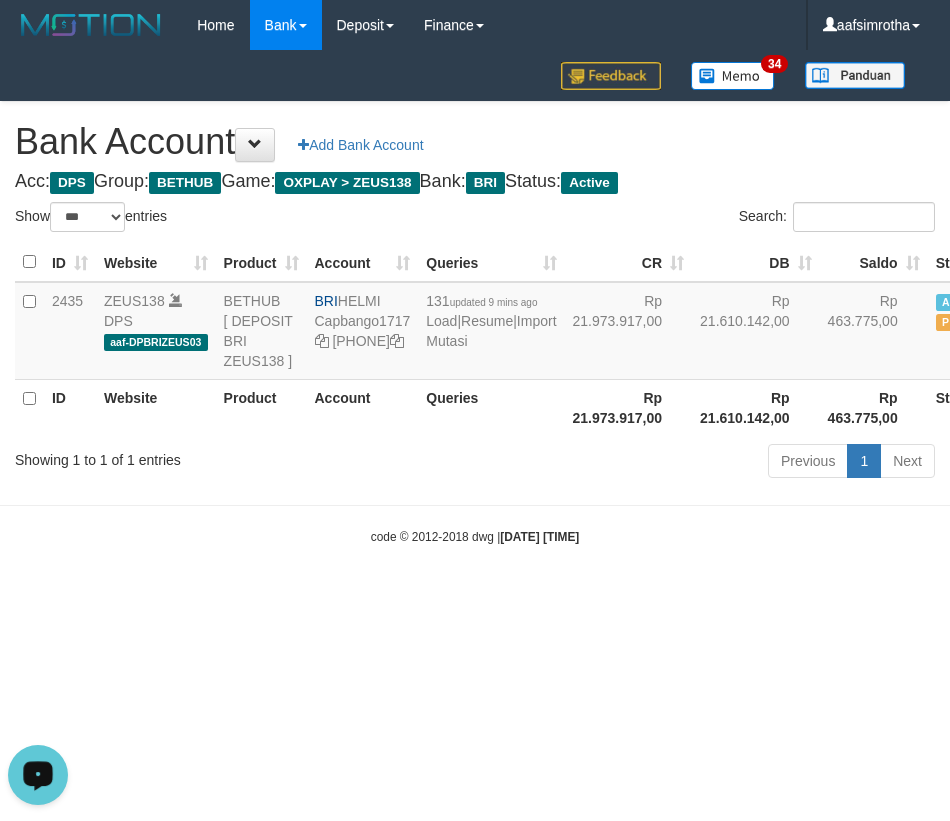 drag, startPoint x: 446, startPoint y: 674, endPoint x: 600, endPoint y: 717, distance: 159.8906 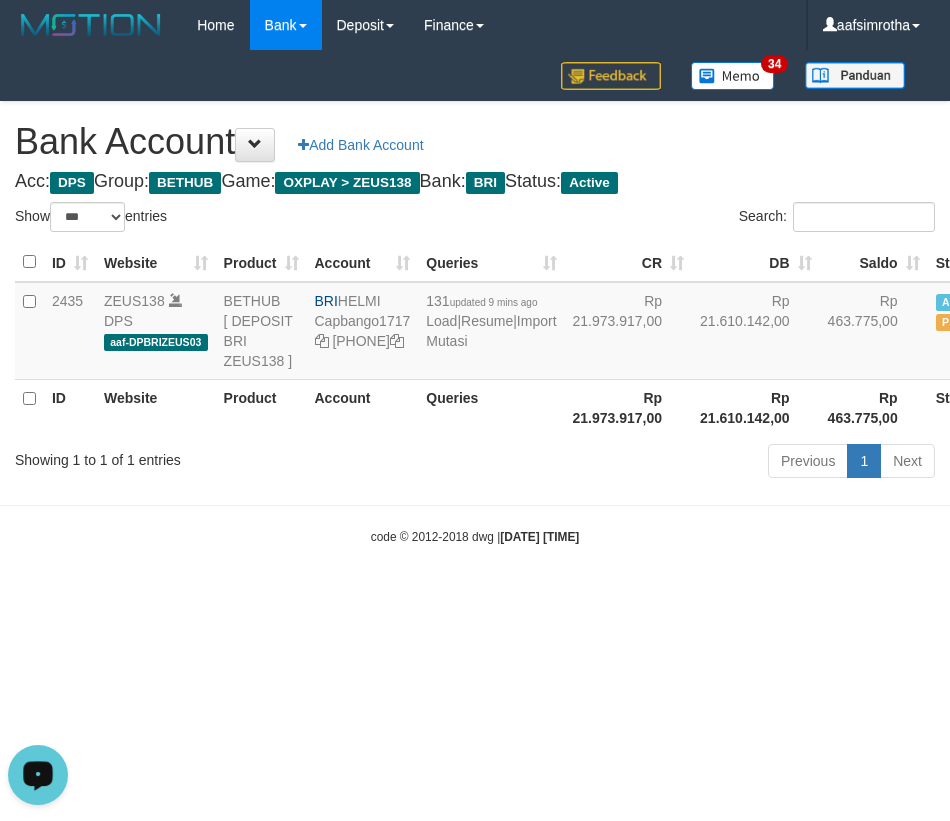 click on "code © 2012-2018 dwg |  2025/08/02 19:16:24" at bounding box center [475, 536] 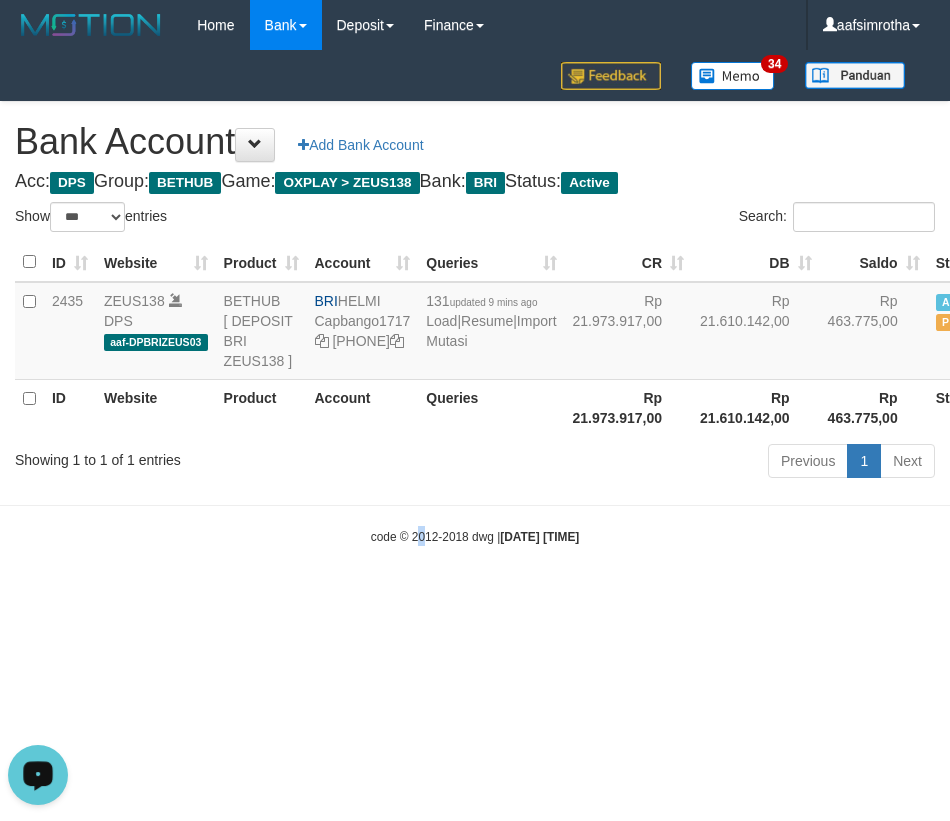 click on "Toggle navigation
Home
Bank
Account List
Mutasi Bank
Search
Note Mutasi
Deposit
DPS Fetch
DPS List
History
Note DPS
Finance
Financial Data
aafsimrotha
My Profile
Log Out
34" at bounding box center [475, 298] 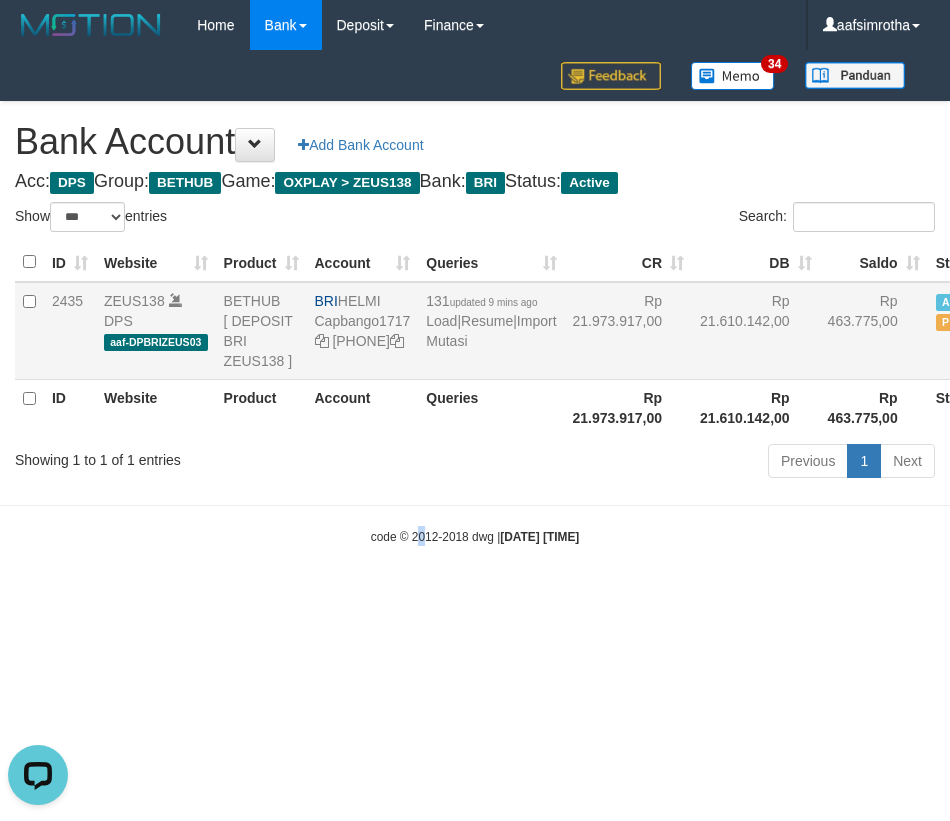 drag, startPoint x: 374, startPoint y: 735, endPoint x: 537, endPoint y: 411, distance: 362.6913 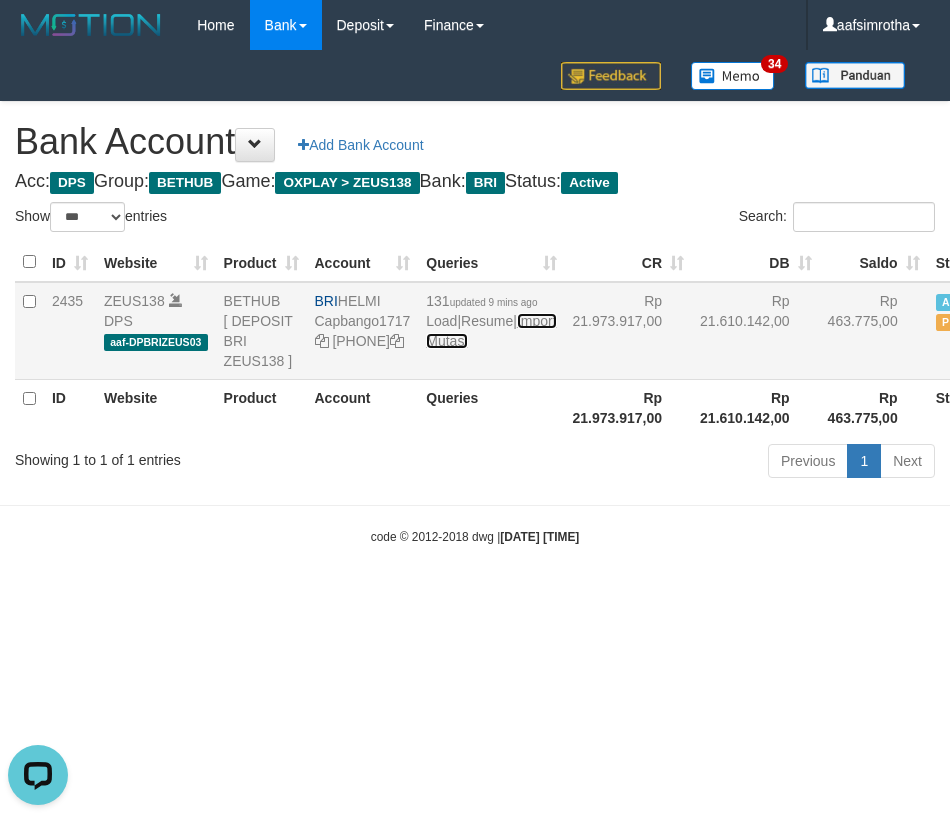 click on "Import Mutasi" at bounding box center (491, 331) 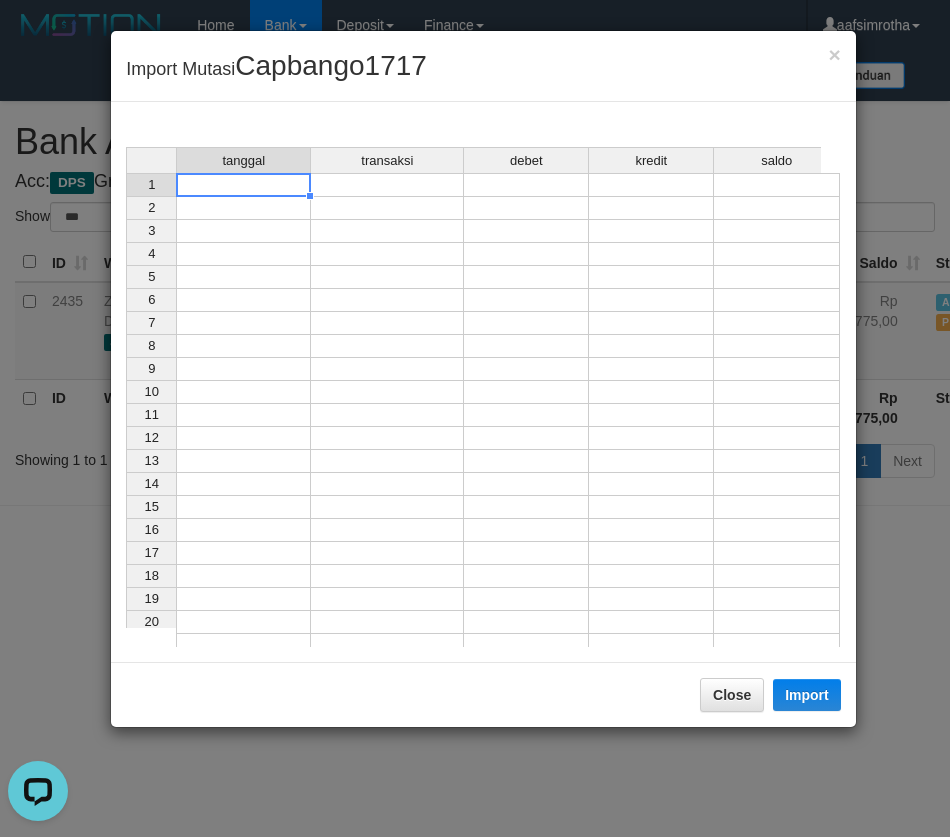 click at bounding box center (243, 185) 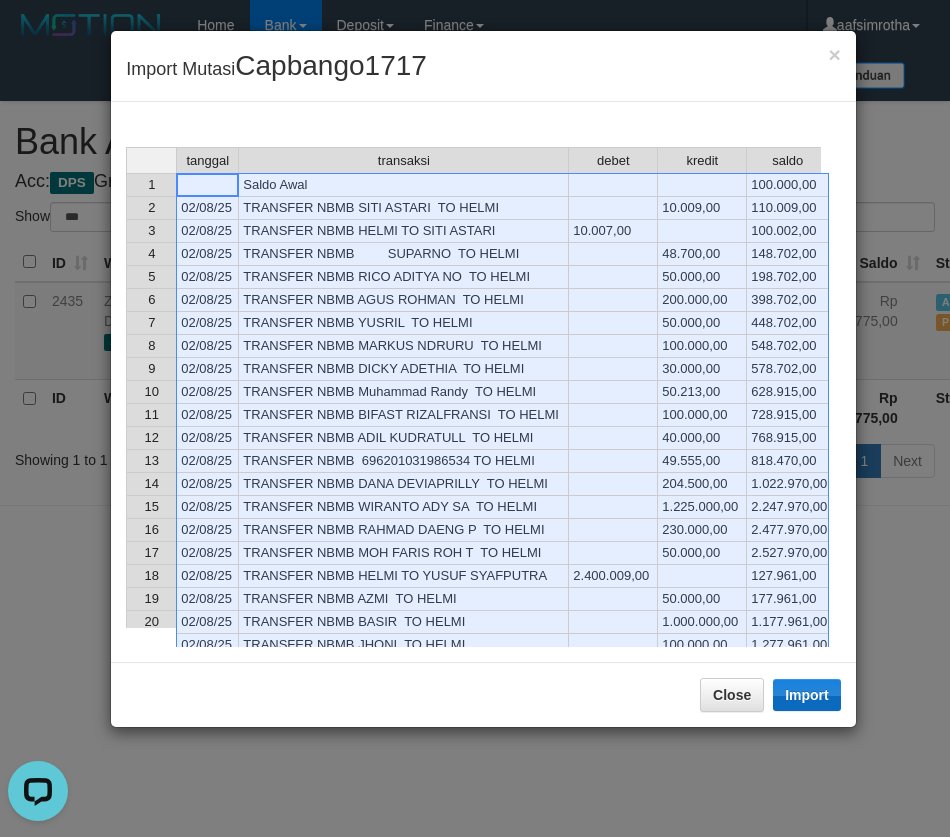drag, startPoint x: 838, startPoint y: 691, endPoint x: 827, endPoint y: 691, distance: 11 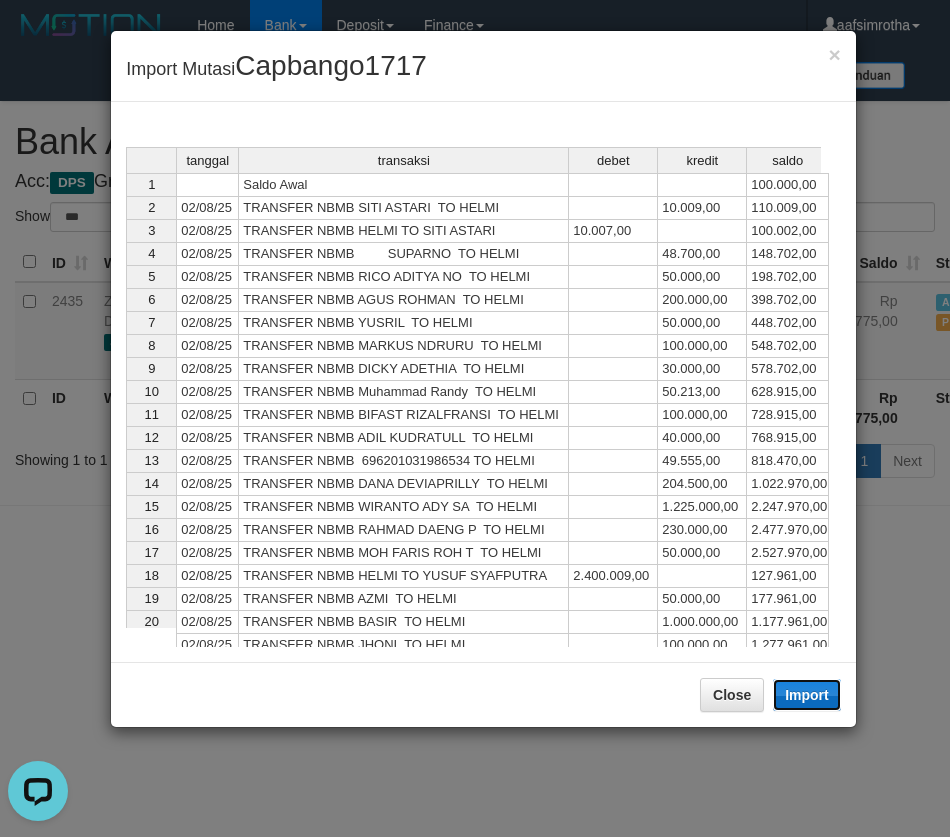 click on "Import" at bounding box center (807, 695) 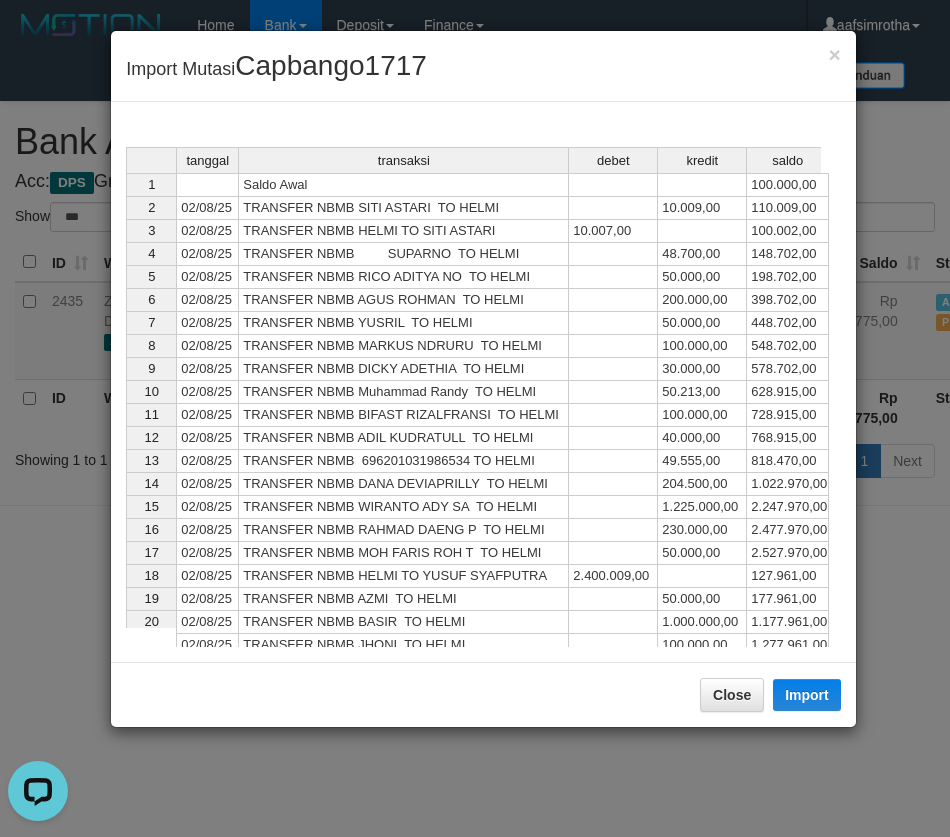 click on "Close
Import" at bounding box center (483, 694) 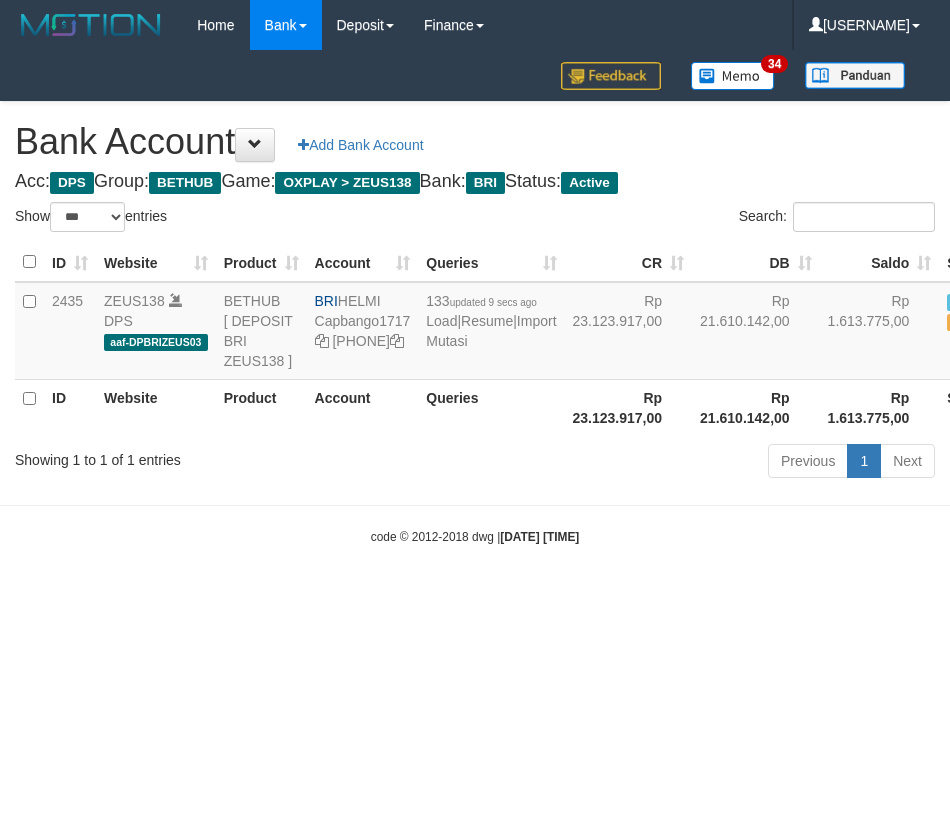 select on "***" 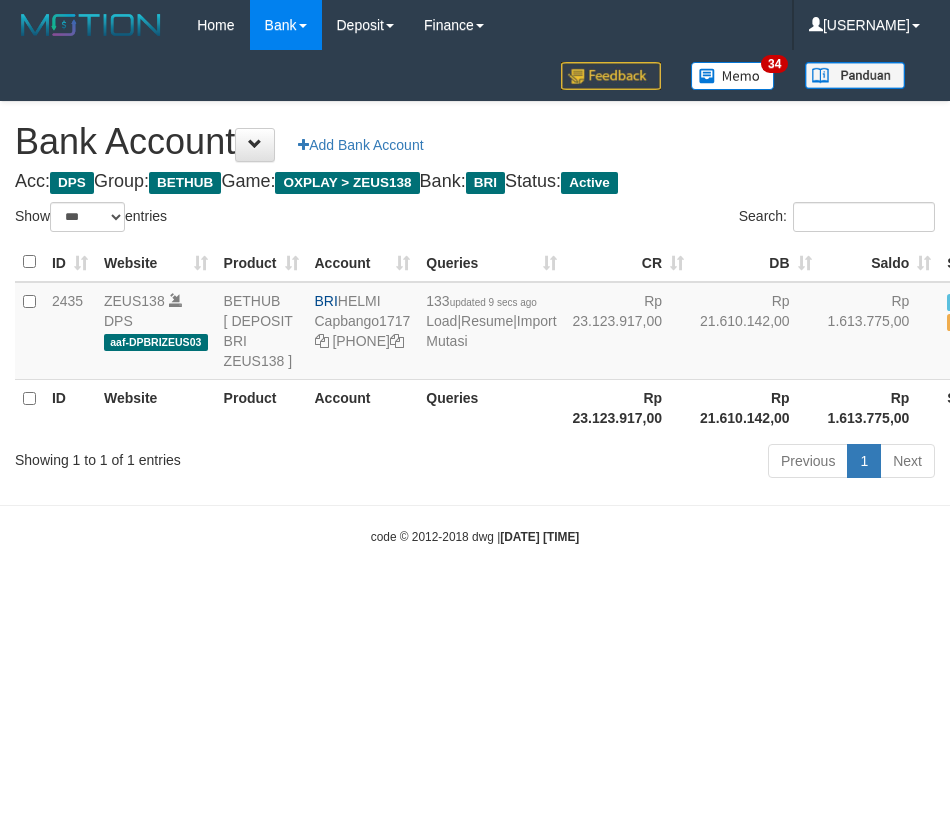 scroll, scrollTop: 0, scrollLeft: 0, axis: both 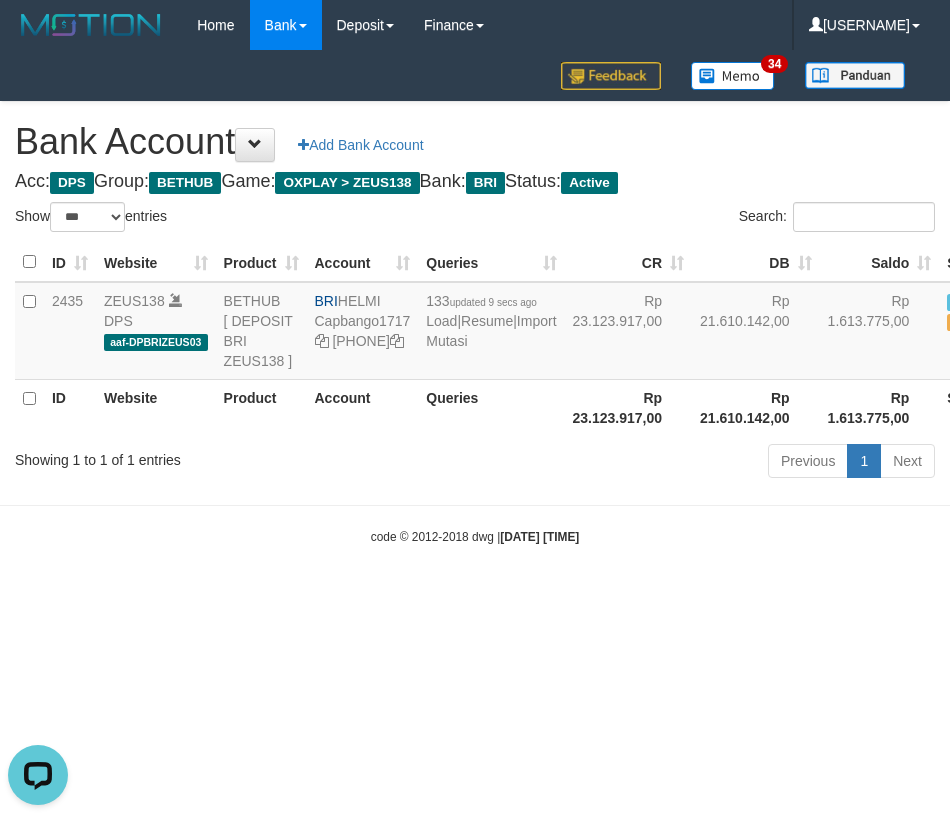click on "Toggle navigation
Home
Bank
Account List
Mutasi Bank
Search
Note Mutasi
Deposit
DPS Fetch
DPS List
History
Note DPS
Finance
Financial Data
34" at bounding box center (475, 298) 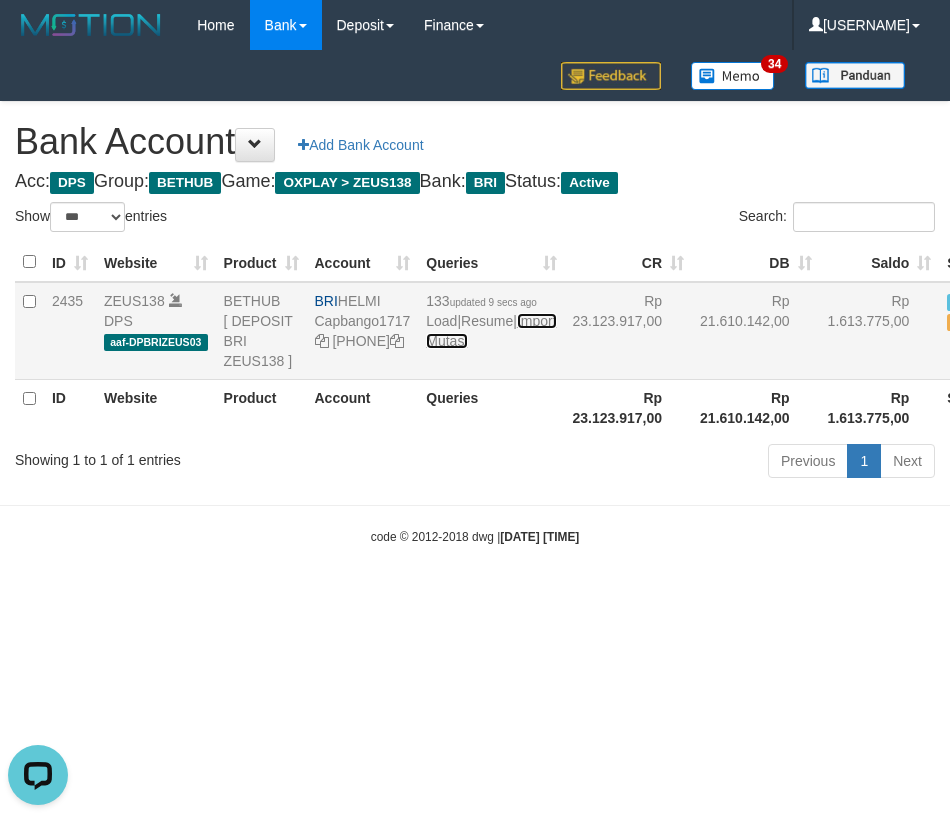 click on "Import Mutasi" at bounding box center (491, 331) 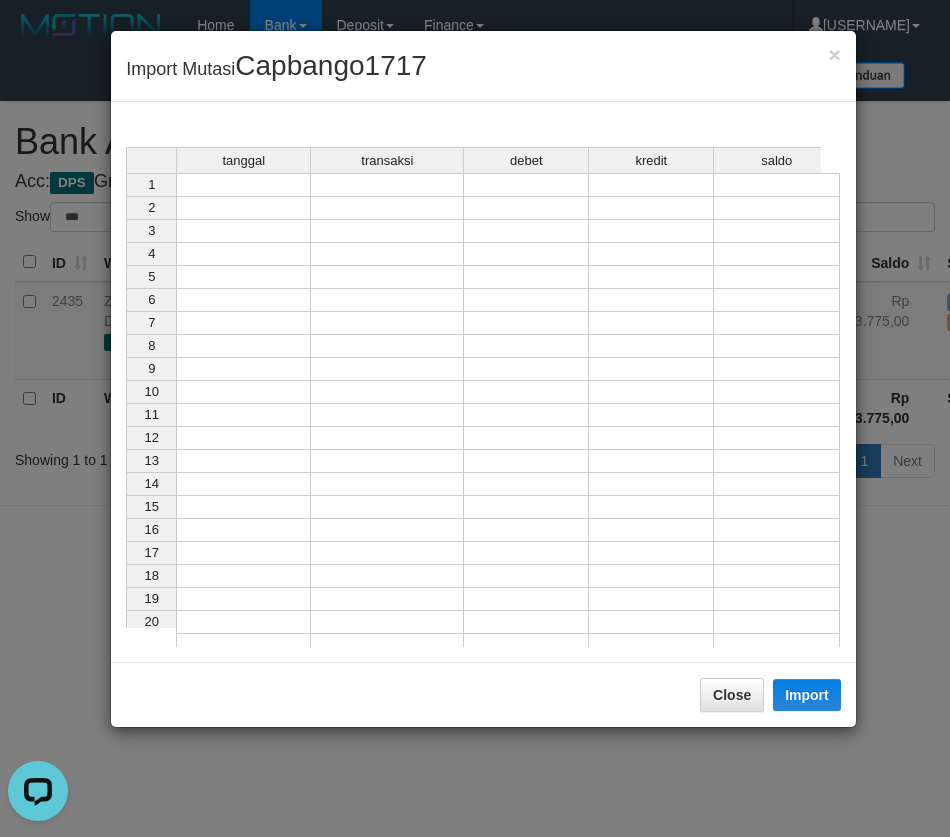 drag, startPoint x: 233, startPoint y: 183, endPoint x: 332, endPoint y: 300, distance: 153.26448 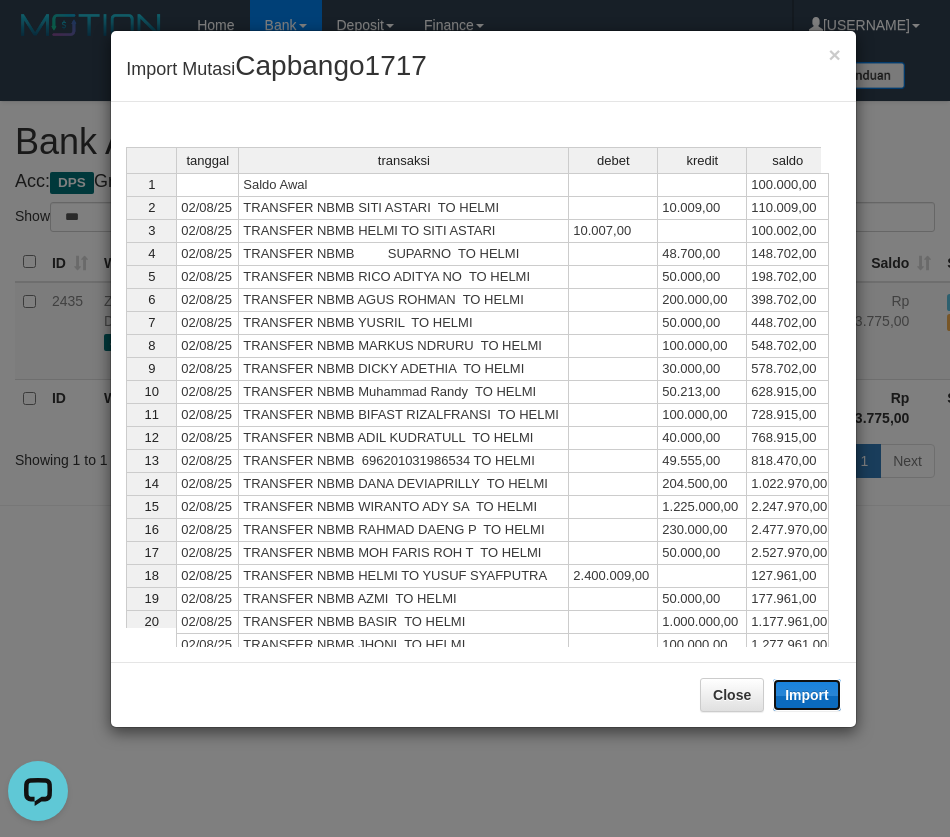 click on "Import" at bounding box center [807, 695] 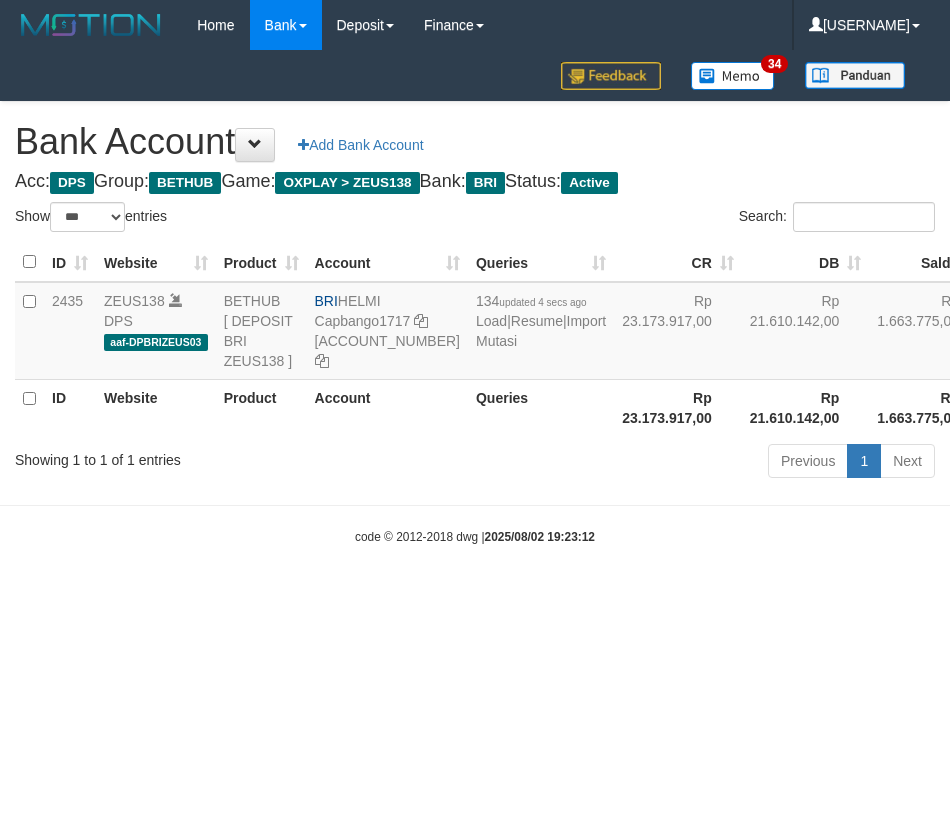 select on "***" 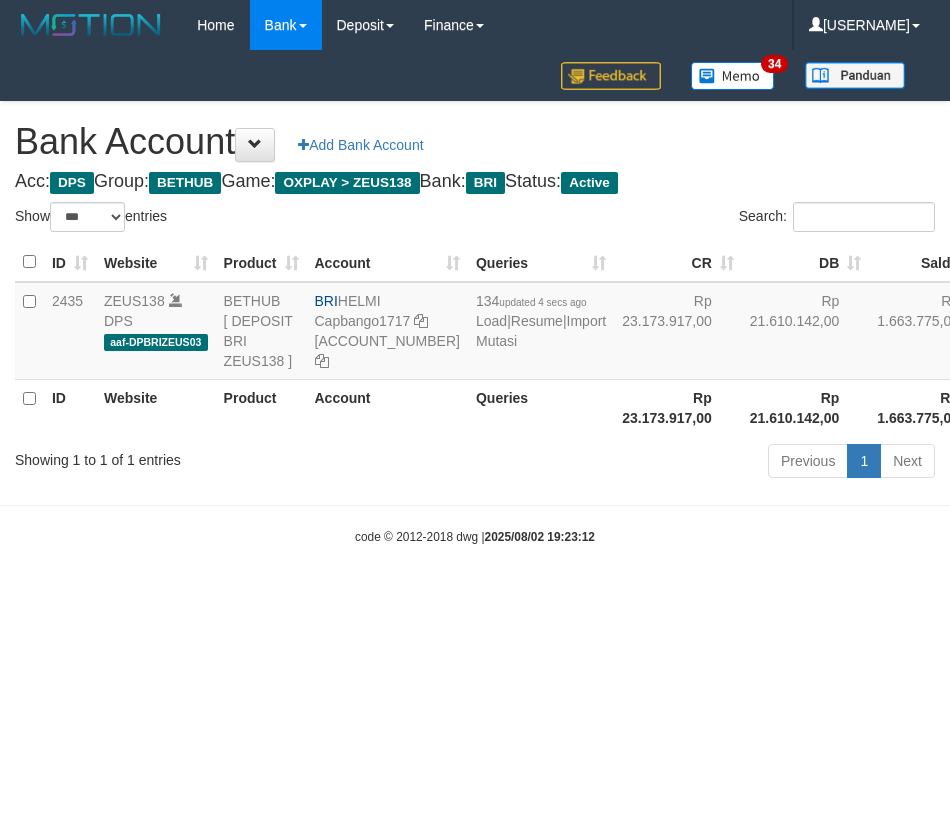 scroll, scrollTop: 0, scrollLeft: 0, axis: both 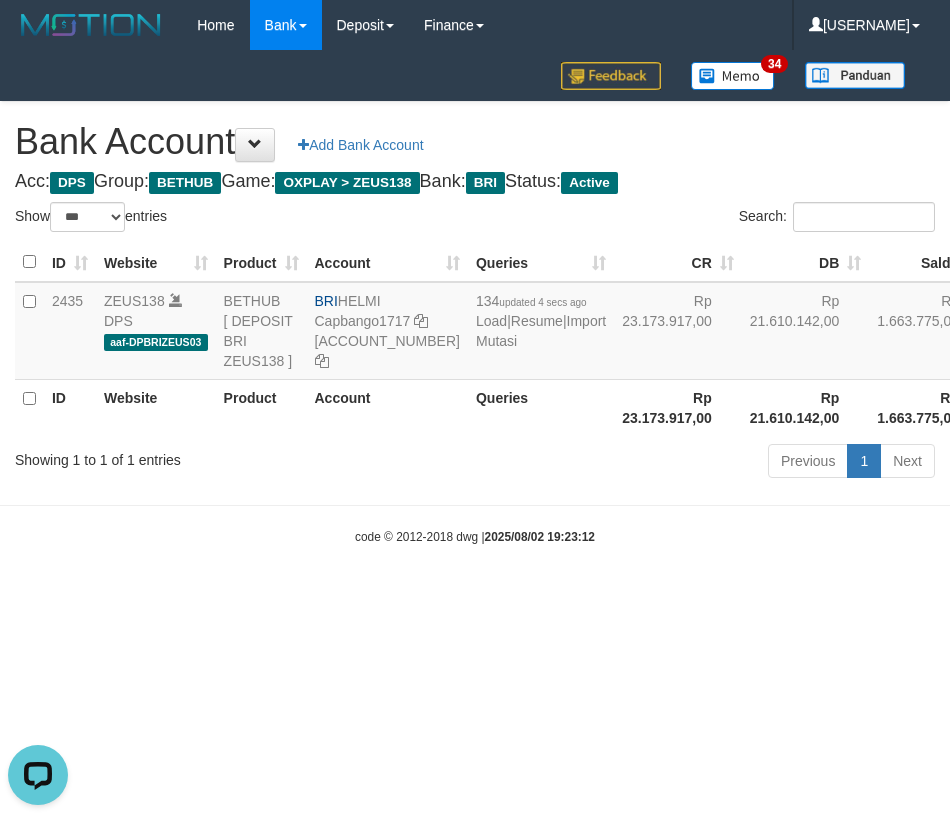 drag, startPoint x: 317, startPoint y: 655, endPoint x: 330, endPoint y: 617, distance: 40.16217 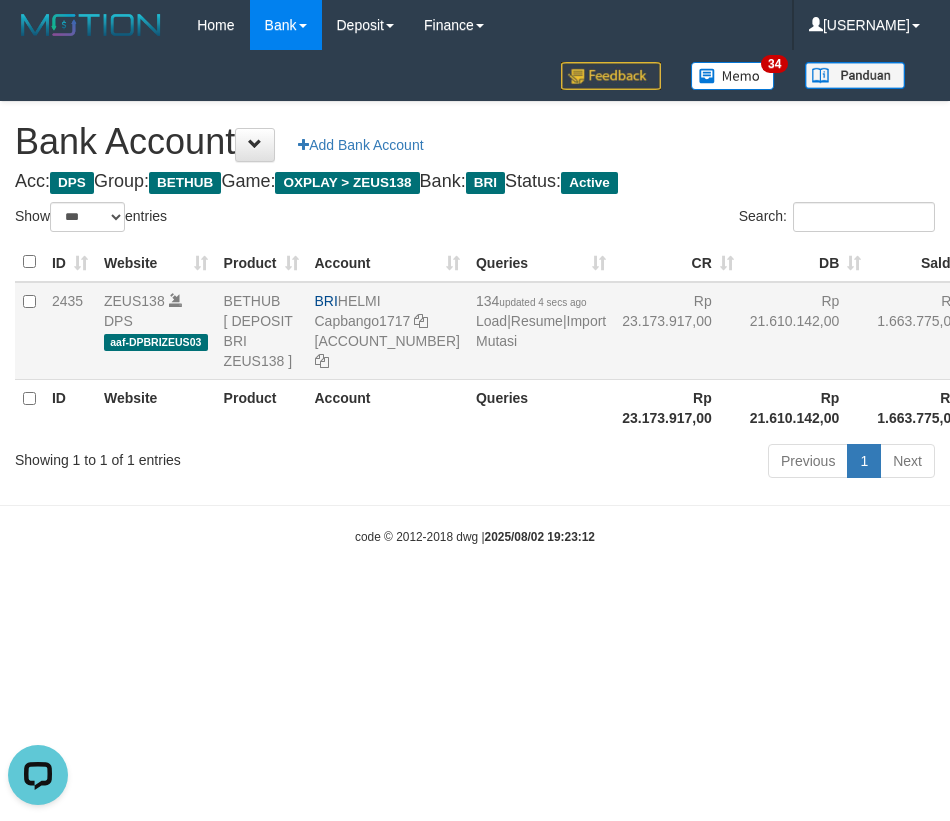 click on "134  updated 4 secs ago
Load
|
Resume
|
Import Mutasi" at bounding box center (541, 331) 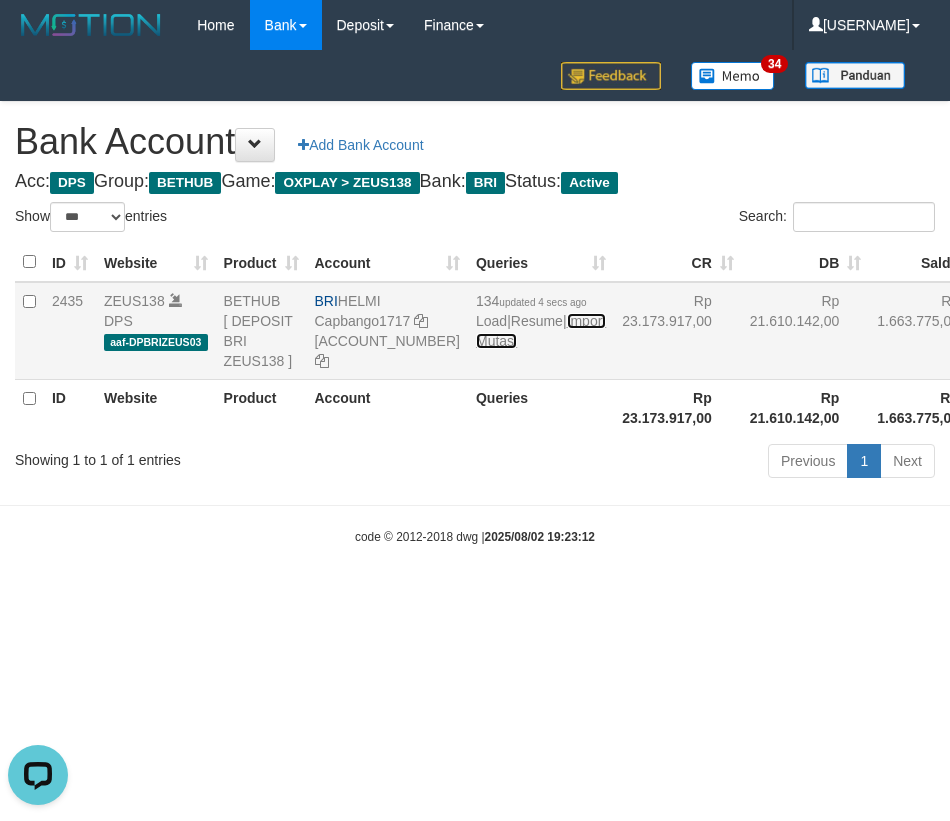 click on "Import Mutasi" at bounding box center (541, 331) 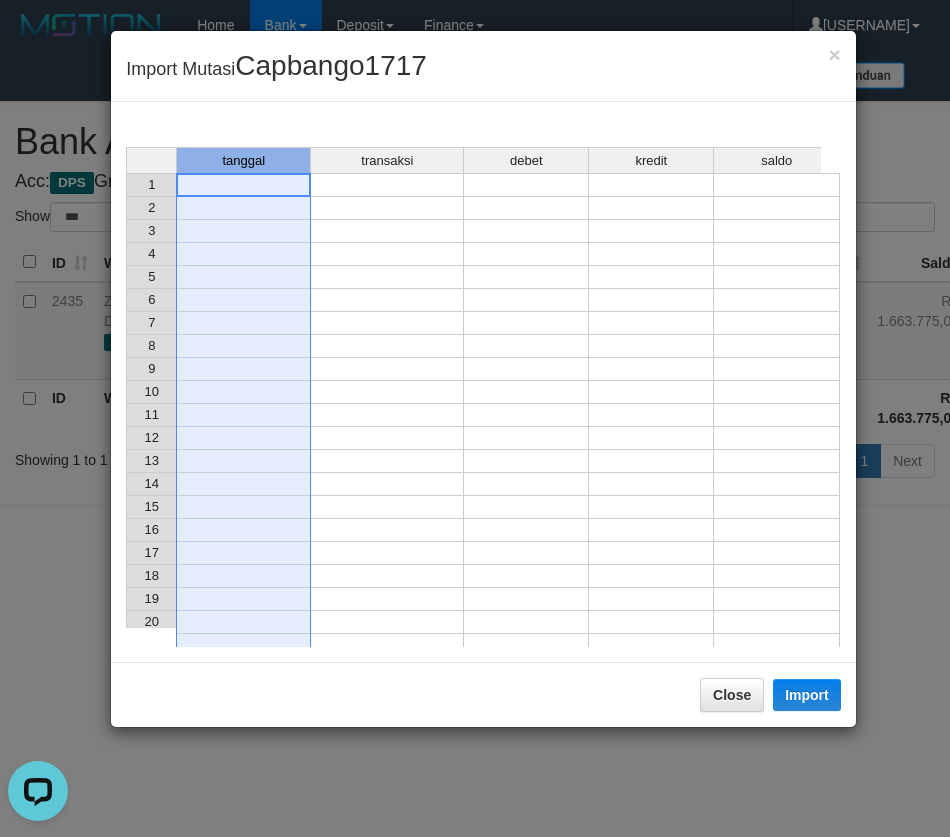 click on "tanggal" at bounding box center [243, 161] 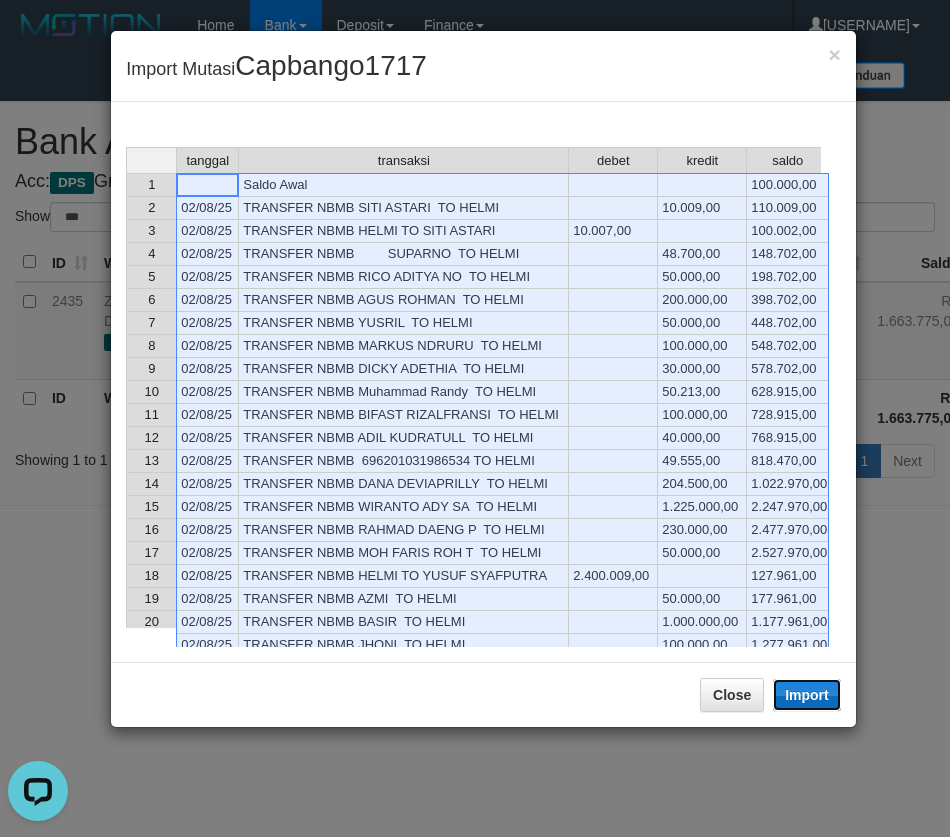 drag, startPoint x: 813, startPoint y: 694, endPoint x: 0, endPoint y: 302, distance: 902.5702 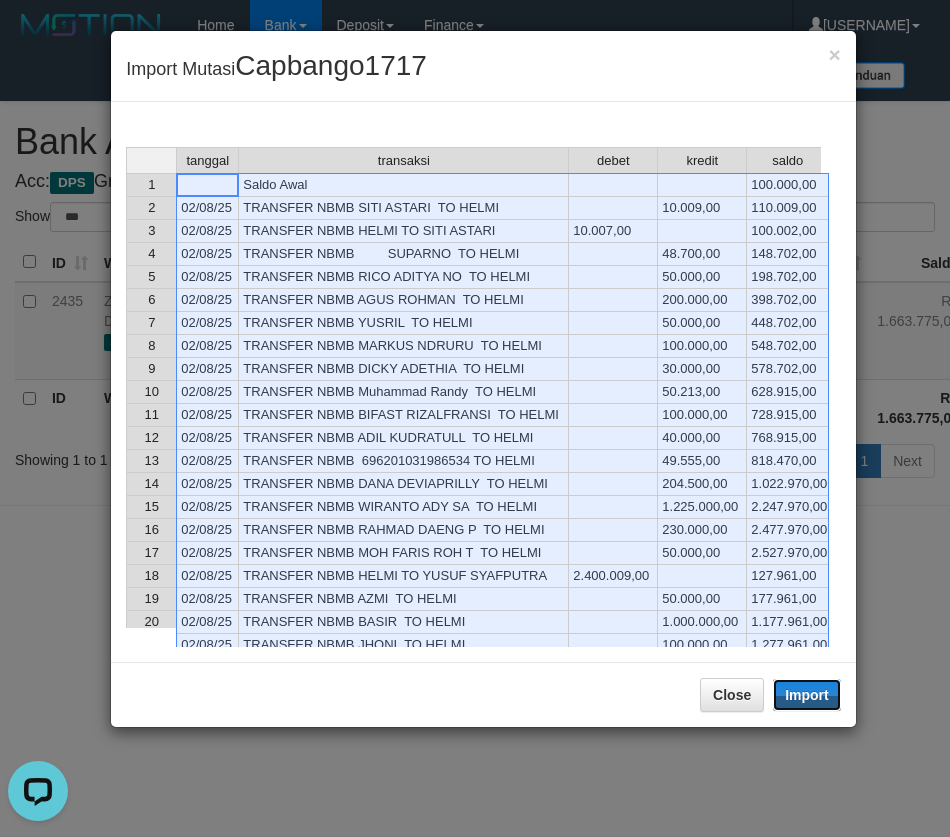 click on "Import" at bounding box center (807, 695) 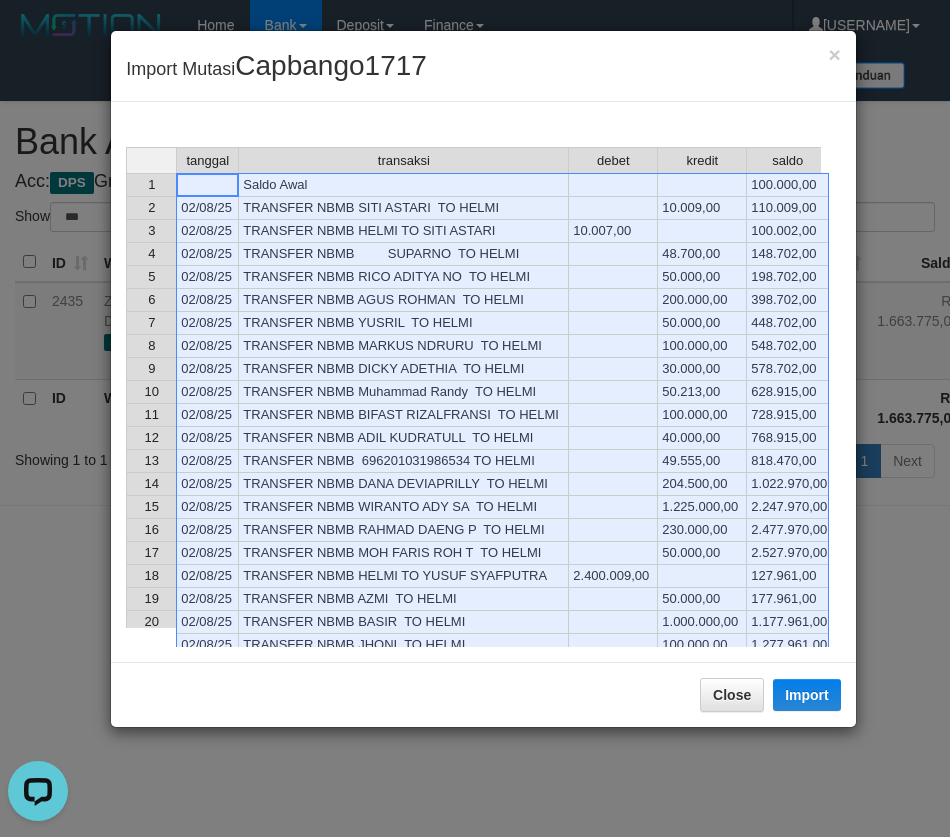 click on "tanggal transaksi debet kredit saldo 1 Saldo Awal 100.000,00 2 02/08/25 TRANSFER NBMB SITI ASTARI  TO HELMI 10.009,00 110.009,00 3 02/08/25 TRANSFER NBMB HELMI TO SITI ASTARI 10.007,00 100.002,00 4 02/08/25 TRANSFER NBMB 	SUPARNO  TO HELMI 48.700,00 148.702,00 5 02/08/25 TRANSFER NBMB RICO ADITYA NO  TO HELMI 50.000,00 198.702,00 6 02/08/25 TRANSFER NBMB AGUS ROHMAN  TO HELMI 200.000,00 398.702,00 7 02/08/25 TRANSFER NBMB YUSRIL  TO HELMI 50.000,00 448.702,00 8 02/08/25 TRANSFER NBMB MARKUS NDRURU  TO HELMI 100.000,00 548.702,00 9 02/08/25 TRANSFER NBMB DICKY ADETHIA  TO HELMI 30.000,00 578.702,00 10 02/08/25 TRANSFER NBMB Muhammad Randy  TO HELMI 50.213,00 628.915,00 11 02/08/25 TRANSFER NBMB BIFAST RIZALFRANSI  TO HELMI 100.000,00 728.915,00 12 02/08/25 TRANSFER NBMB ADIL KUDRATULL  TO HELMI 40.000,00 768.915,00 13 02/08/25 TRANSFER NBMB  696201031986534 TO HELMI 49.555,00 818.470,00 14 02/08/25 TRANSFER NBMB DANA DEVIAPRILLY  TO HELMI 204.500,00 1.022.970,00 15 02/08/25 16" at bounding box center [483, 382] 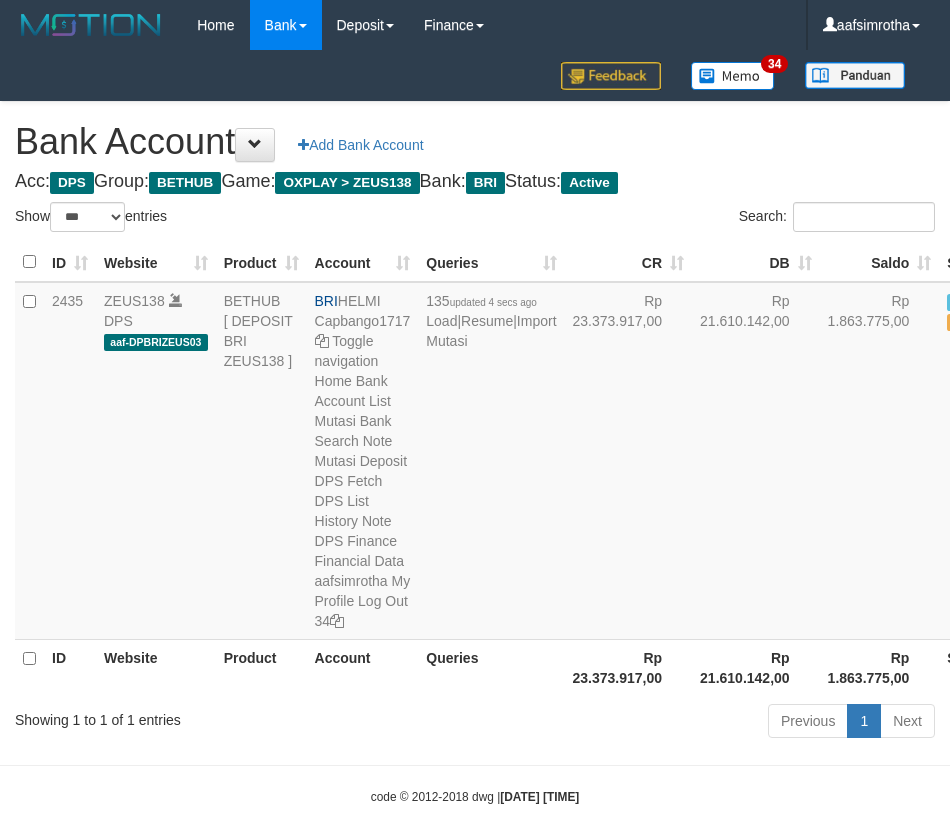 select on "***" 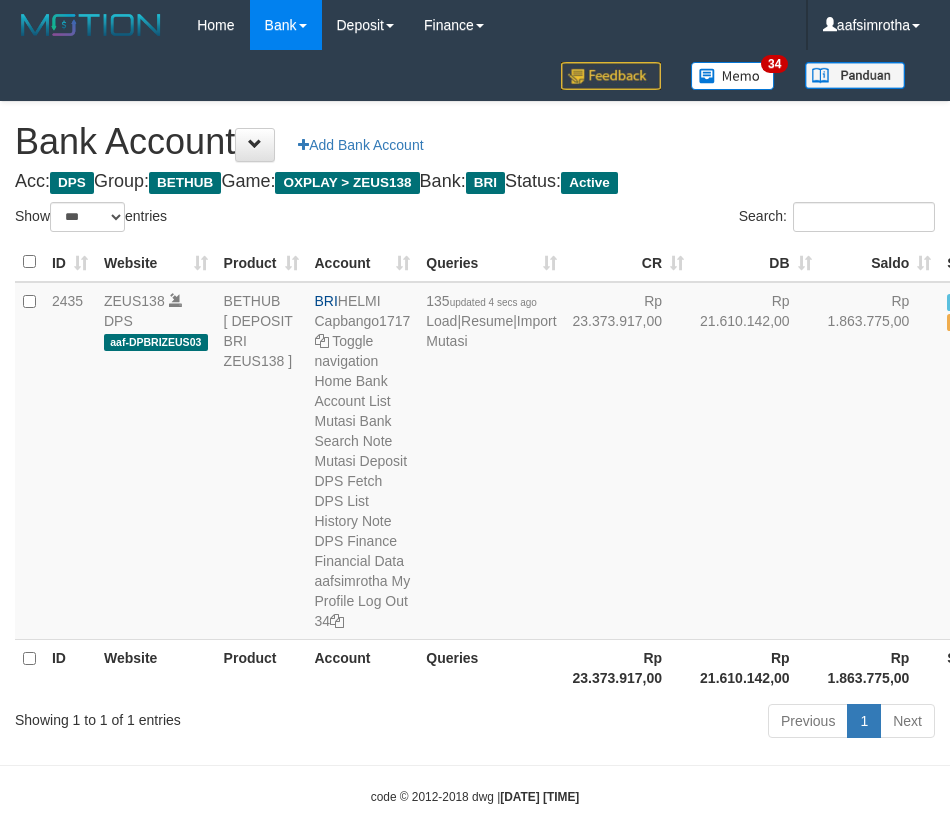 scroll, scrollTop: 0, scrollLeft: 0, axis: both 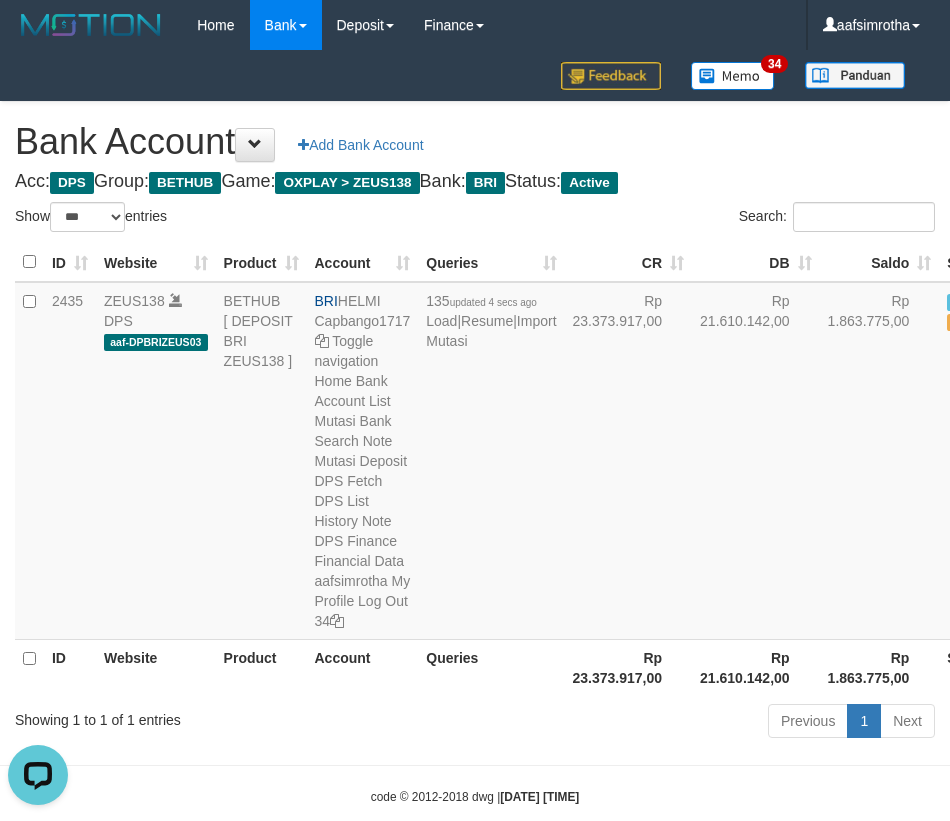 drag, startPoint x: 406, startPoint y: 733, endPoint x: 547, endPoint y: 502, distance: 270.6326 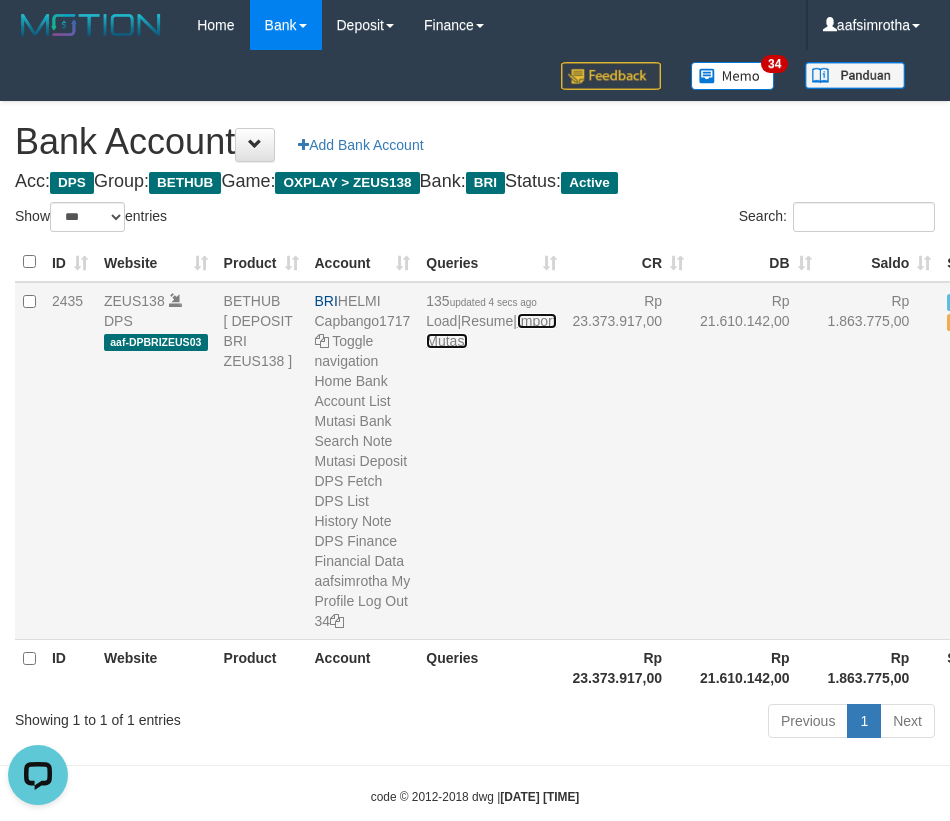 click on "135  updated 4 secs ago
Load
|
Resume
|
Import Mutasi" at bounding box center (491, 461) 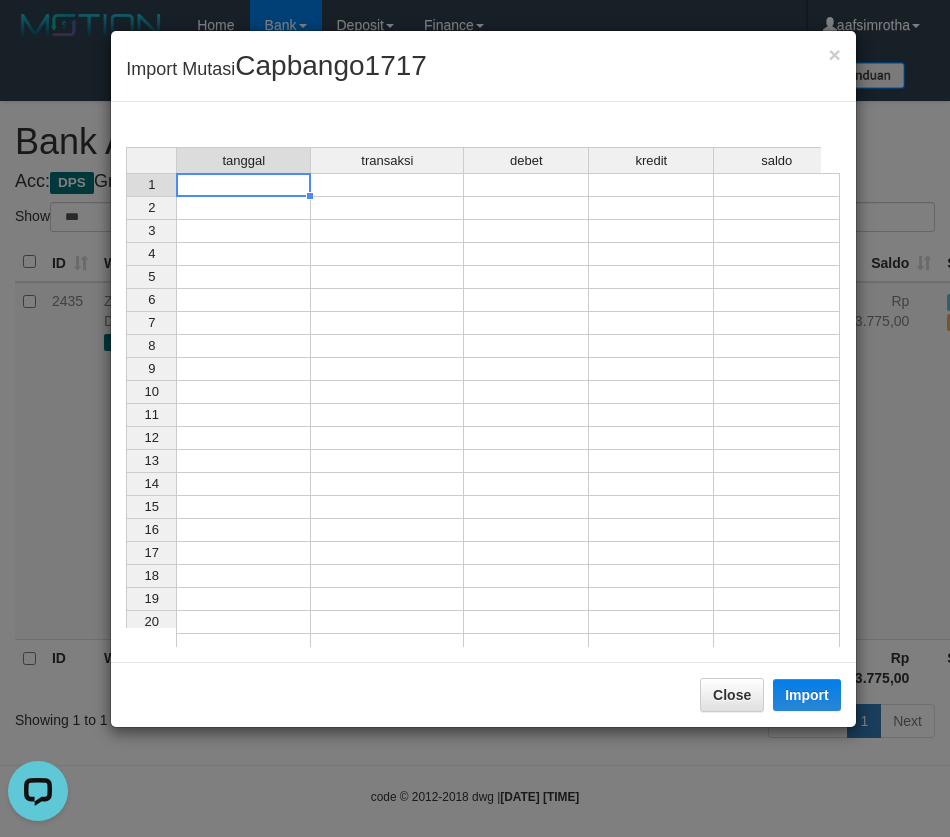 click at bounding box center (243, 185) 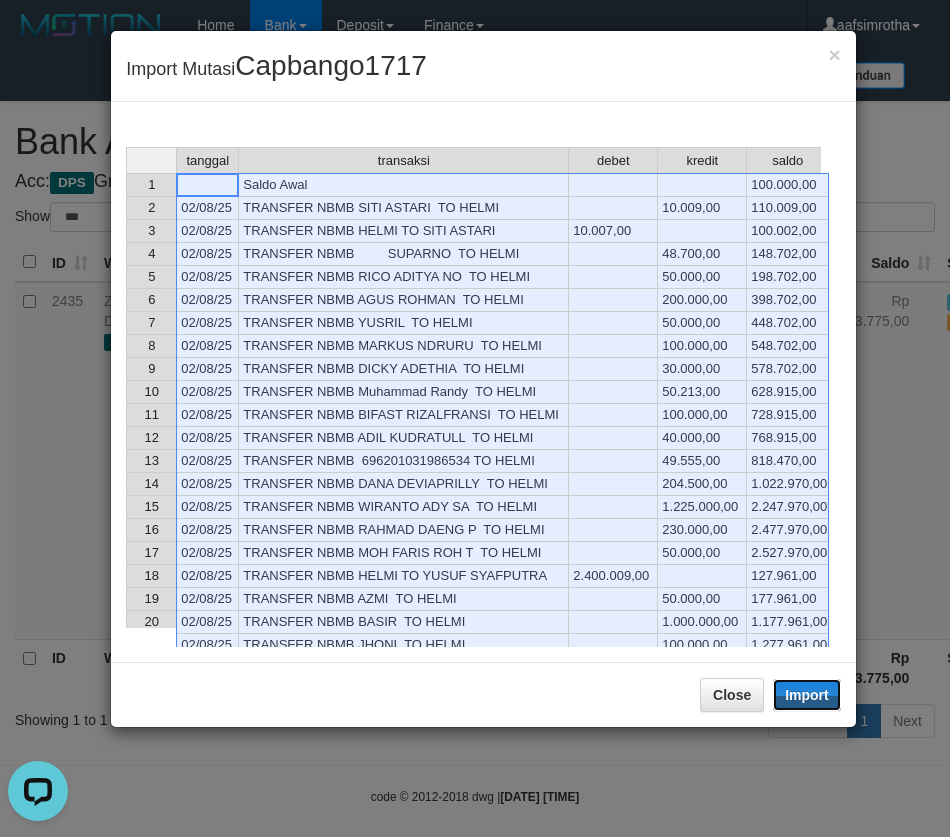 click on "Import" at bounding box center [807, 695] 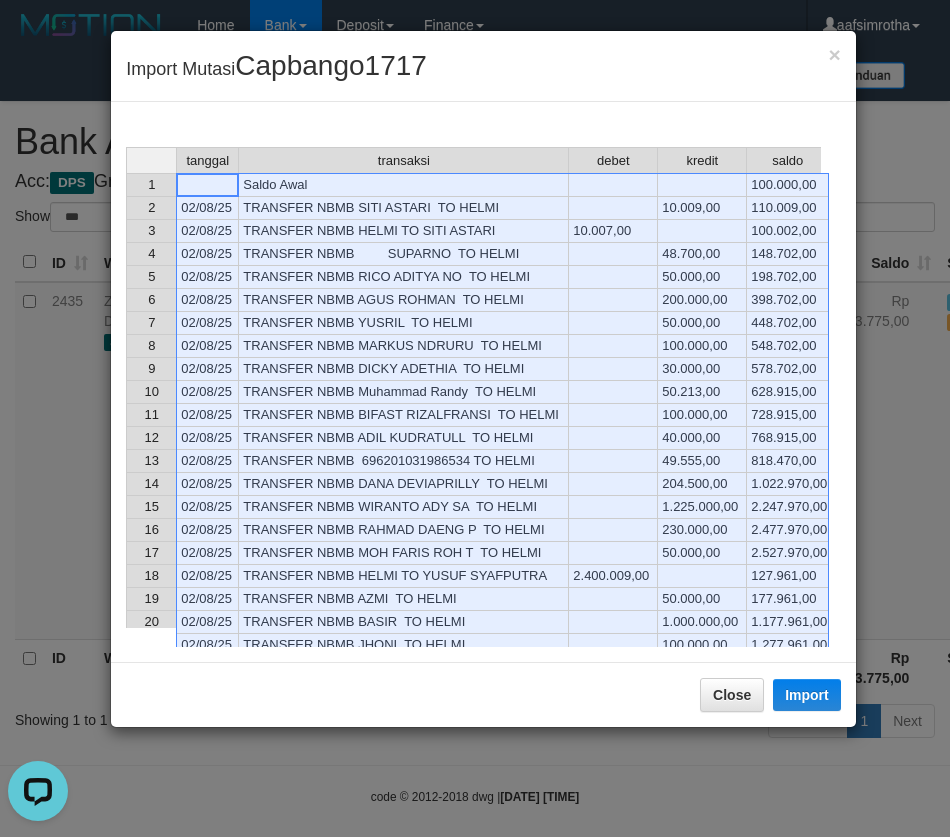click on "Close
Import" at bounding box center [483, 694] 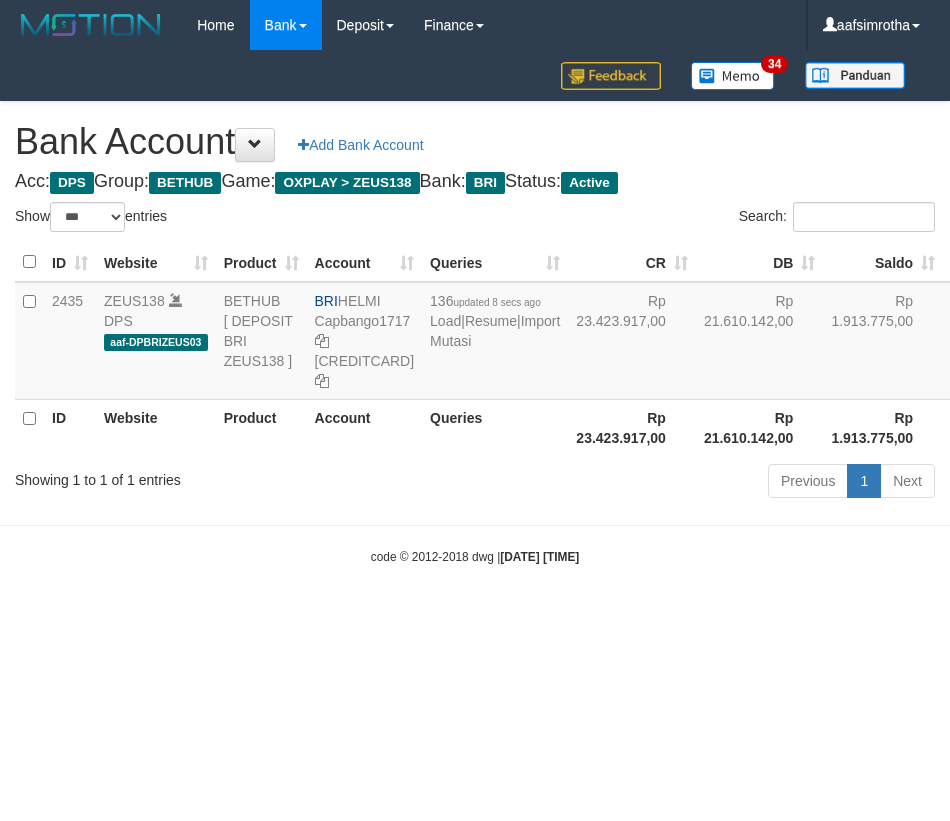 select on "***" 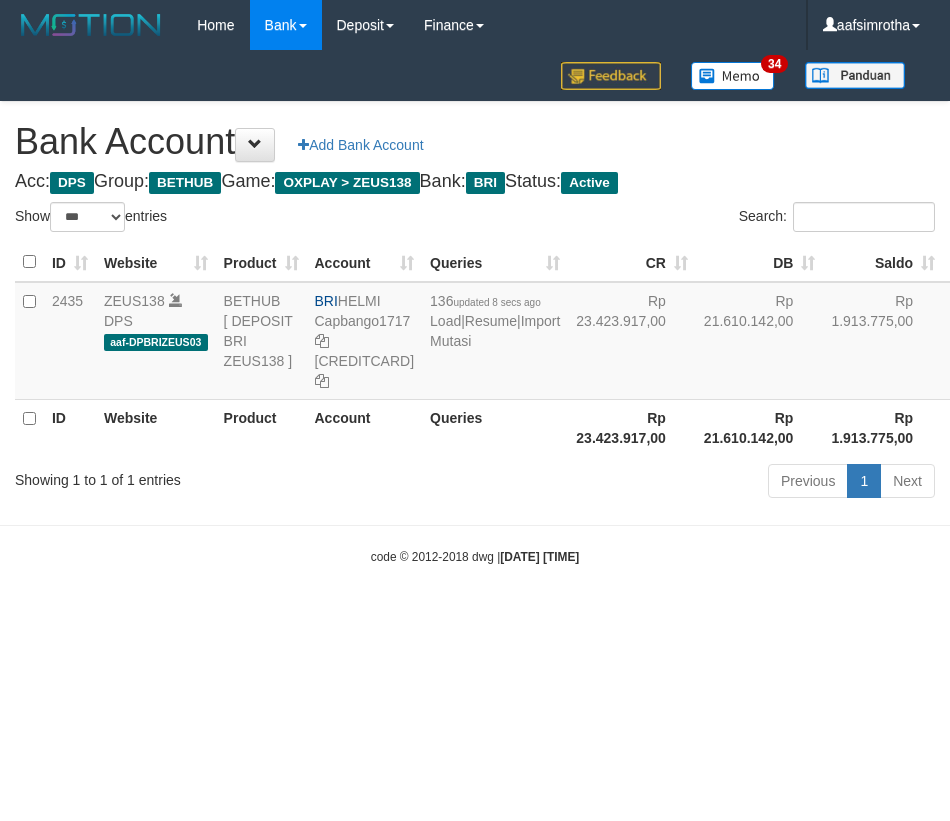 scroll, scrollTop: 0, scrollLeft: 0, axis: both 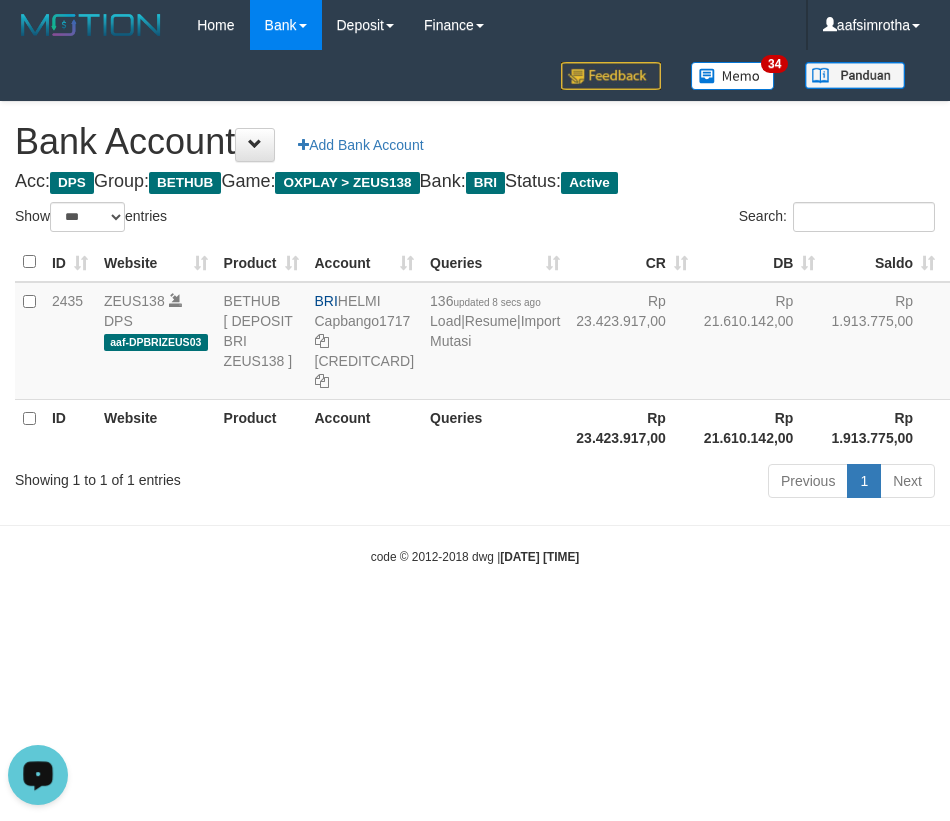 drag, startPoint x: 268, startPoint y: 676, endPoint x: 274, endPoint y: 667, distance: 10.816654 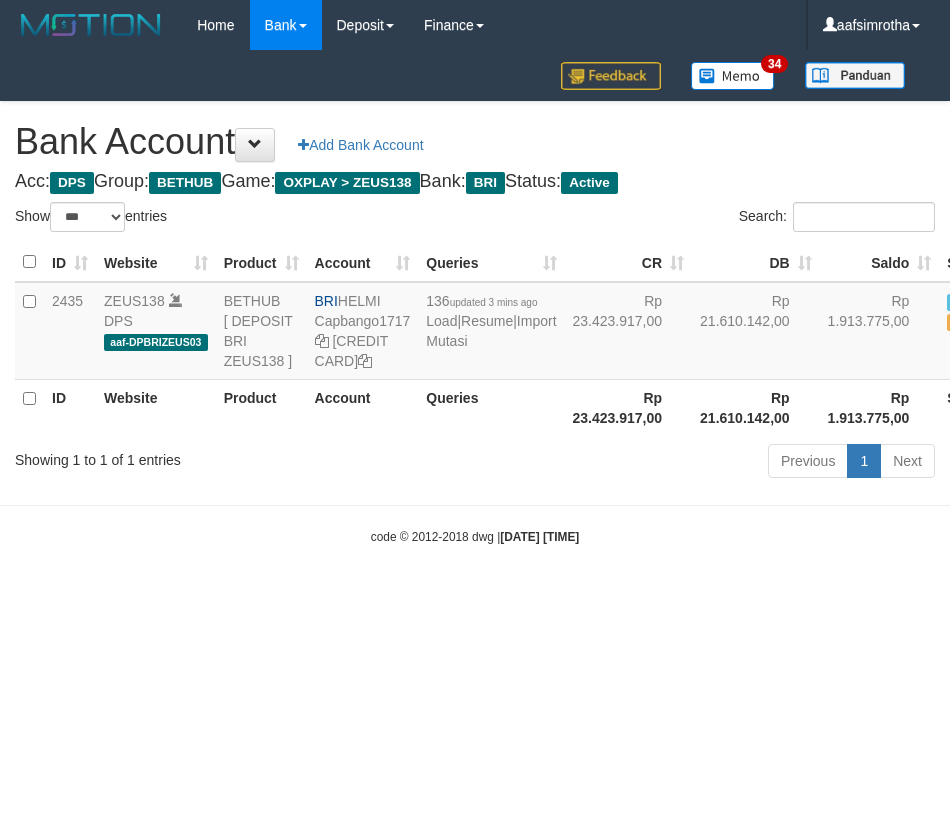 select on "***" 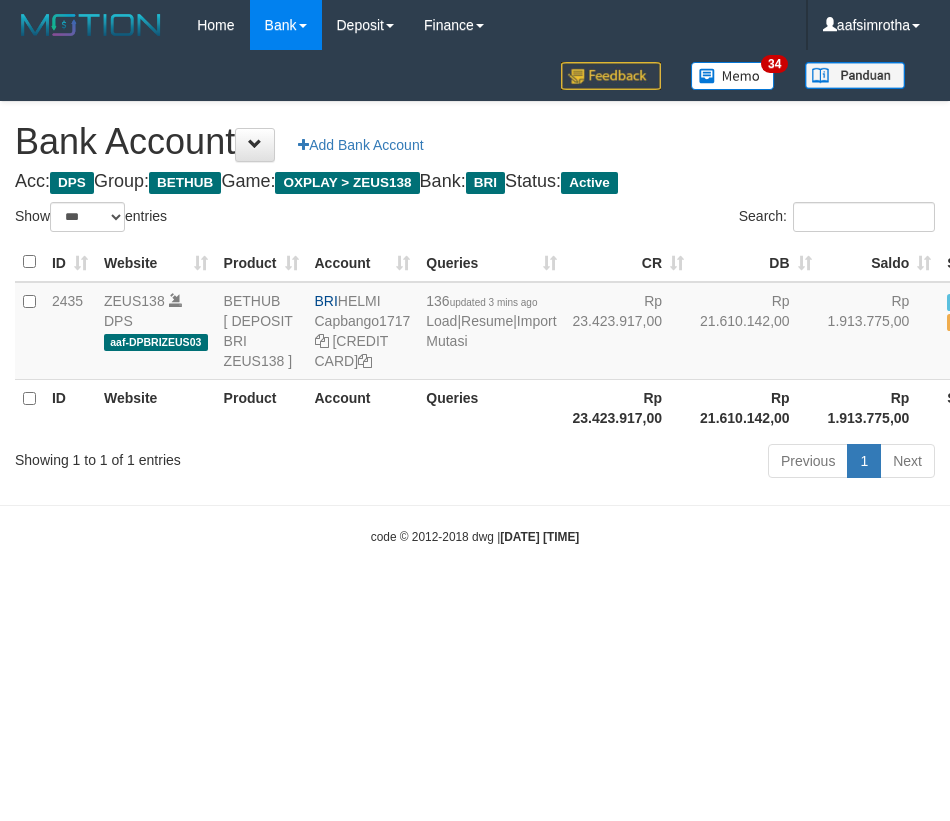 scroll, scrollTop: 0, scrollLeft: 0, axis: both 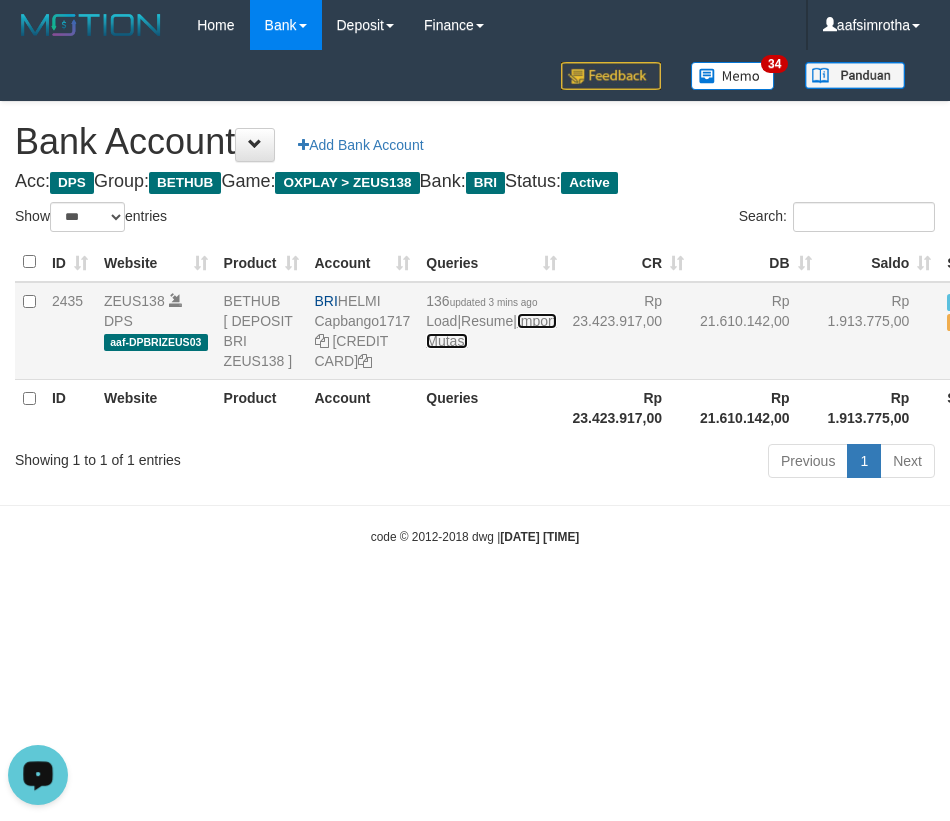 click on "Import Mutasi" at bounding box center (491, 331) 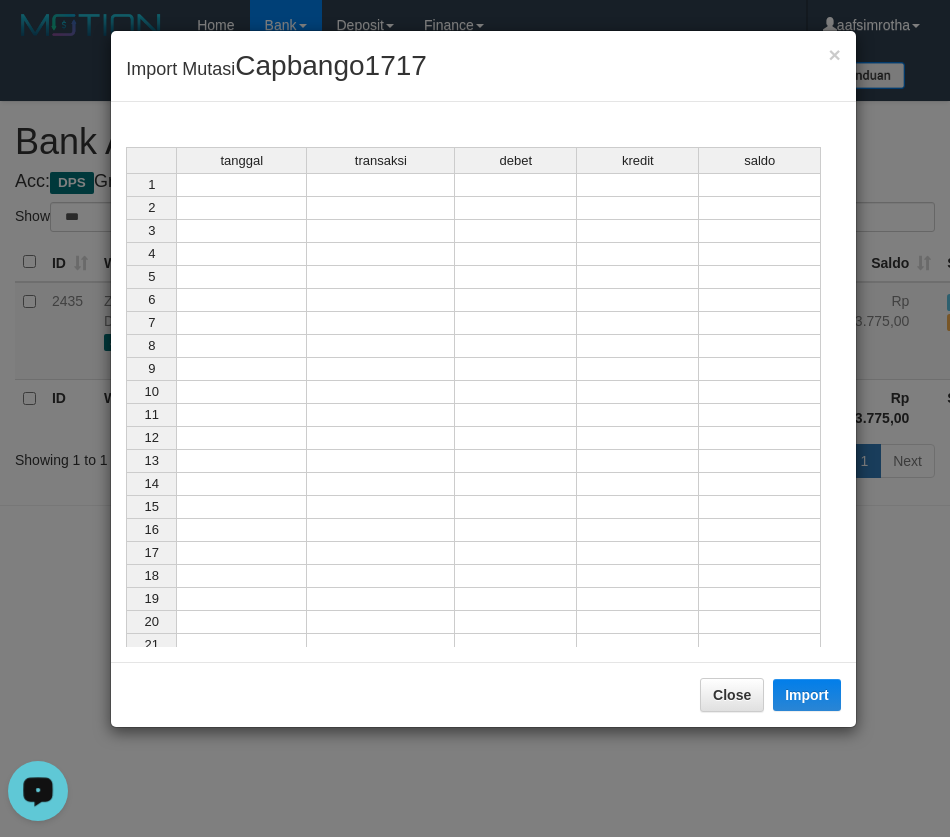 click on "tanggal transaksi debet kredit saldo 1 2 3 4 5 6 7 8 9 10 11 12 13 14 15 16 17 18 19 20 21   tanggal transaksi debet kredit saldo   1 2 3 4 5 6 7 8 9 10 11 12 13 14 15 16 17 18 19 20 21" at bounding box center [483, 397] 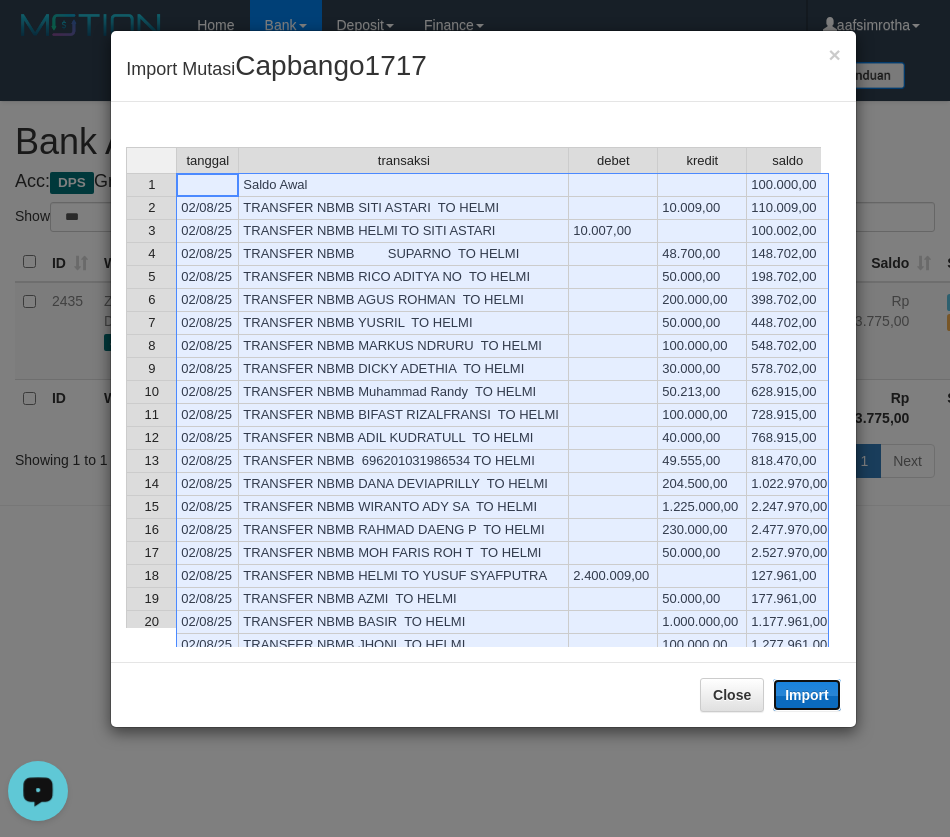 click on "Import" at bounding box center [807, 695] 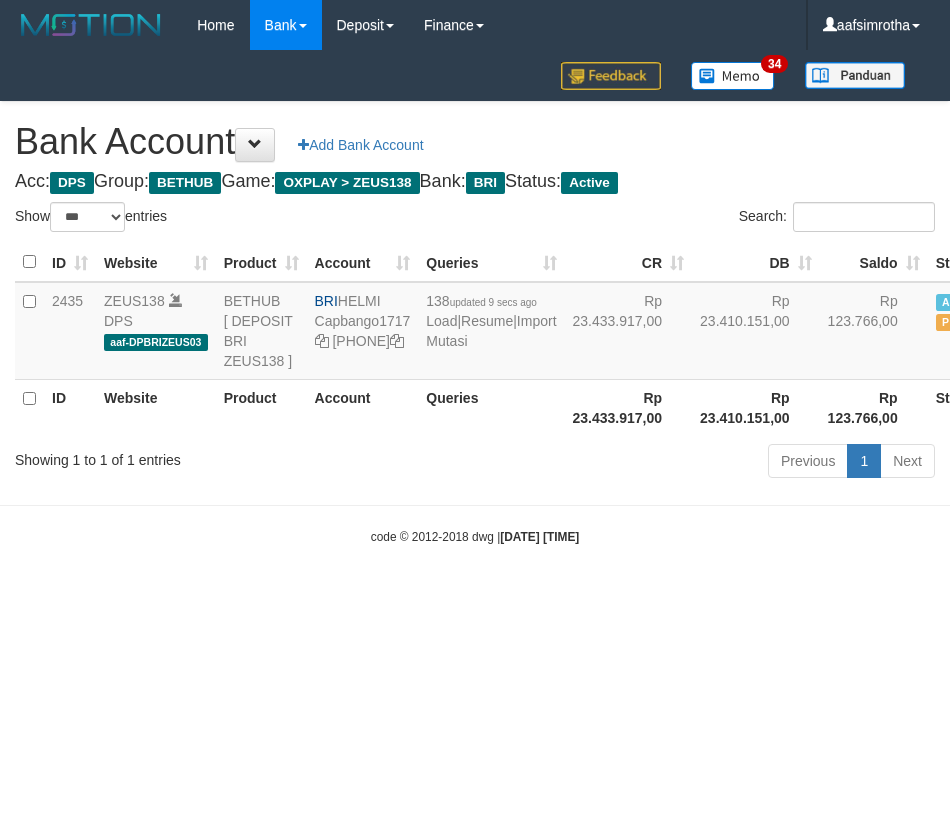 select on "***" 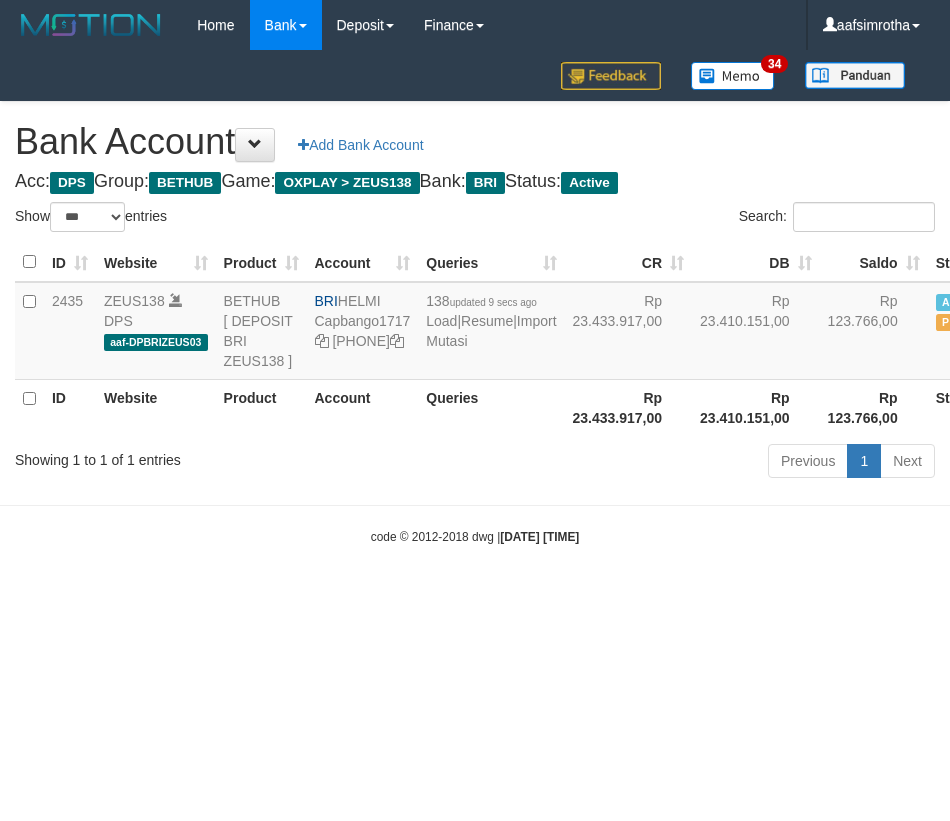 scroll, scrollTop: 0, scrollLeft: 0, axis: both 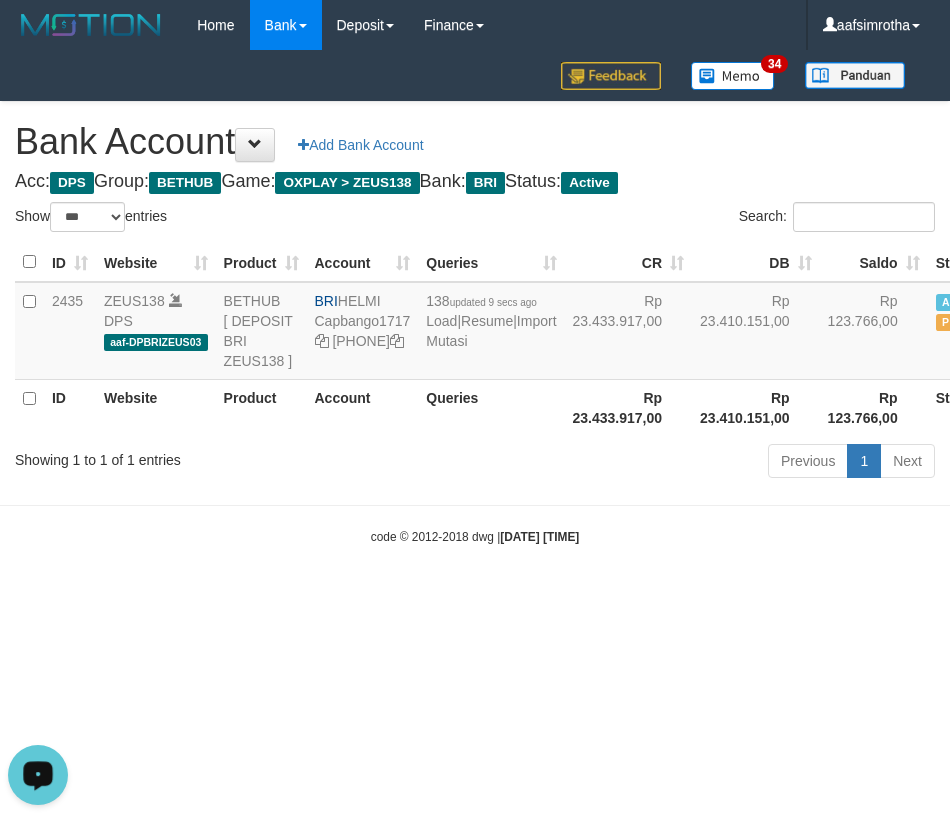 click on "Toggle navigation
Home
Bank
Account List
Mutasi Bank
Search
Note Mutasi
Deposit
DPS Fetch
DPS List
History
Note DPS
Finance
Financial Data
aafsimrotha
My Profile
Log Out
34" at bounding box center [475, 298] 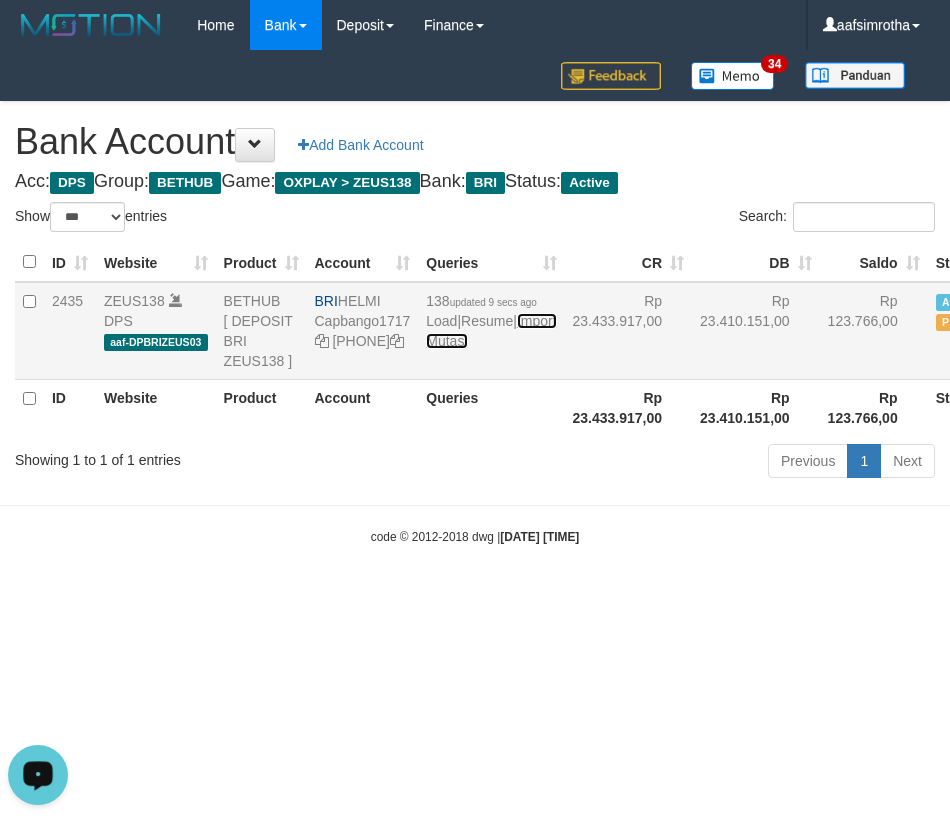 click on "Import Mutasi" at bounding box center (491, 331) 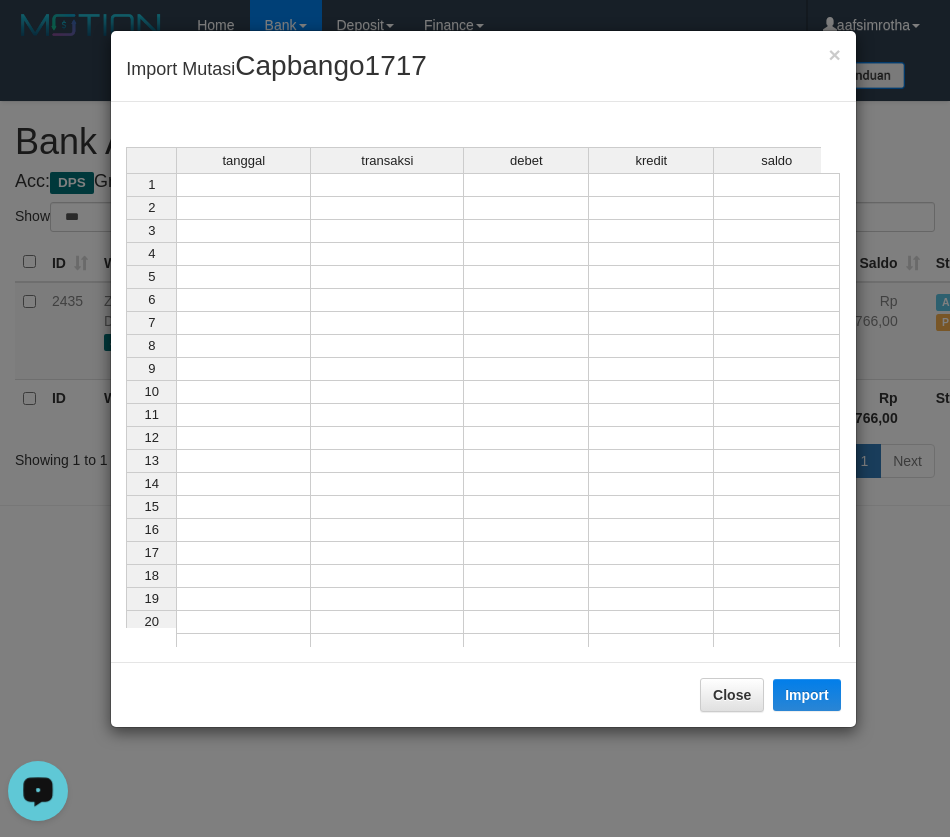 click at bounding box center (243, 185) 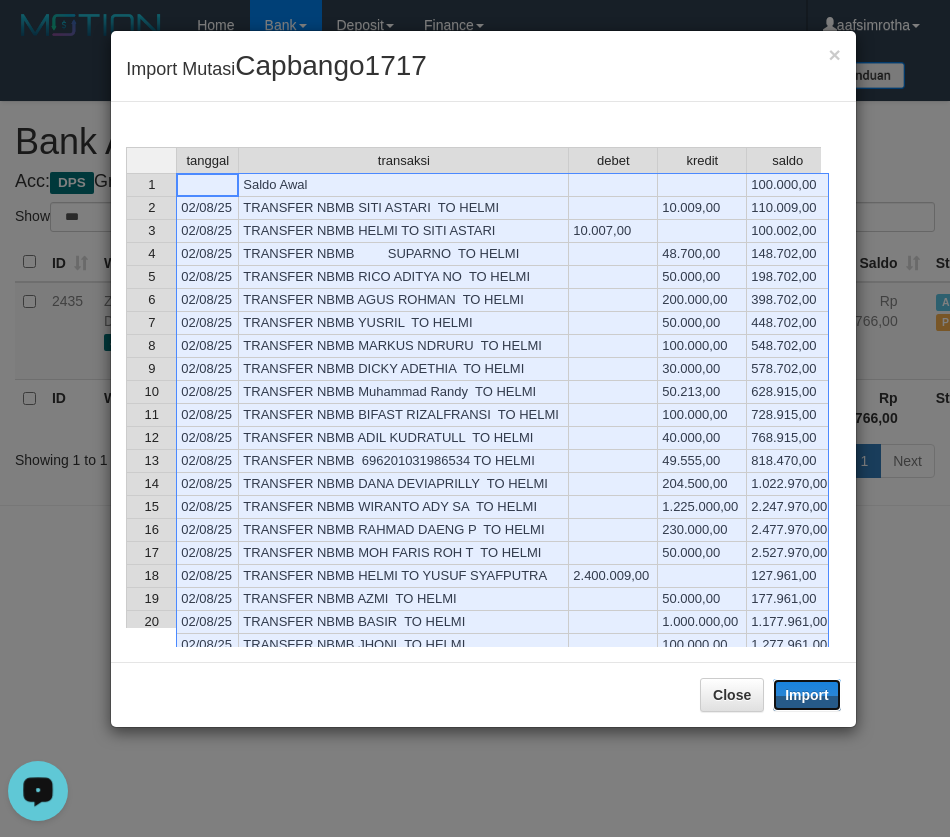 drag, startPoint x: 798, startPoint y: 690, endPoint x: 4, endPoint y: 407, distance: 842.92645 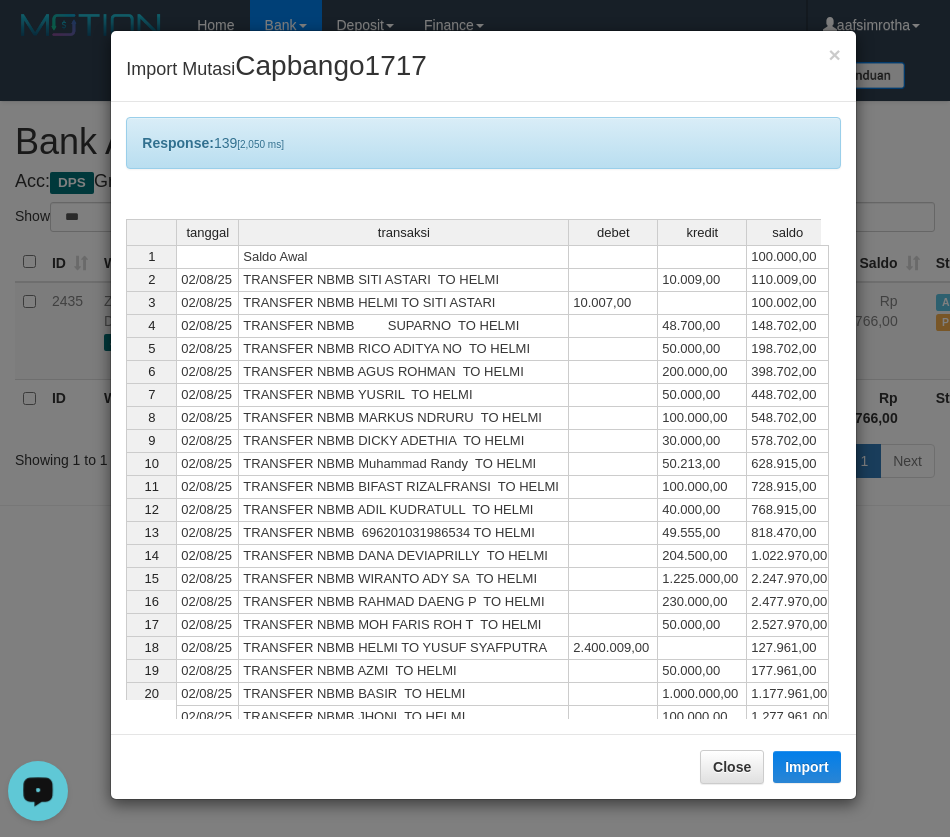 click on "Close
Import" at bounding box center [483, 766] 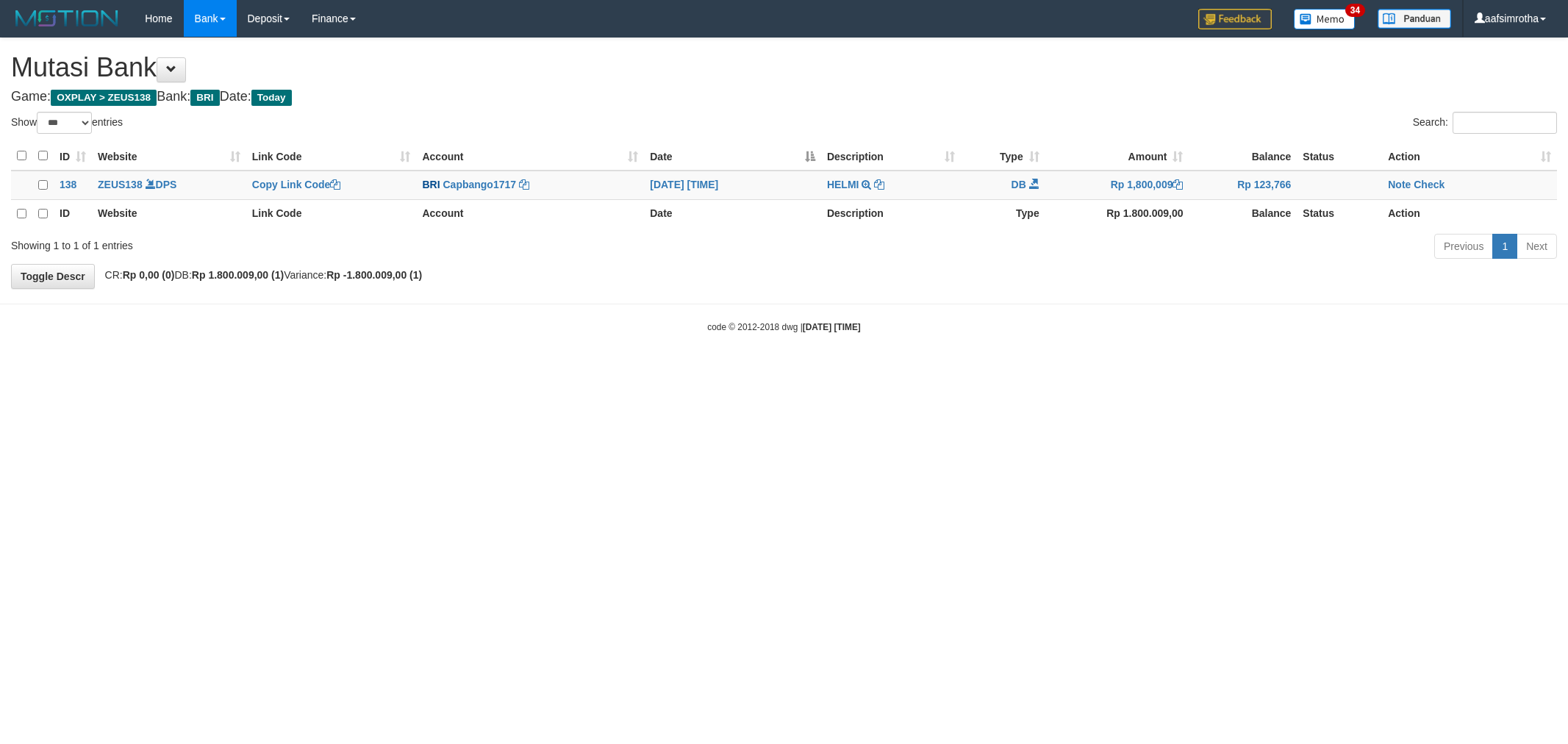 select on "***" 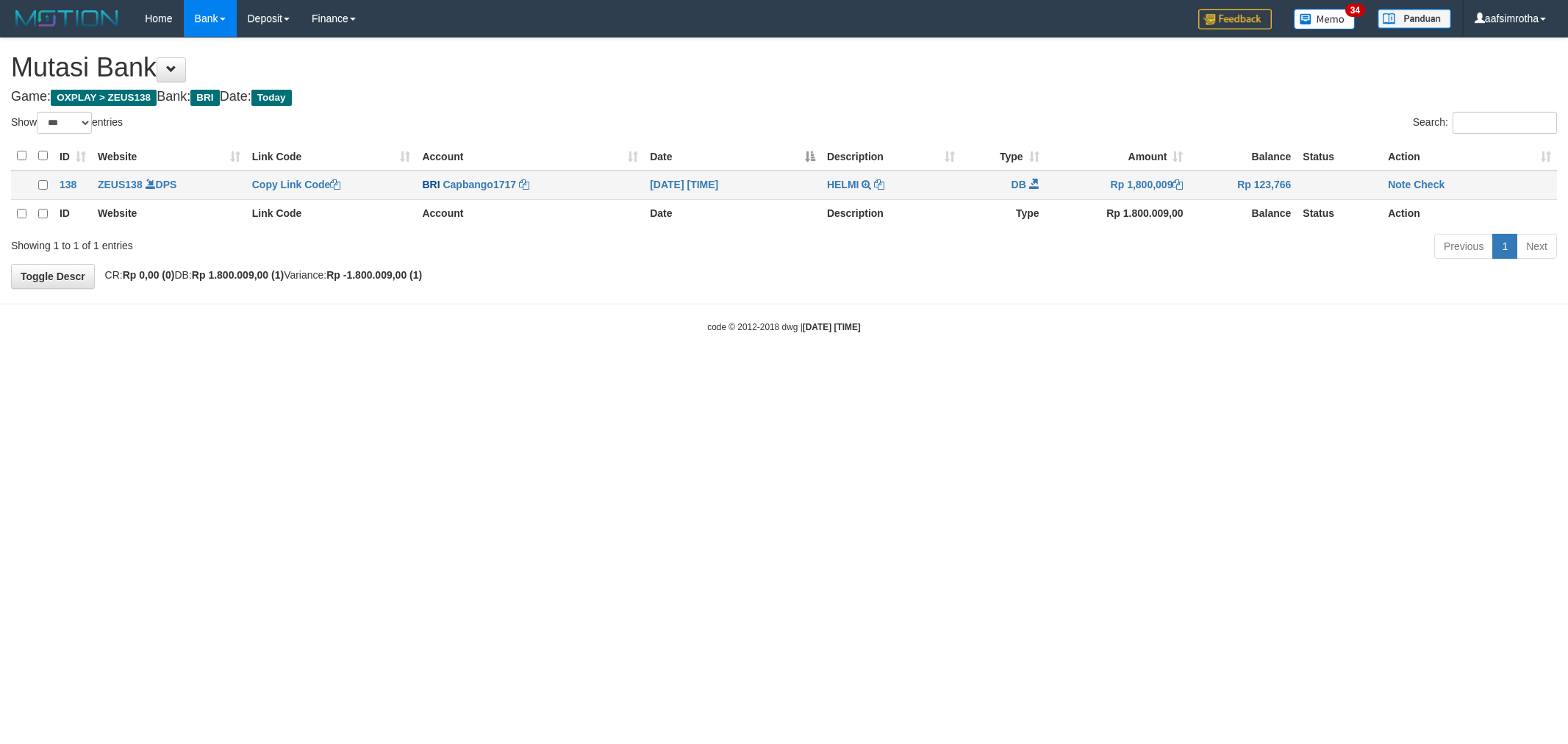 scroll, scrollTop: 0, scrollLeft: 0, axis: both 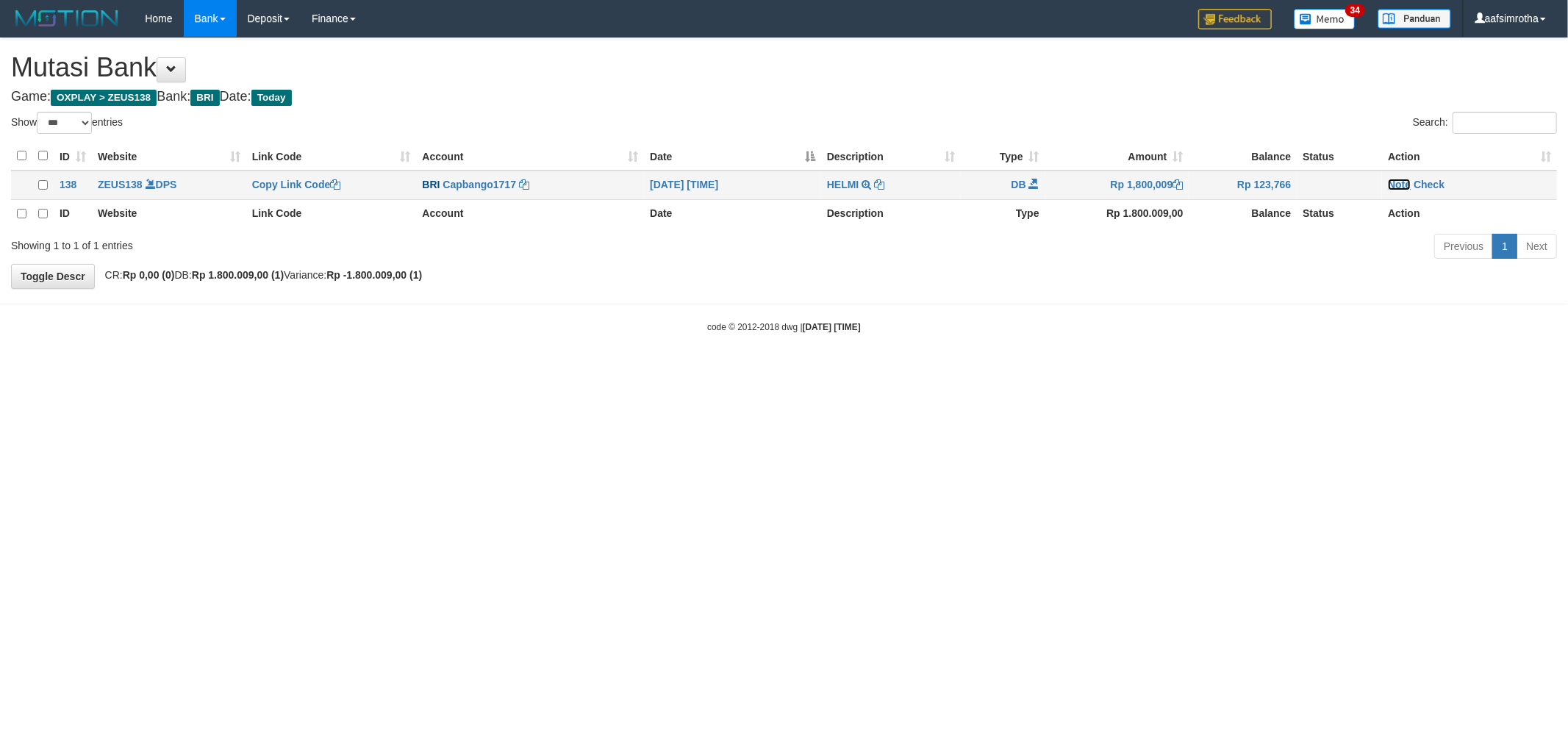 click on "Note" at bounding box center (1399, 185) 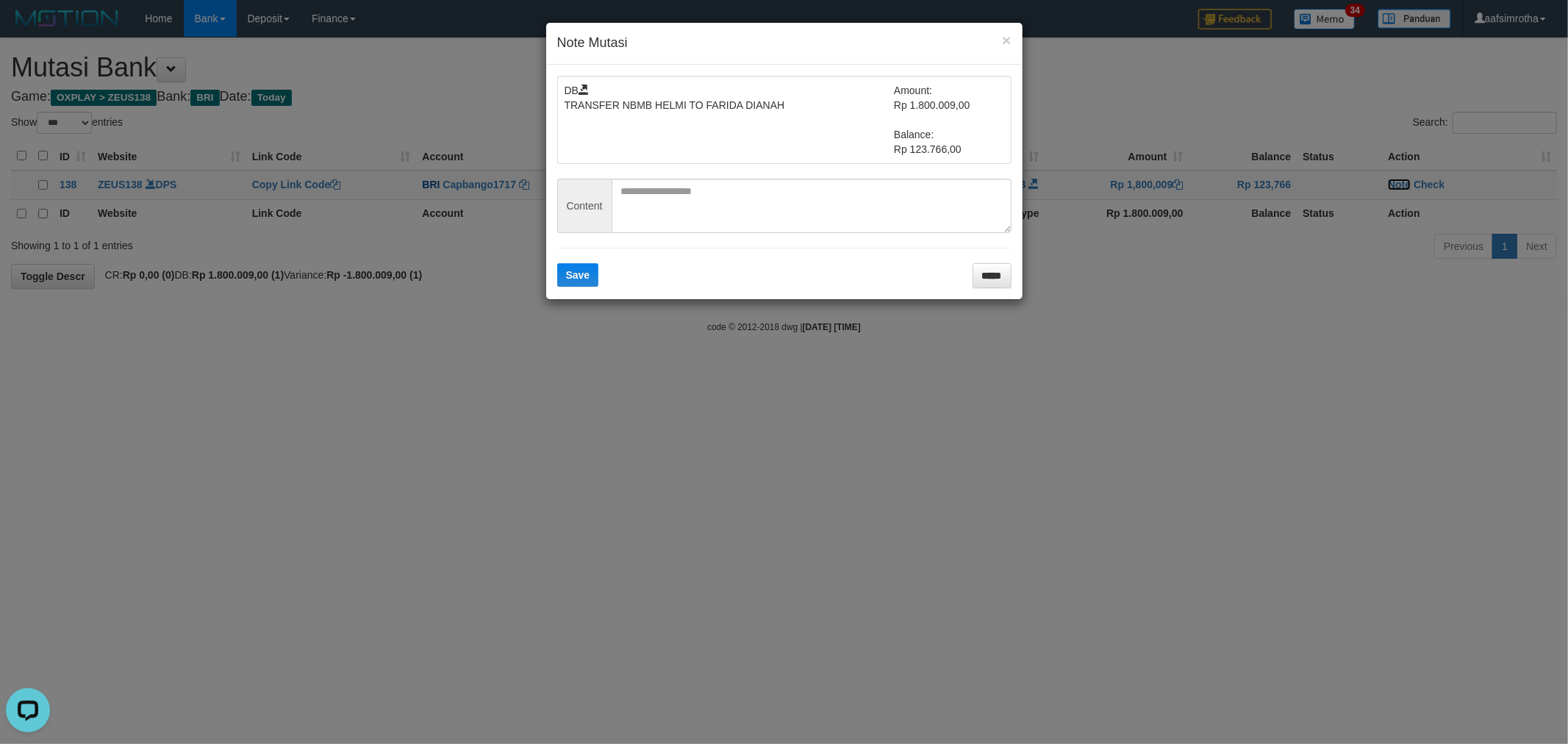 scroll, scrollTop: 0, scrollLeft: 0, axis: both 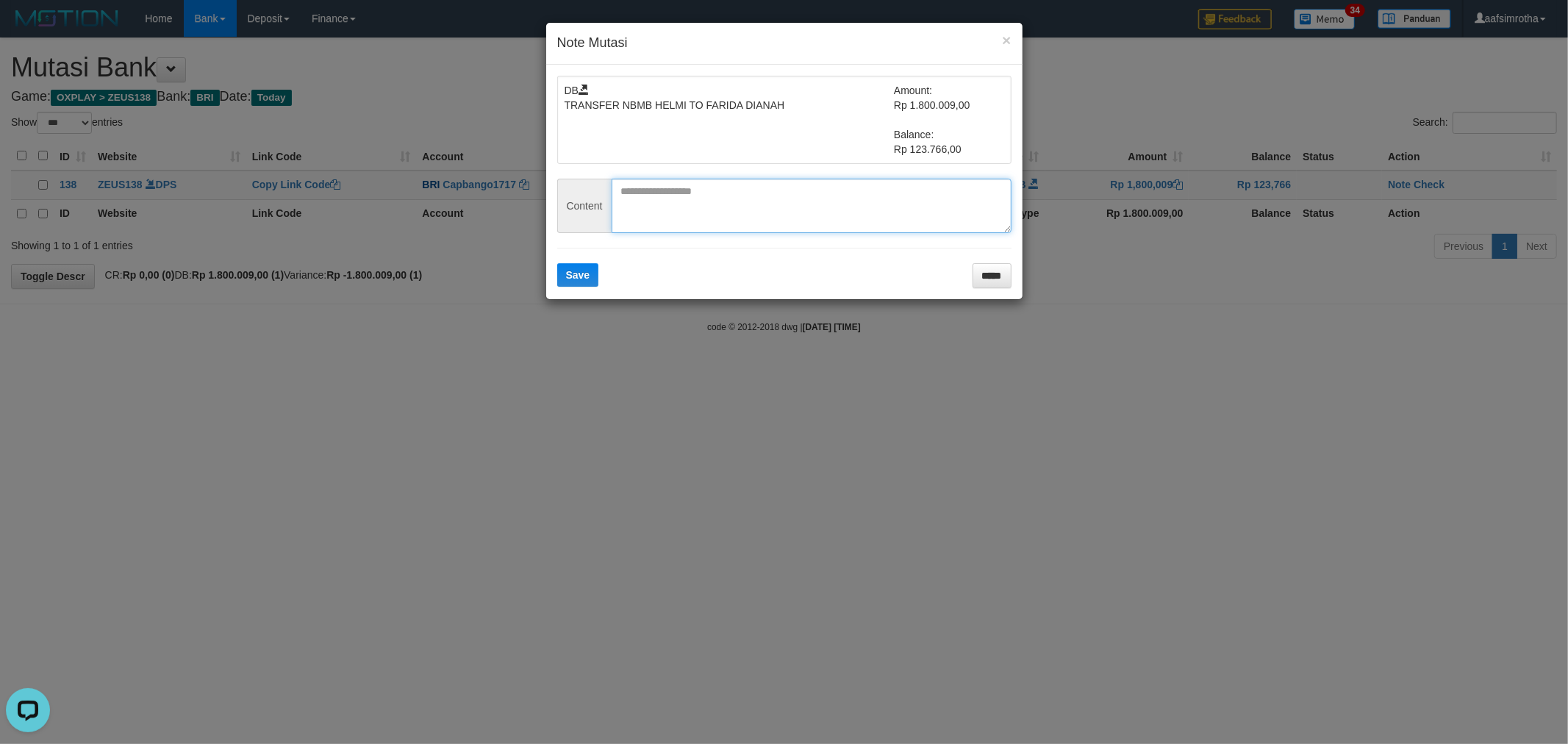 click at bounding box center [812, 206] 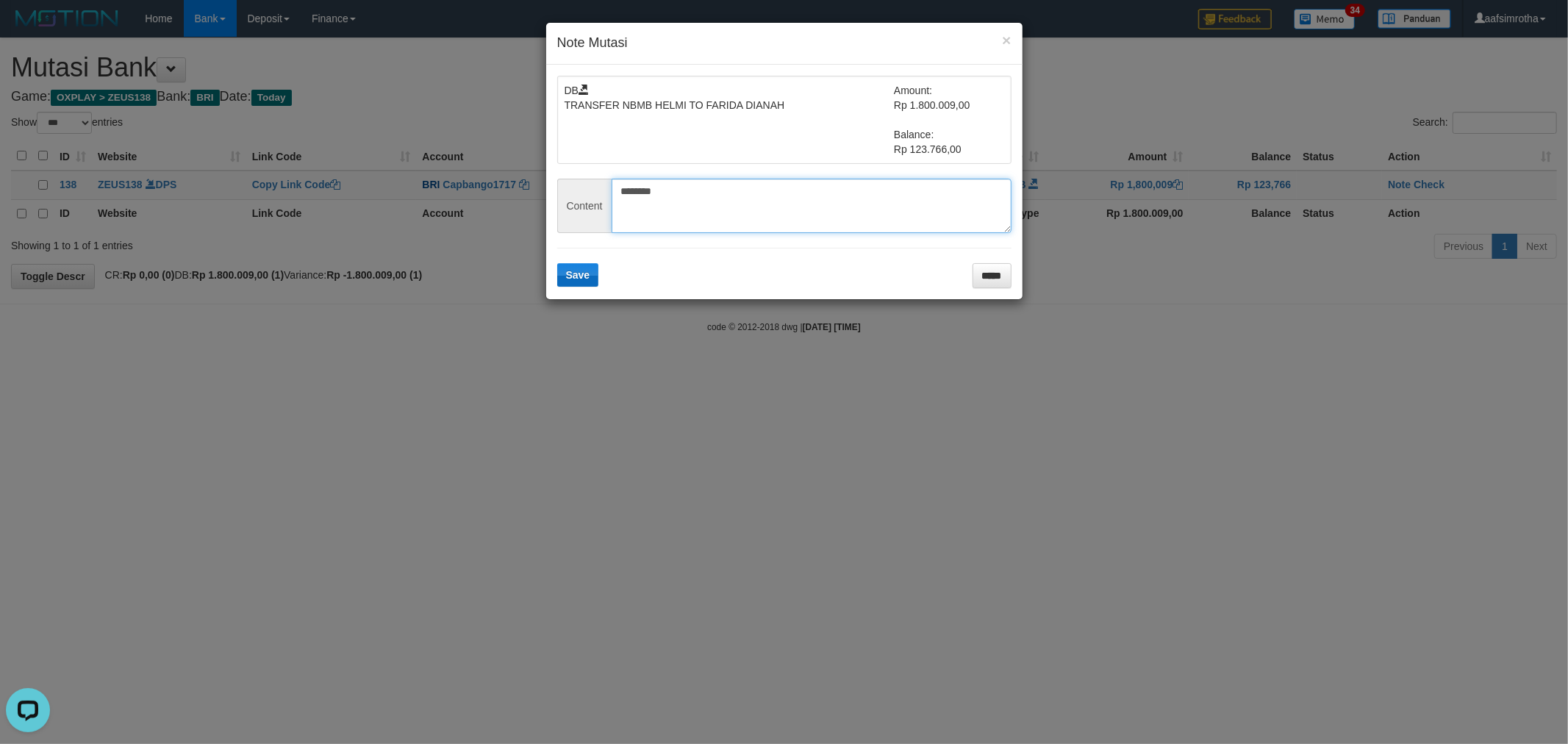 type on "********" 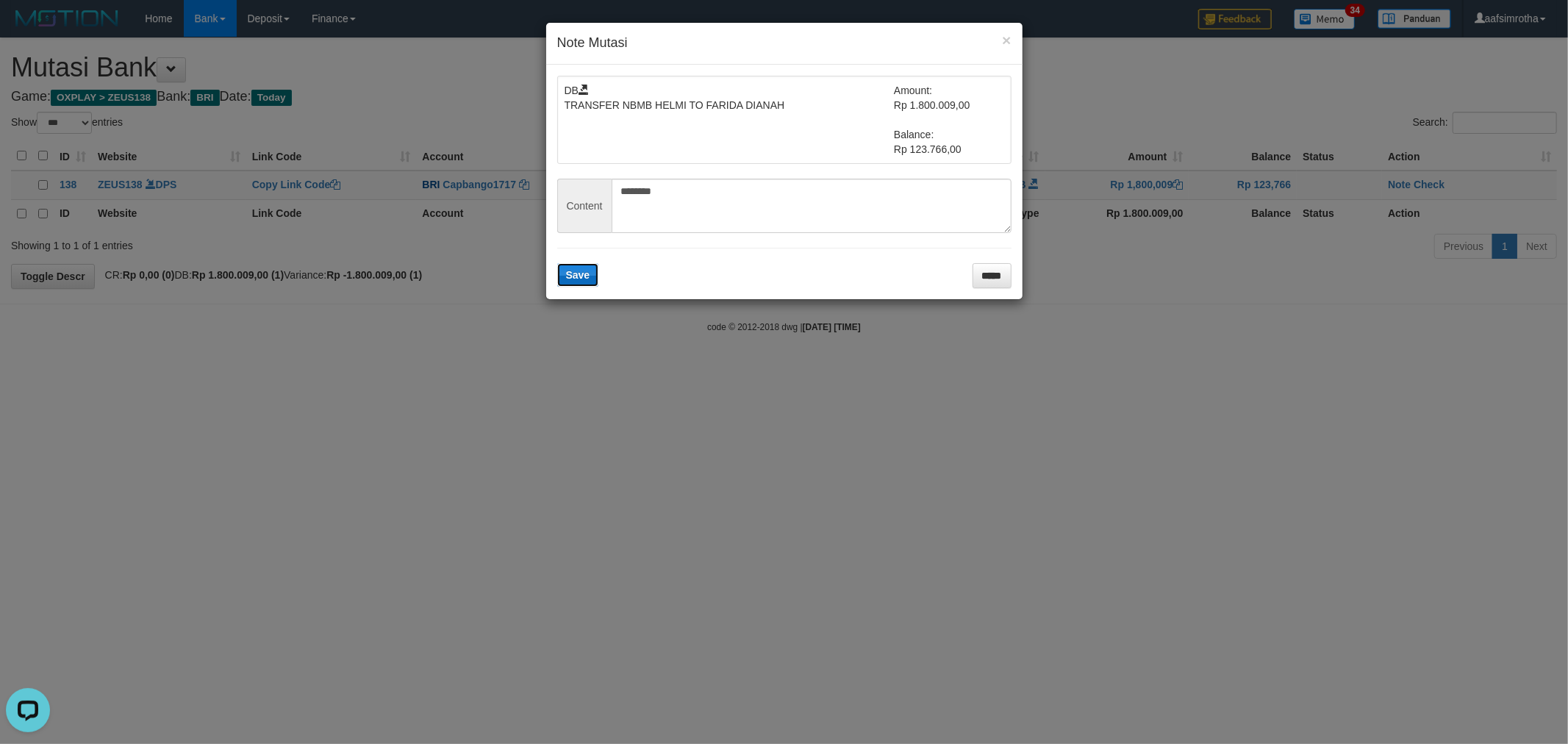 click on "Save" at bounding box center (578, 275) 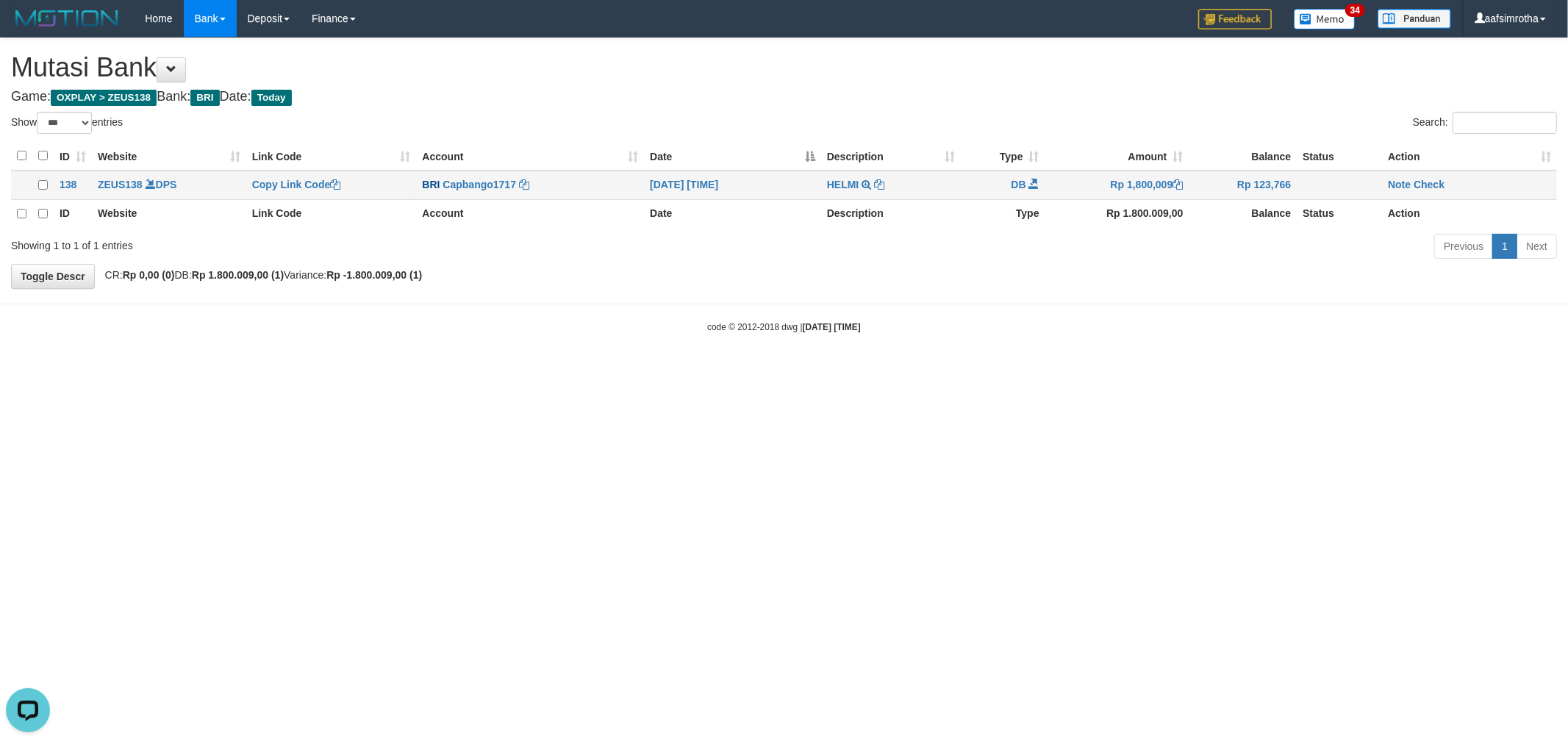 click on "Note
Check" at bounding box center [1469, 185] 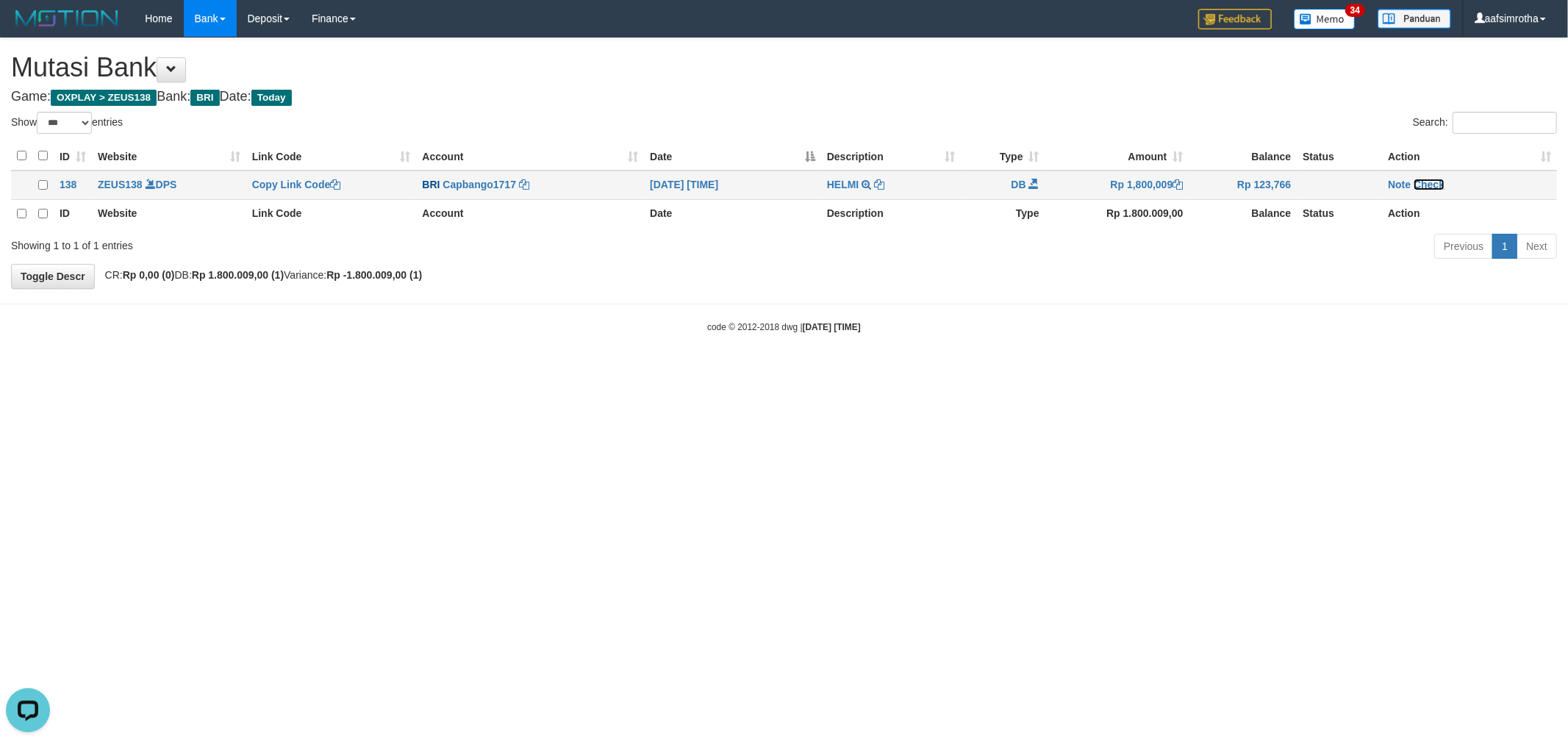 click on "Check" at bounding box center [1429, 185] 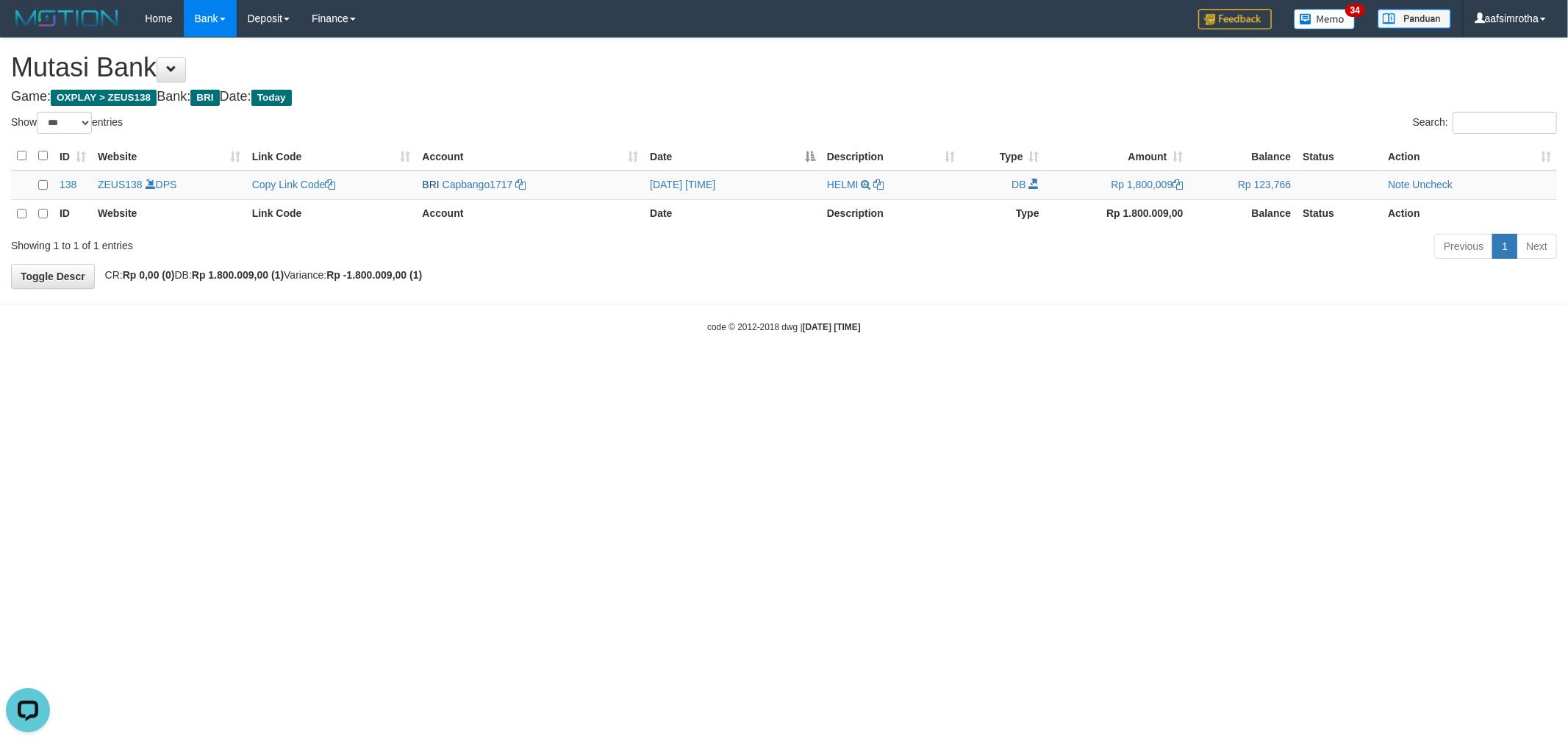 click on "Toggle navigation
Home
Bank
Account List
Mutasi Bank
Search
Note Mutasi
Deposit
DPS Fetch
DPS List
History
Note DPS
Finance
Financial Data
aafsimrotha
My Profile
Log Out
34" at bounding box center (784, 185) 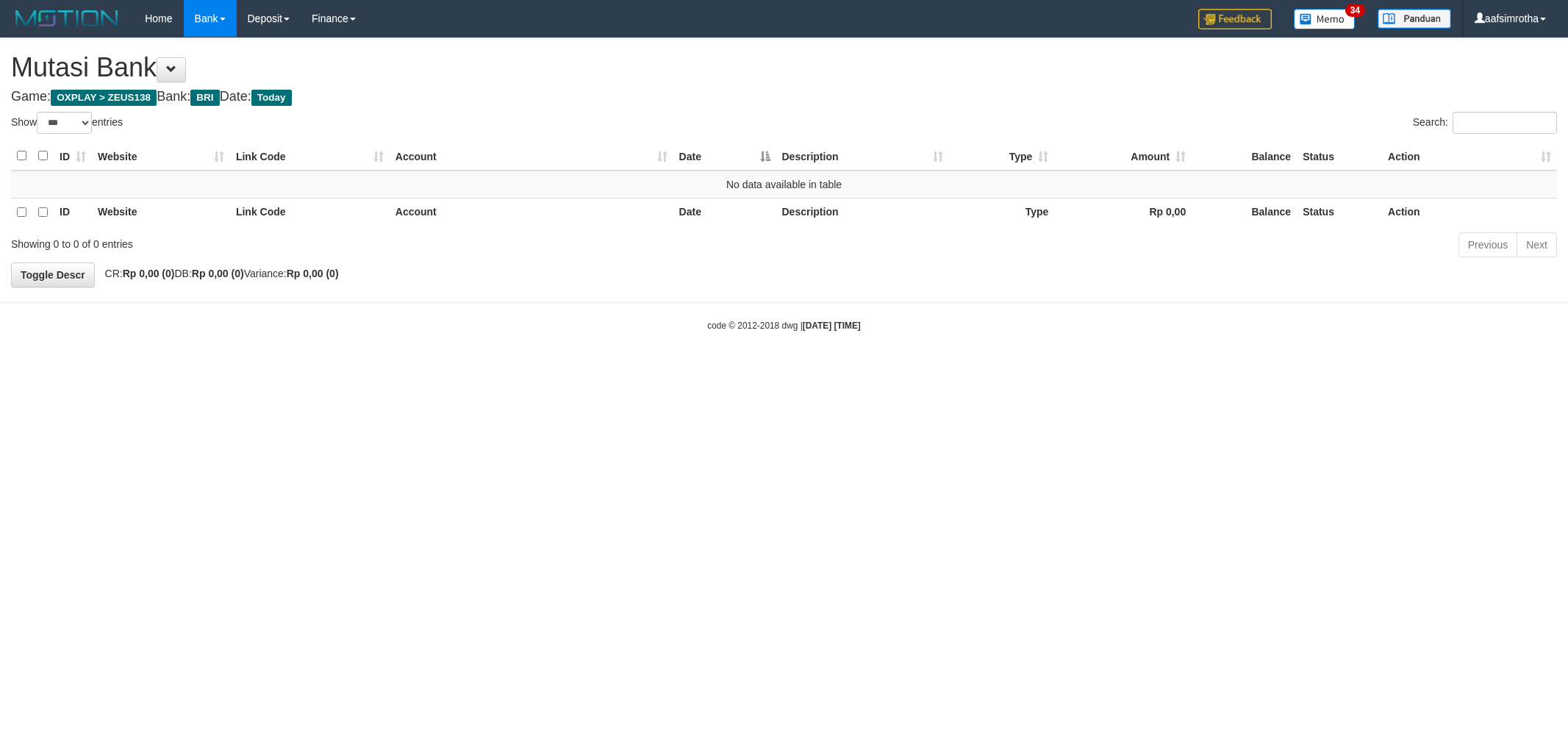 select on "***" 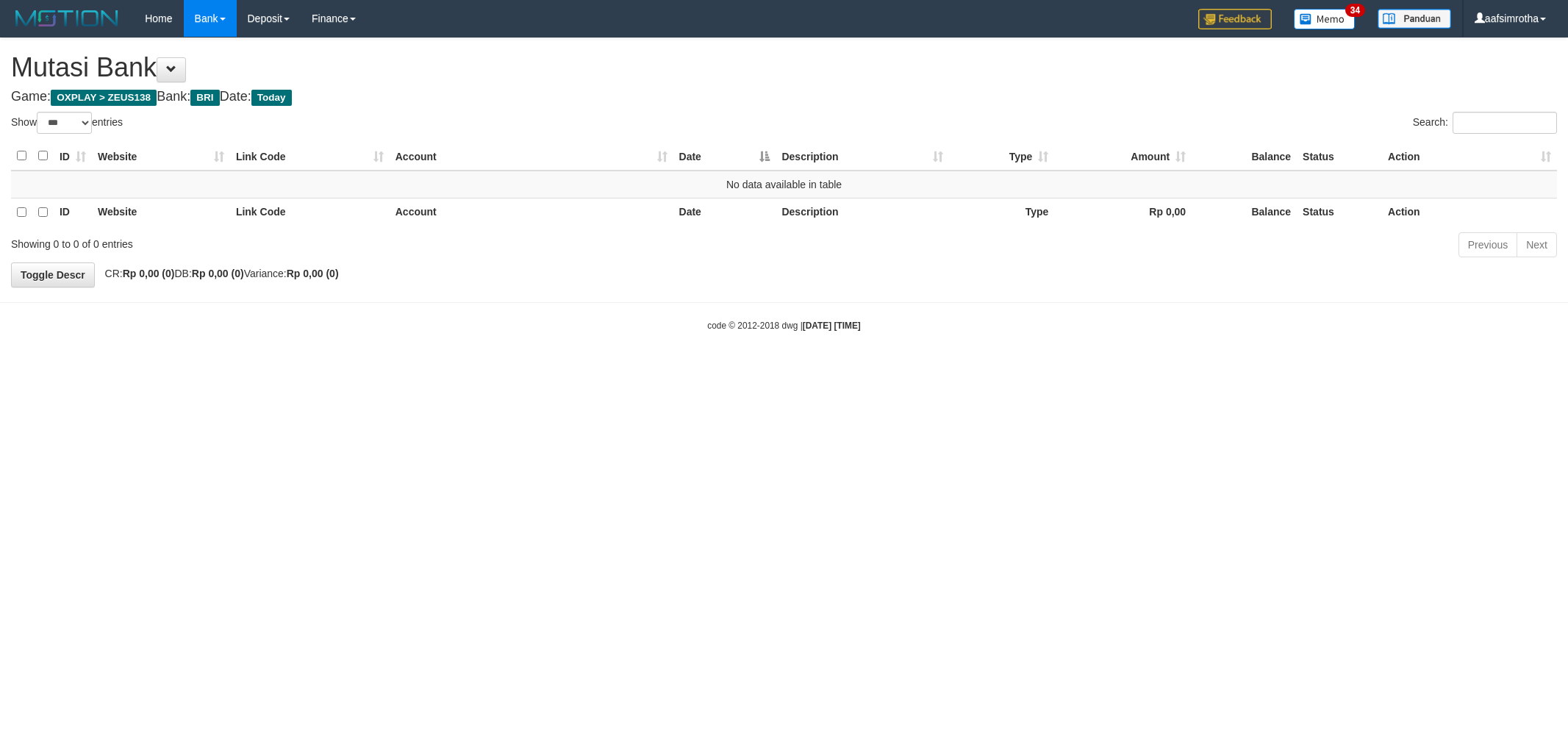 scroll, scrollTop: 0, scrollLeft: 0, axis: both 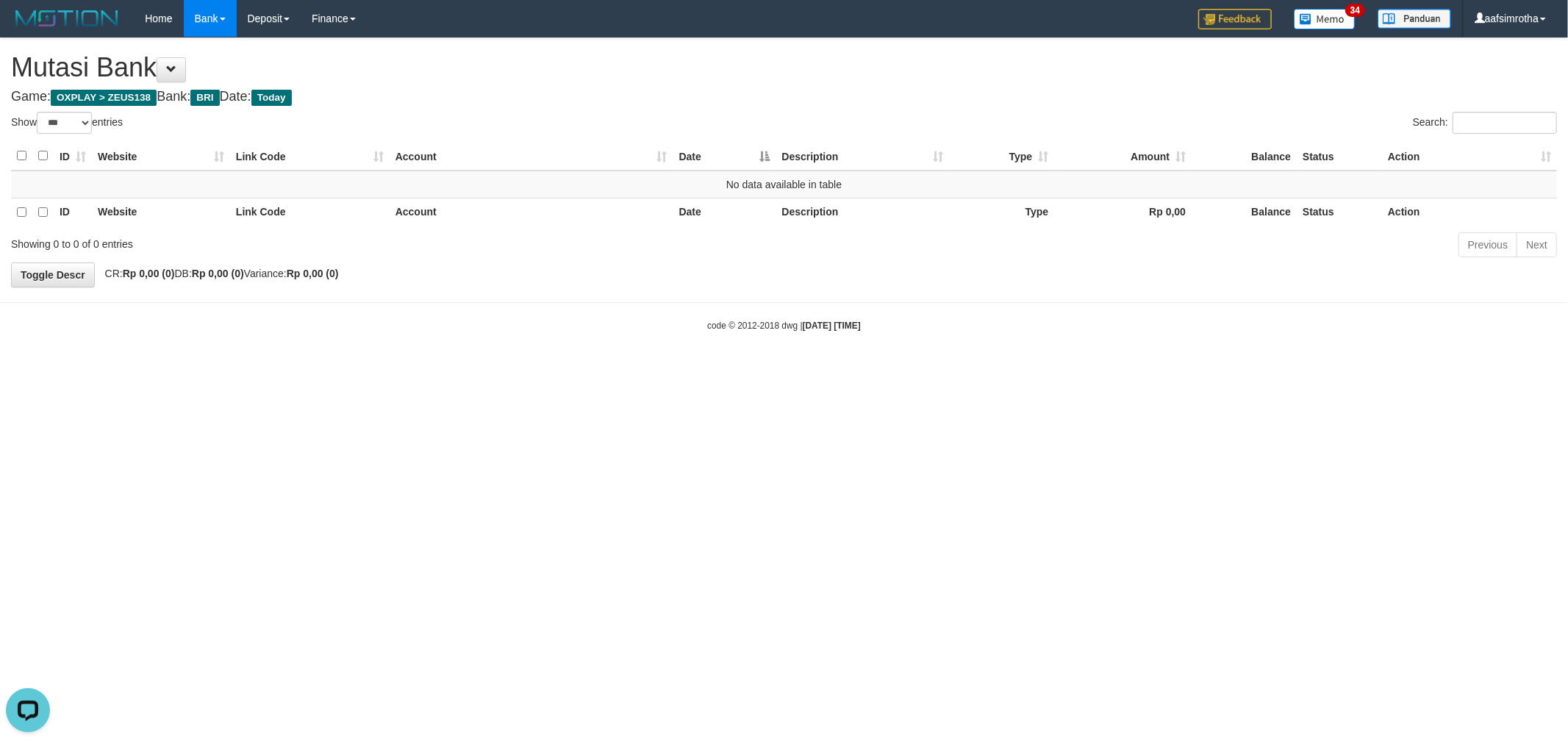 click on "Toggle navigation
Home
Bank
Account List
Mutasi Bank
Search
Note Mutasi
Deposit
DPS Fetch
DPS List
History
Note DPS
Finance
Financial Data
aafsimrotha
My Profile
Log Out
34" at bounding box center (784, 185) 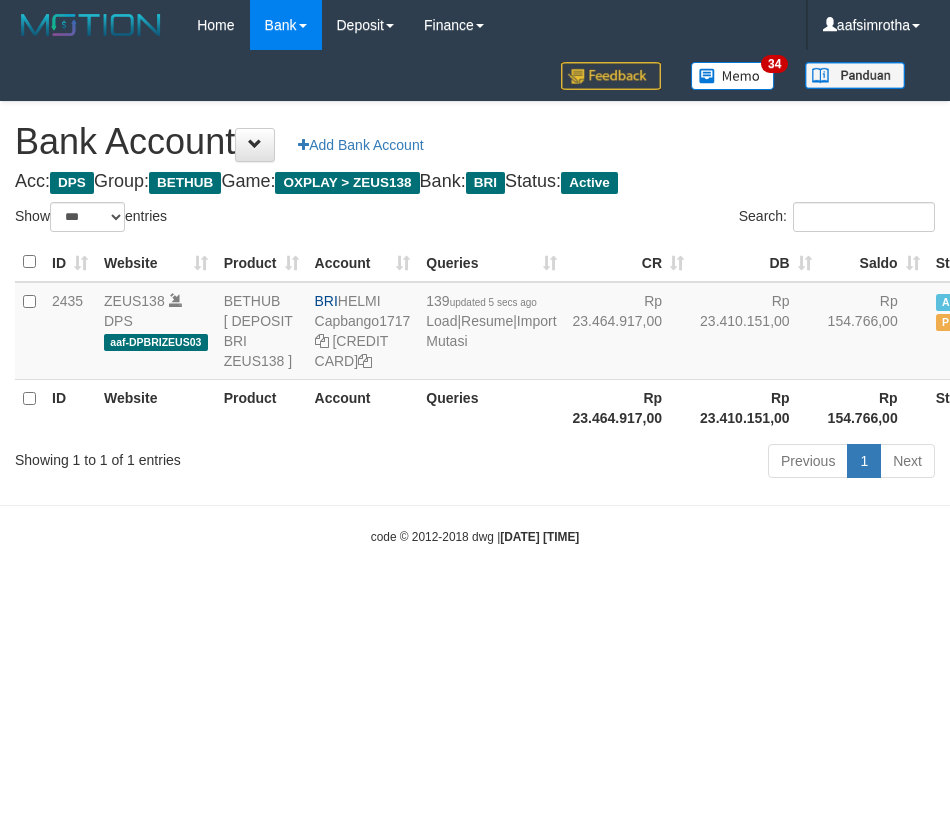 select on "***" 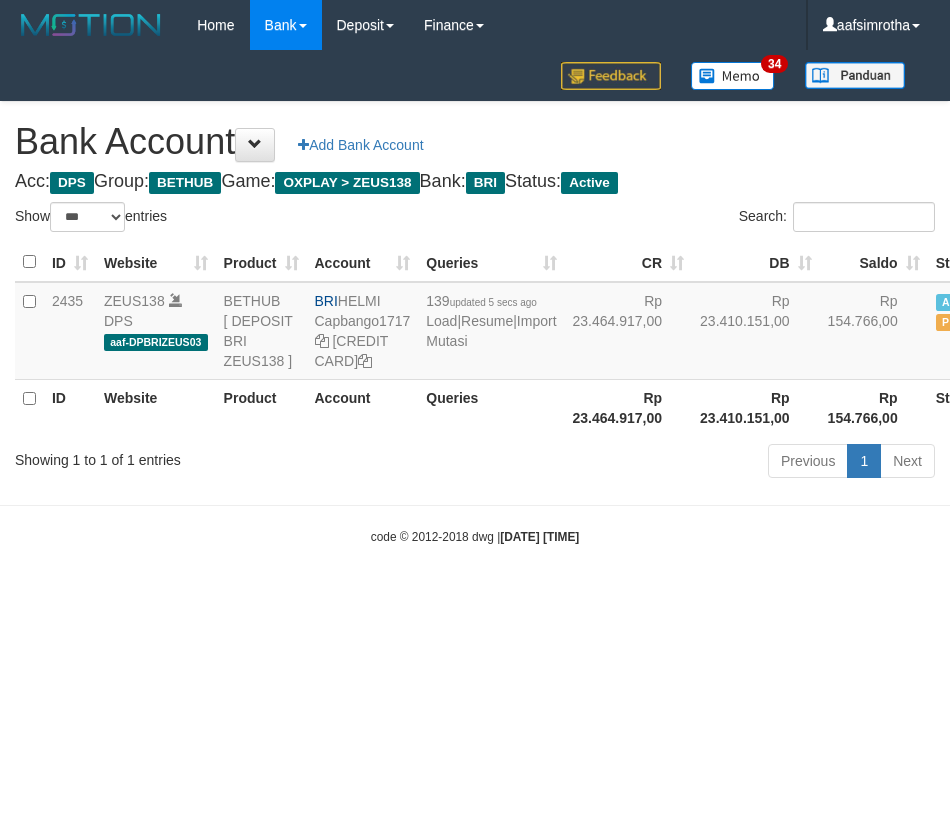 scroll, scrollTop: 0, scrollLeft: 0, axis: both 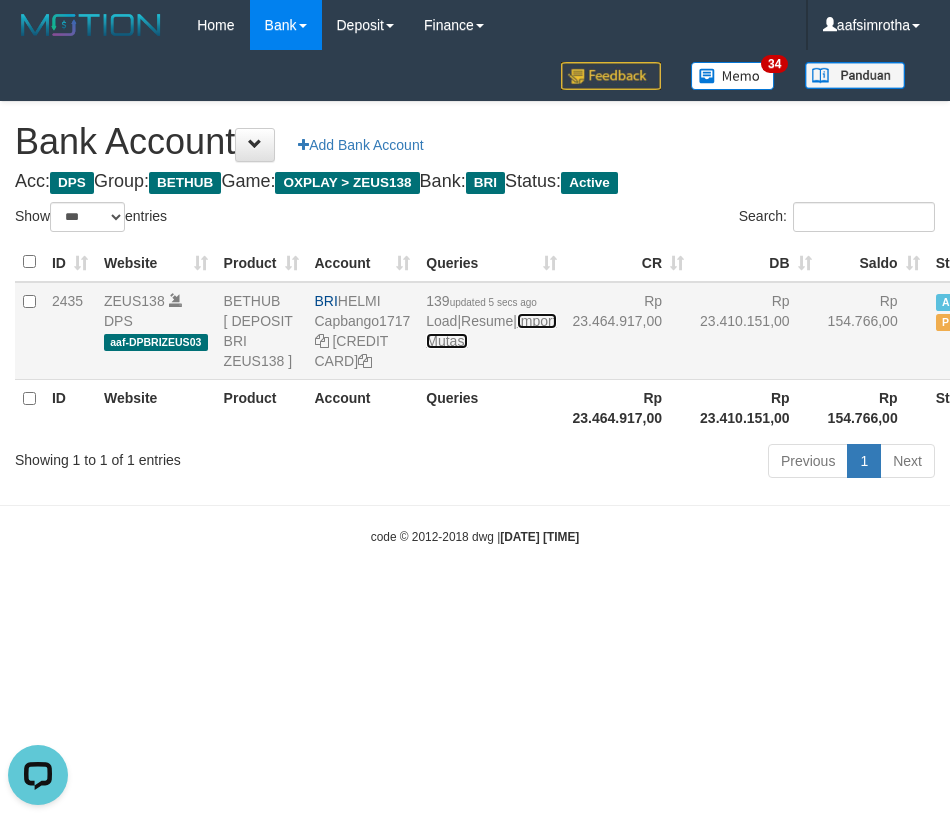 click on "Import Mutasi" at bounding box center (491, 331) 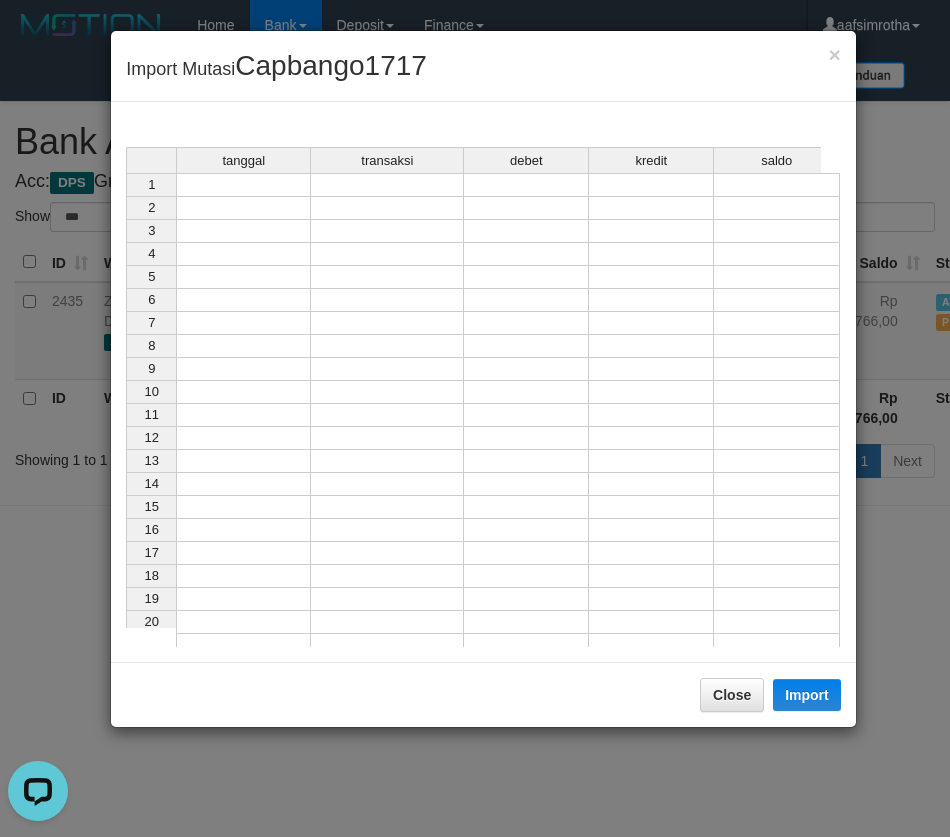 drag, startPoint x: 260, startPoint y: 187, endPoint x: 277, endPoint y: 198, distance: 20.248457 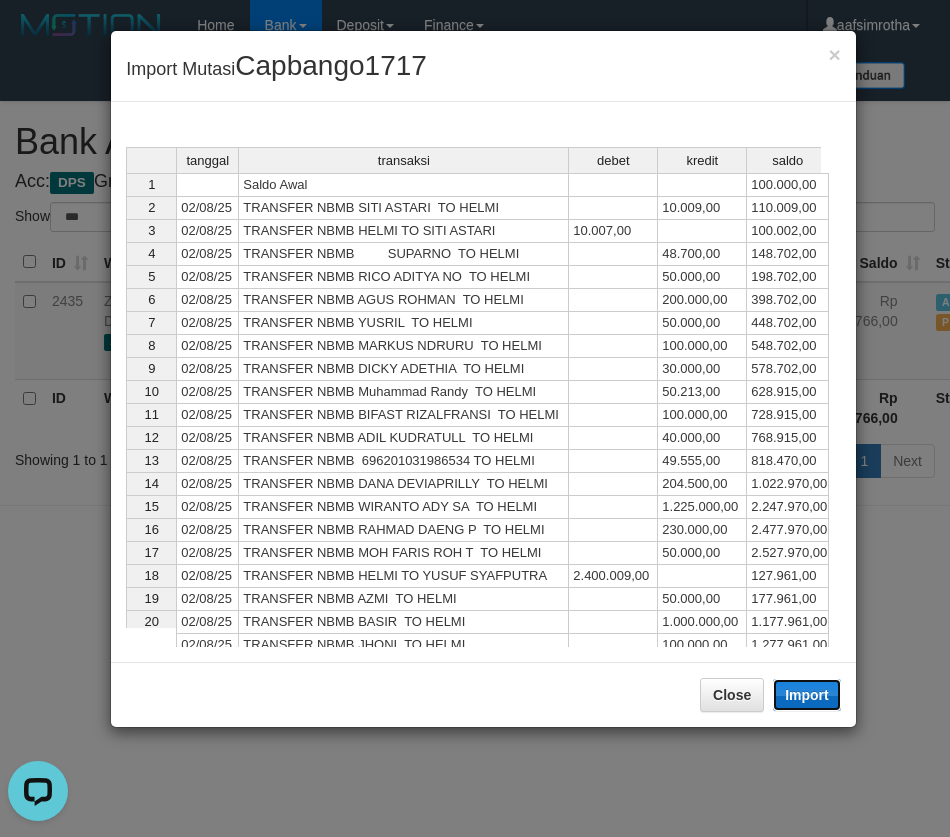 click on "Import" at bounding box center [807, 695] 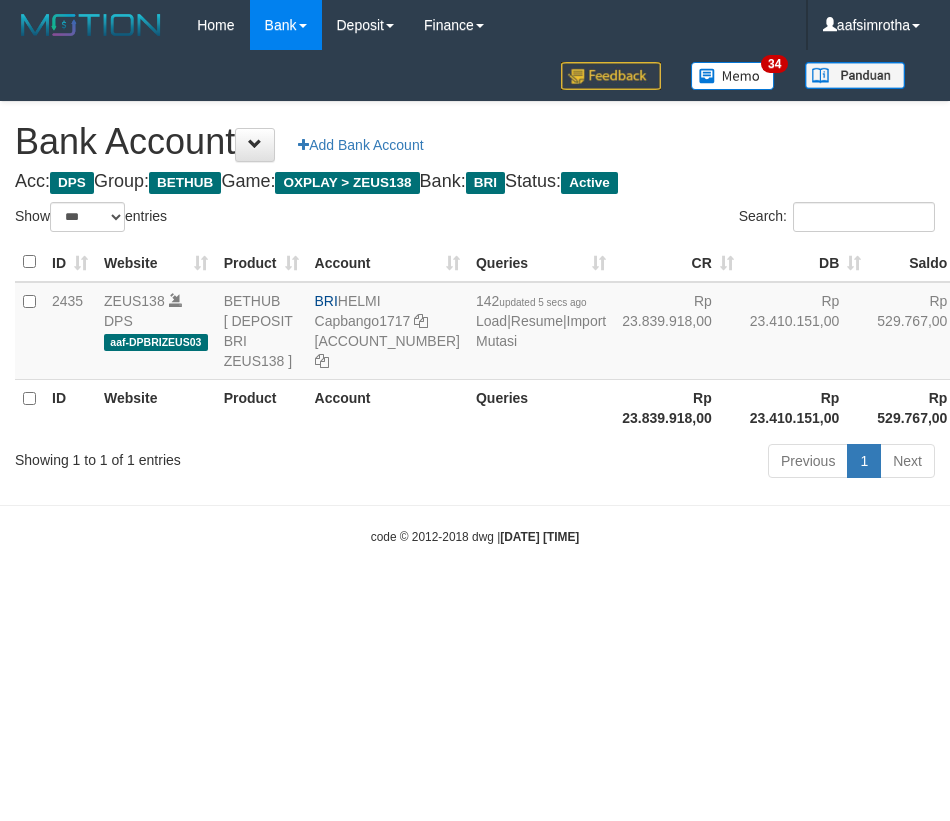 select on "***" 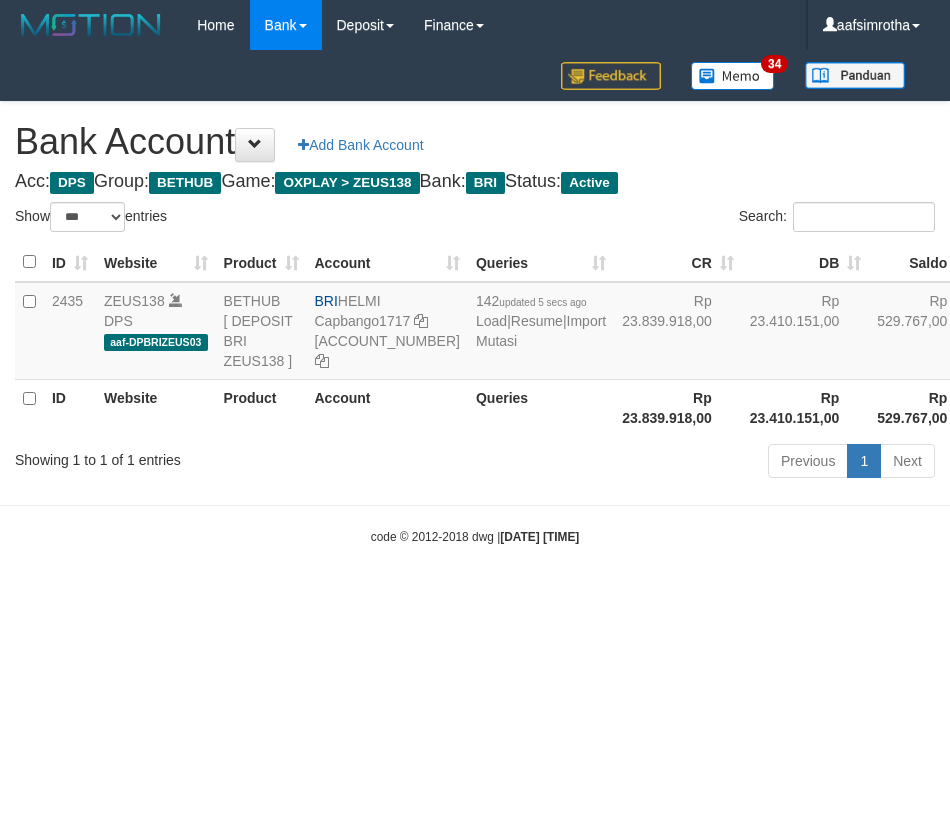 scroll, scrollTop: 0, scrollLeft: 0, axis: both 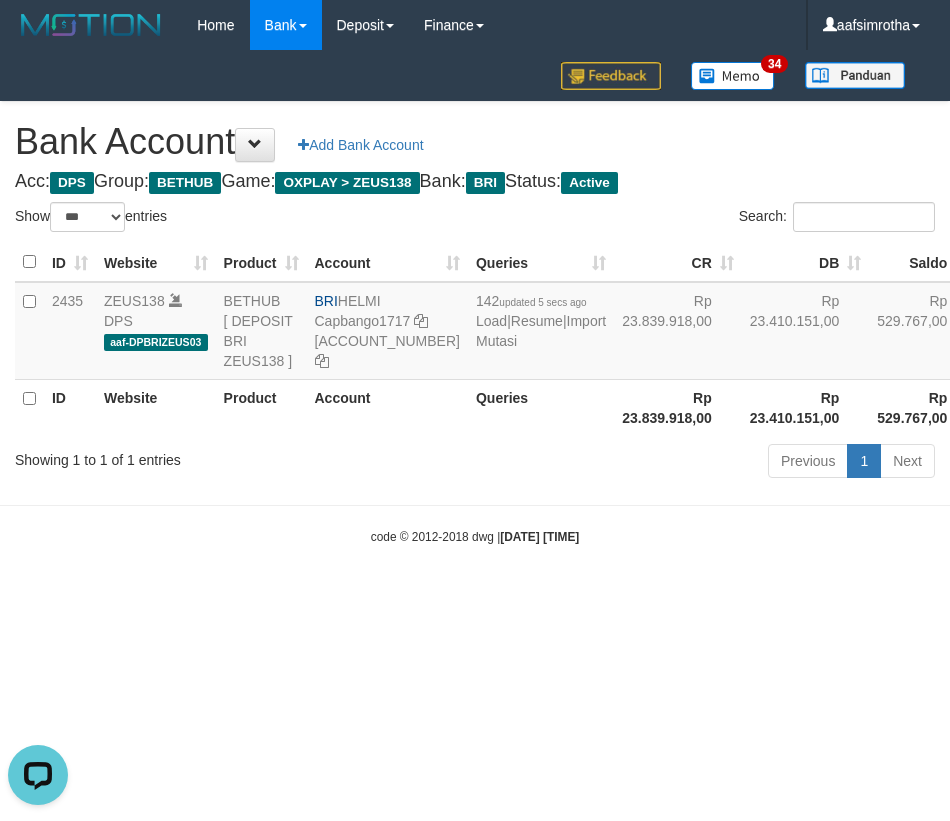click on "Toggle navigation
Home
Bank
Account List
Mutasi Bank
Search
Note Mutasi
Deposit
DPS Fetch
DPS List
History
Note DPS
Finance
Financial Data
aafsimrotha
My Profile
Log Out
34" at bounding box center (475, 298) 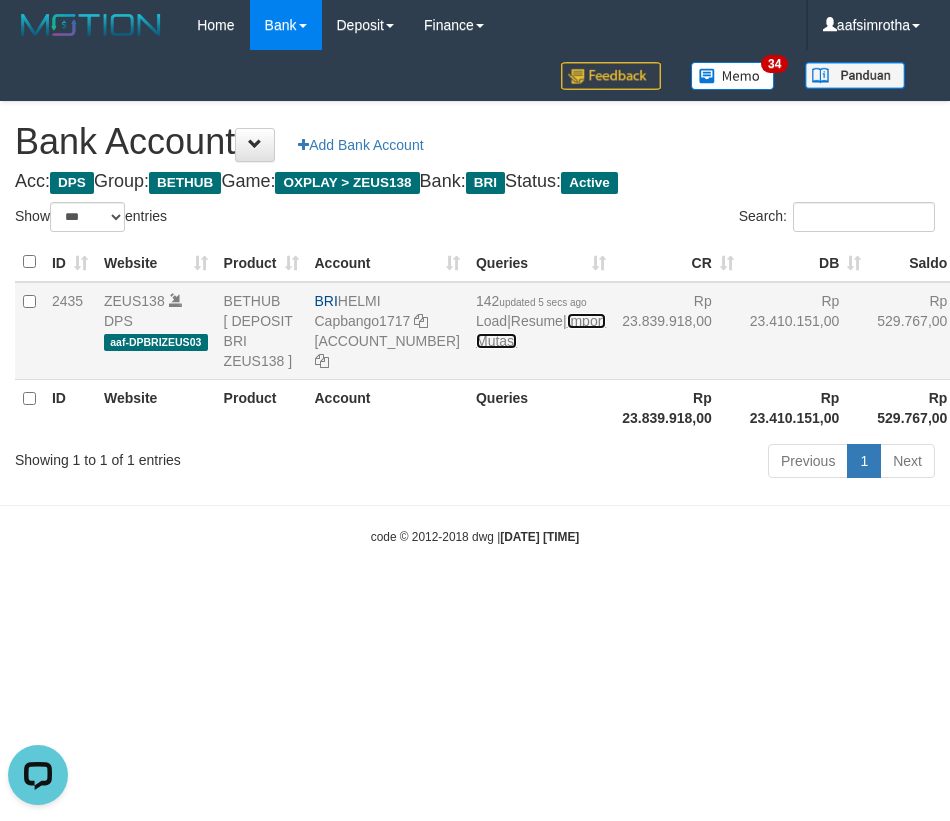 click on "Import Mutasi" at bounding box center (541, 331) 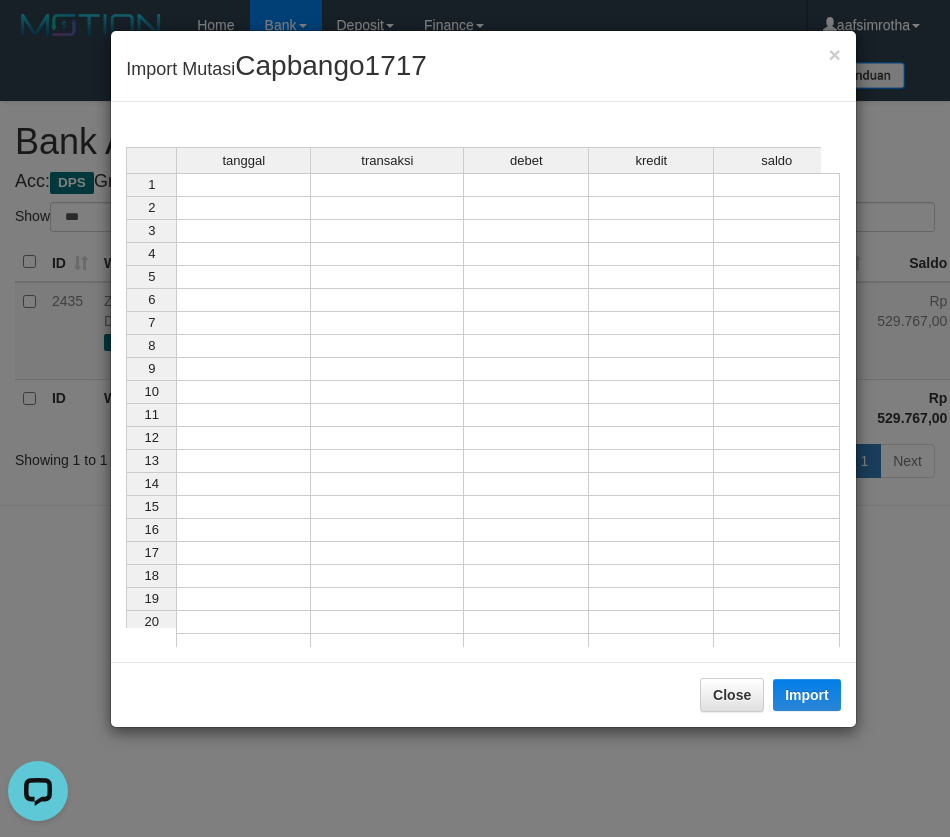 click on "tanggal transaksi debet kredit saldo" at bounding box center (473, 161) 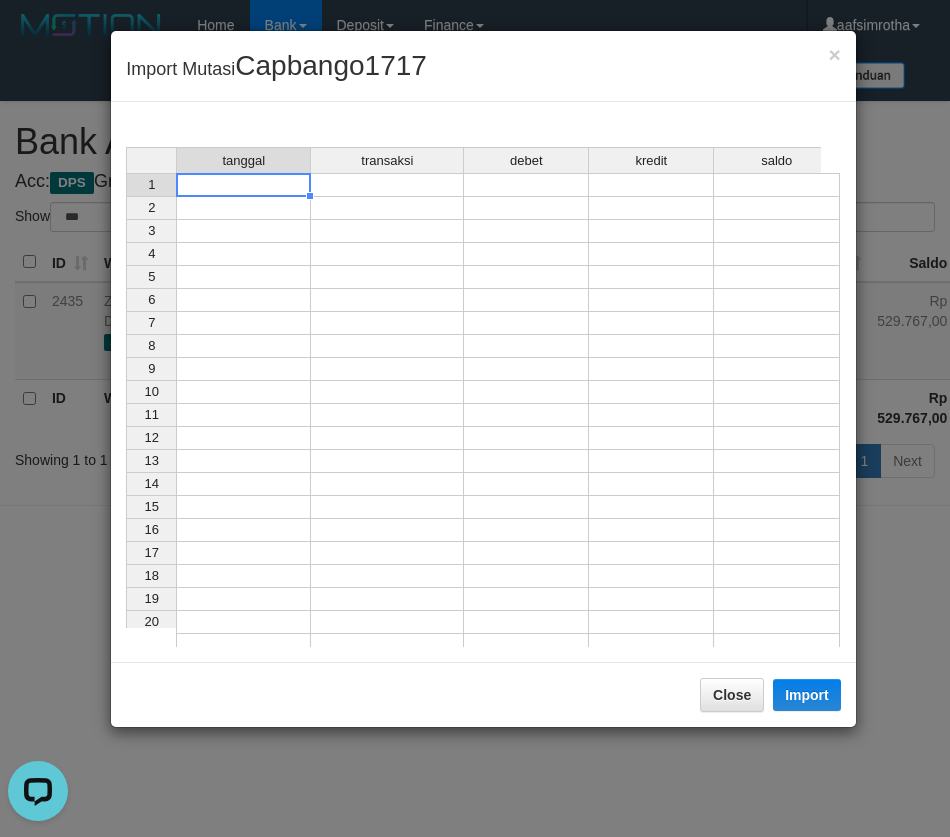 drag, startPoint x: 270, startPoint y: 187, endPoint x: 364, endPoint y: 246, distance: 110.98198 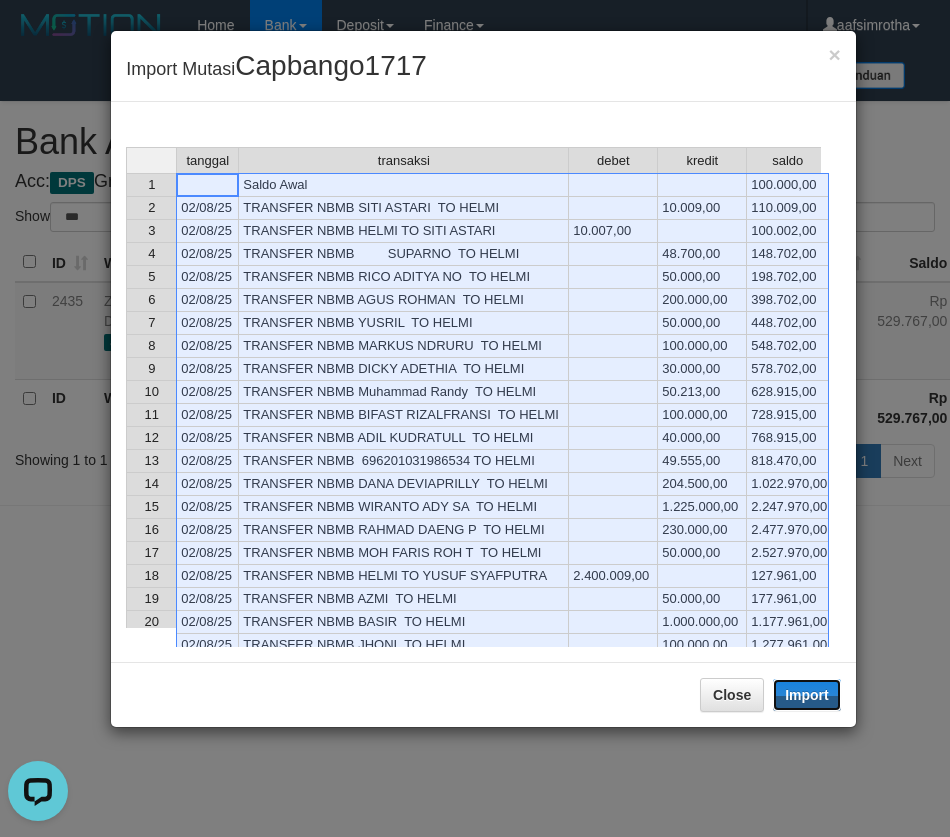 click on "Import" at bounding box center (807, 695) 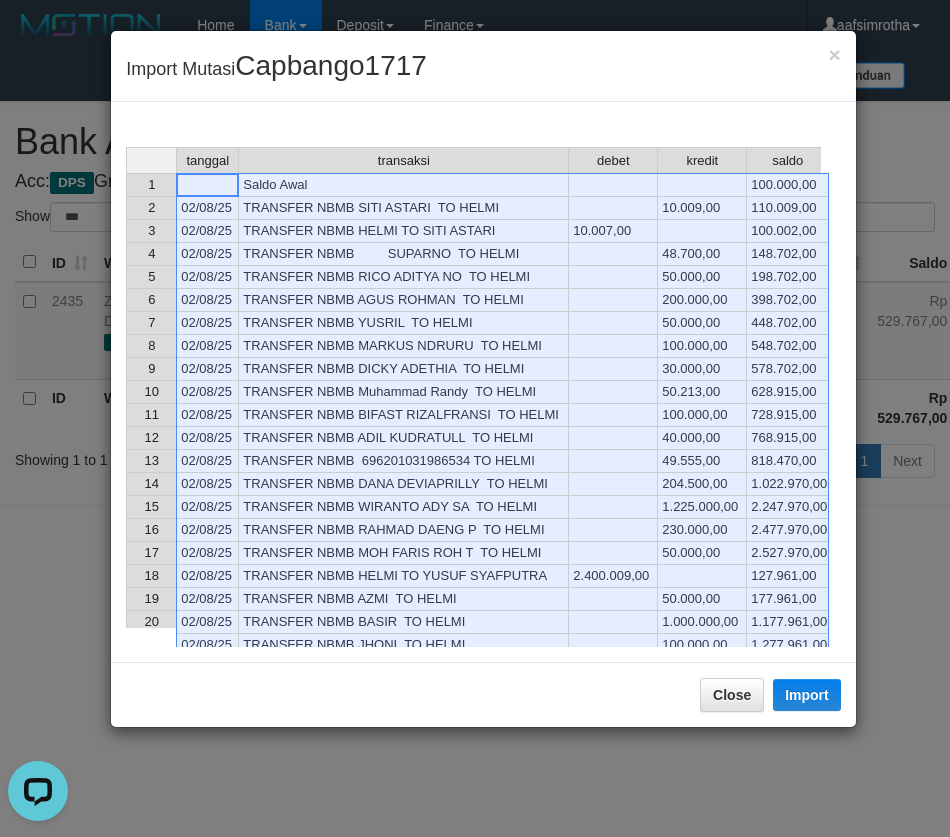 click on "×
Import Mutasi  Capbango1717
tanggal transaksi debet kredit saldo 1 Saldo Awal 100.000,00 2 [DATE] TRANSFER NBMB [NAME]  TO [NAME] 10.009,00 110.009,00 3 [DATE] TRANSFER NBMB [NAME] TO [NAME] 10.007,00 100.002,00 4 [DATE] TRANSFER NBMB 	[NAME]  TO [NAME] 48.700,00 148.702,00 5 [DATE] TRANSFER NBMB [NAME] NO  TO [NAME] 50.000,00 198.702,00 6 [DATE] TRANSFER NBMB [NAME]  TO [NAME] 200.000,00 398.702,00 7 [DATE] TRANSFER NBMB [NAME]  TO [NAME] 50.000,00 448.702,00 8 [DATE] TRANSFER NBMB [NAME]  TO [NAME] 100.000,00 548.702,00 9 [DATE] TRANSFER NBMB [NAME]  TO [NAME] 30.000,00 578.702,00 10 [DATE] TRANSFER NBMB [NAME]  TO [NAME] 50.213,00 628.915,00 11 [DATE] TRANSFER NBMB [NAME]  TO [NAME] 100.000,00 728.915,00 12 [DATE] TRANSFER NBMB [NAME]  TO [NAME] 40.000,00 768.915,00 13 [DATE] TRANSFER NBMB  [ACCOUNT_NUMBER] TO [NAME] 49.555,00 818.470,00 14 [DATE] 15" at bounding box center (483, 379) 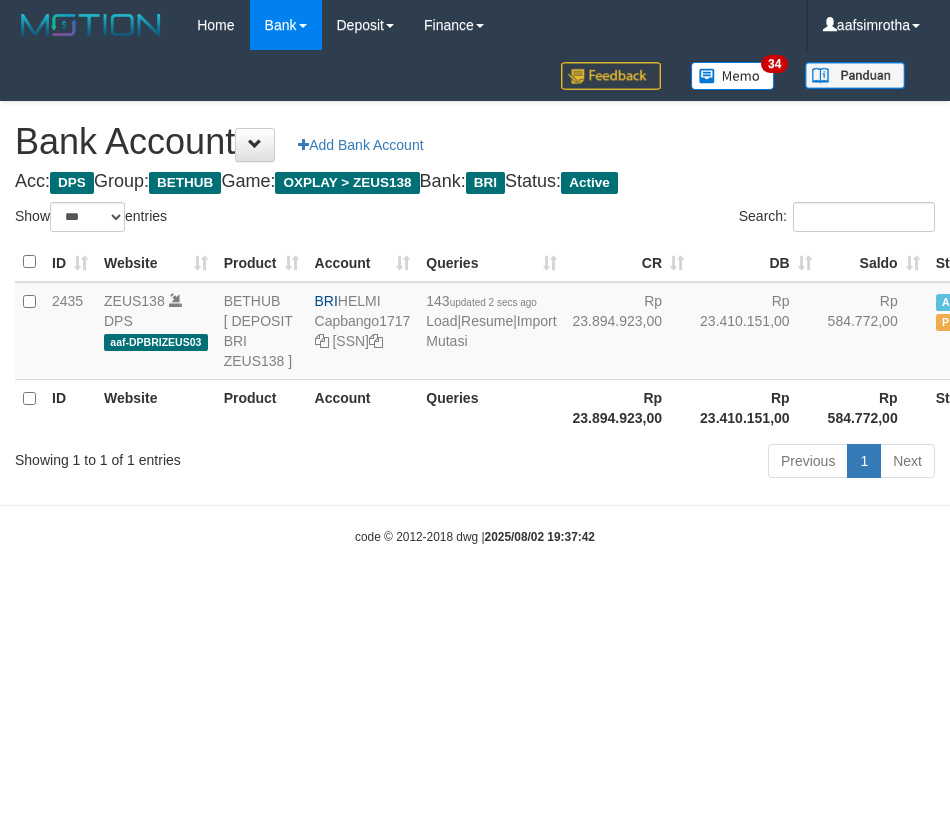 select on "***" 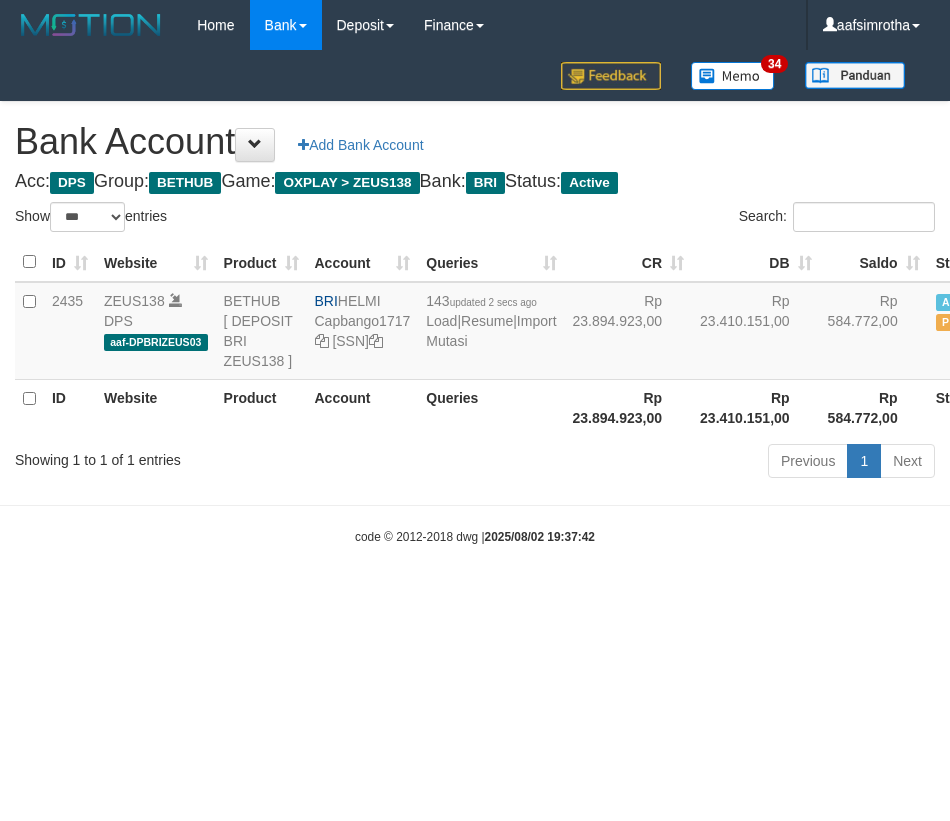 scroll, scrollTop: 0, scrollLeft: 0, axis: both 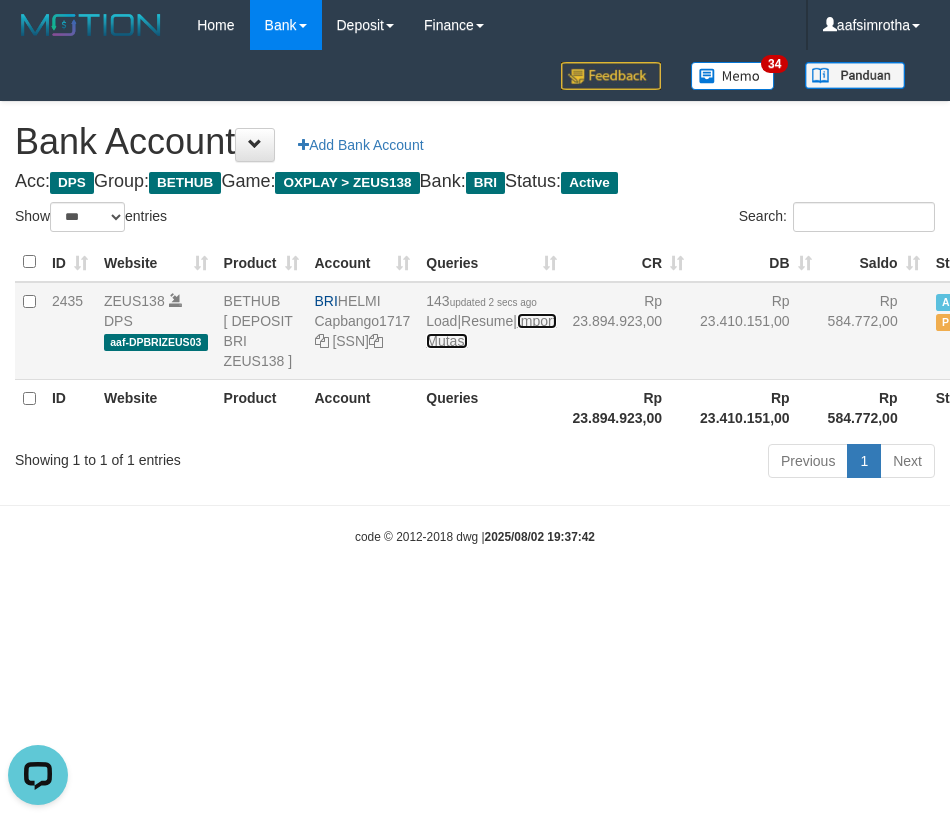 click on "Import Mutasi" at bounding box center (491, 331) 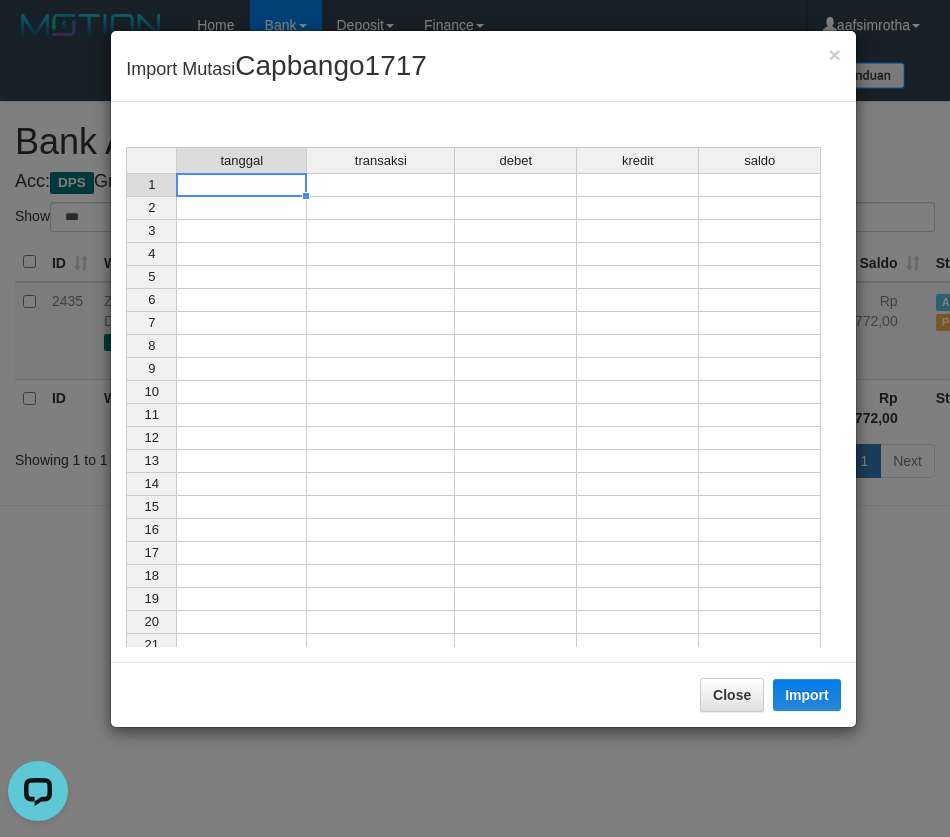 click at bounding box center [241, 185] 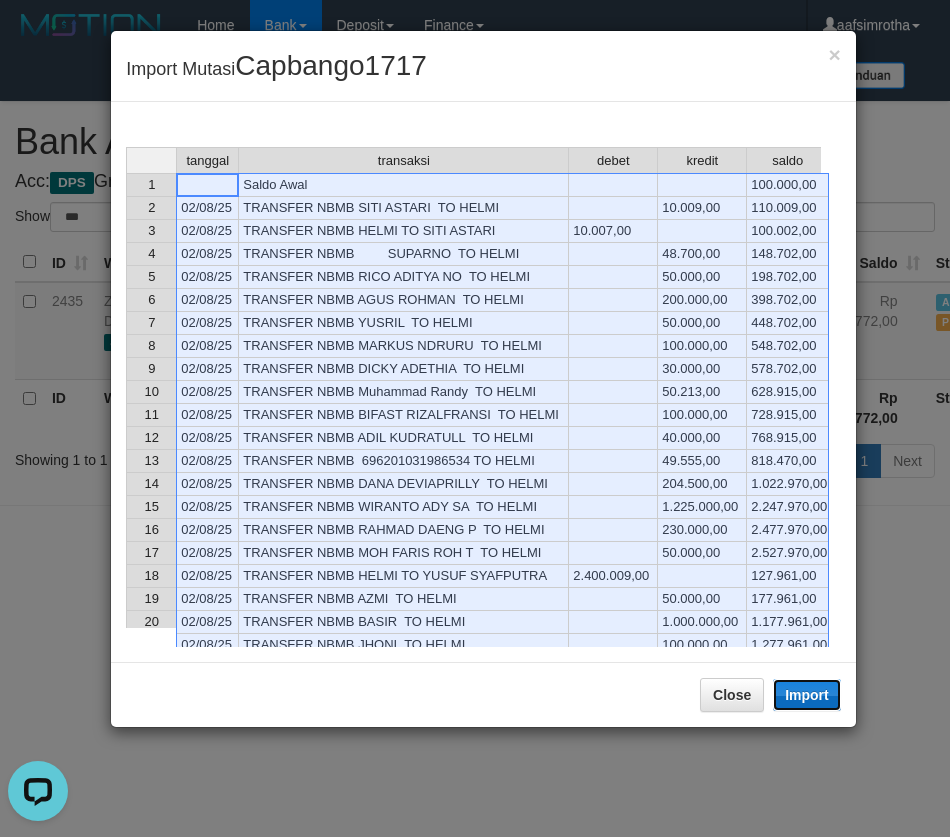 click on "Import" at bounding box center (807, 695) 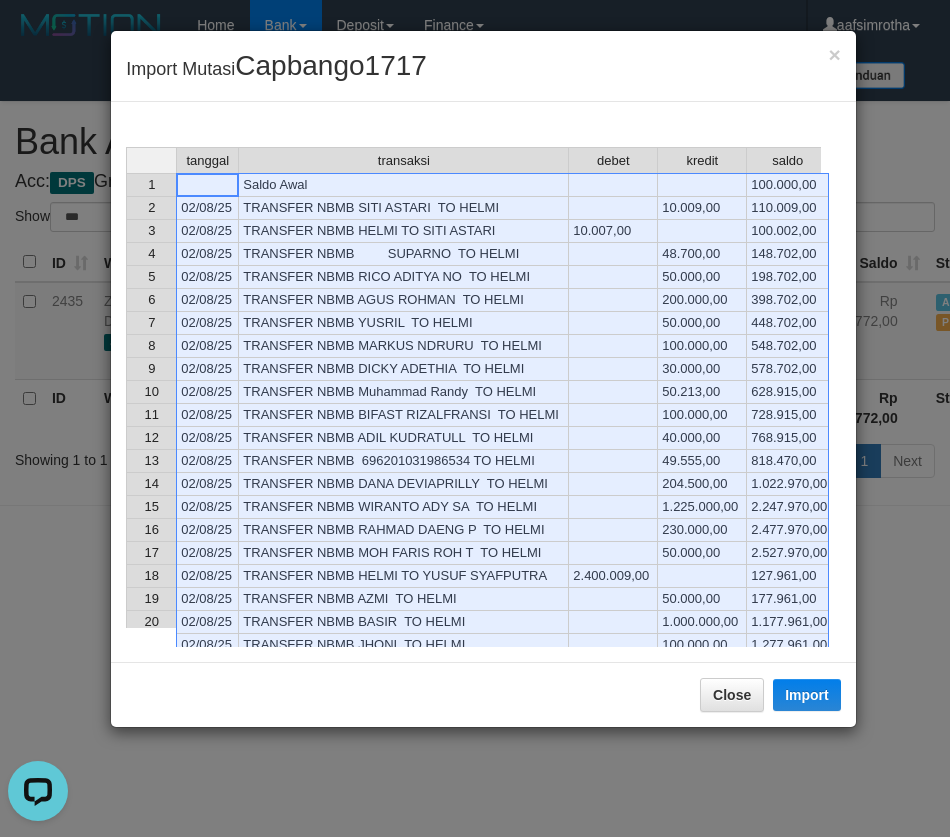 click on "tanggal transaksi debet kredit saldo 1 Saldo Awal 100.000,00 2 02/08/25 TRANSFER NBMB [NAME]  TO [NAME] 10.009,00 110.009,00 3 02/08/25 TRANSFER NBMB [NAME] TO [NAME] 10.007,00 100.002,00 4 02/08/25 TRANSFER NBMB 	[NAME]  TO [NAME] 48.700,00 148.702,00 5 02/08/25 TRANSFER NBMB [NAME] NO  TO [NAME] 50.000,00 198.702,00 6 02/08/25 TRANSFER NBMB [NAME]  TO [NAME] 200.000,00 398.702,00 7 02/08/25 TRANSFER NBMB [NAME]  TO [NAME] 50.000,00 448.702,00 8 02/08/25 TRANSFER NBMB [NAME]  TO [NAME] 100.000,00 548.702,00 9 02/08/25 TRANSFER NBMB [NAME]  TO [NAME] 30.000,00 578.702,00 10 02/08/25 TRANSFER NBMB [NAME] [NAME]  TO [NAME] 50.213,00 628.915,00 11 02/08/25 TRANSFER NBMB [NAME] [NAME]  TO [NAME] 100.000,00 728.915,00 12 02/08/25 TRANSFER NBMB [NAME] [NAME]  TO [NAME] 40.000,00 768.915,00 13 02/08/25 TRANSFER NBMB  [ACCOUNT_NUMBER] TO [NAME] 204.500,00 1.022.970,00 15 02/08/25 16" at bounding box center [483, 382] 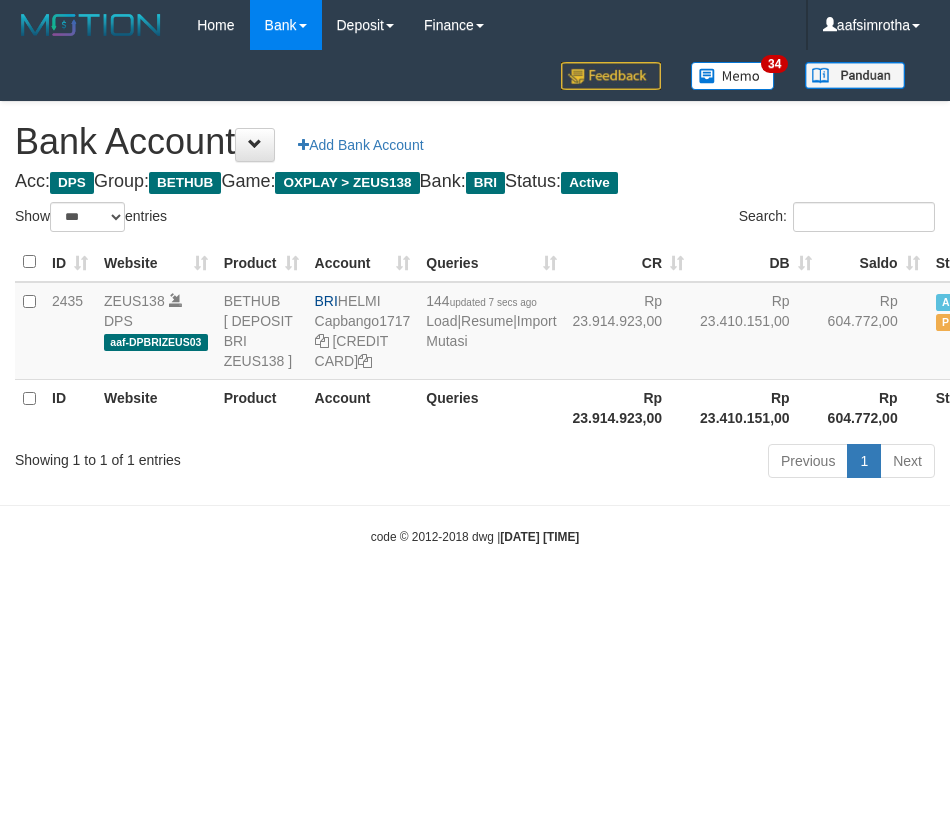 select on "***" 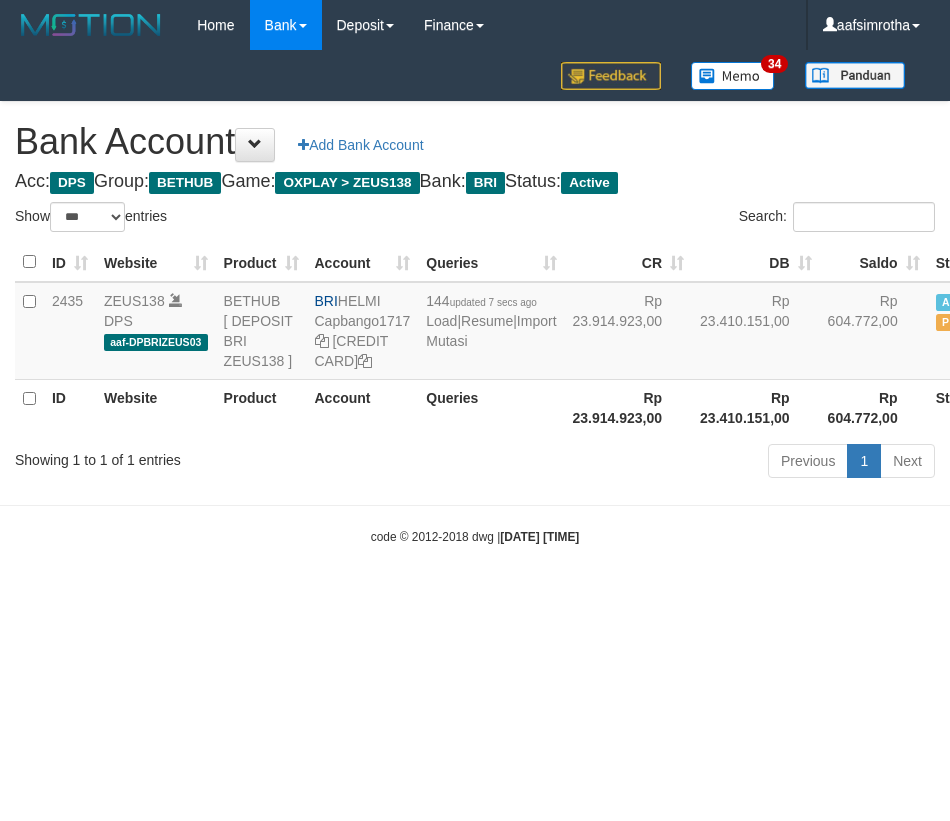 scroll, scrollTop: 0, scrollLeft: 0, axis: both 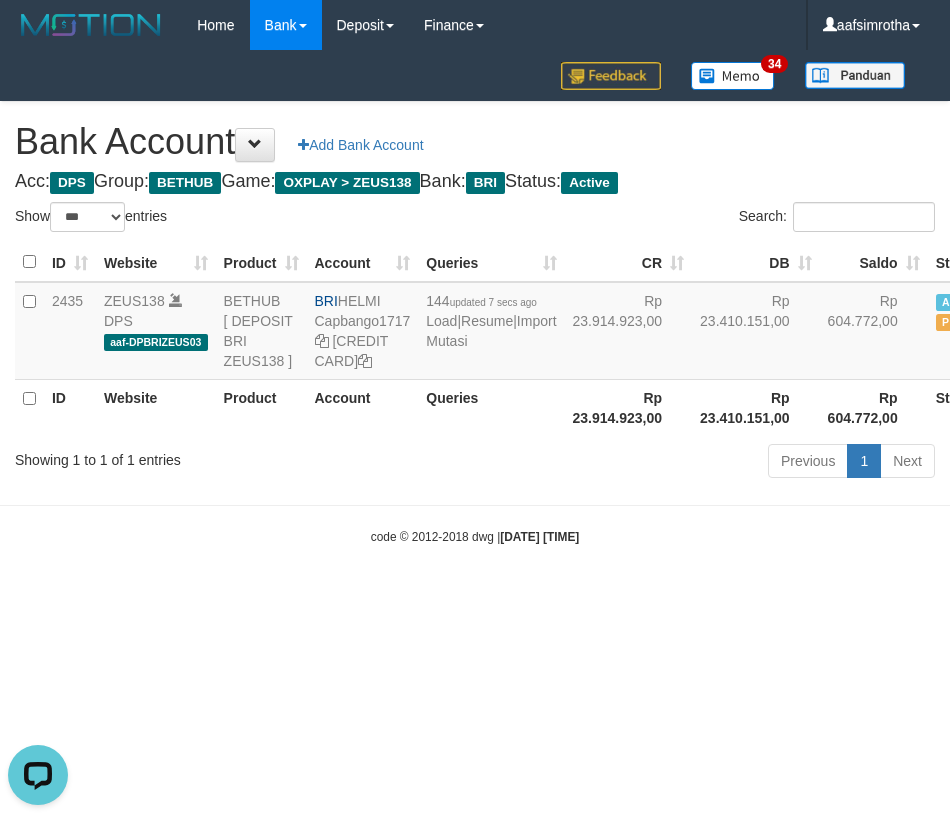 drag, startPoint x: 333, startPoint y: 660, endPoint x: 390, endPoint y: 560, distance: 115.1043 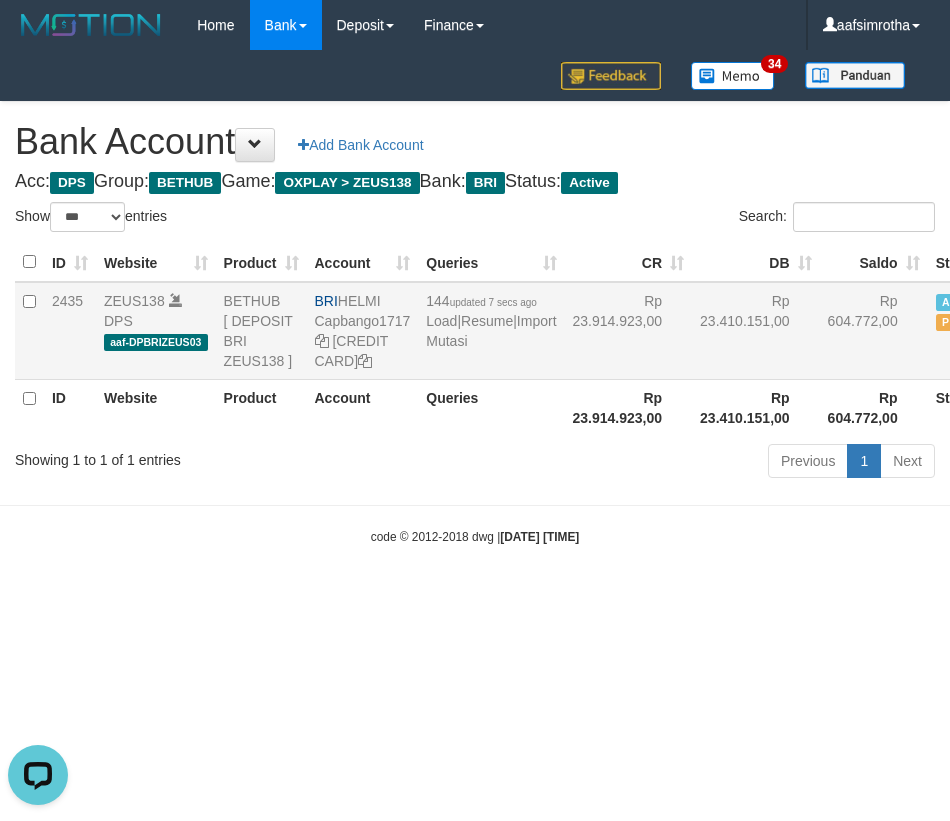 click on "144  updated 7 secs ago
Load
|
Resume
|
Import Mutasi" at bounding box center [491, 331] 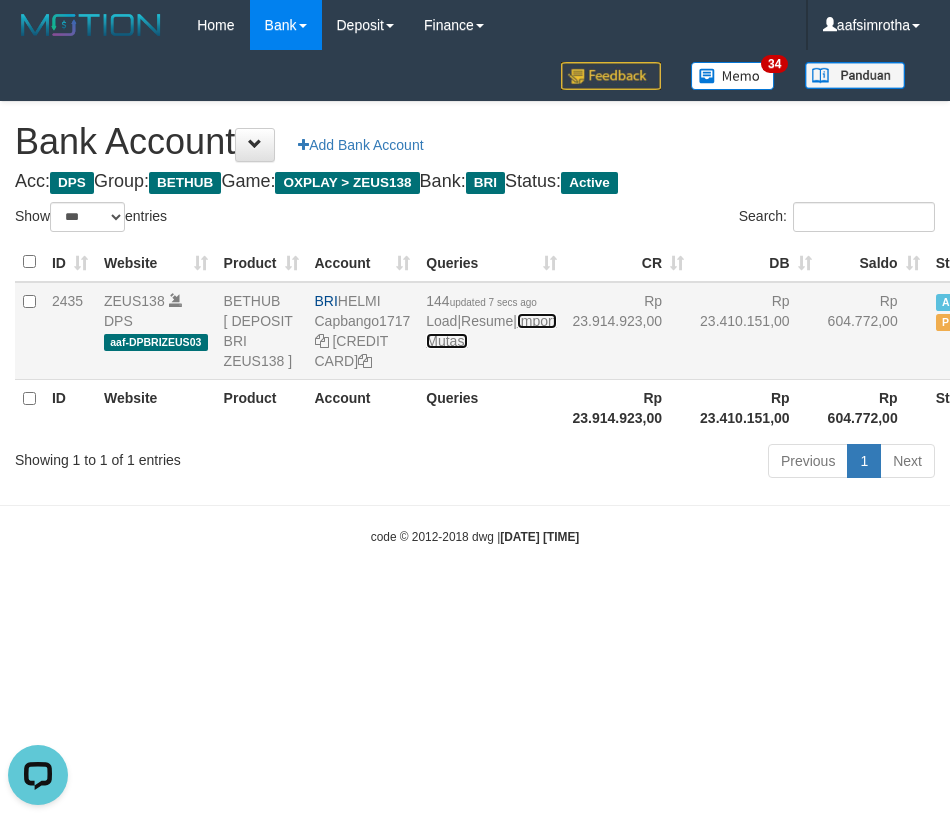 click on "Import Mutasi" at bounding box center [491, 331] 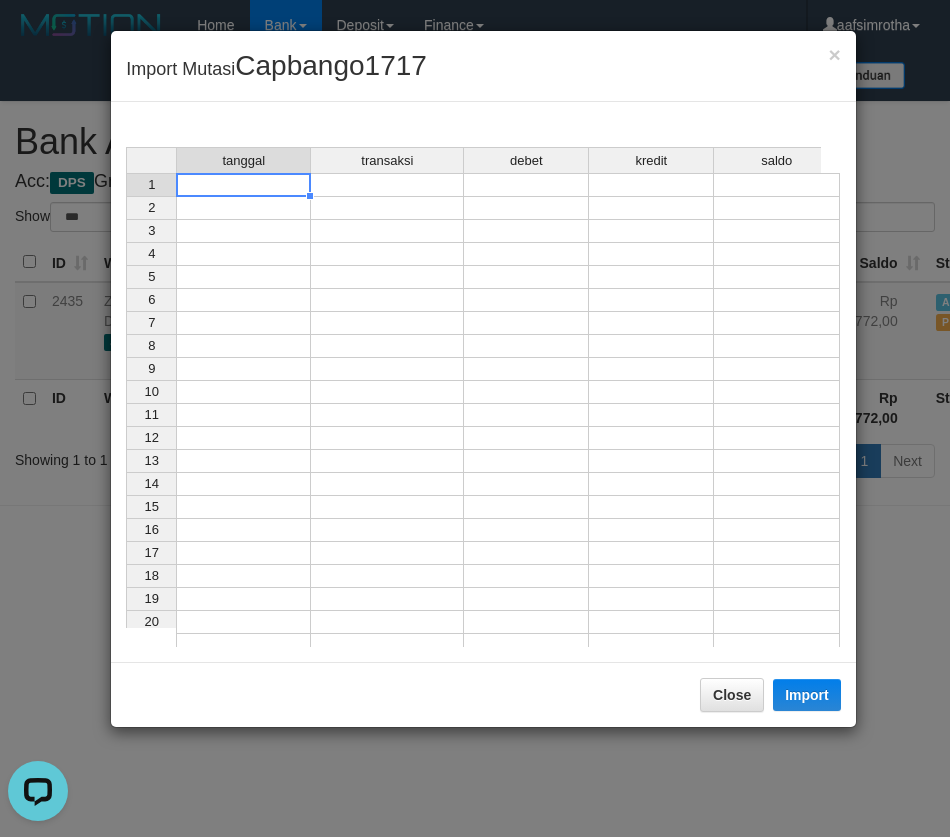click at bounding box center (243, 185) 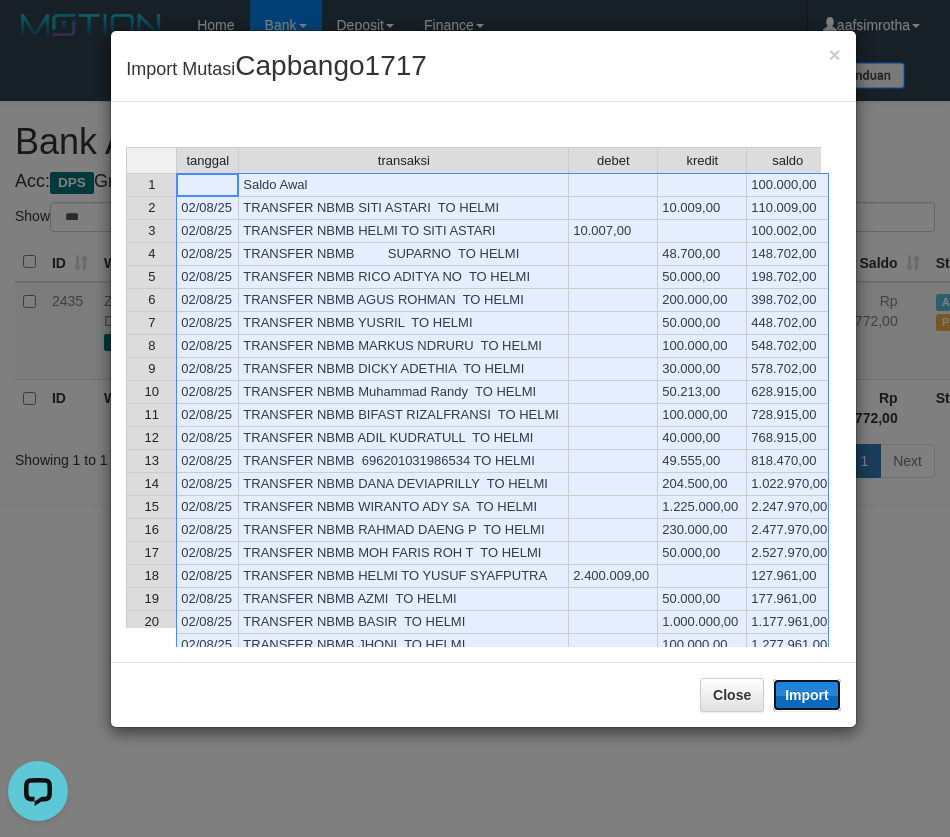 click on "Import" at bounding box center (807, 695) 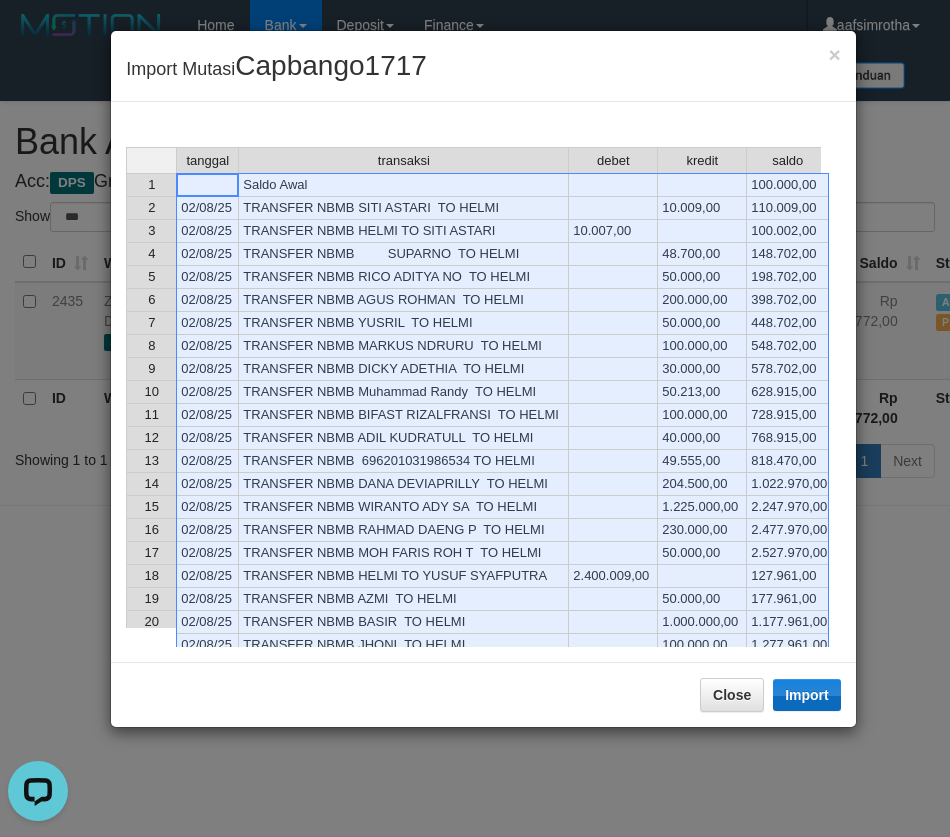click on "1.177.961,00" at bounding box center (788, 622) 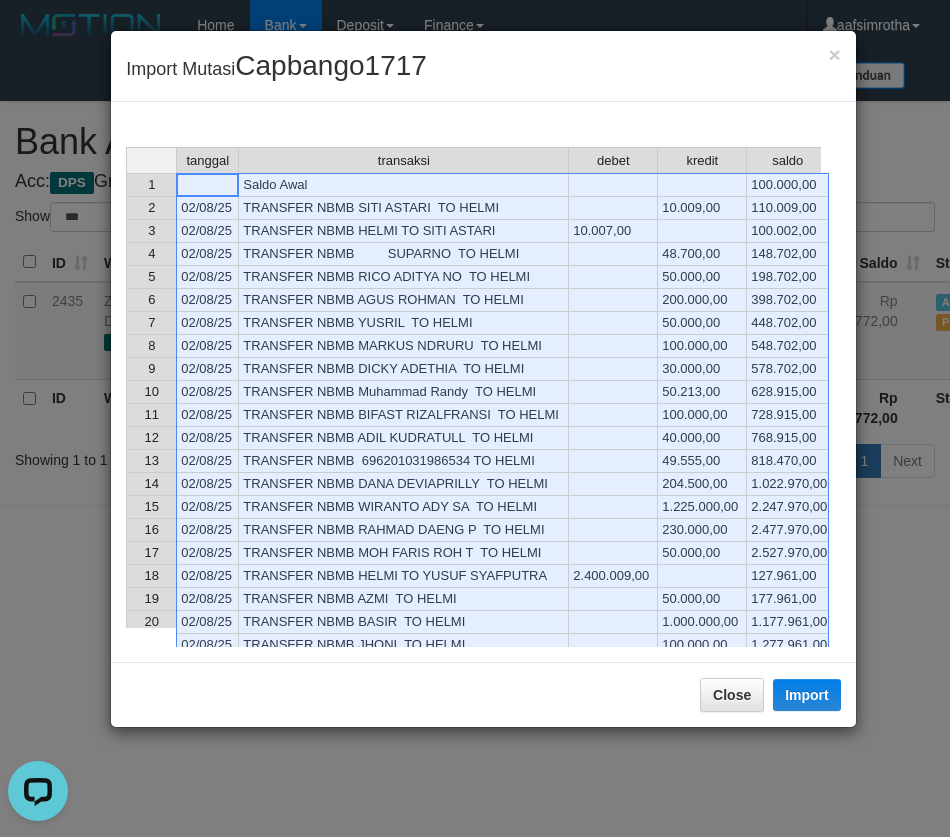 click on "Close
Import" at bounding box center (483, 694) 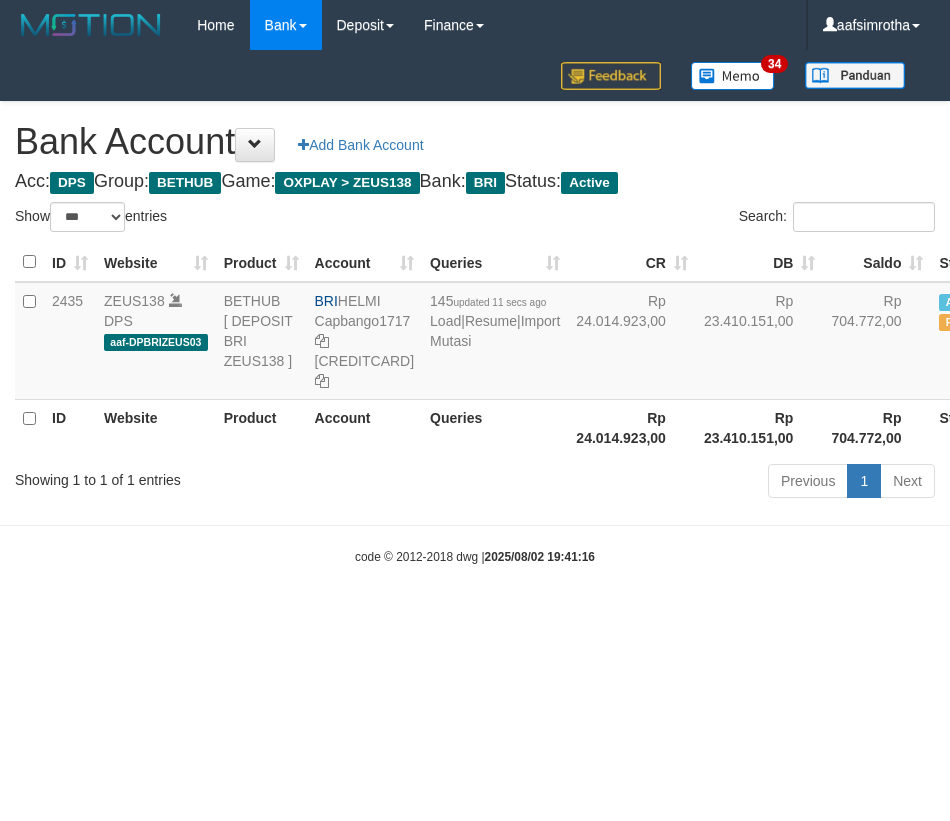 select on "***" 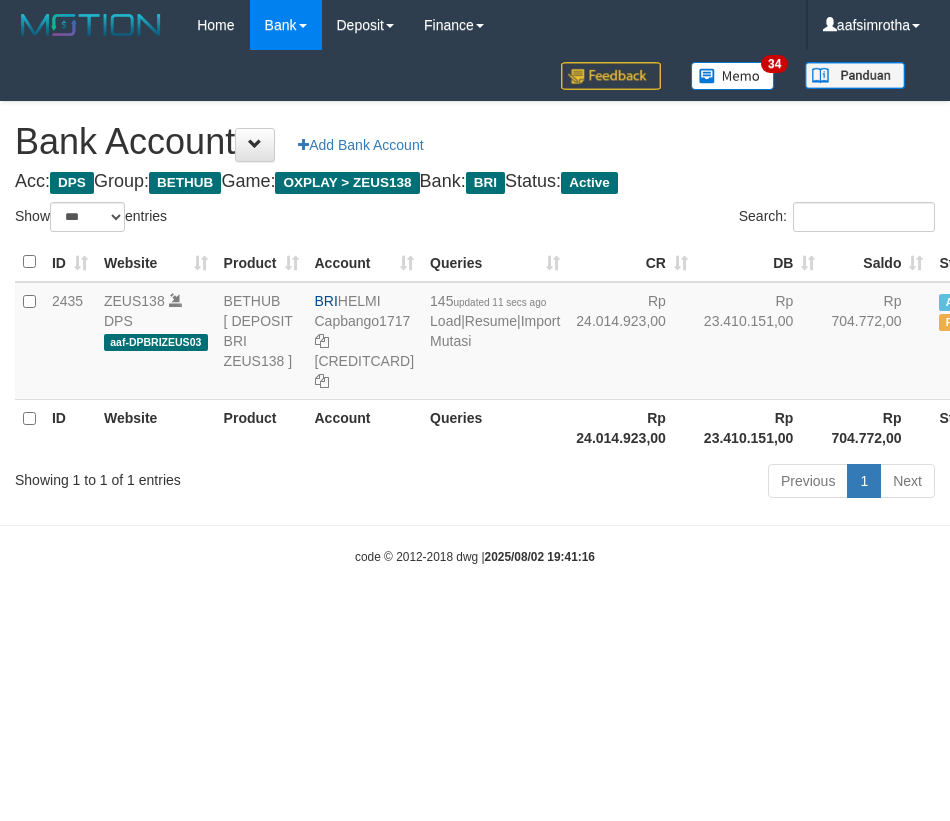 scroll, scrollTop: 0, scrollLeft: 0, axis: both 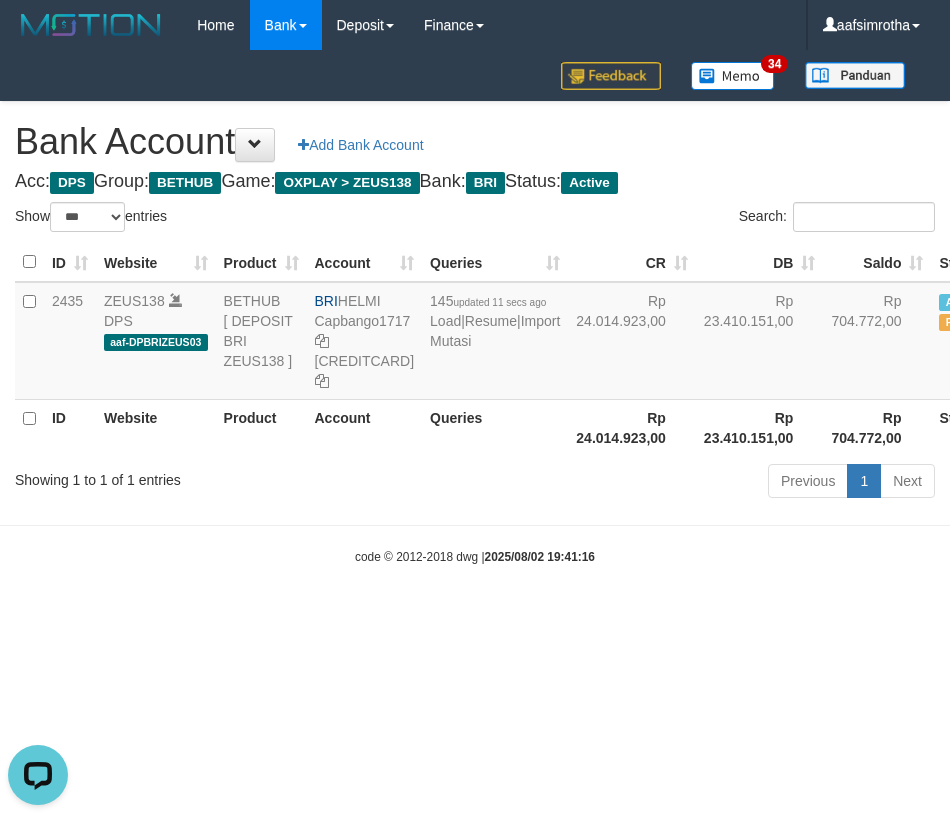 click on "Toggle navigation
Home
Bank
Account List
Mutasi Bank
Search
Note Mutasi
Deposit
DPS Fetch
DPS List
History
Note DPS
Finance
Financial Data
aafsimrotha
My Profile
Log Out
34" at bounding box center [475, 308] 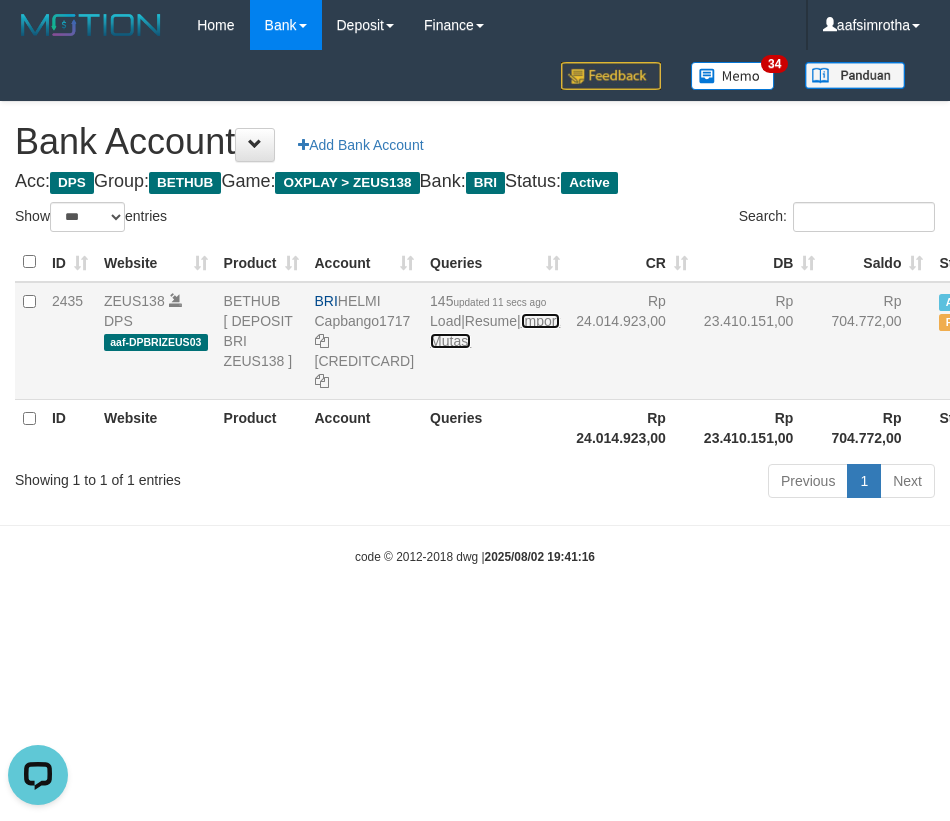 click on "Import Mutasi" at bounding box center (495, 331) 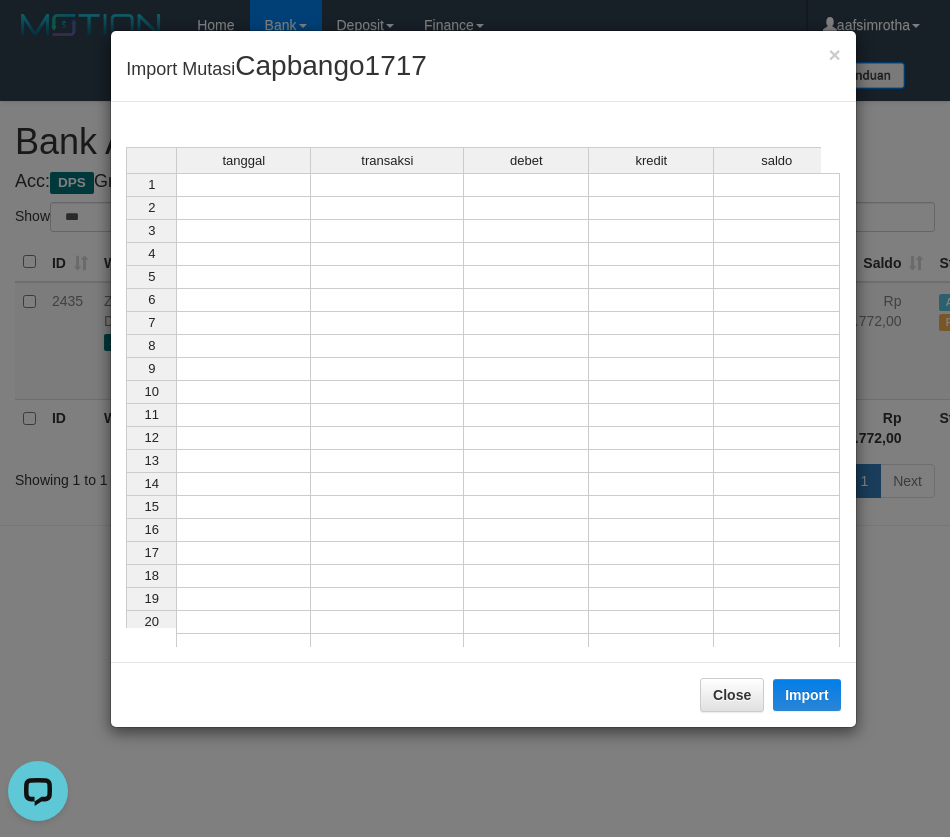 click at bounding box center [243, 208] 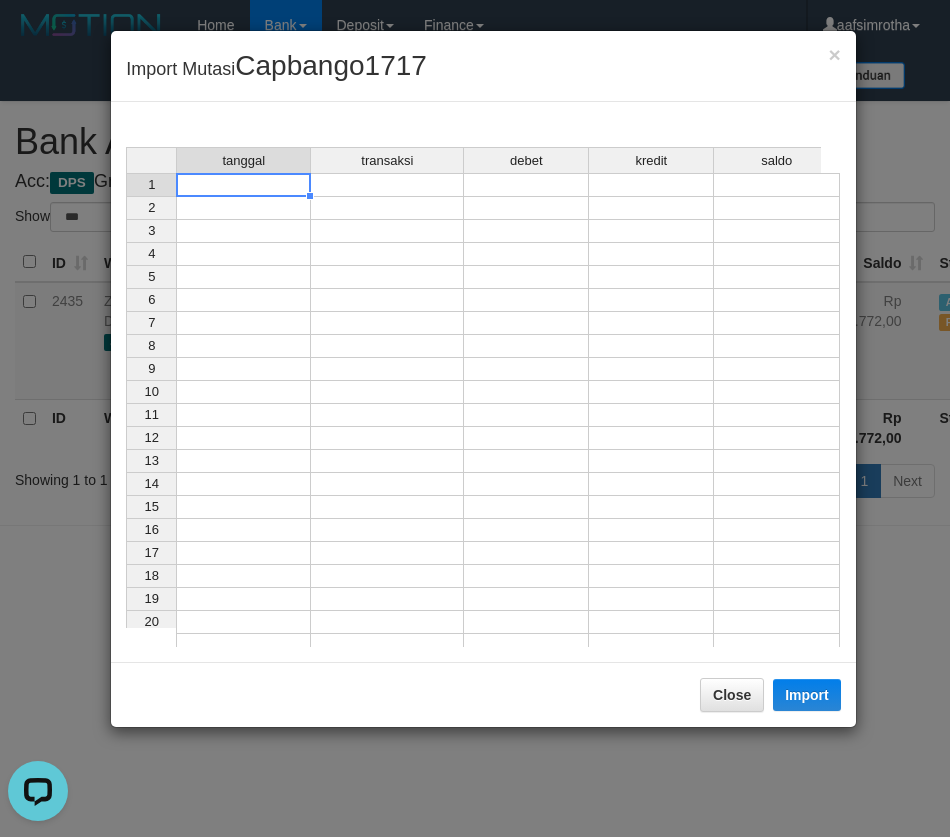 click at bounding box center [243, 185] 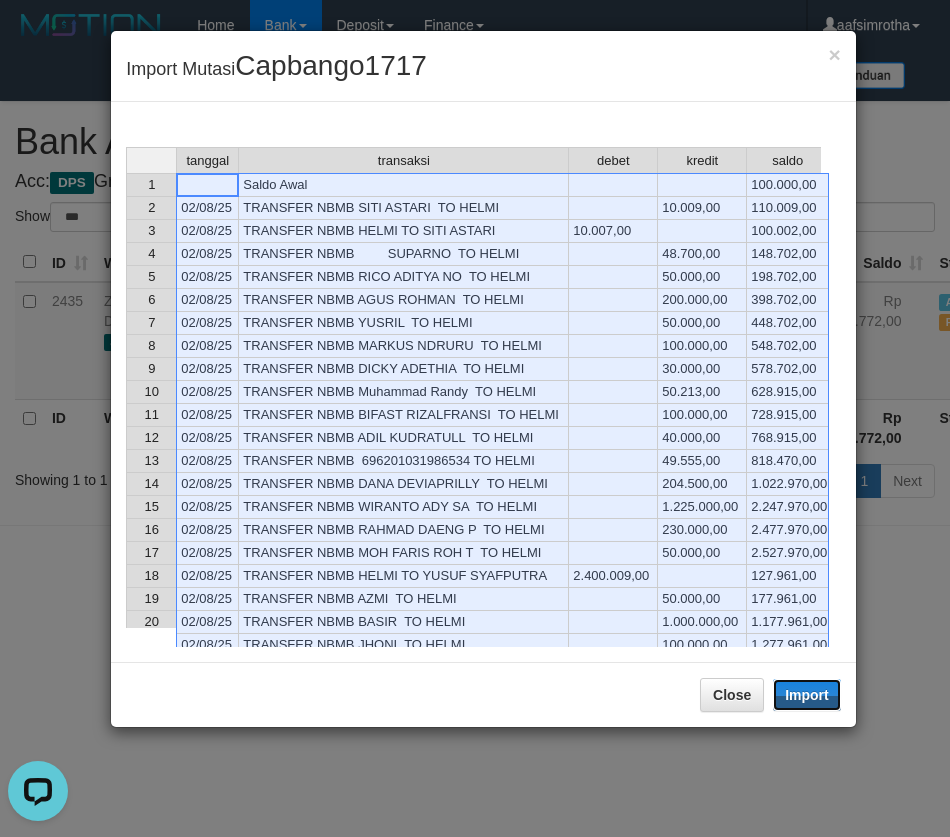 drag, startPoint x: 833, startPoint y: 690, endPoint x: 0, endPoint y: 146, distance: 994.8995 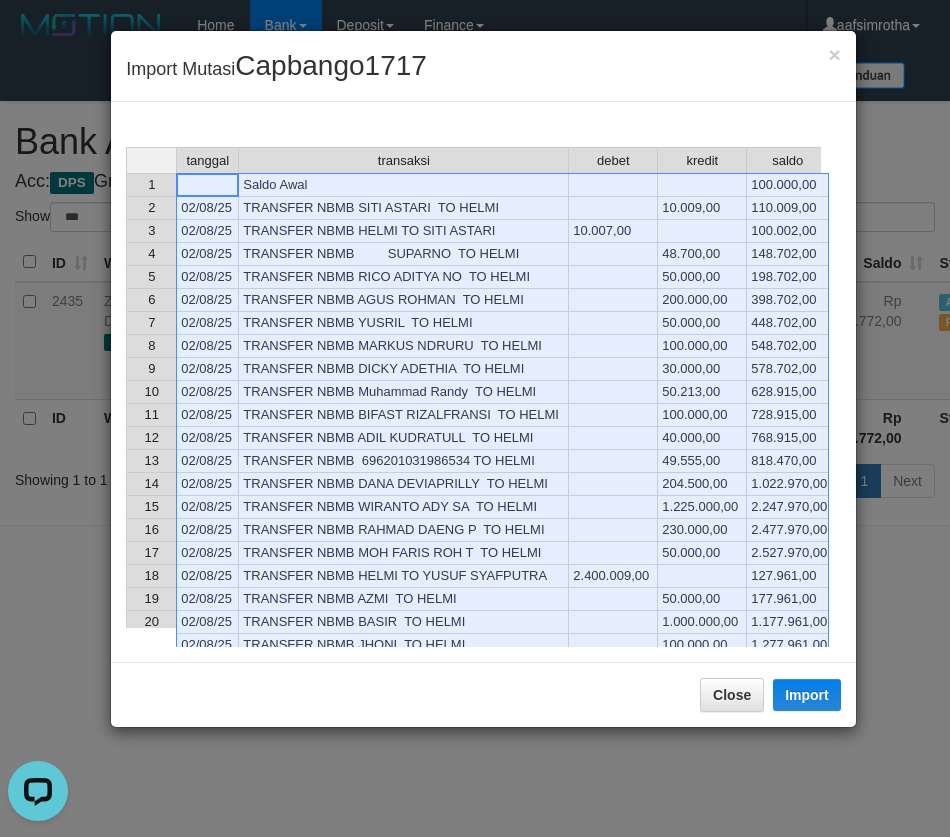 click on "Close
Import" at bounding box center [483, 694] 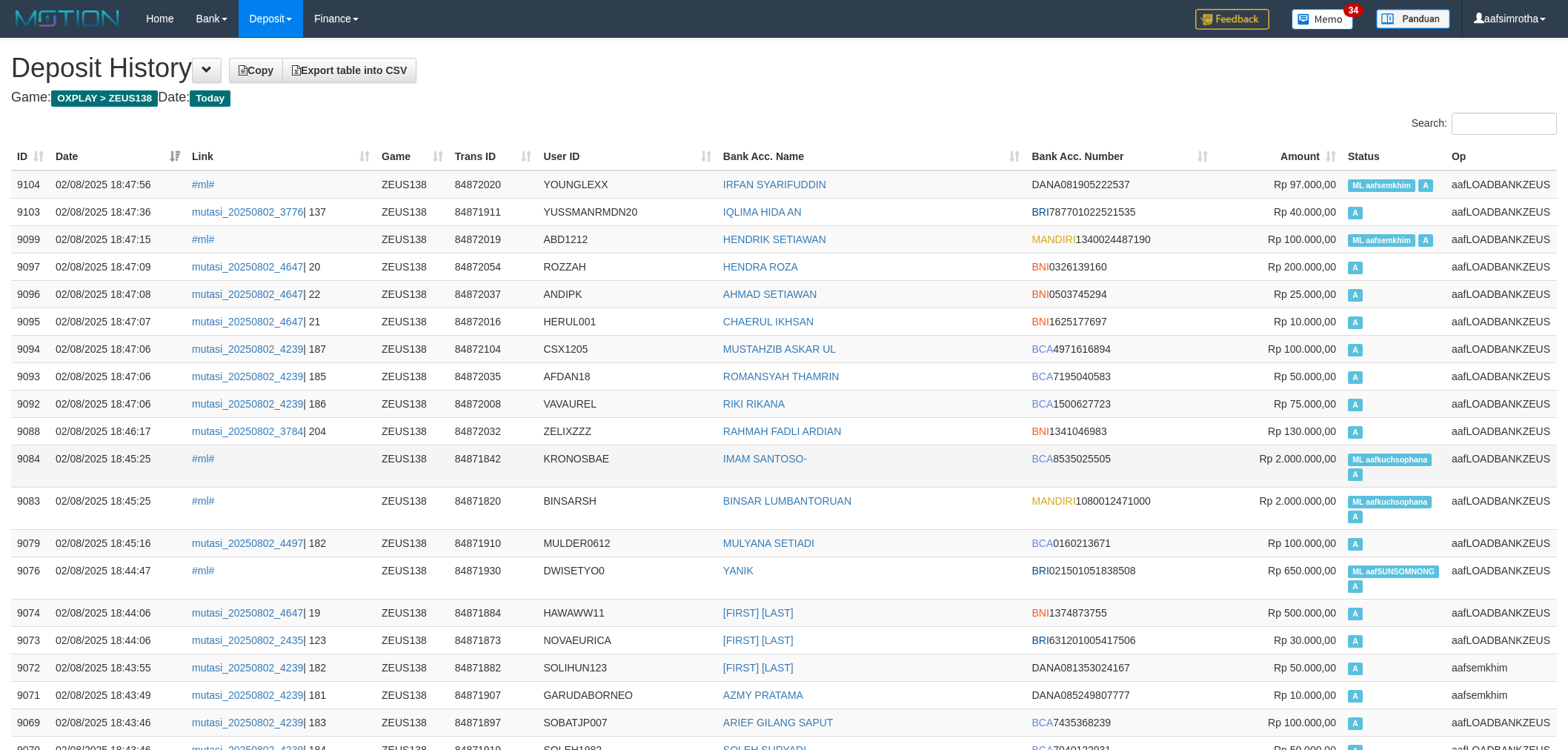 scroll, scrollTop: 0, scrollLeft: 0, axis: both 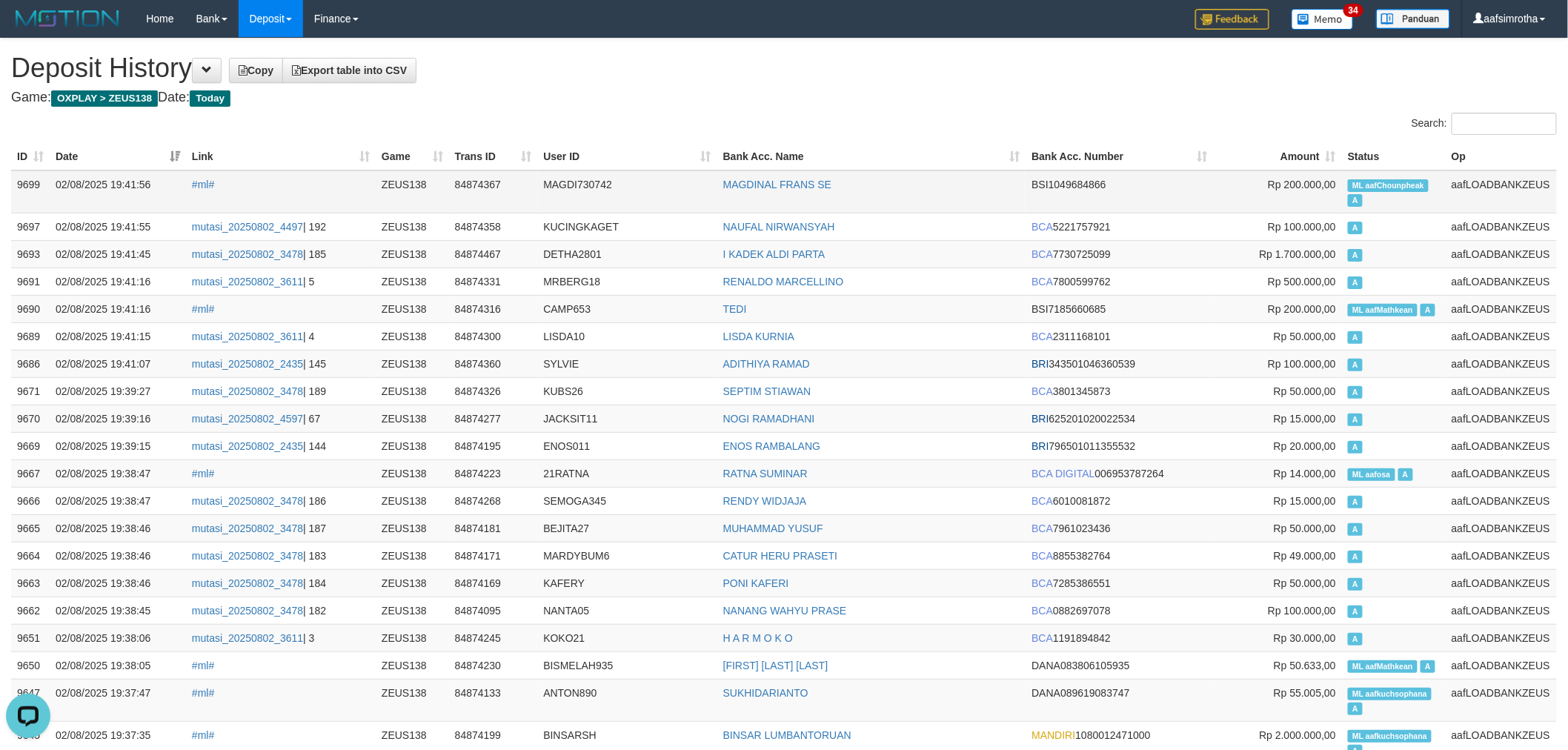 click on "ML aafChounpheak" at bounding box center (1388, 185) 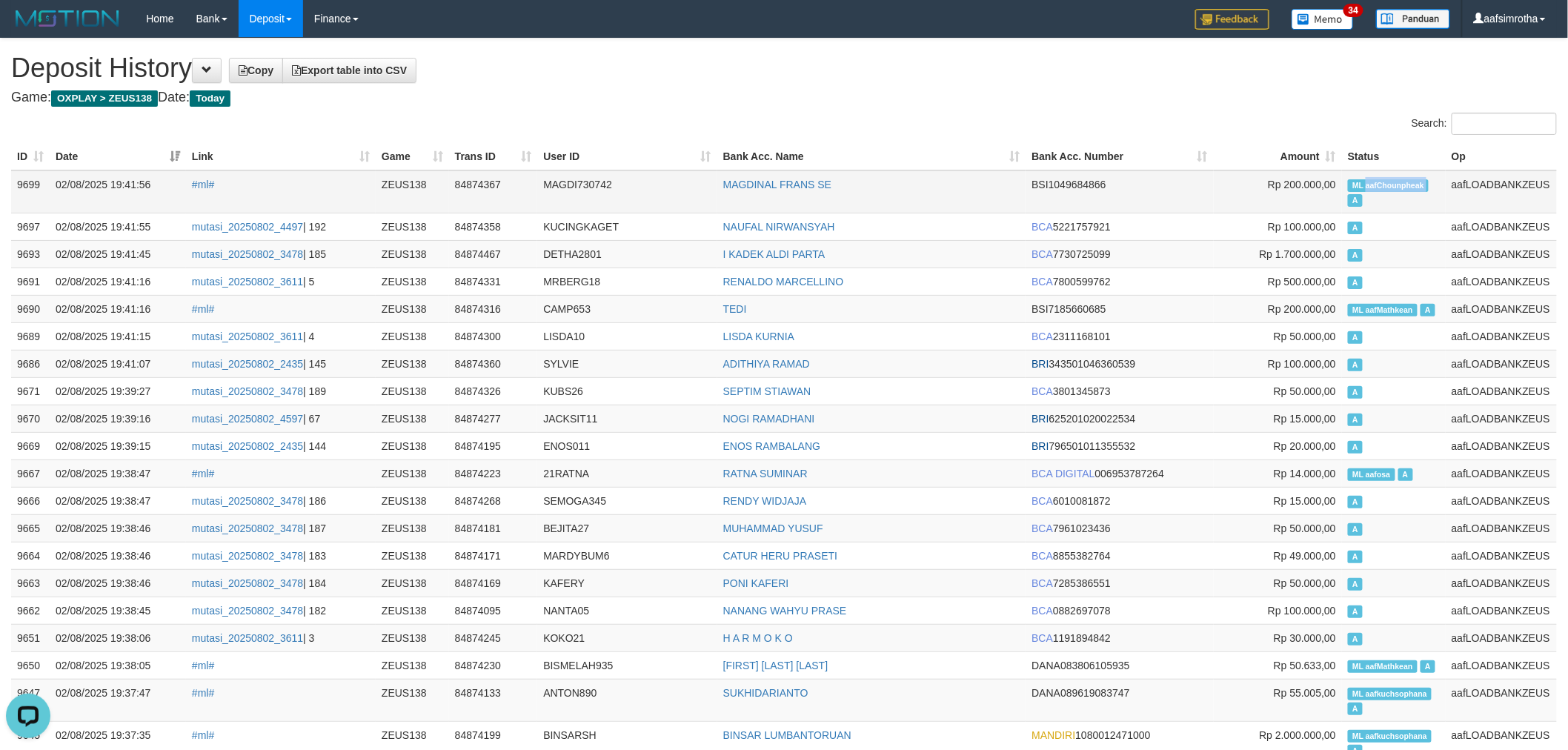 click on "ML aafChounpheak" at bounding box center (1388, 185) 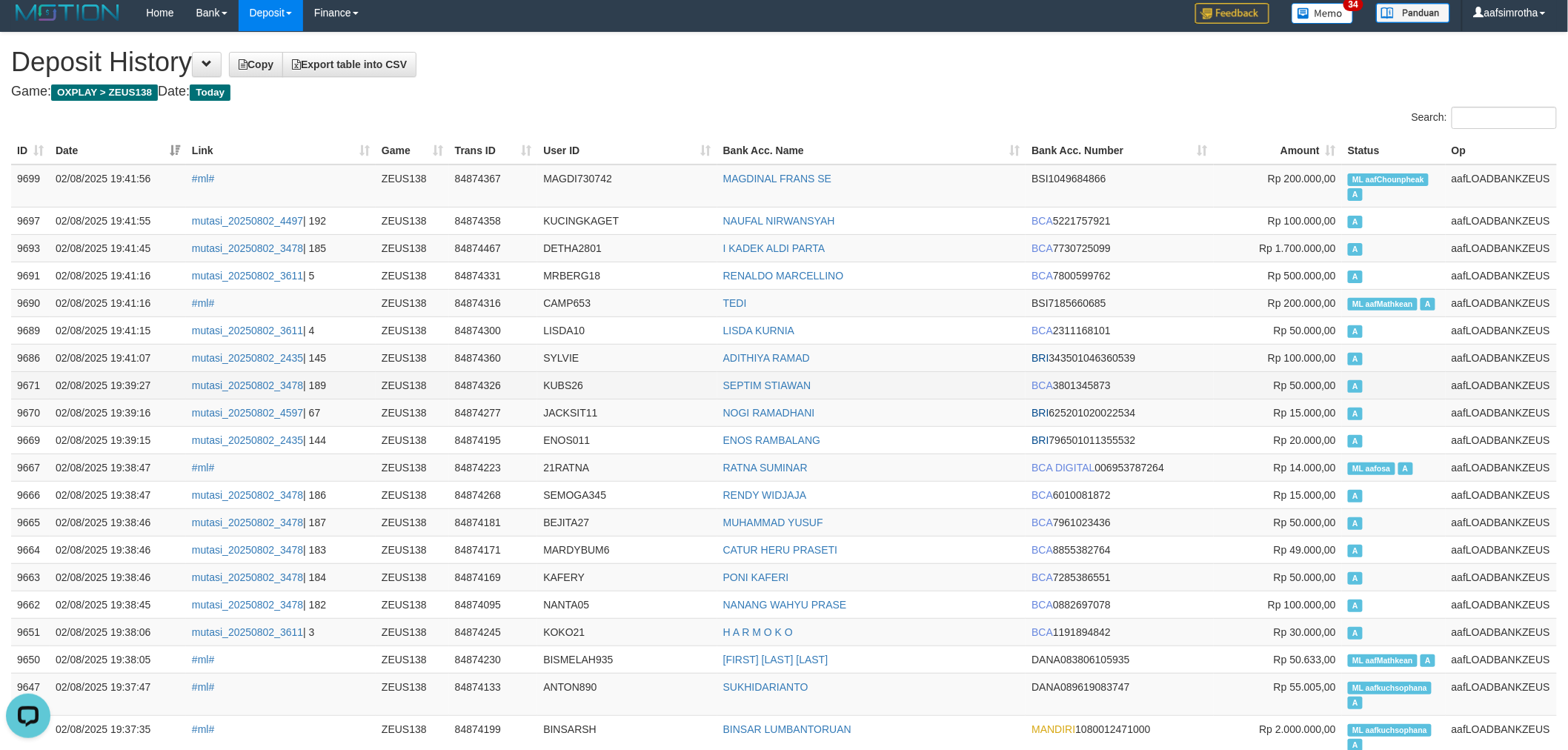 scroll, scrollTop: 0, scrollLeft: 0, axis: both 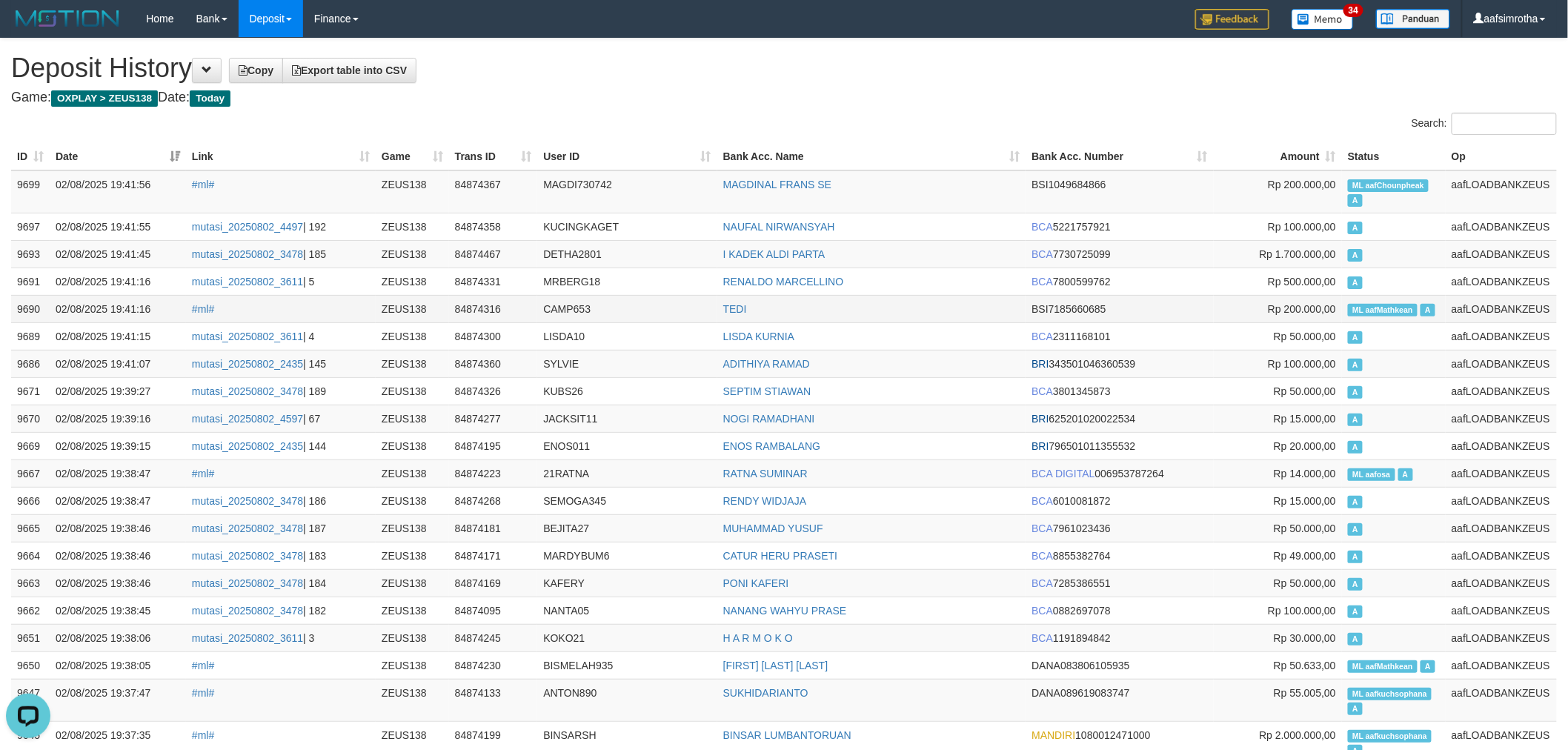 click on "ML aafMathkean" at bounding box center (1383, 310) 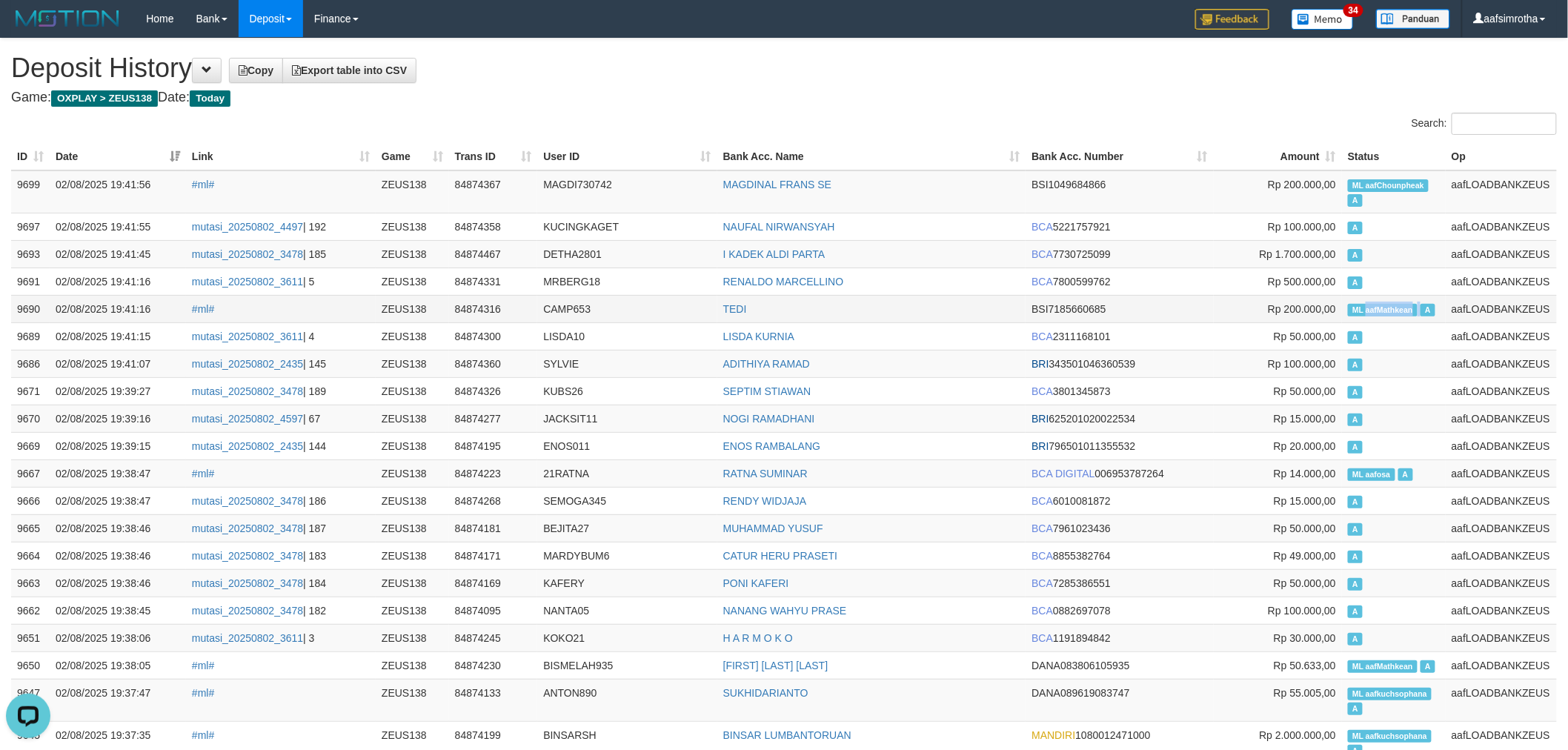click on "ML aafMathkean" at bounding box center [1383, 310] 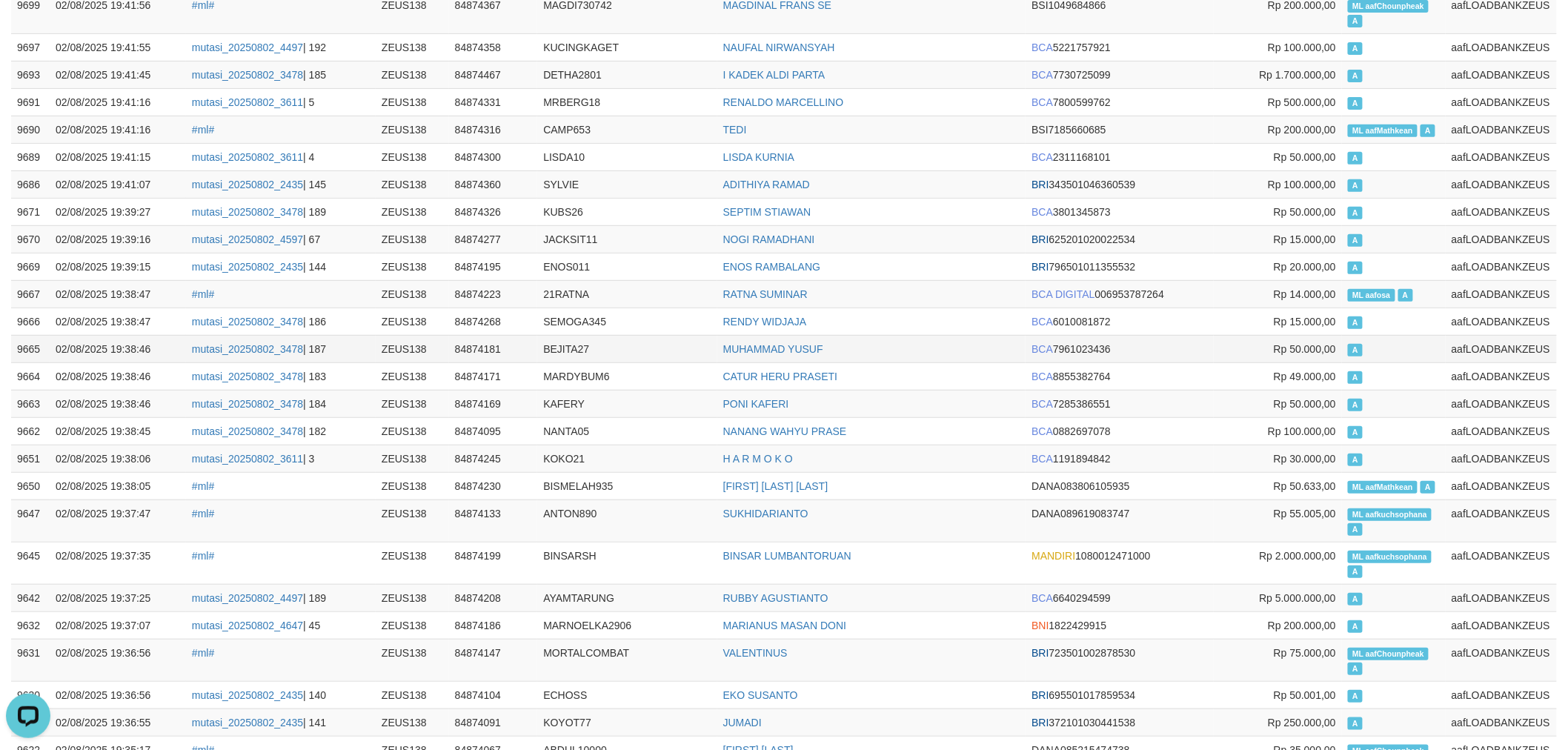 scroll, scrollTop: 411, scrollLeft: 0, axis: vertical 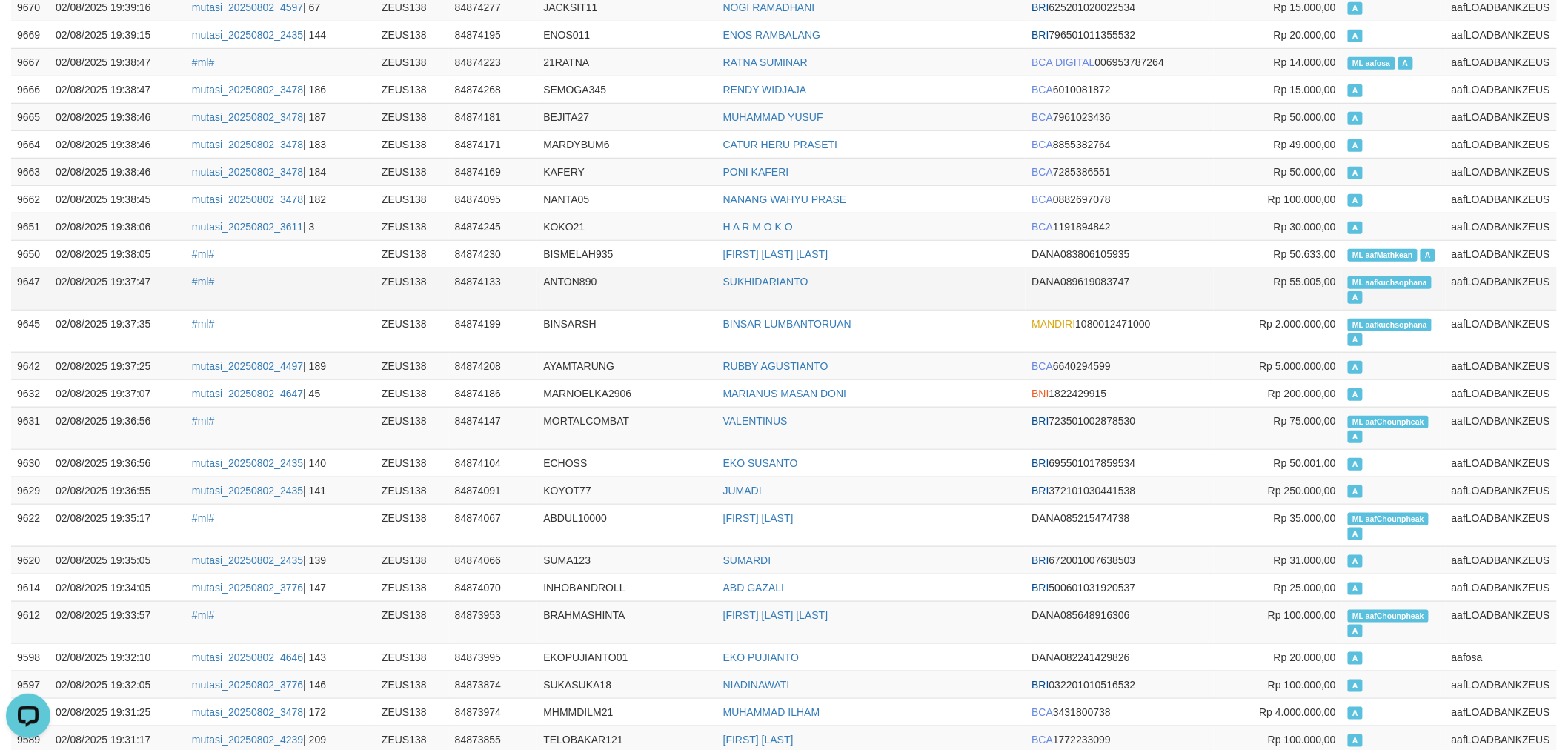 click on "ML aafkuchsophana" at bounding box center (1389, 282) 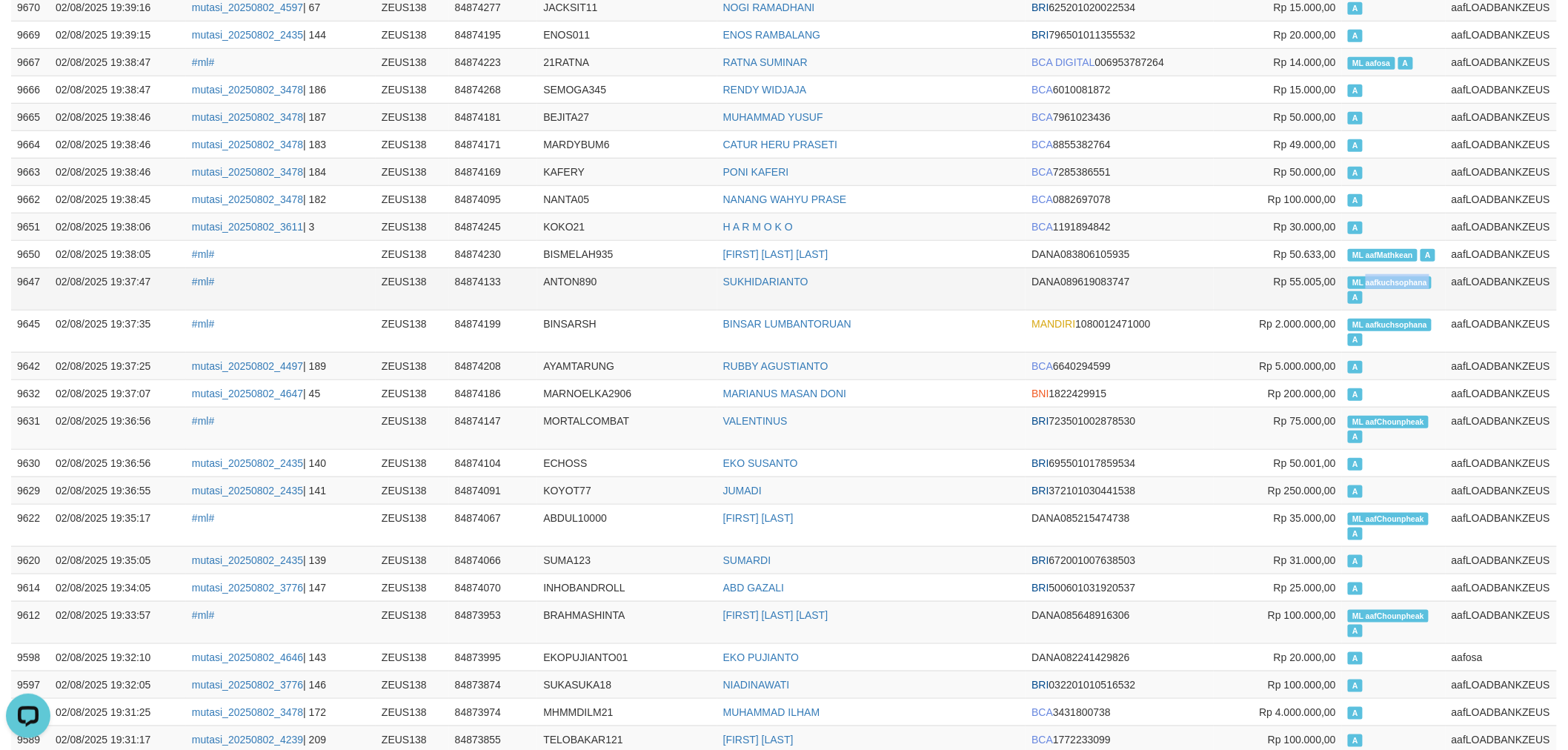 click on "ML aafkuchsophana" at bounding box center (1389, 282) 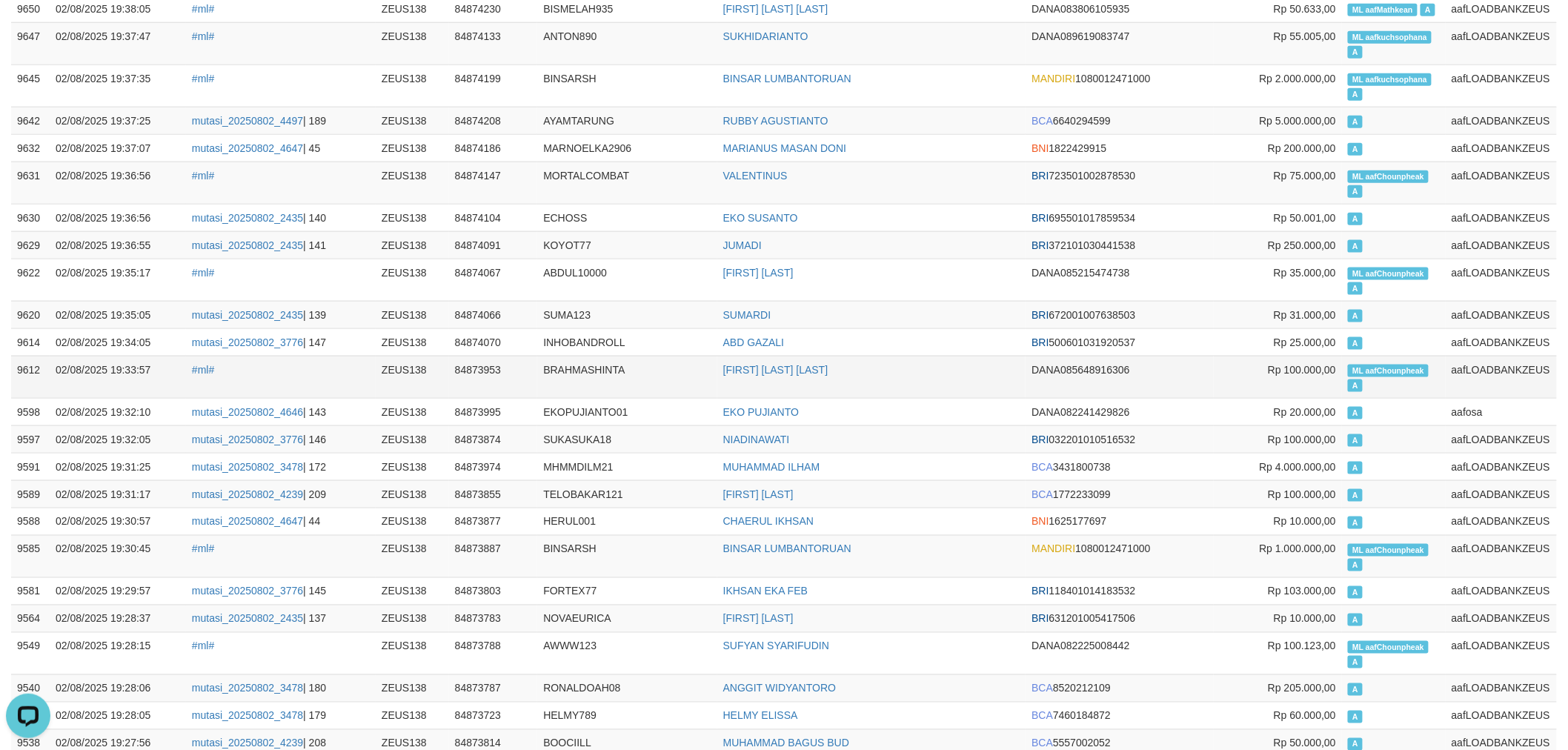 scroll, scrollTop: 576, scrollLeft: 0, axis: vertical 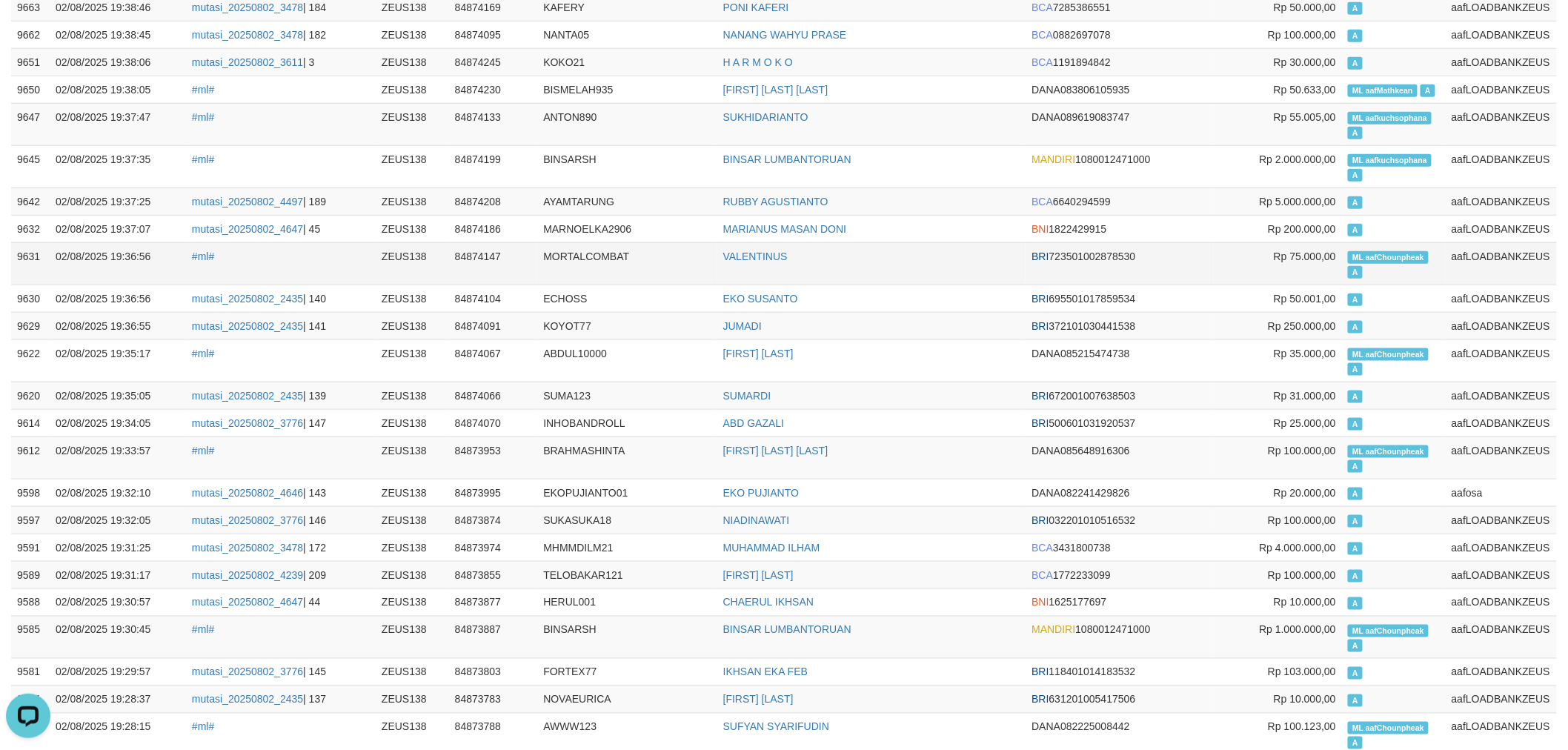 click on "ML aafChounpheak" at bounding box center [1388, 257] 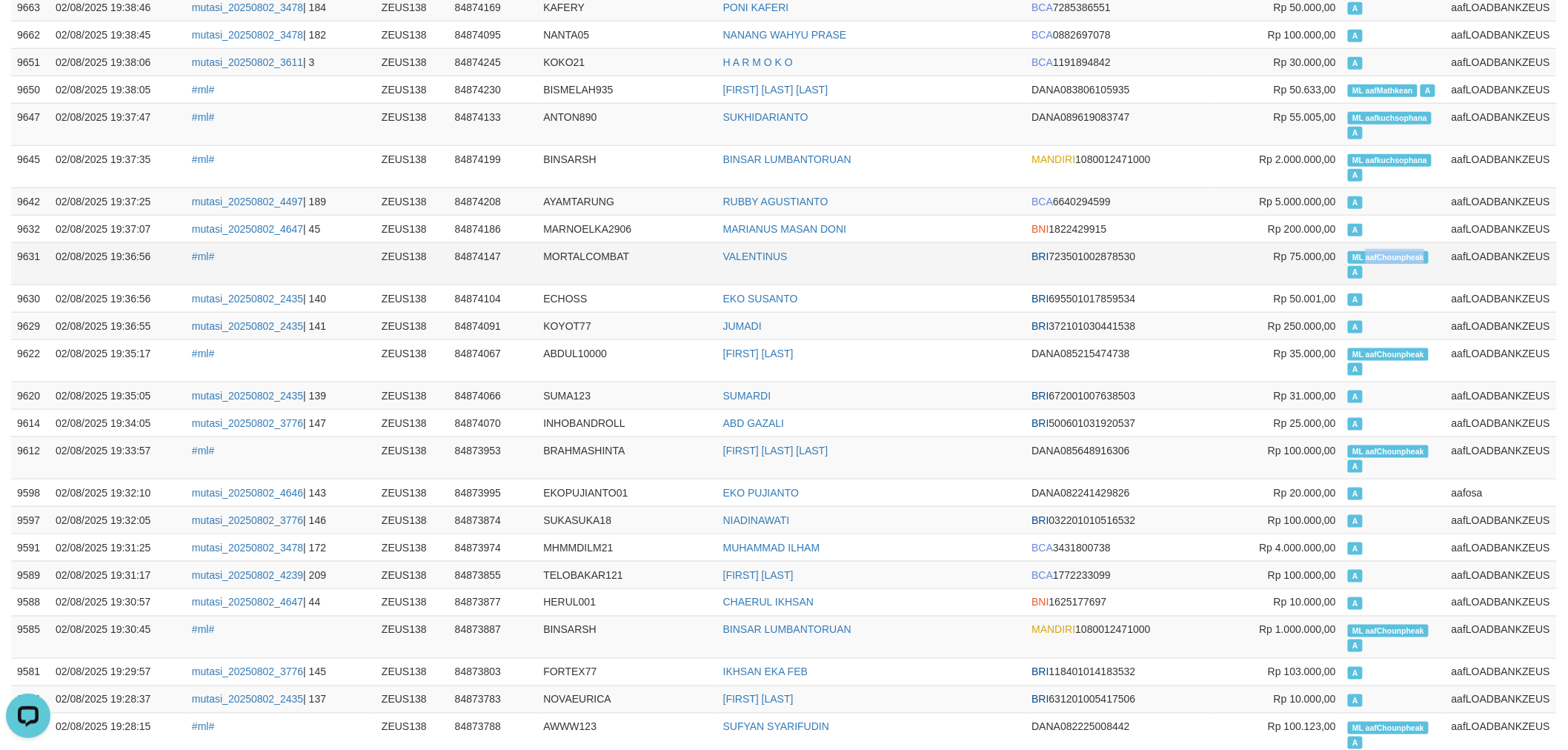 click on "ML aafChounpheak" at bounding box center [1388, 257] 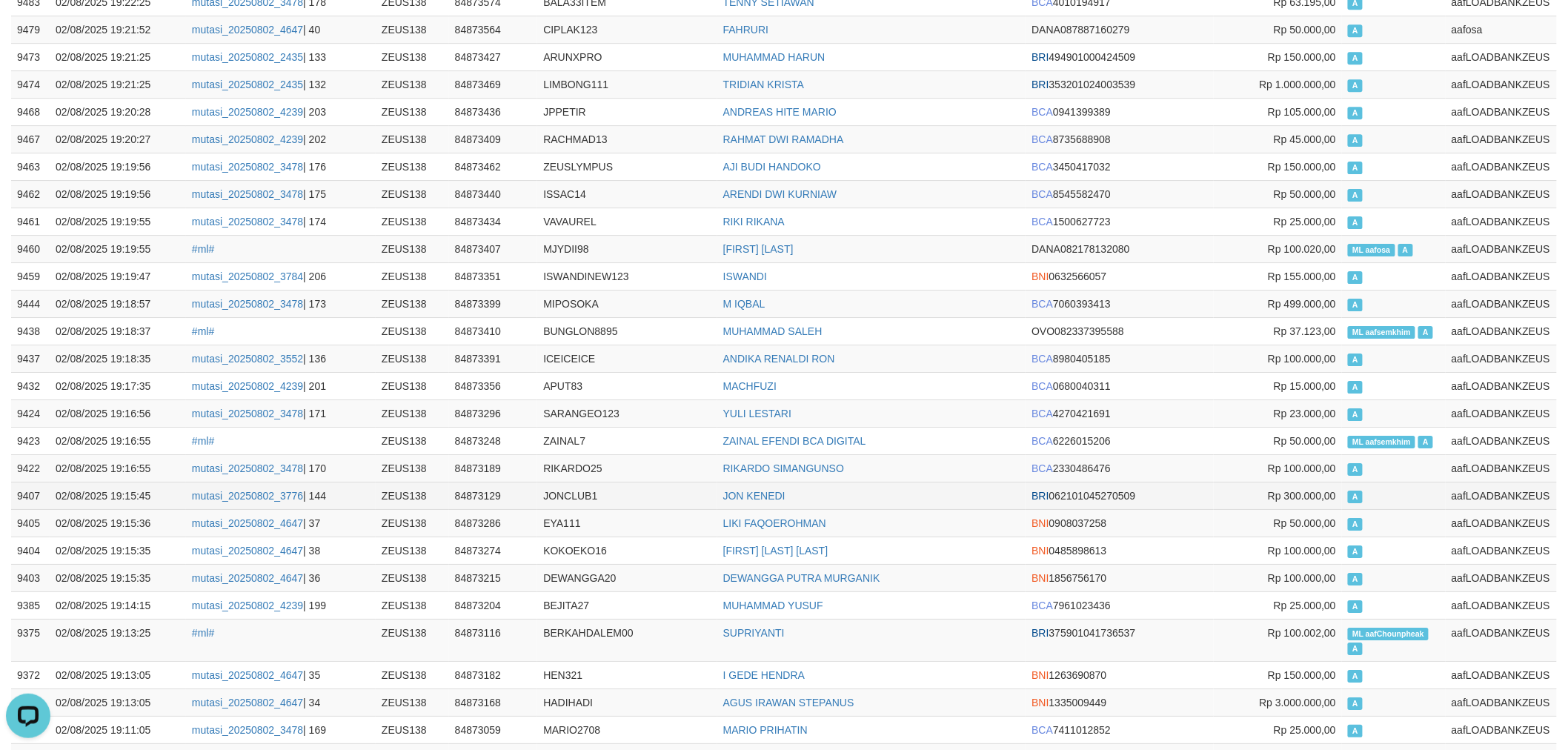 scroll, scrollTop: 1976, scrollLeft: 0, axis: vertical 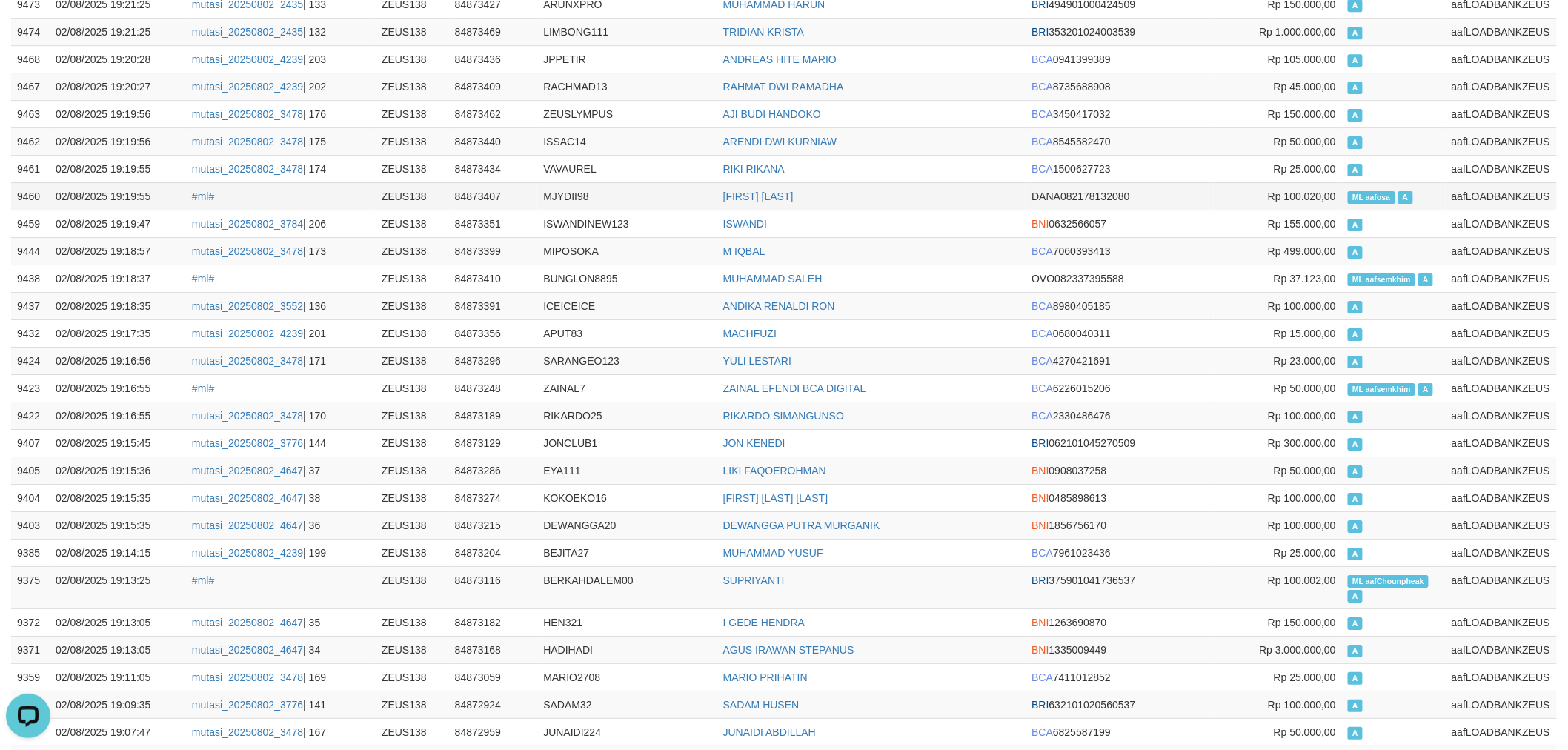click on "ML aafosa" at bounding box center (1372, 197) 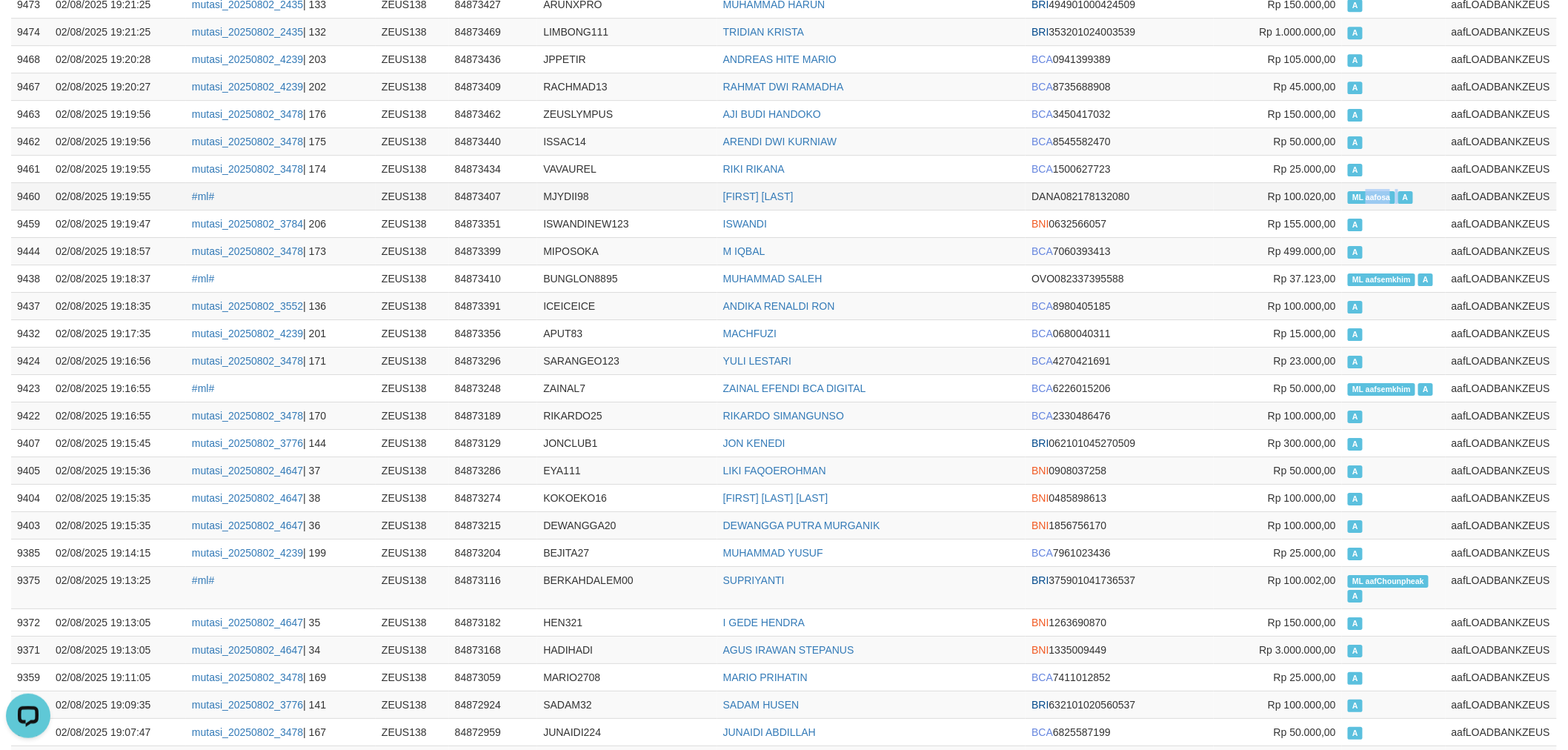 click on "ML aafosa" at bounding box center (1372, 197) 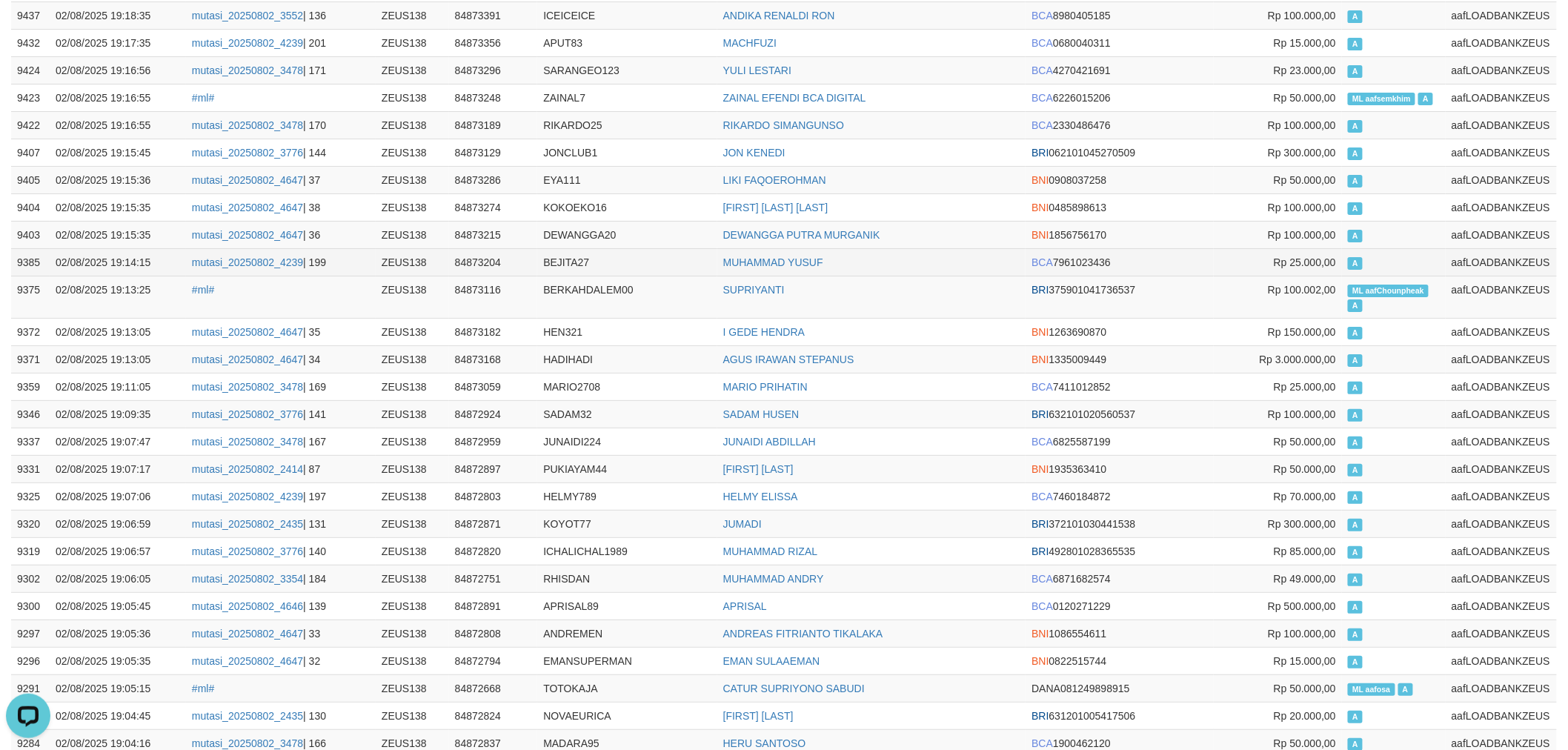 scroll, scrollTop: 2306, scrollLeft: 0, axis: vertical 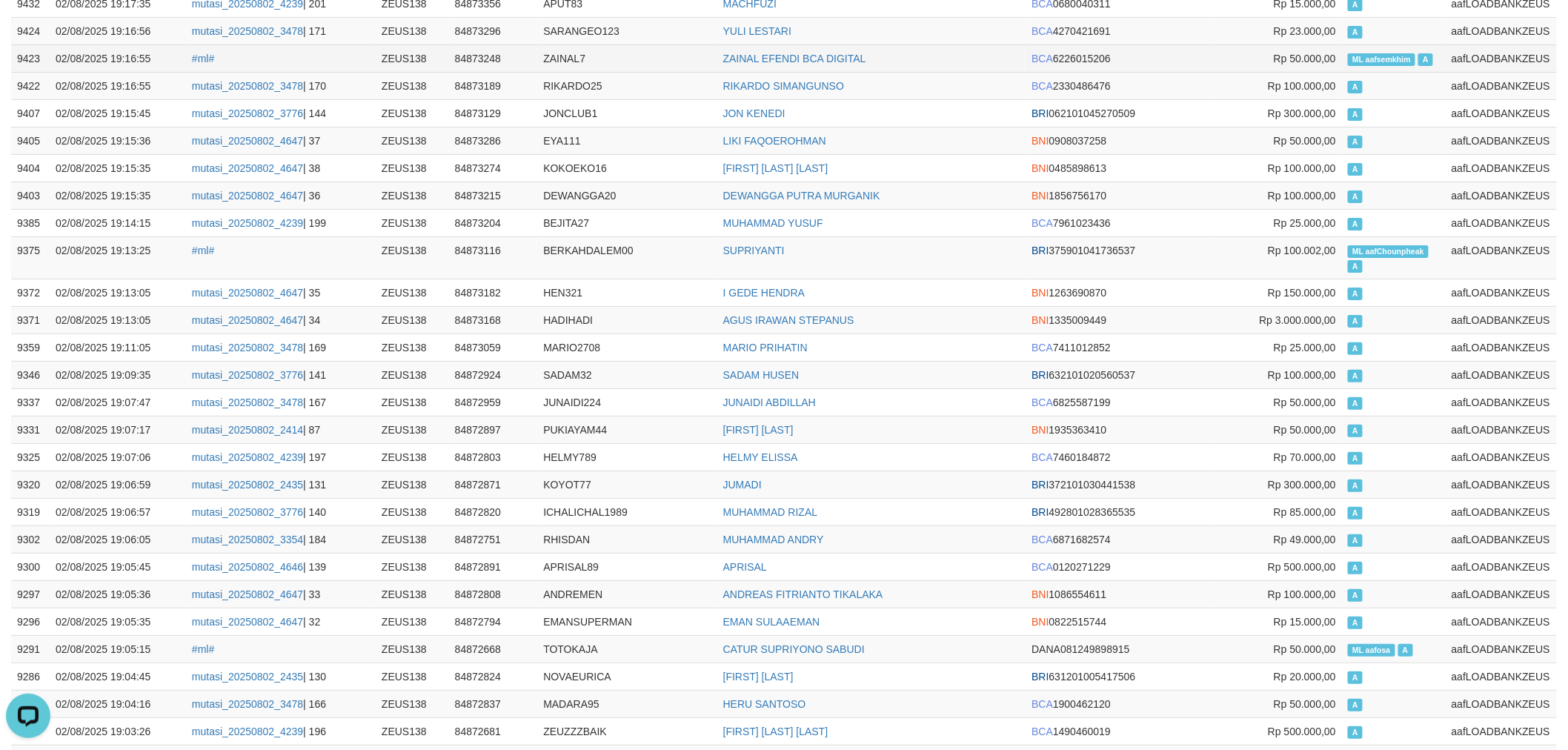 click on "ML aafsemkhim" at bounding box center (1381, 59) 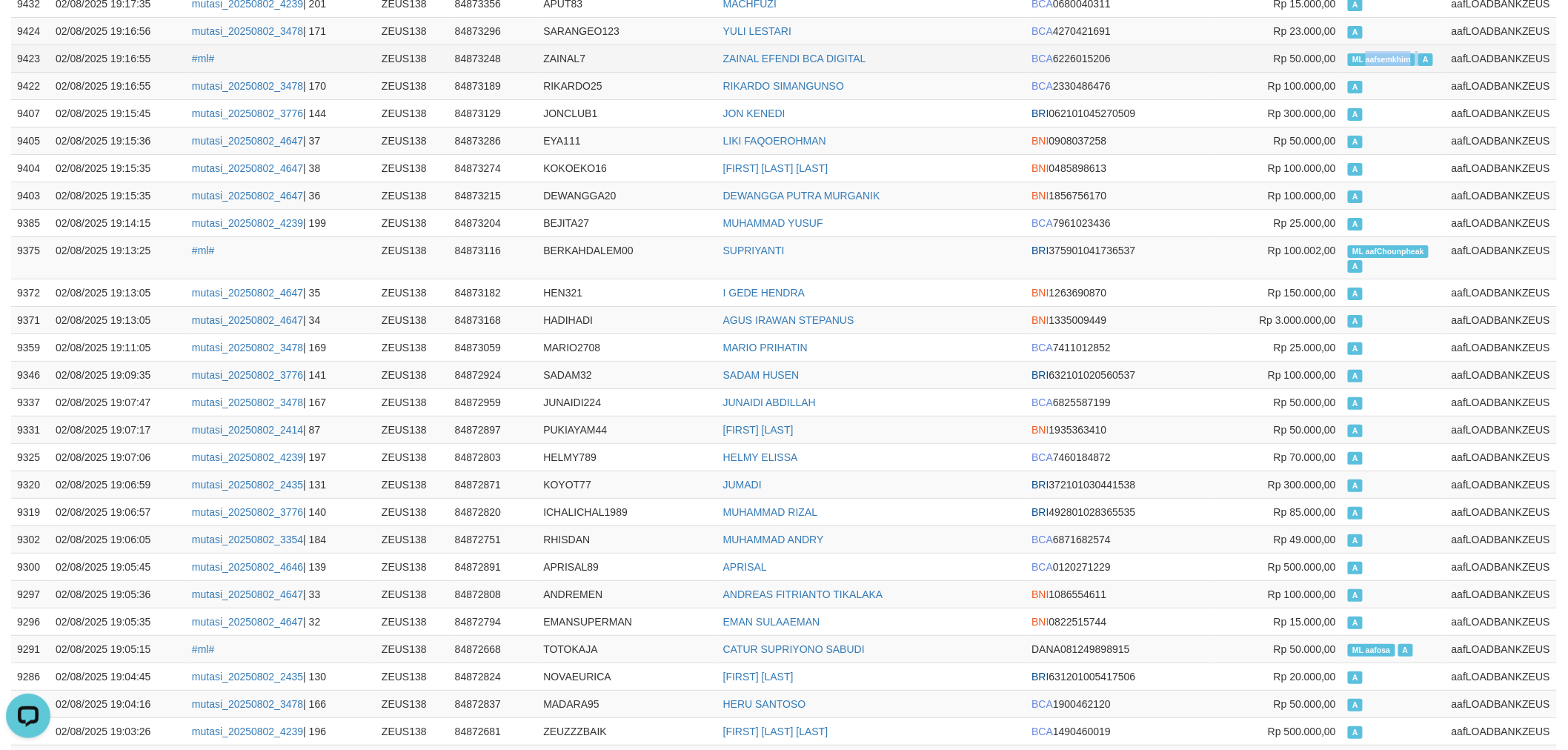 click on "ML aafsemkhim" at bounding box center (1381, 59) 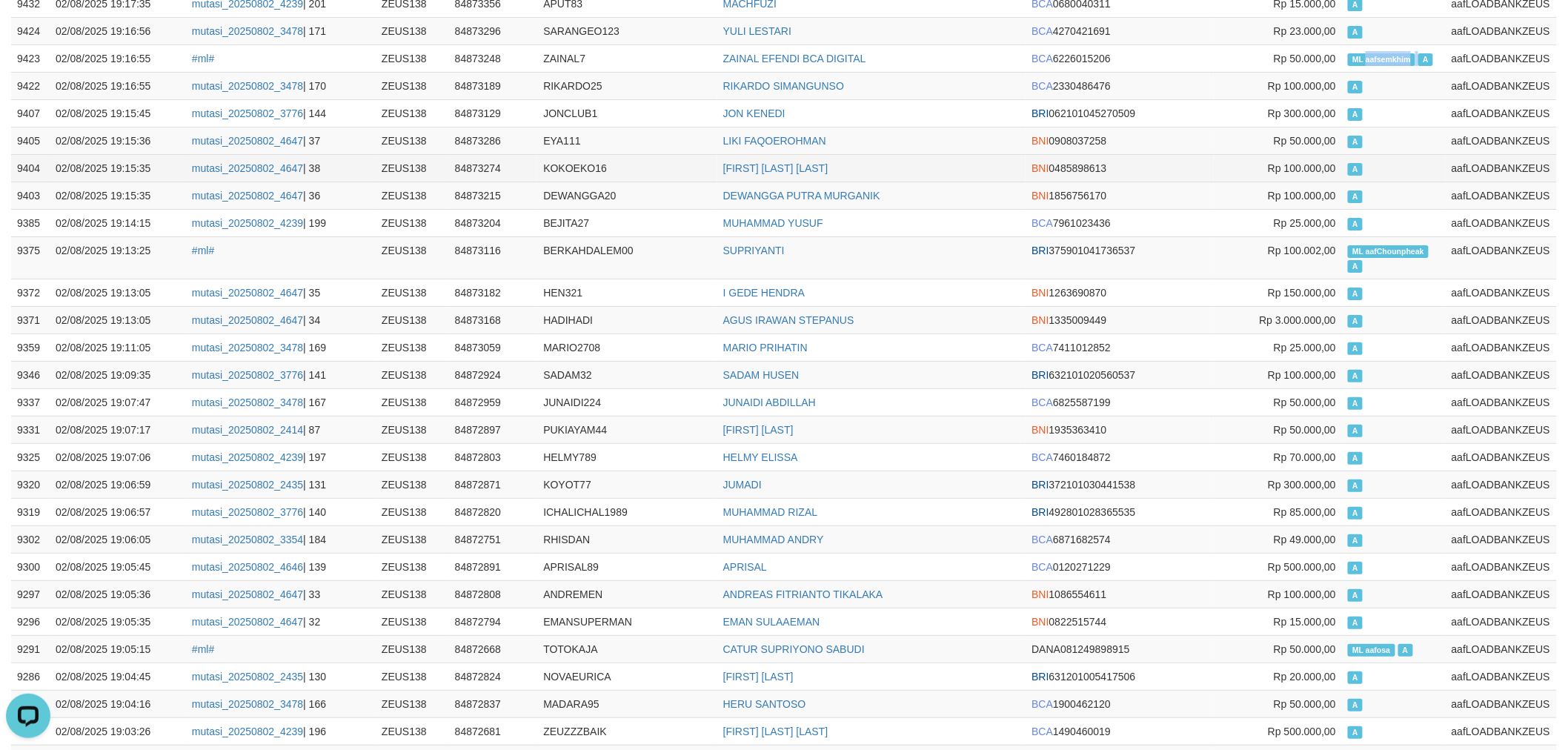copy on "aafsemkhim" 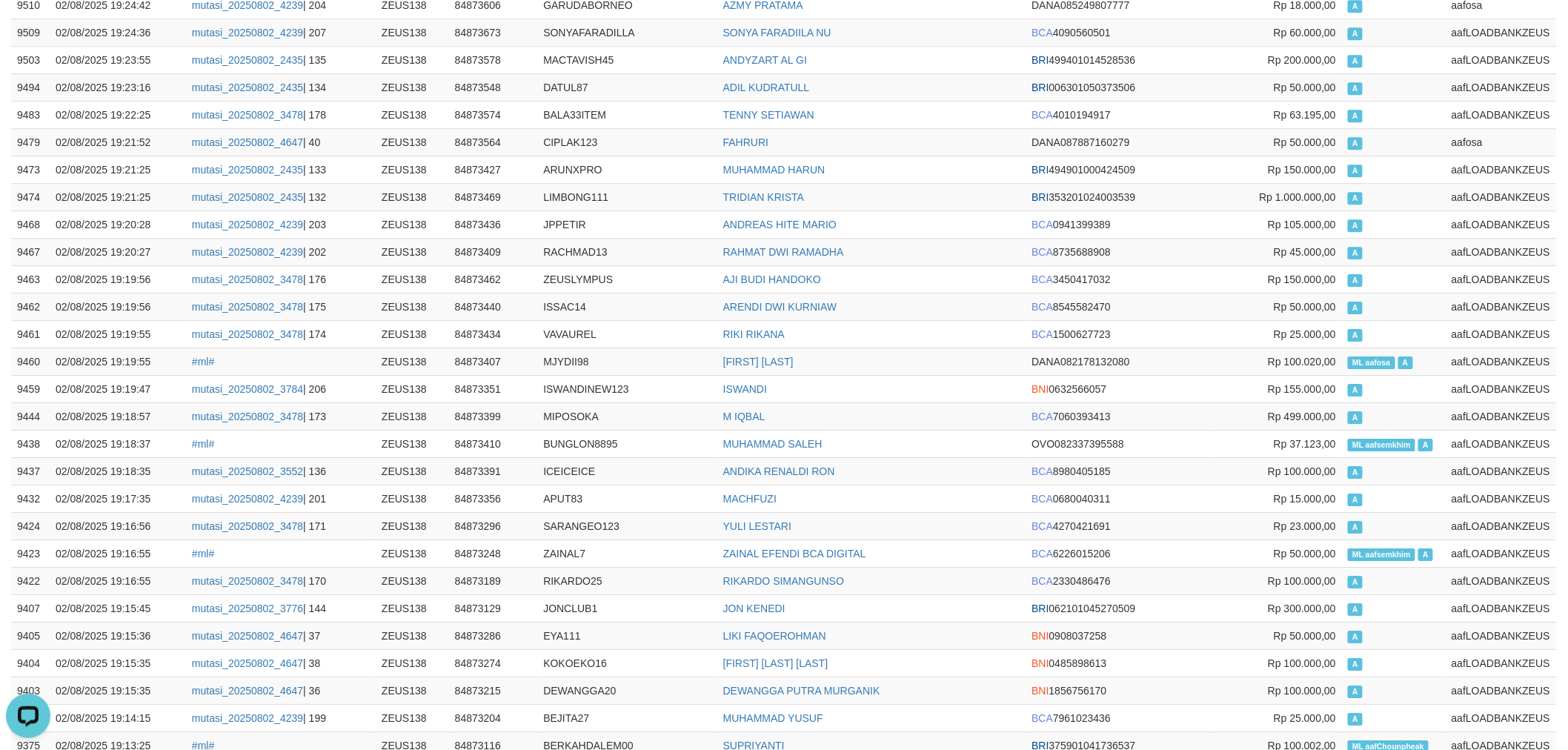 scroll, scrollTop: 1647, scrollLeft: 0, axis: vertical 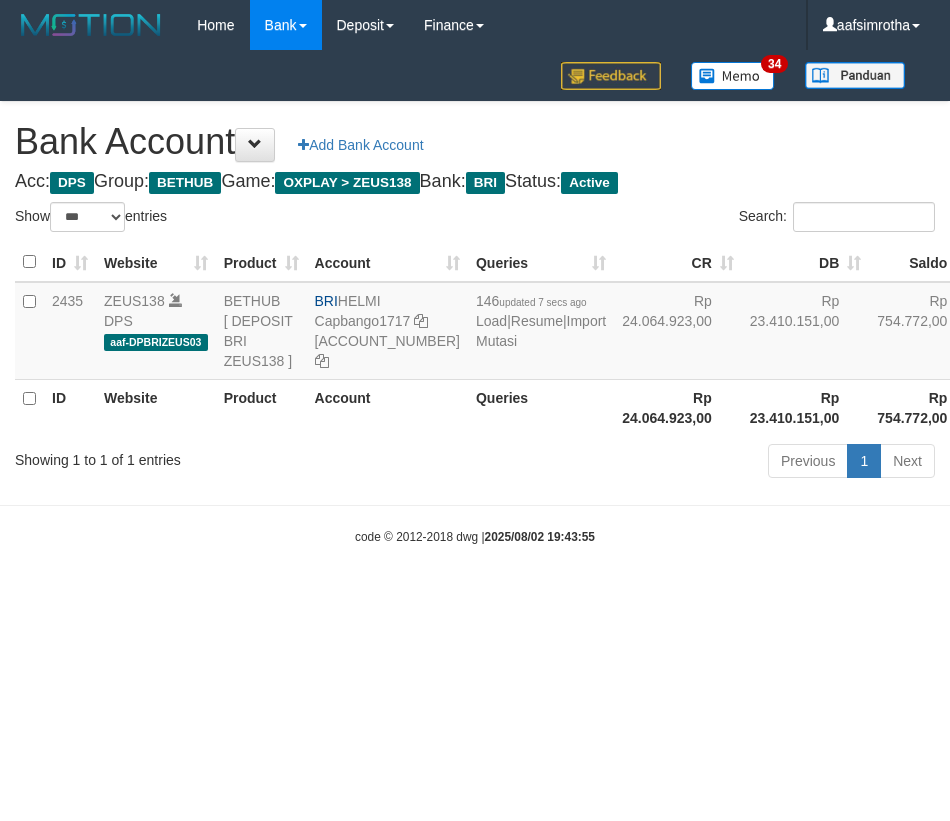 select on "***" 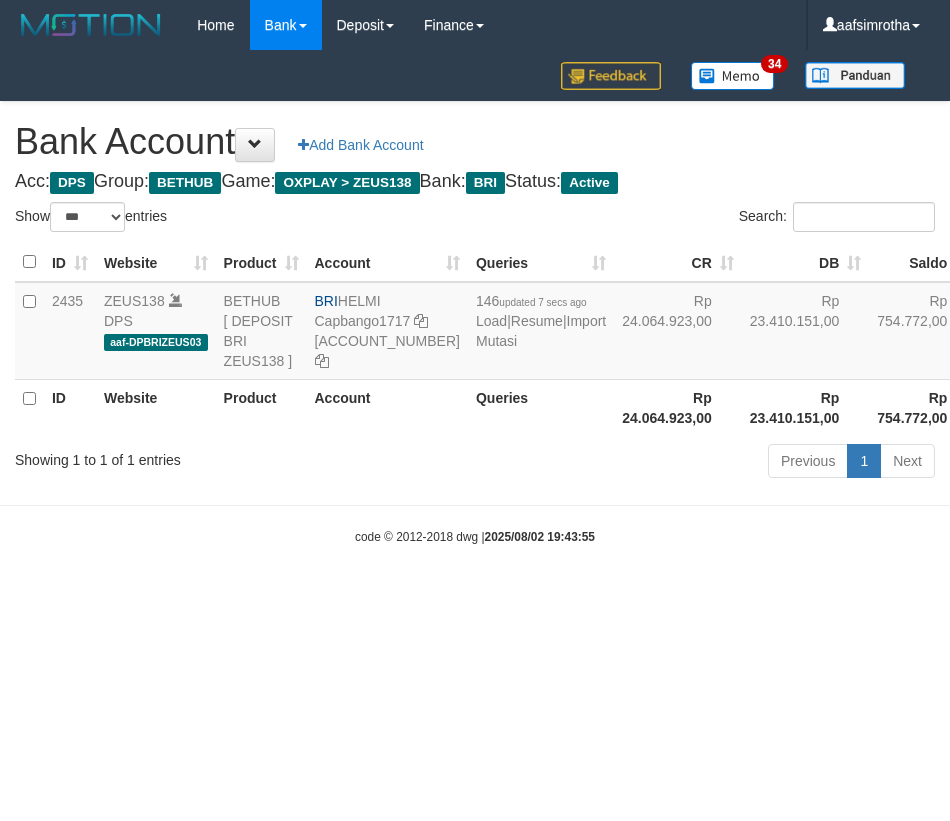 scroll, scrollTop: 0, scrollLeft: 0, axis: both 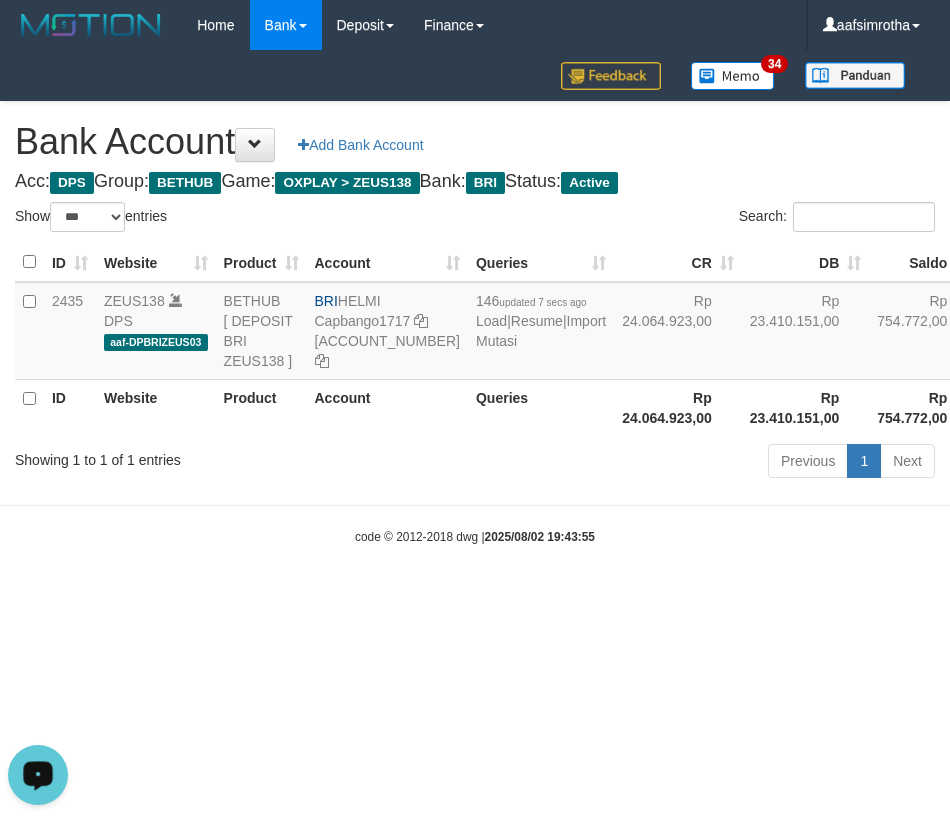 click on "Toggle navigation
Home
Bank
Account List
Mutasi Bank
Search
Note Mutasi
Deposit
DPS Fetch
DPS List
History
Note DPS
Finance
Financial Data
aafsimrotha
My Profile
Log Out
34" at bounding box center (475, 298) 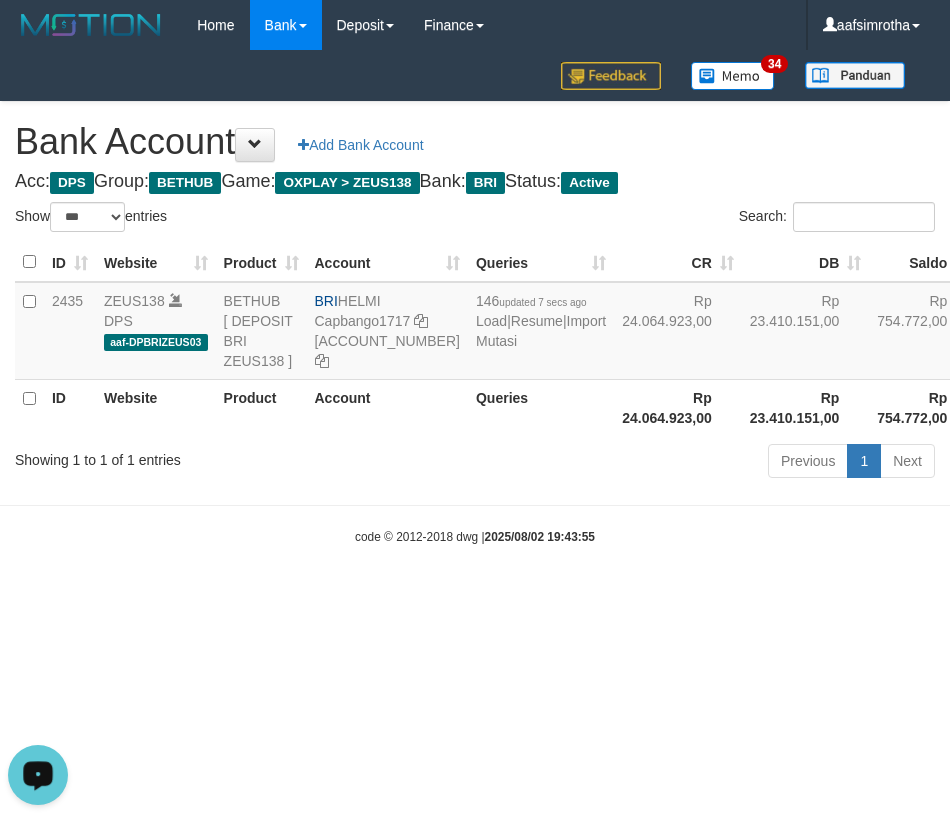 click on "Toggle navigation
Home
Bank
Account List
Mutasi Bank
Search
Note Mutasi
Deposit
DPS Fetch
DPS List
History
Note DPS
Finance
Financial Data
aafsimrotha
My Profile
Log Out
34" at bounding box center [475, 298] 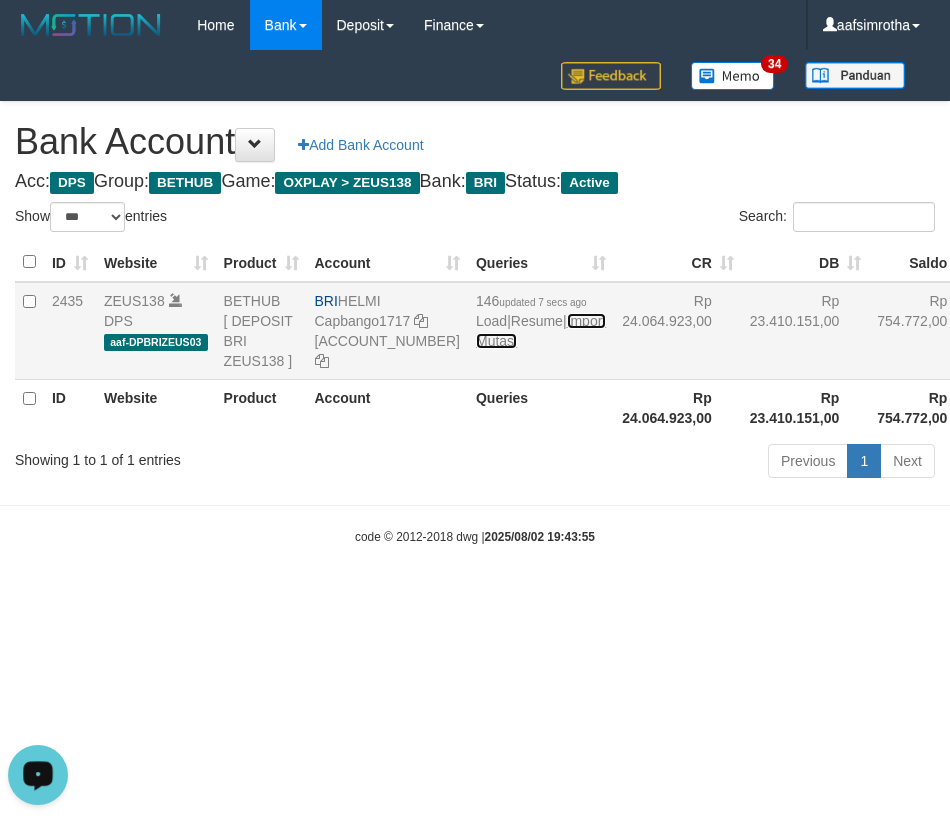 click on "Import Mutasi" at bounding box center [541, 331] 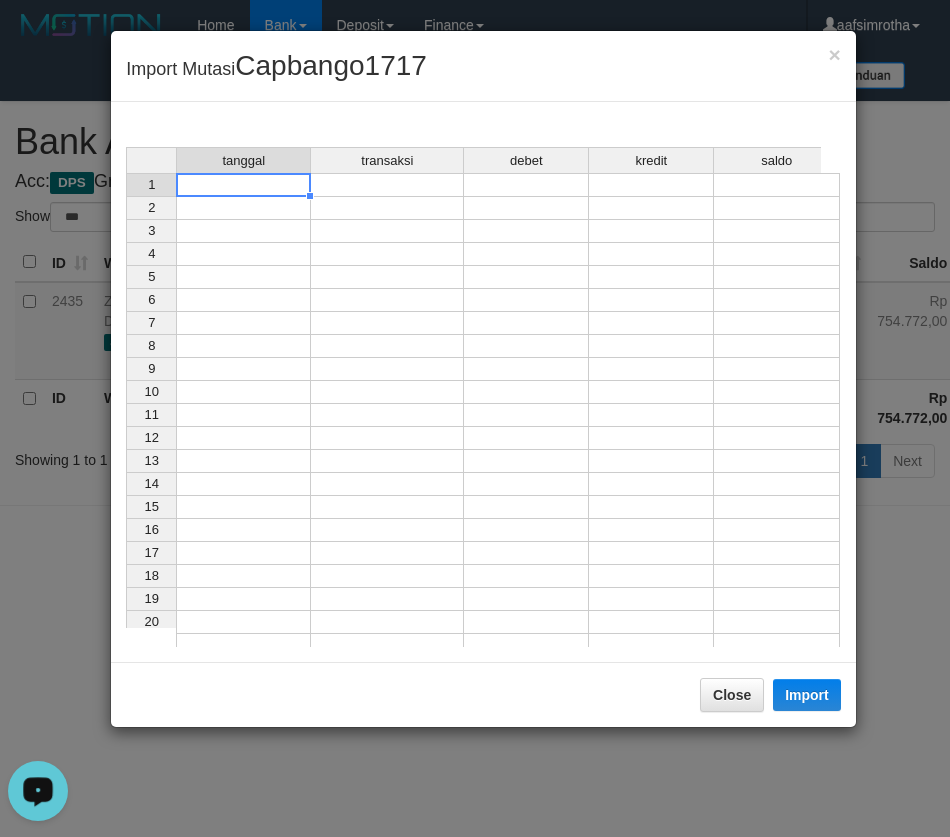 click on "tanggal transaksi debet kredit saldo 1 2 3 4 5 6 7 8 9 10 11 12 13 14 15 16 17 18 19 20 21" at bounding box center (126, 402) 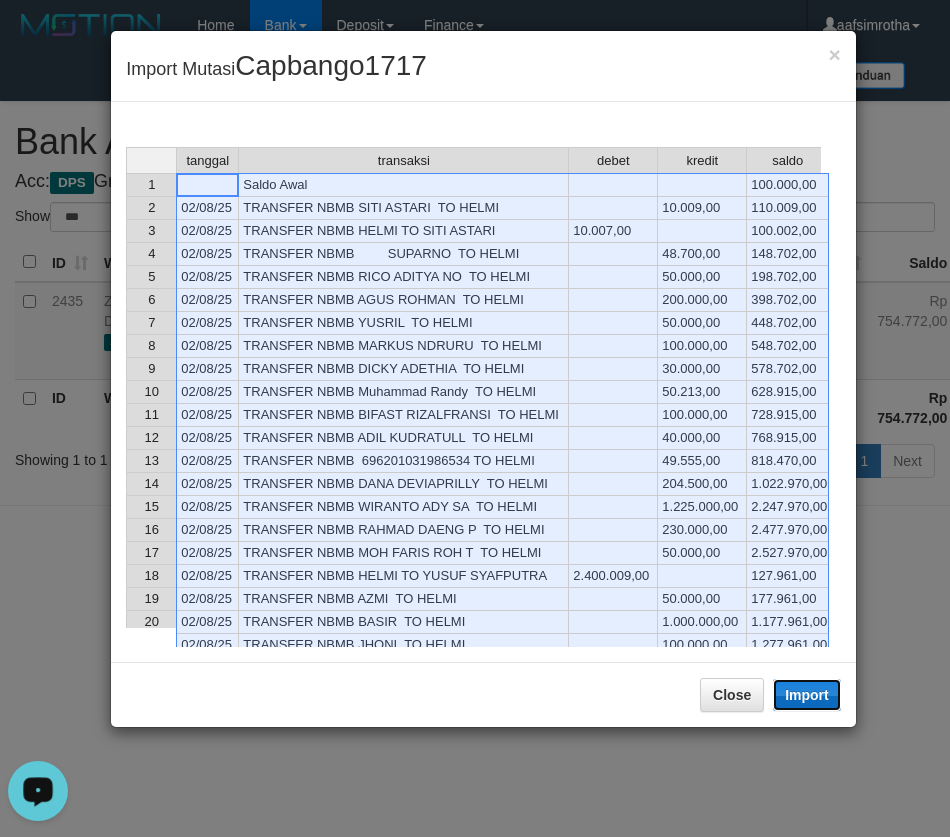click on "Import" at bounding box center (807, 695) 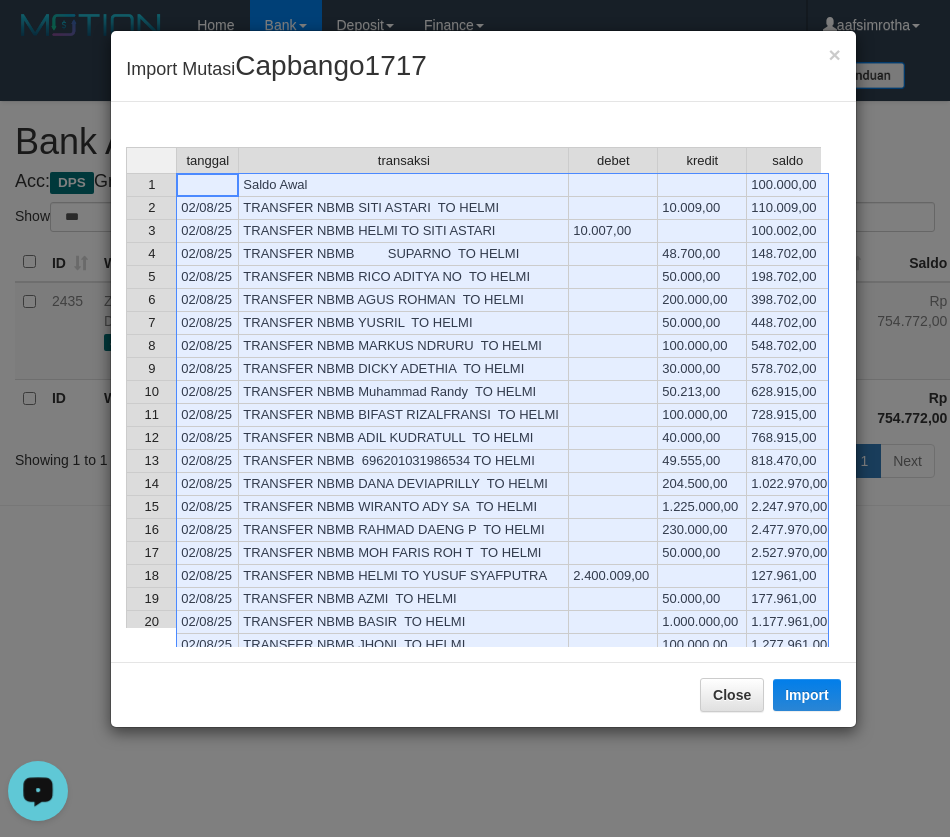 click on "tanggal transaksi debet kredit saldo 1 Saldo Awal 100.000,00 2 02/08/25 TRANSFER NBMB SITI ASTARI  TO HELMI 10.009,00 110.009,00 3 02/08/25 TRANSFER NBMB HELMI TO SITI ASTARI 10.007,00 100.002,00 4 02/08/25 TRANSFER NBMB 	SUPARNO  TO HELMI 48.700,00 148.702,00 5 02/08/25 TRANSFER NBMB RICO ADITYA NO  TO HELMI 50.000,00 198.702,00 6 02/08/25 TRANSFER NBMB AGUS ROHMAN  TO HELMI 200.000,00 398.702,00 7 02/08/25 TRANSFER NBMB YUSRIL  TO HELMI 50.000,00 448.702,00 8 02/08/25 TRANSFER NBMB MARKUS NDRURU  TO HELMI 100.000,00 548.702,00 9 02/08/25 TRANSFER NBMB DICKY ADETHIA  TO HELMI 30.000,00 578.702,00 10 02/08/25 TRANSFER NBMB Muhammad Randy  TO HELMI 50.213,00 628.915,00 11 02/08/25 TRANSFER NBMB BIFAST RIZALFRANSI  TO HELMI 100.000,00 728.915,00 12 02/08/25 TRANSFER NBMB ADIL KUDRATULL  TO HELMI 40.000,00 768.915,00 13 02/08/25 TRANSFER NBMB  696201031986534 TO HELMI 49.555,00 818.470,00 14 02/08/25 TRANSFER NBMB DANA DEVIAPRILLY  TO HELMI 204.500,00 1.022.970,00 15 02/08/25 16" at bounding box center [483, 382] 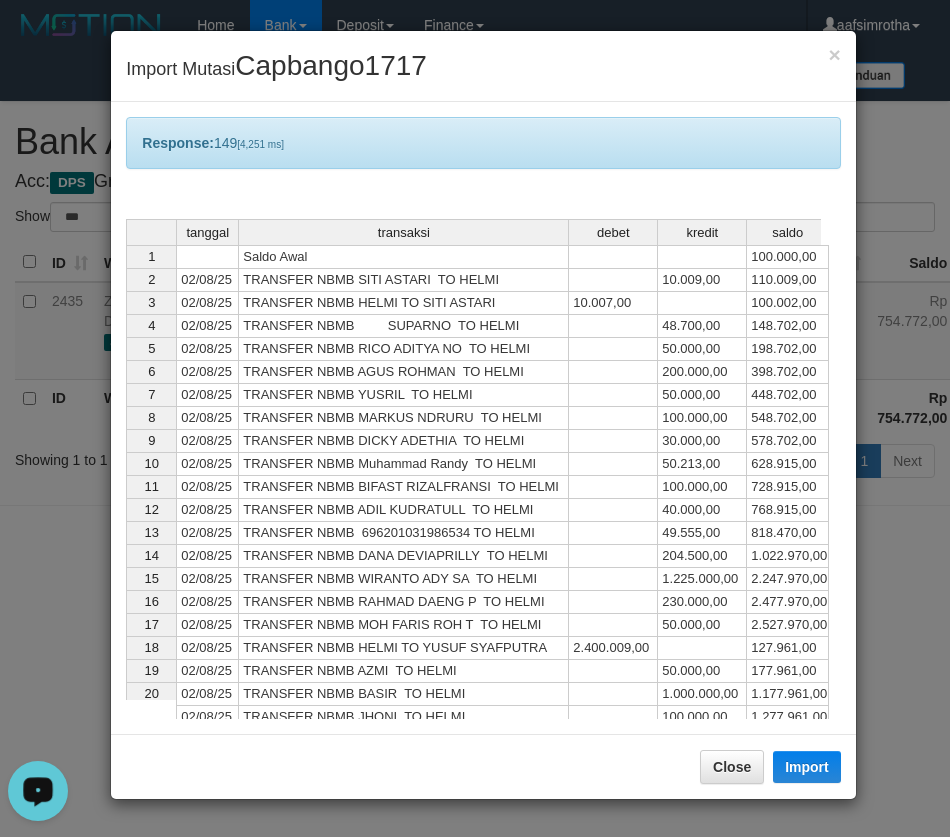 drag, startPoint x: 373, startPoint y: 761, endPoint x: 370, endPoint y: 714, distance: 47.095646 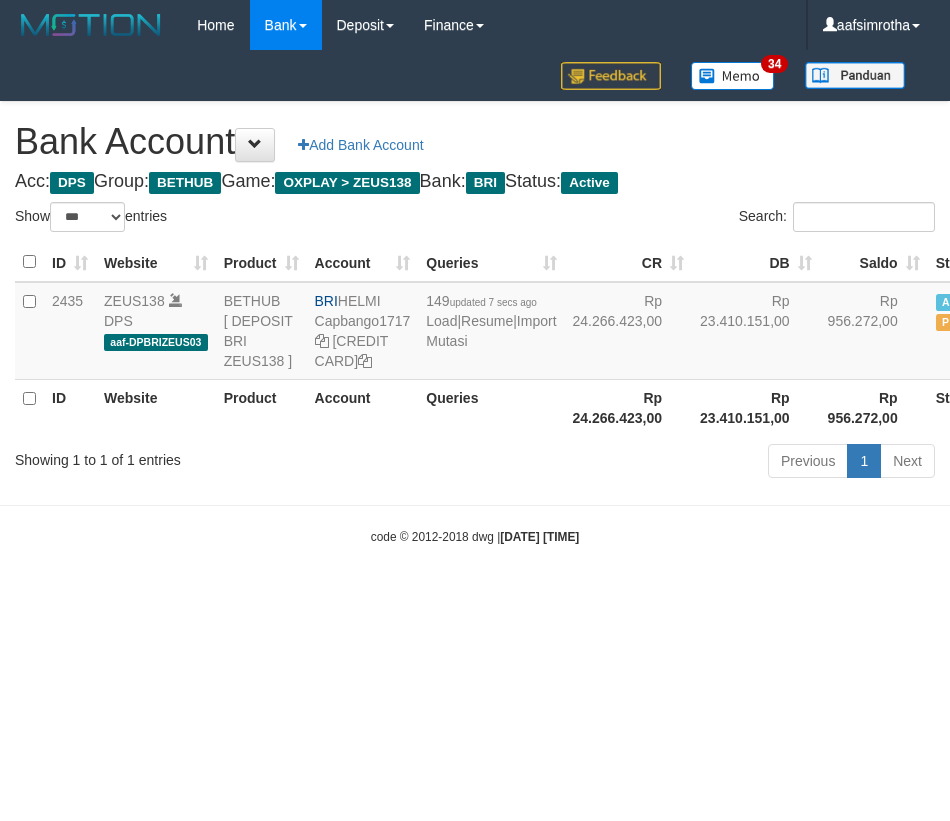 select on "***" 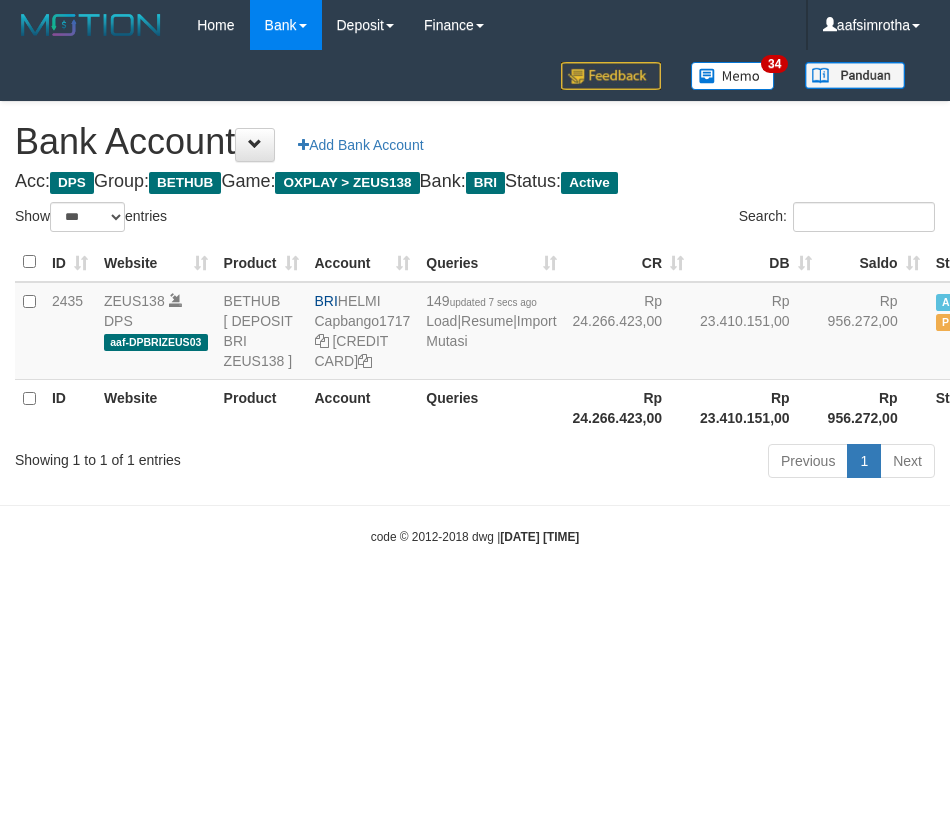 scroll, scrollTop: 0, scrollLeft: 0, axis: both 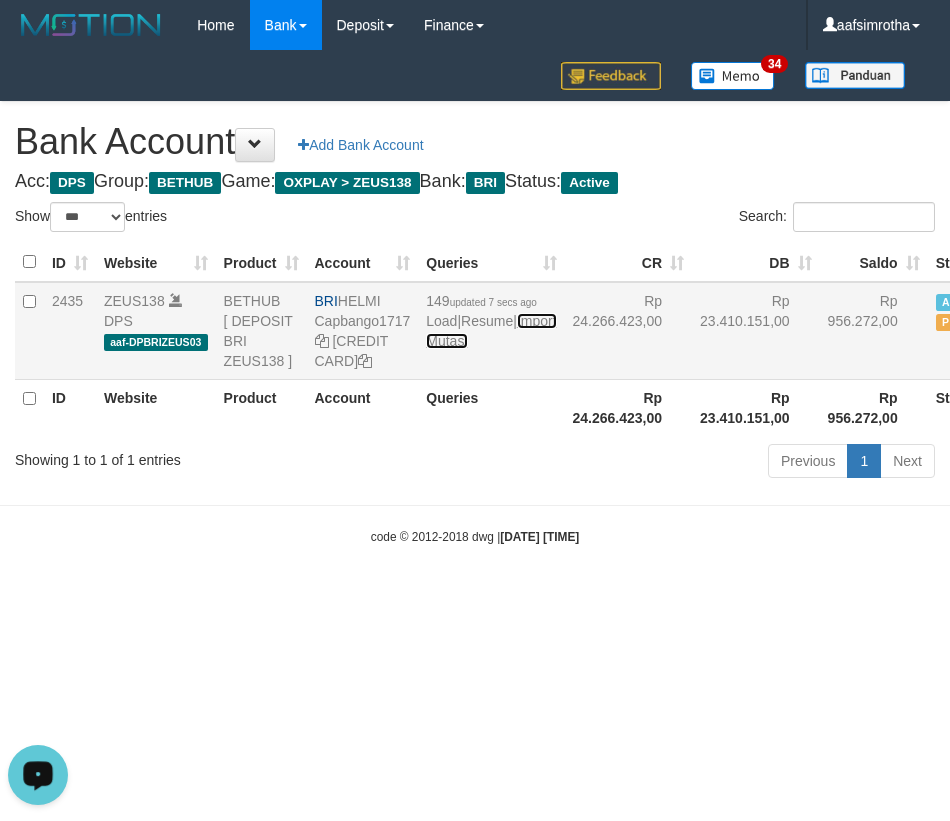 click on "Import Mutasi" at bounding box center (491, 331) 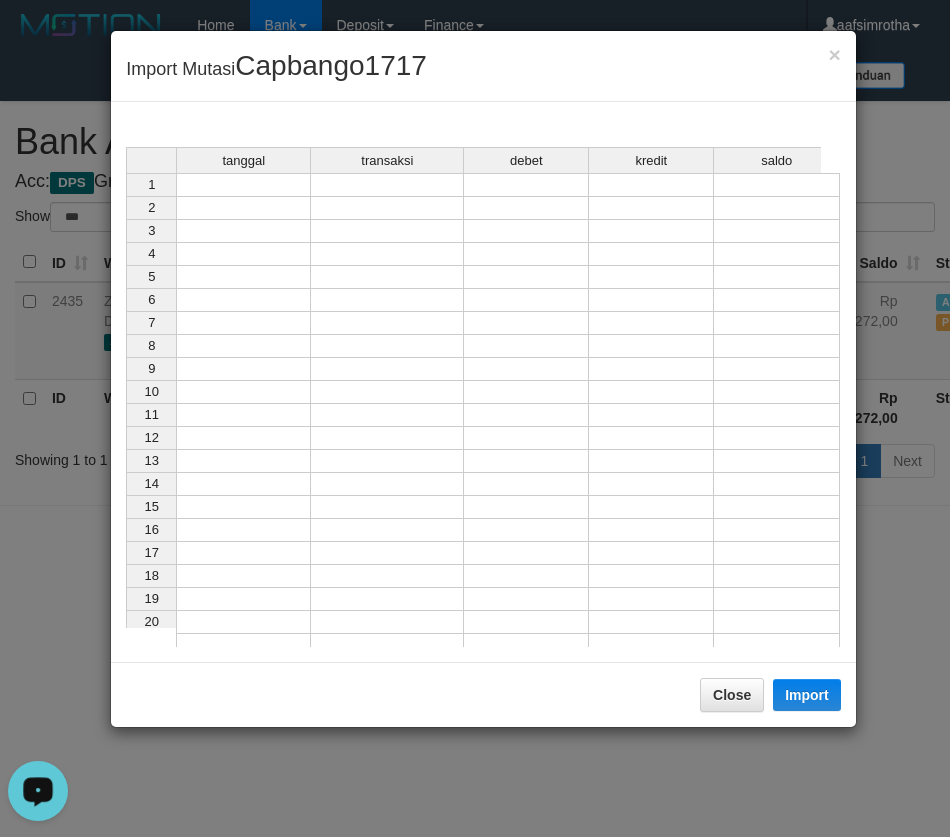click at bounding box center (243, 185) 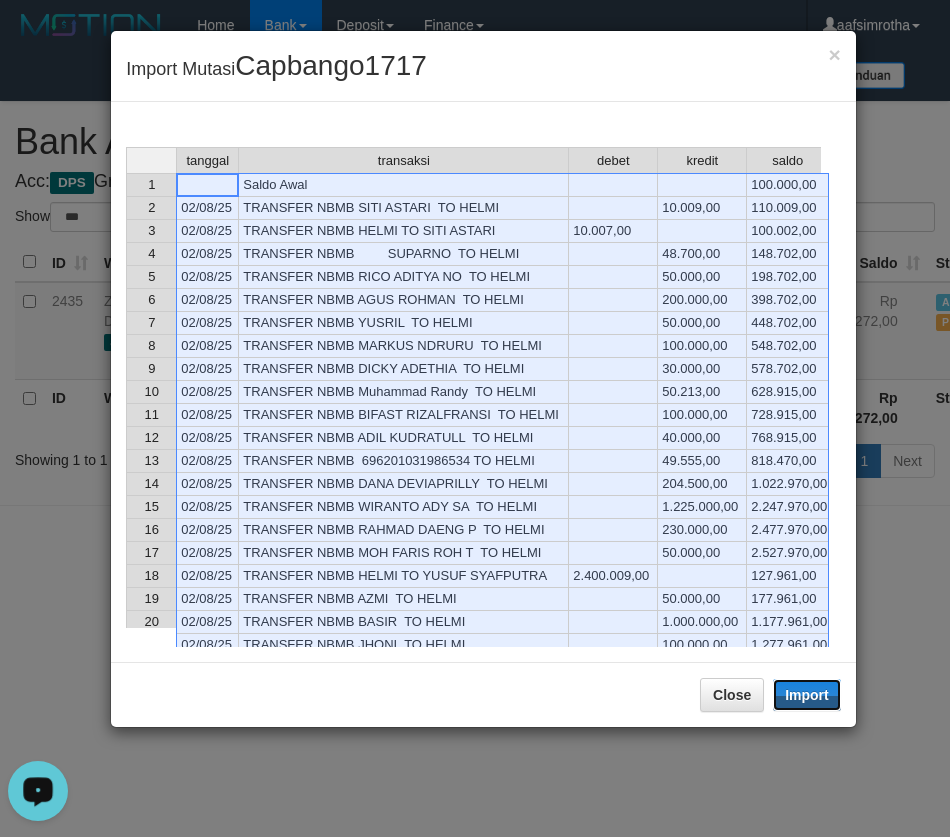 drag, startPoint x: 796, startPoint y: 697, endPoint x: 2, endPoint y: 315, distance: 881.1129 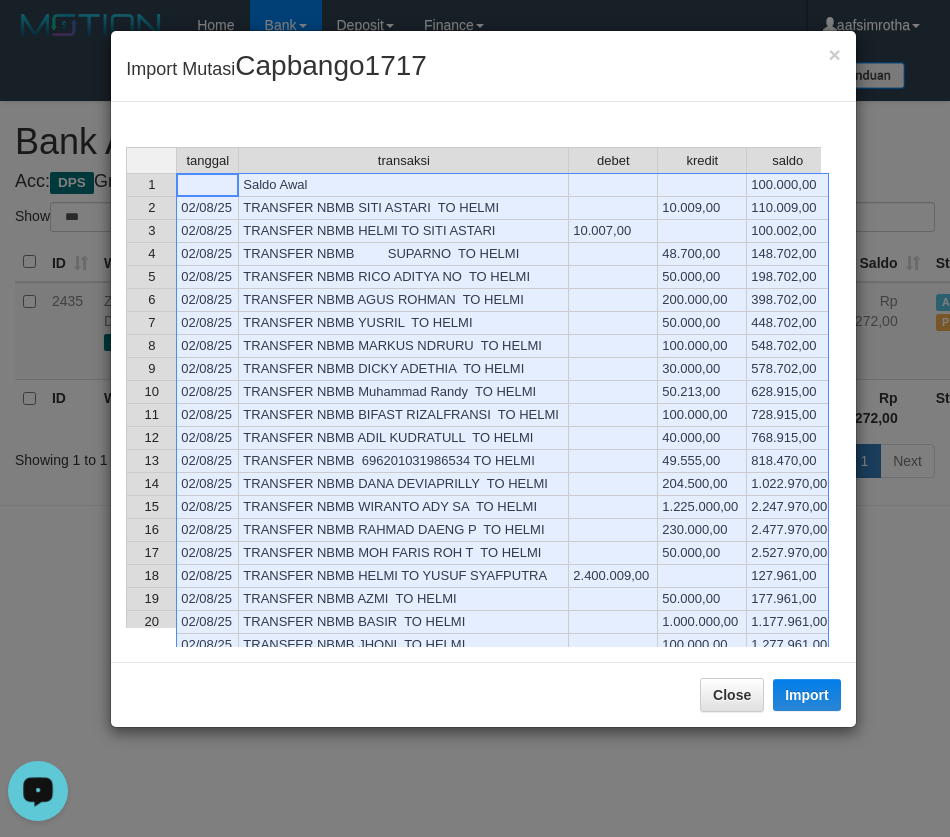 click on "1.177.961,00" at bounding box center (788, 622) 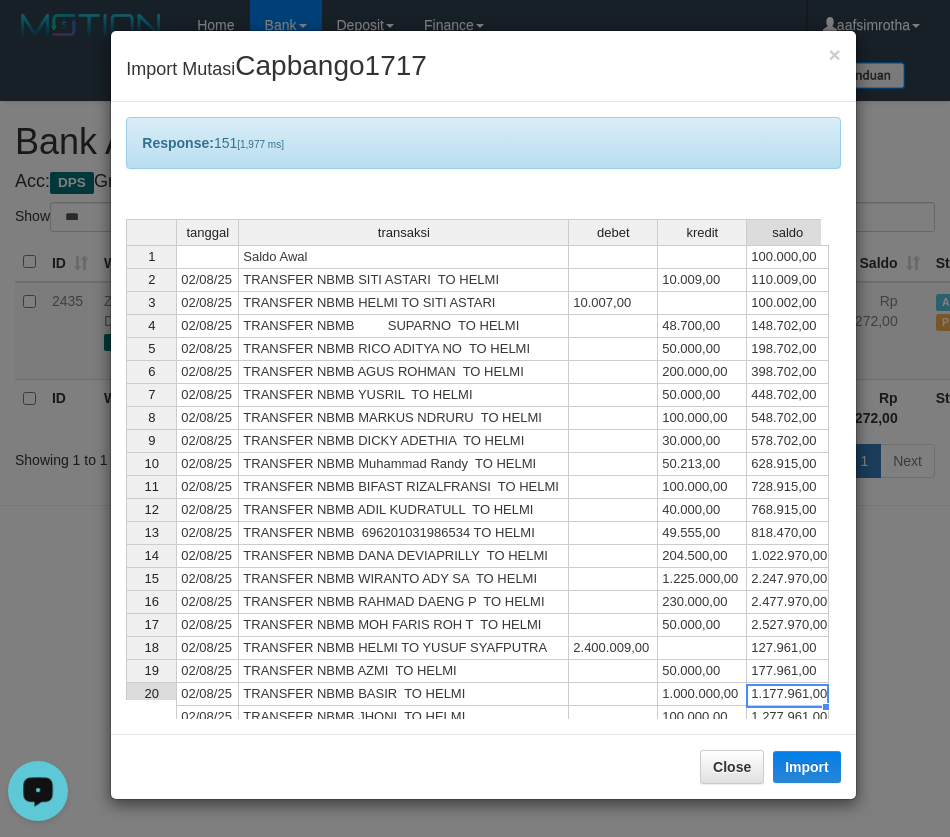 click on "Close
Import" at bounding box center (483, 766) 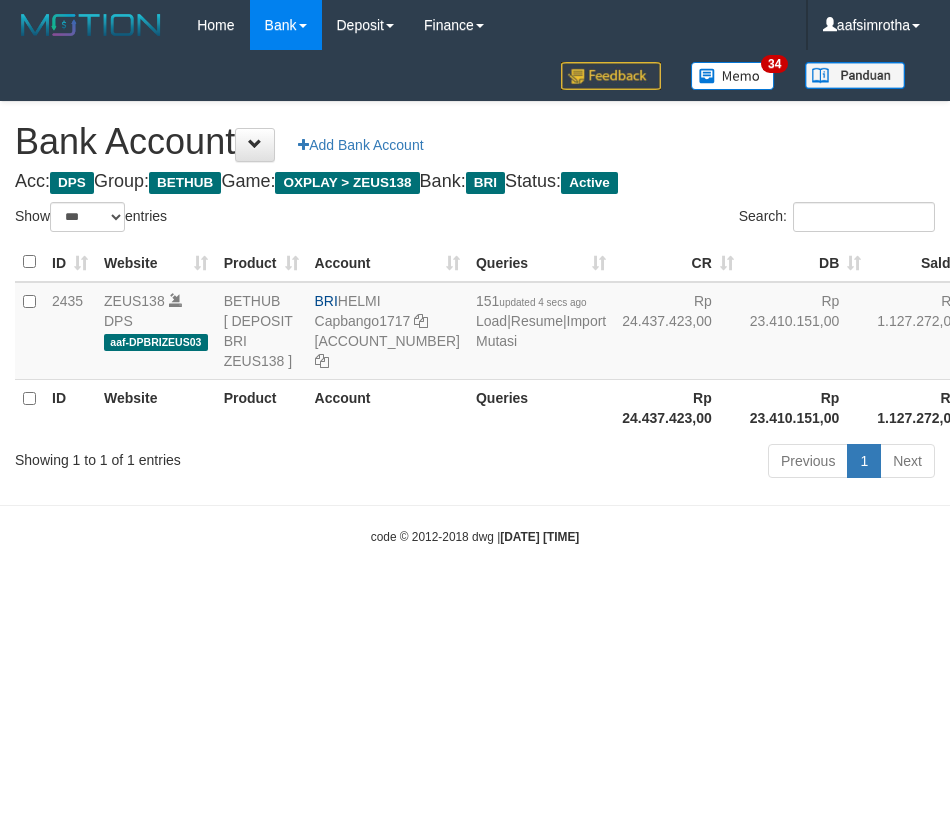 select on "***" 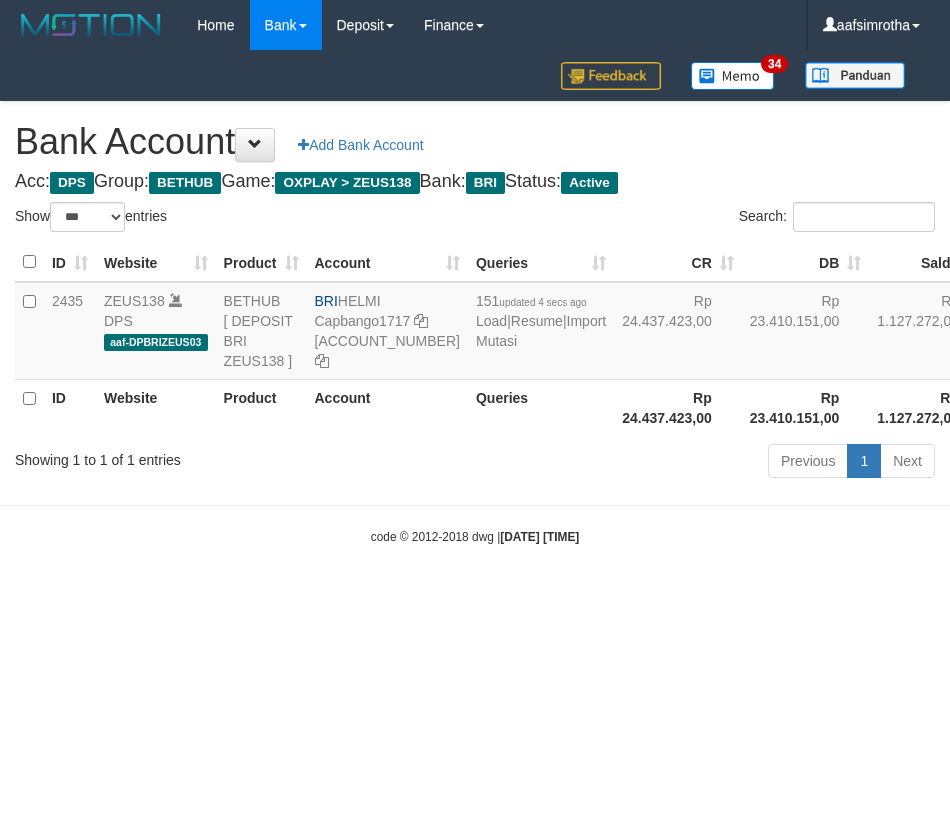 scroll, scrollTop: 0, scrollLeft: 0, axis: both 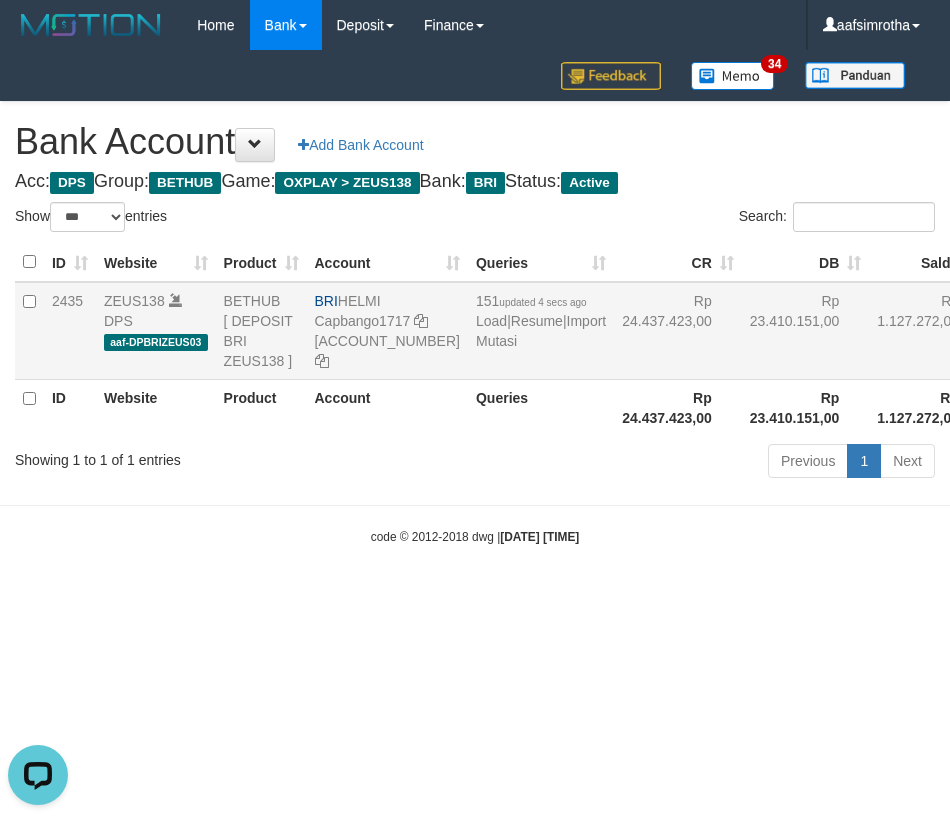 drag, startPoint x: 412, startPoint y: 680, endPoint x: 612, endPoint y: 382, distance: 358.89273 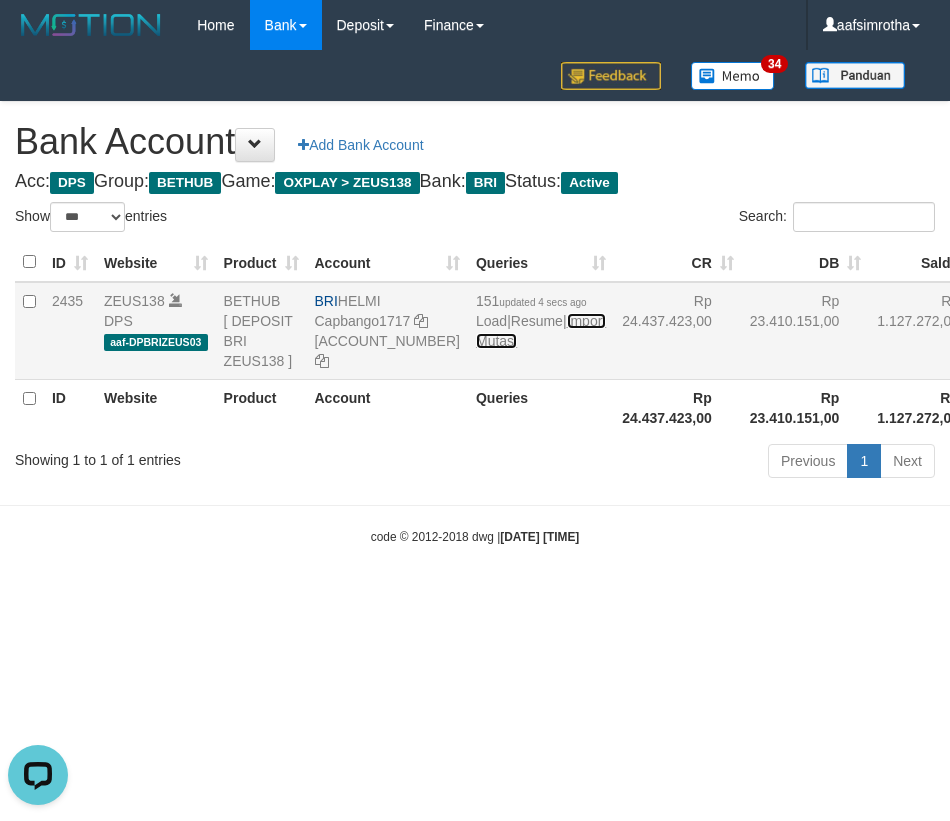 click on "Import Mutasi" at bounding box center (541, 331) 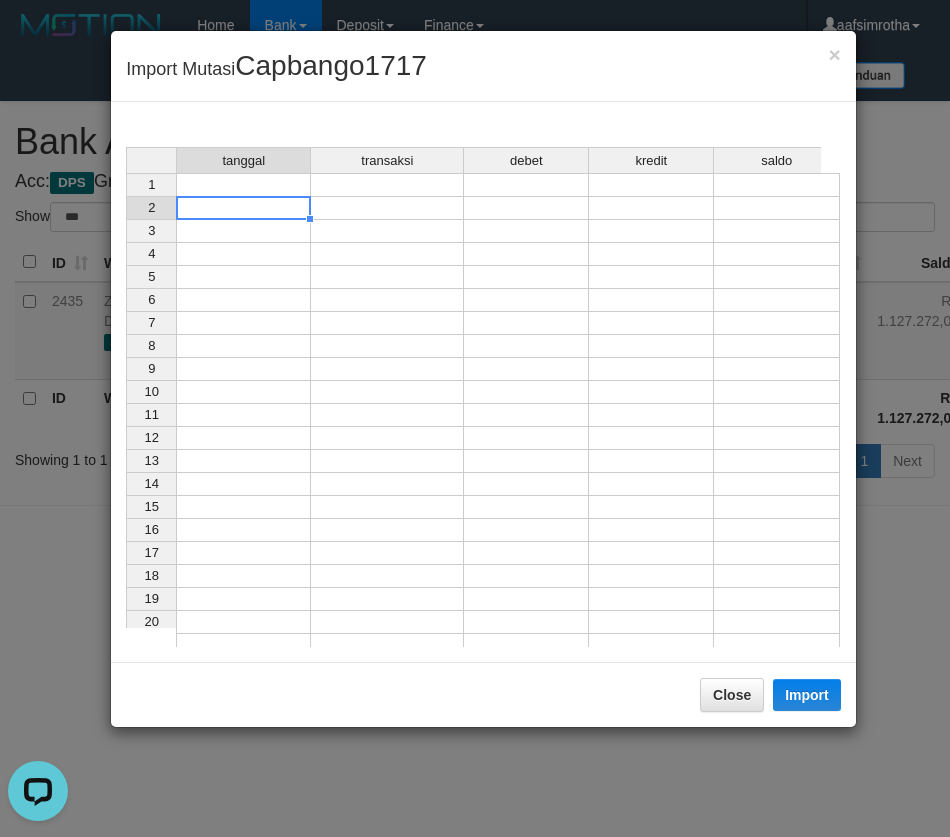 click on "tanggal transaksi debet kredit saldo 1 2 3 4 5 6 7 8 9 10 11 12 13 14 15 16 17 18 19 20 21" at bounding box center (126, 402) 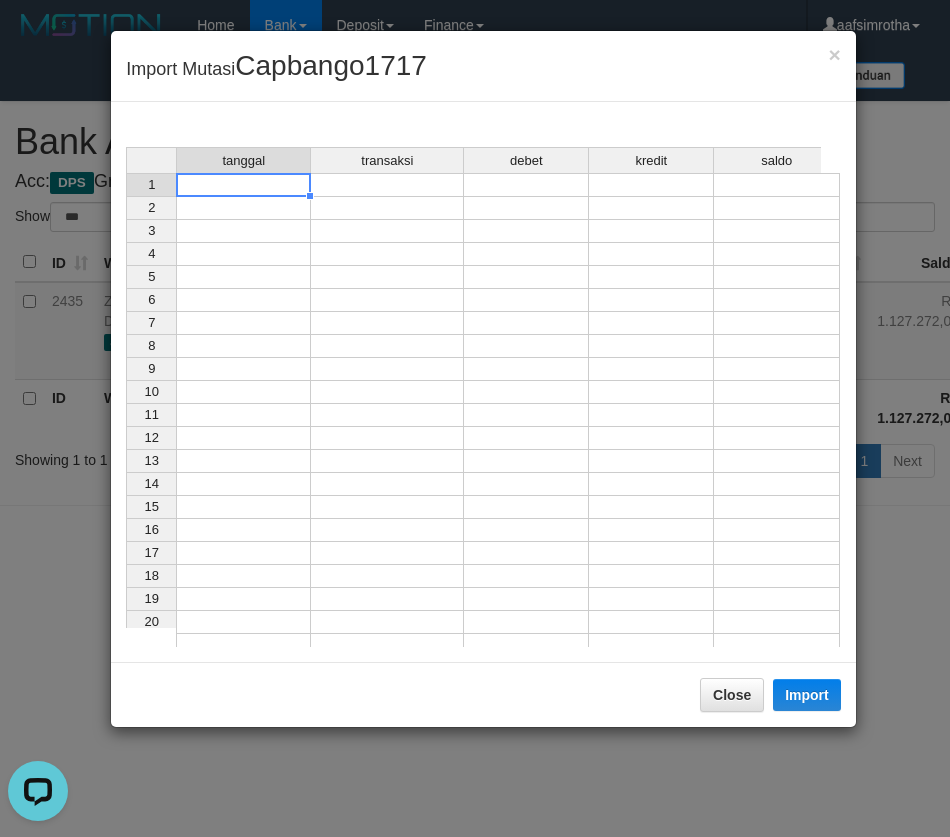 click at bounding box center (243, 185) 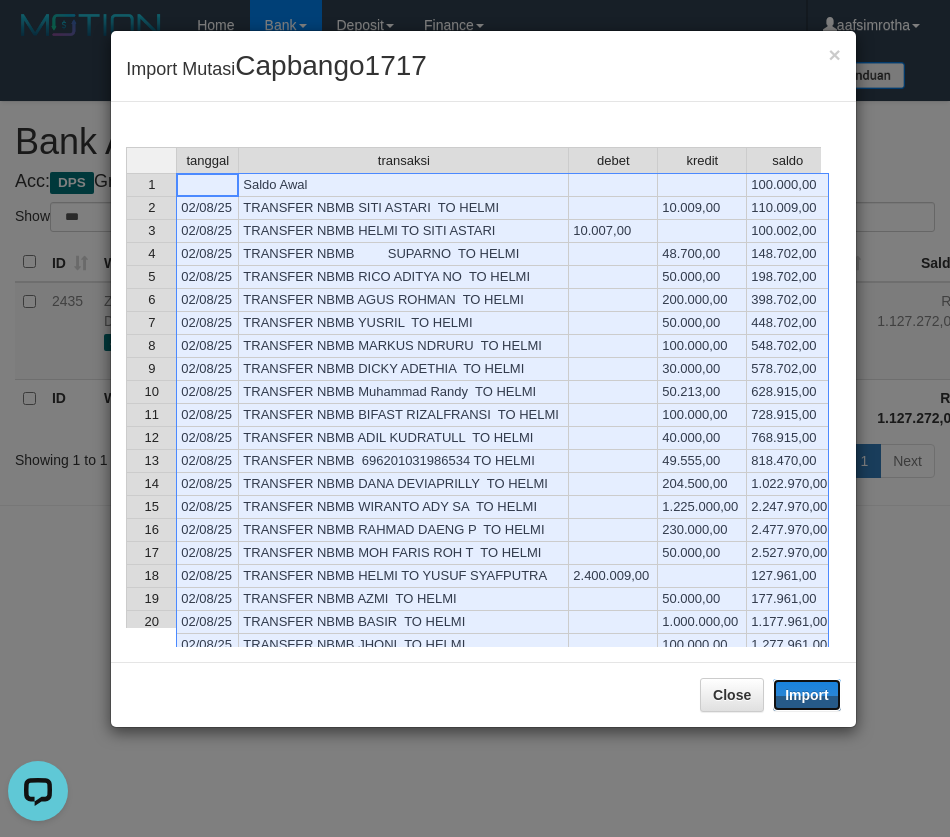 drag, startPoint x: 832, startPoint y: 684, endPoint x: 7, endPoint y: 607, distance: 828.5856 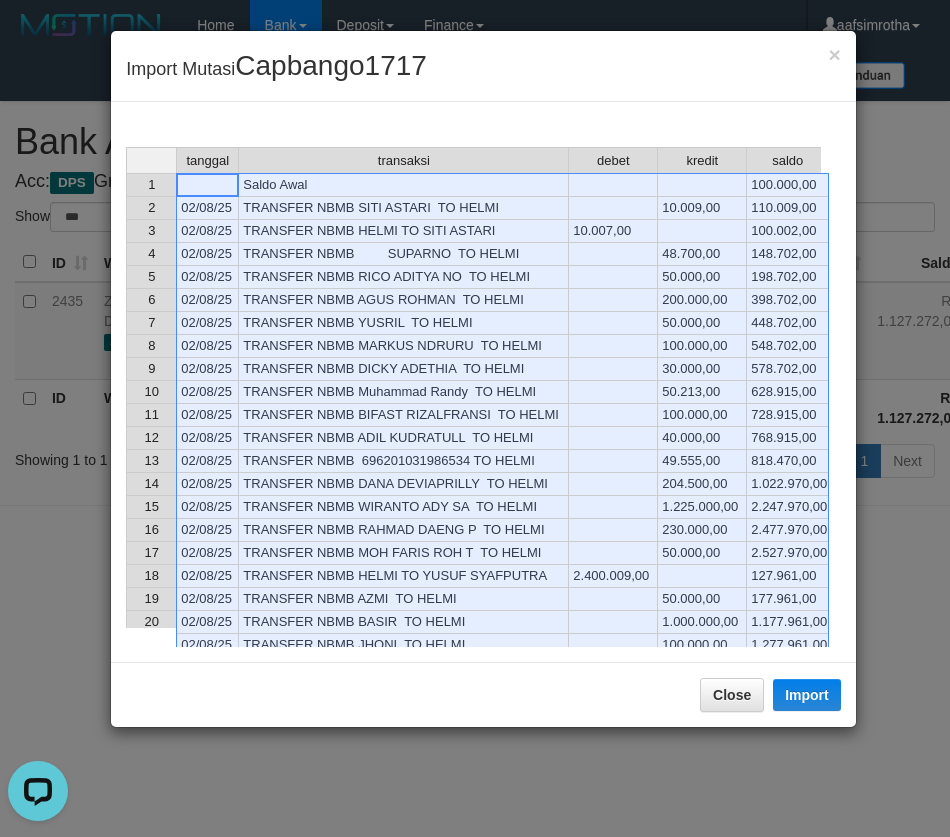 click on "×
Import Mutasi  Capbango1717
tanggal transaksi debet kredit saldo 1 Saldo Awal 100.000,00 2 02/08/25 TRANSFER NBMB [NAME] [LAST]  TO HELMI 10.009,00 110.009,00 3 02/08/25 TRANSFER NBMB HELMI TO [NAME] [LAST] 10.007,00 100.002,00 4 02/08/25 TRANSFER NBMB 	[NAME]  TO HELMI 48.700,00 148.702,00 5 02/08/25 TRANSFER NBMB [NAME] [LAST]  TO HELMI 50.000,00 198.702,00 6 02/08/25 TRANSFER NBMB [NAME] [LAST]  TO HELMI 200.000,00 398.702,00 7 02/08/25 TRANSFER NBMB [NAME]  TO HELMI 50.000,00 448.702,00 8 02/08/25 TRANSFER NBMB [NAME] [LAST]  TO HELMI 100.000,00 548.702,00 9 02/08/25 TRANSFER NBMB [NAME] [LAST]  TO HELMI 30.000,00 578.702,00 10 02/08/25 TRANSFER NBMB [NAME] [LAST]  TO HELMI 50.213,00 628.915,00 11 02/08/25 TRANSFER NBMB [NAME] [LAST]  TO HELMI 100.000,00 728.915,00 12 02/08/25 TRANSFER NBMB [NAME] [LAST]  TO HELMI 40.000,00 768.915,00 13 02/08/25 TRANSFER NBMB  [CREDITCARD] TO HELMI 49.555,00 818.470,00 14 02/08/25 15" at bounding box center [475, 418] 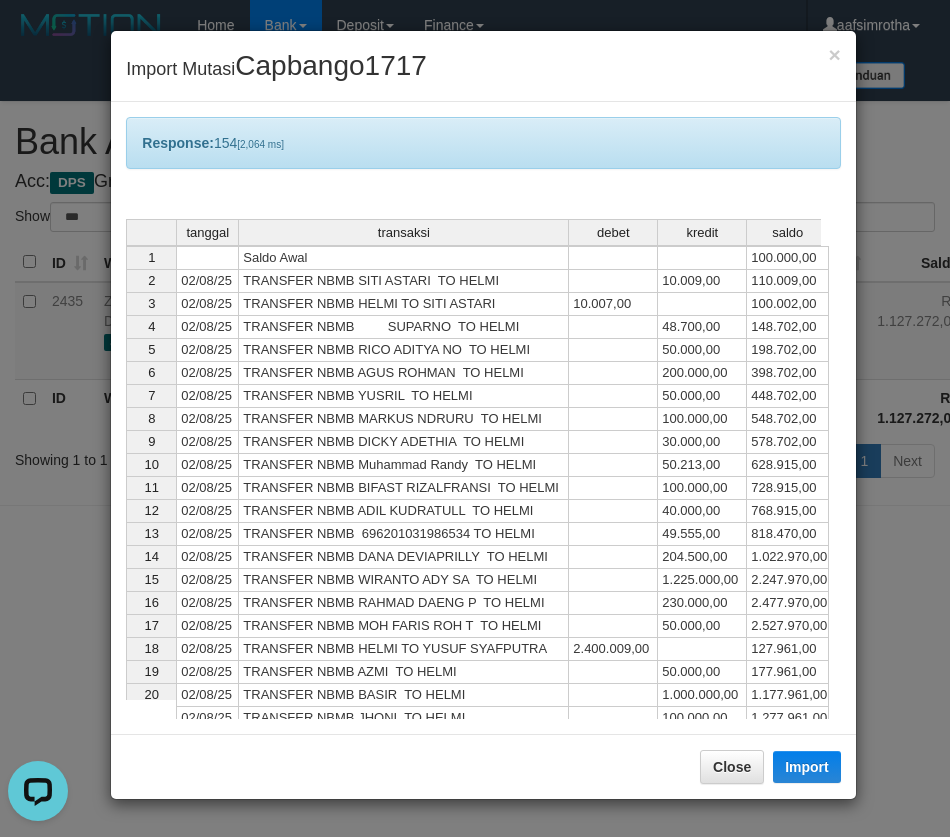 scroll, scrollTop: 44, scrollLeft: 0, axis: vertical 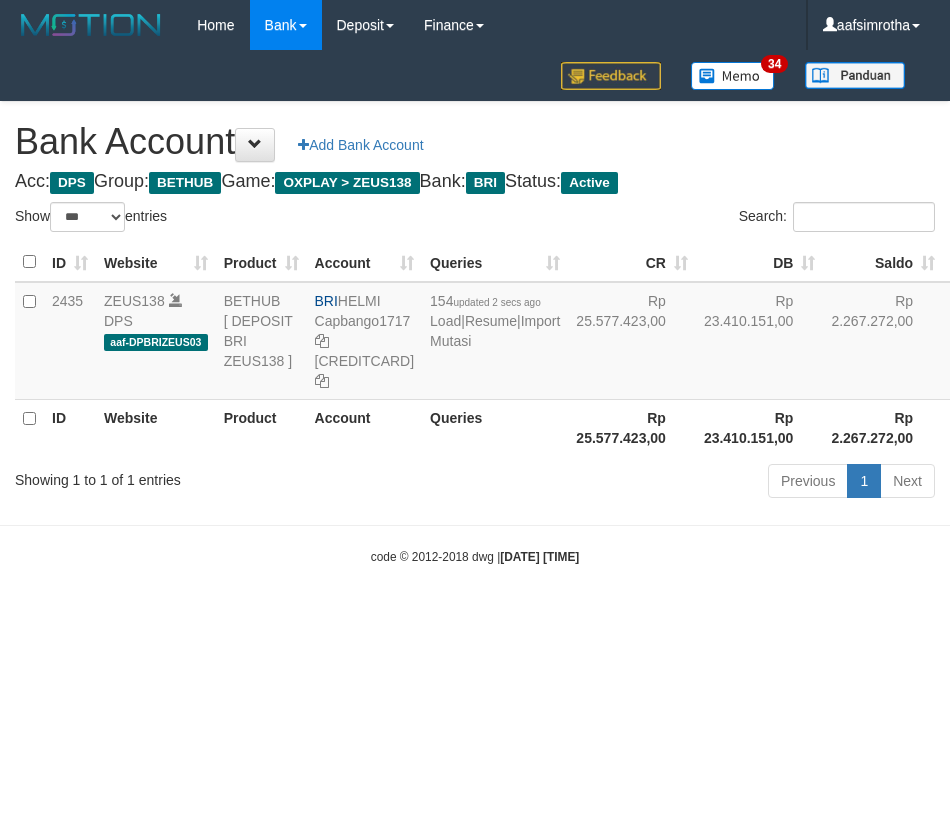 select on "***" 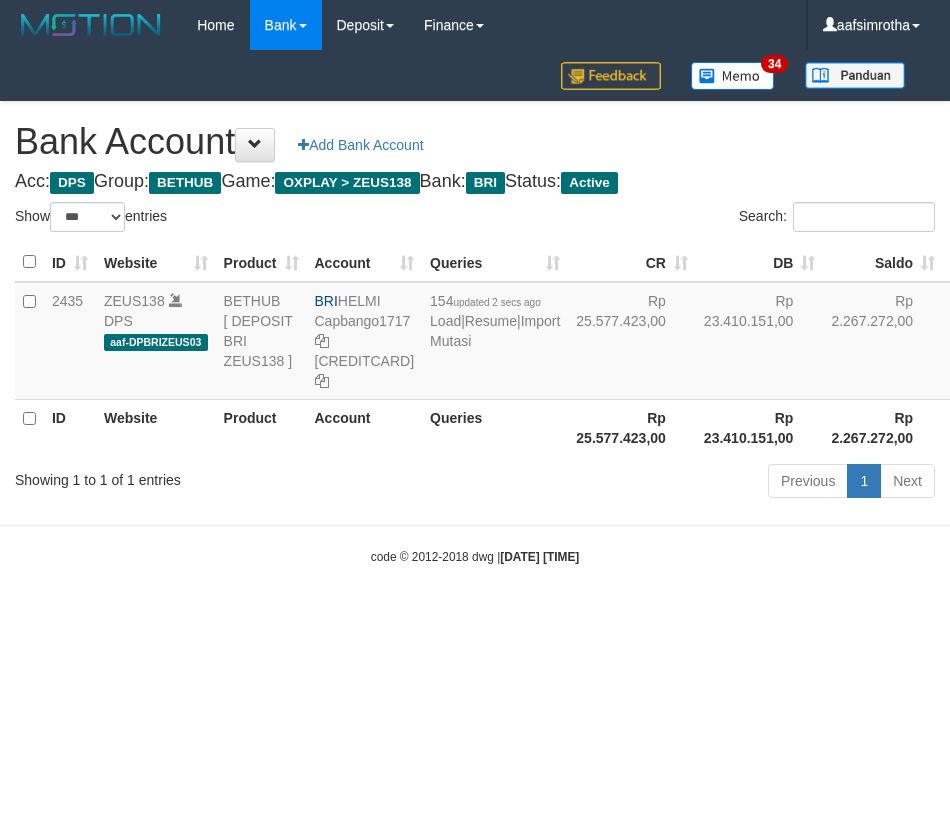 scroll, scrollTop: 0, scrollLeft: 0, axis: both 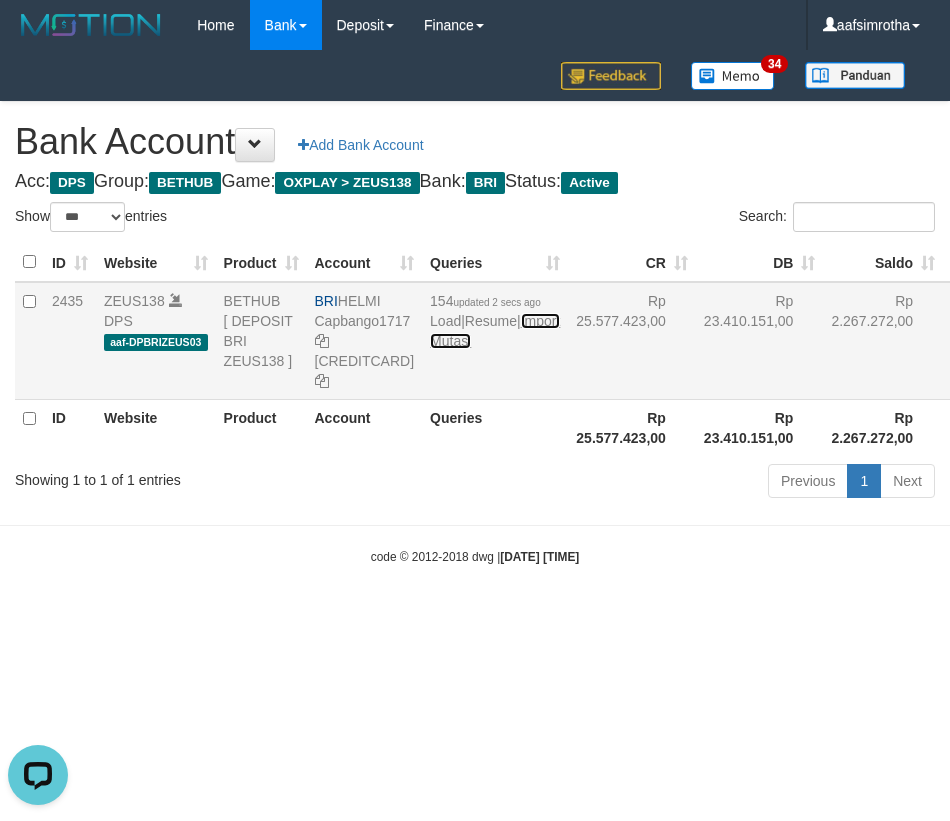 click on "Import Mutasi" at bounding box center [495, 331] 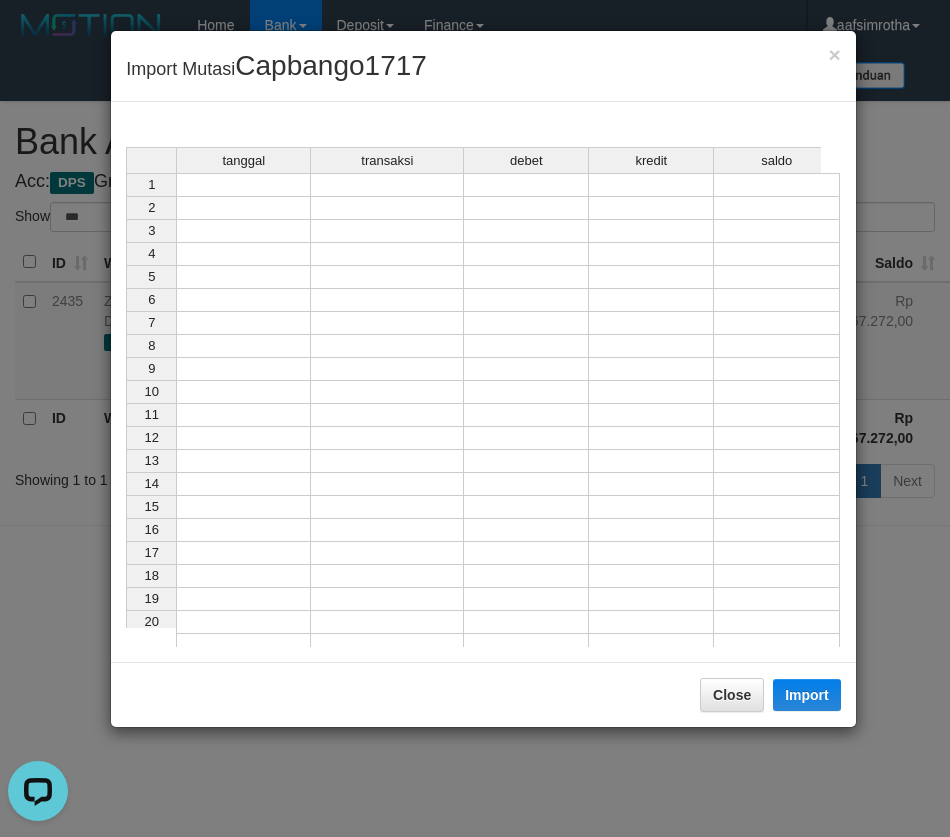 click on "tanggal transaksi debet kredit saldo 1 2 3 4 5 6 7 8 9 10 11 12 13 14 15 16 17 18 19 20 21   tanggal transaksi debet kredit saldo   1 2 3 4 5 6 7 8 9 10 11 12 13 14 15 16 17 18 19 20 21" at bounding box center [483, 397] 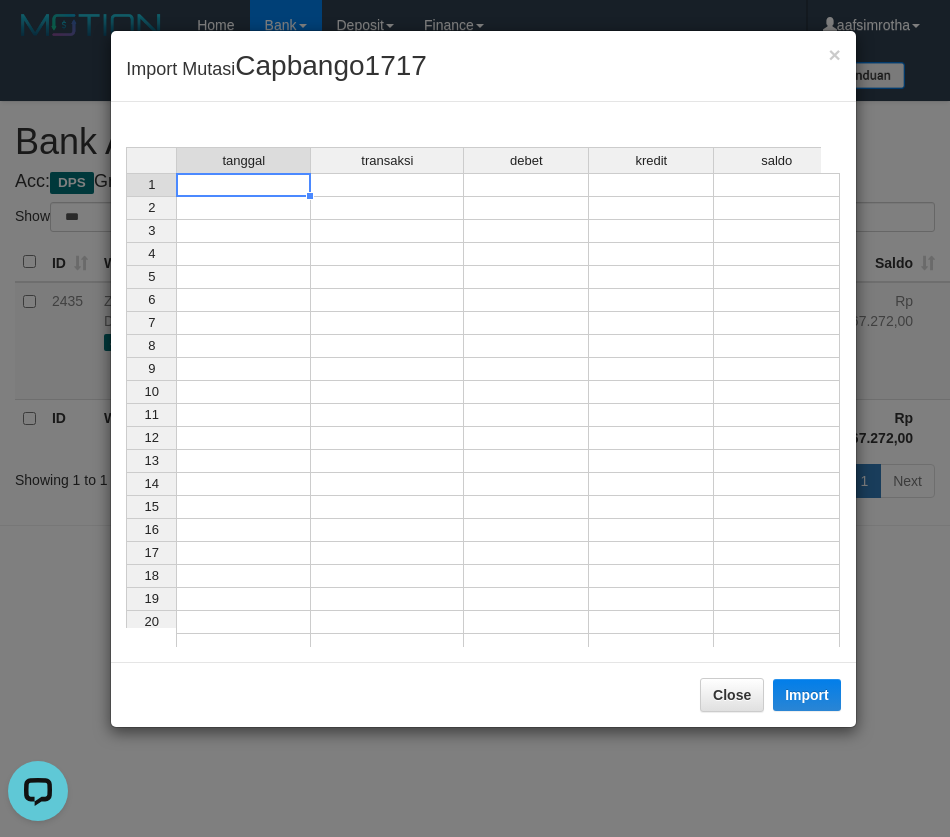 drag, startPoint x: 248, startPoint y: 188, endPoint x: 803, endPoint y: 532, distance: 652.96326 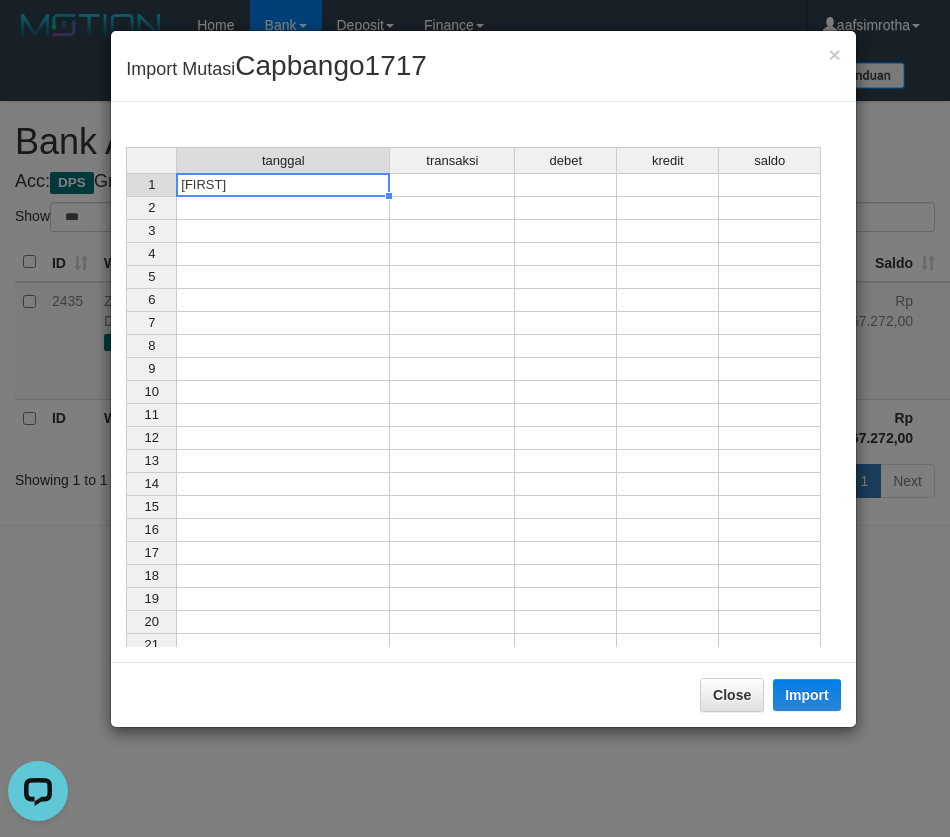 type 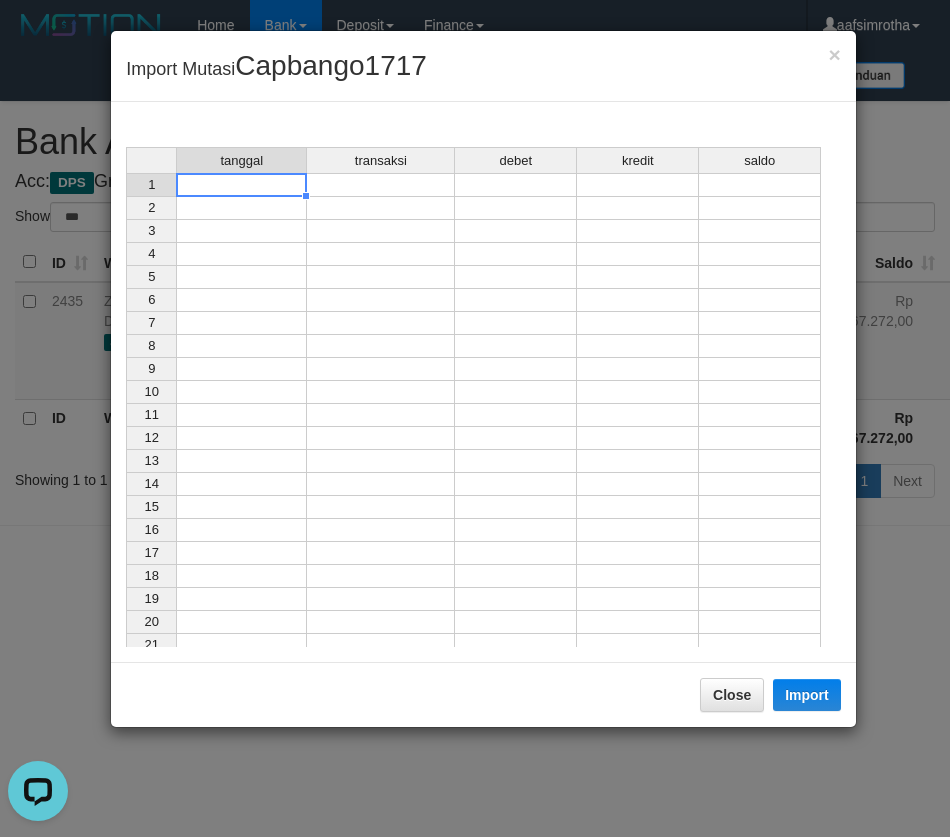 click at bounding box center [241, 185] 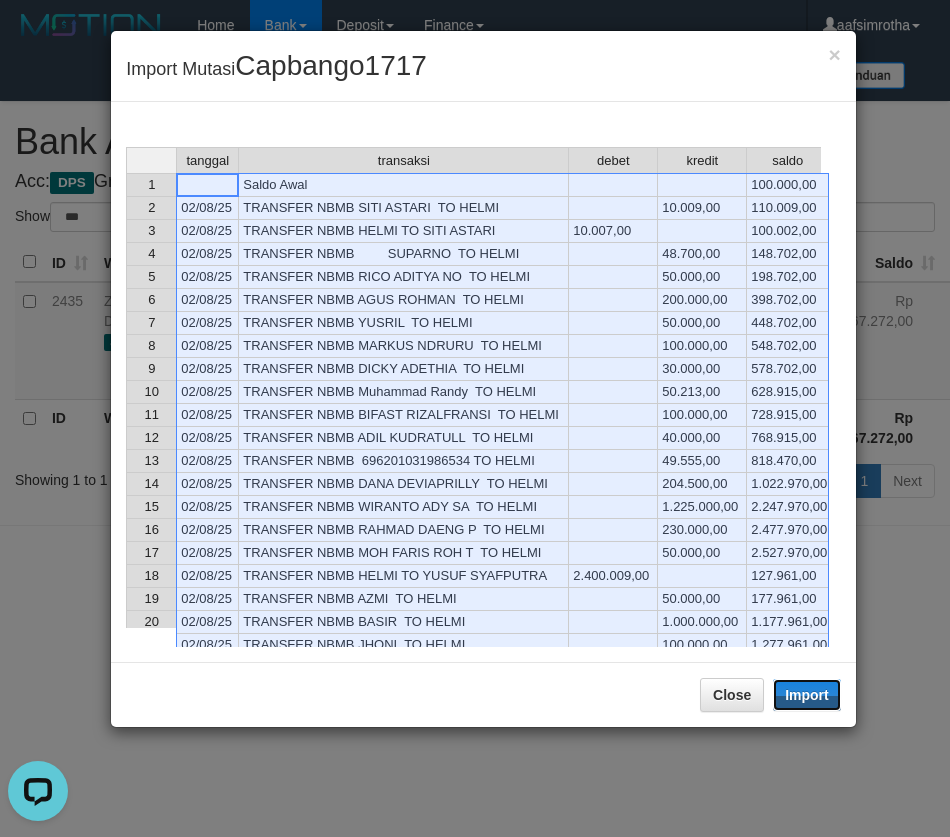 drag, startPoint x: 810, startPoint y: 687, endPoint x: 823, endPoint y: 565, distance: 122.69067 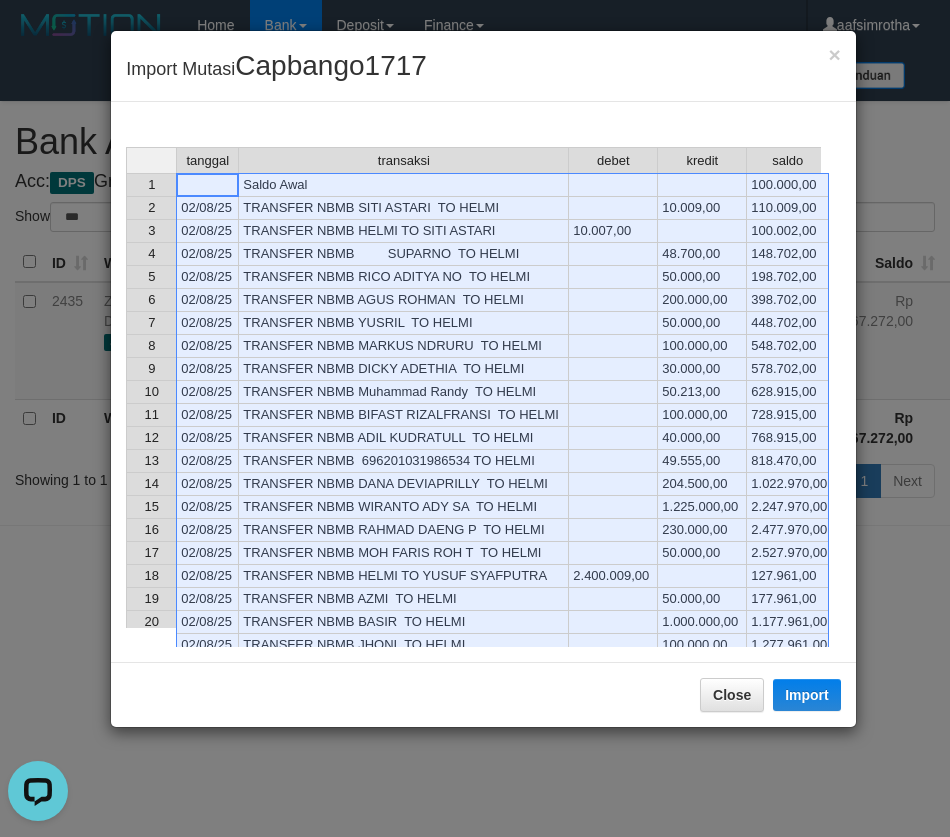 click on "Close
Import" at bounding box center [483, 694] 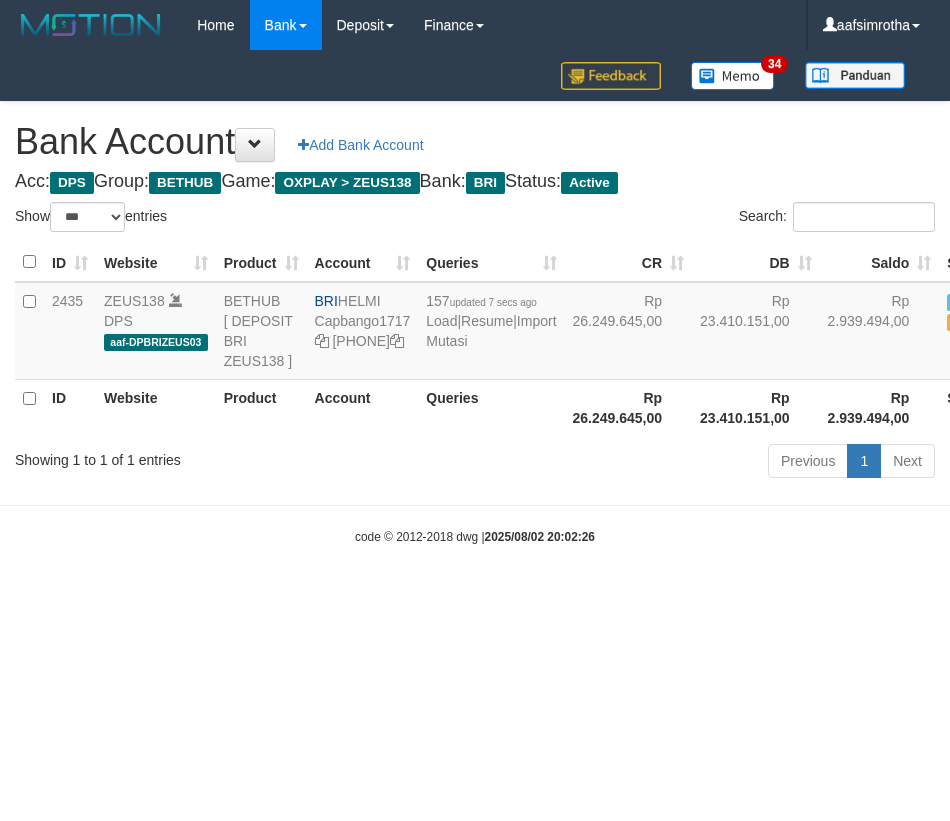 select on "***" 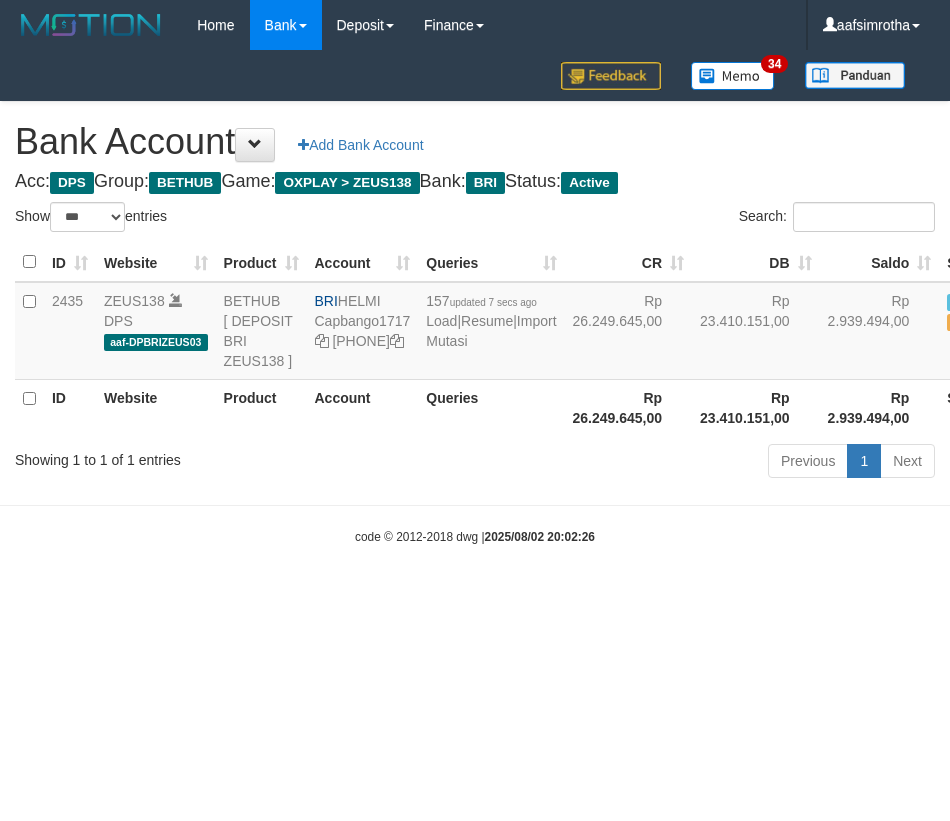 scroll, scrollTop: 0, scrollLeft: 0, axis: both 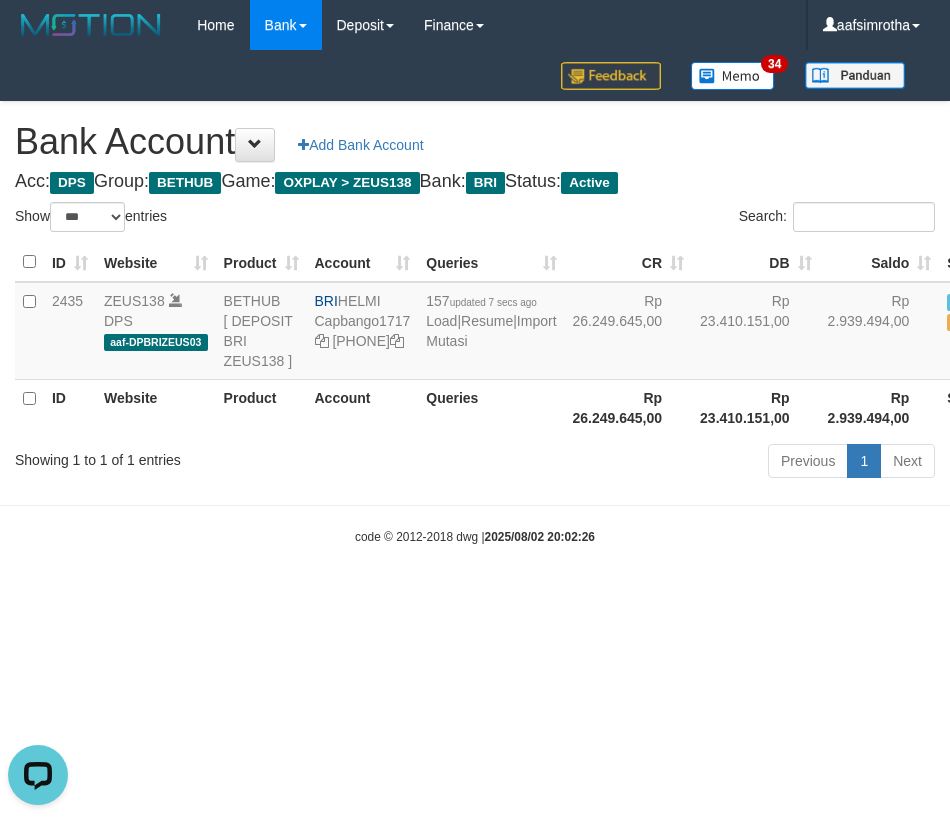 drag, startPoint x: 418, startPoint y: 701, endPoint x: 505, endPoint y: 652, distance: 99.849884 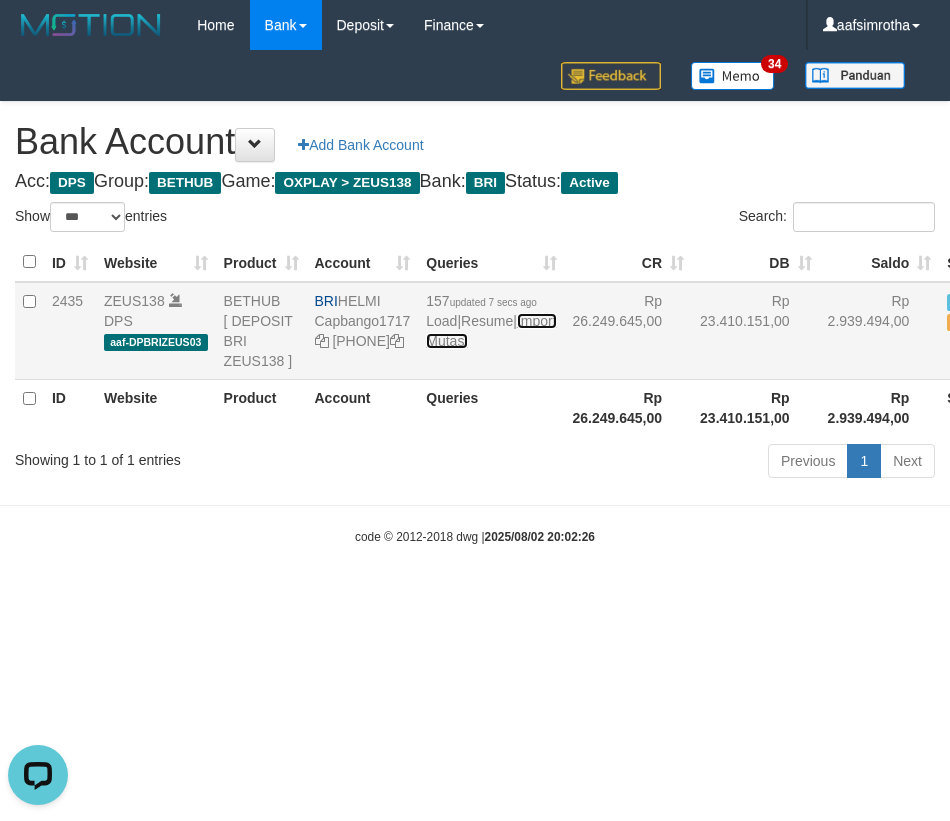 click on "Import Mutasi" at bounding box center (491, 331) 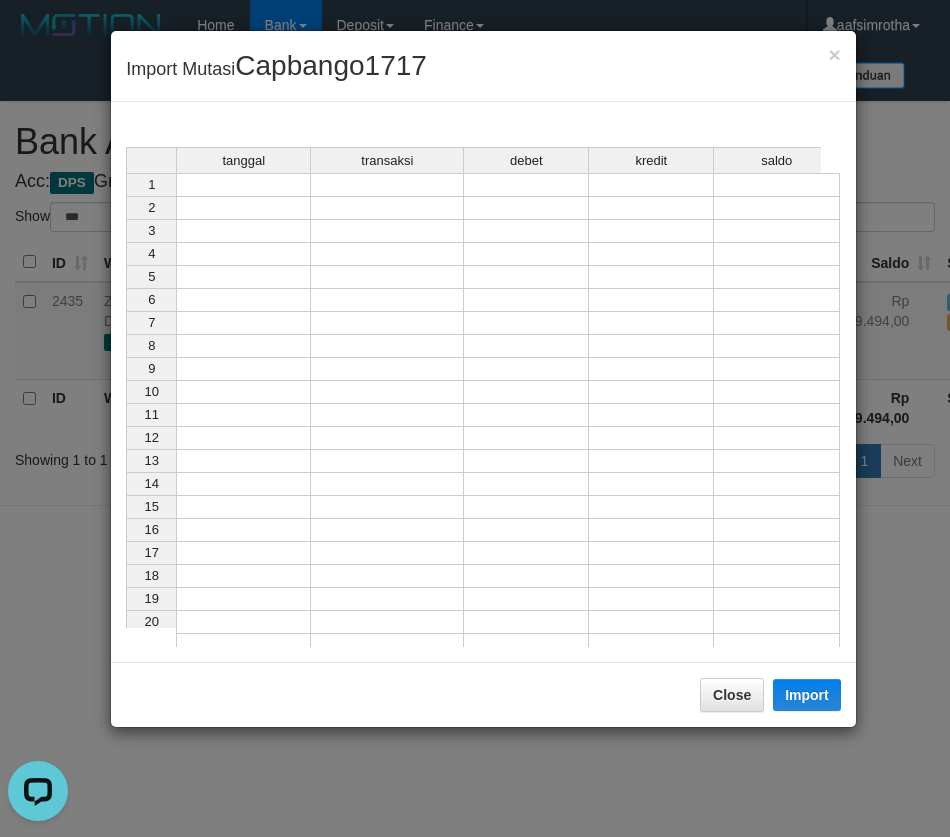 click at bounding box center (243, 185) 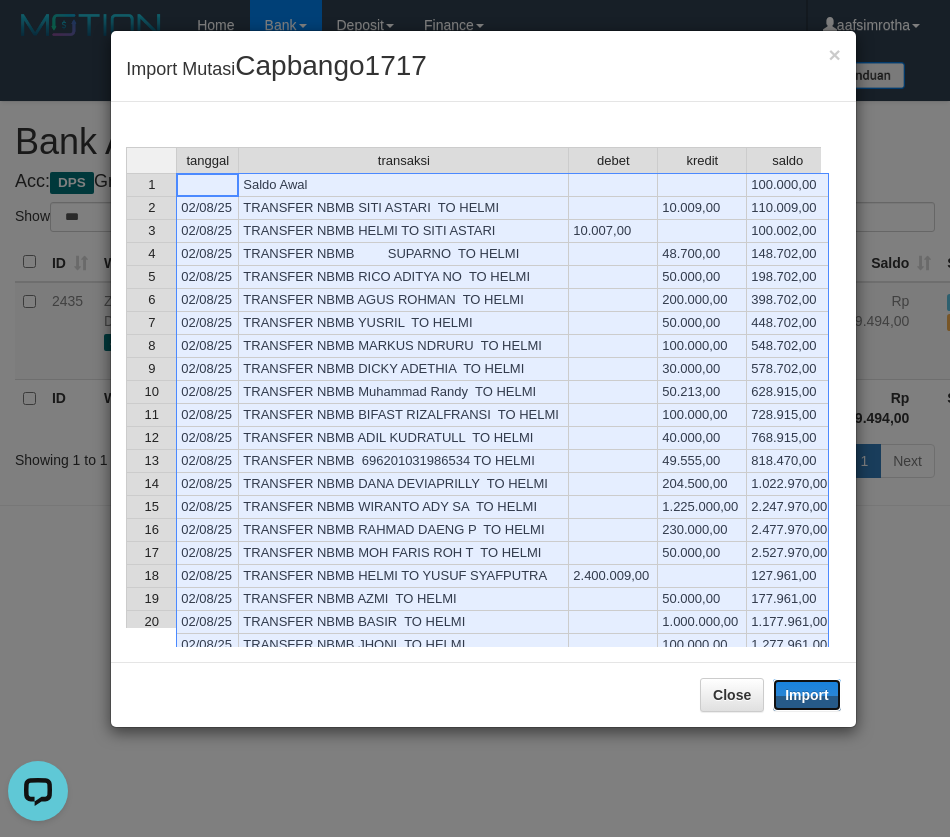 drag, startPoint x: 811, startPoint y: 684, endPoint x: 338, endPoint y: 300, distance: 609.2495 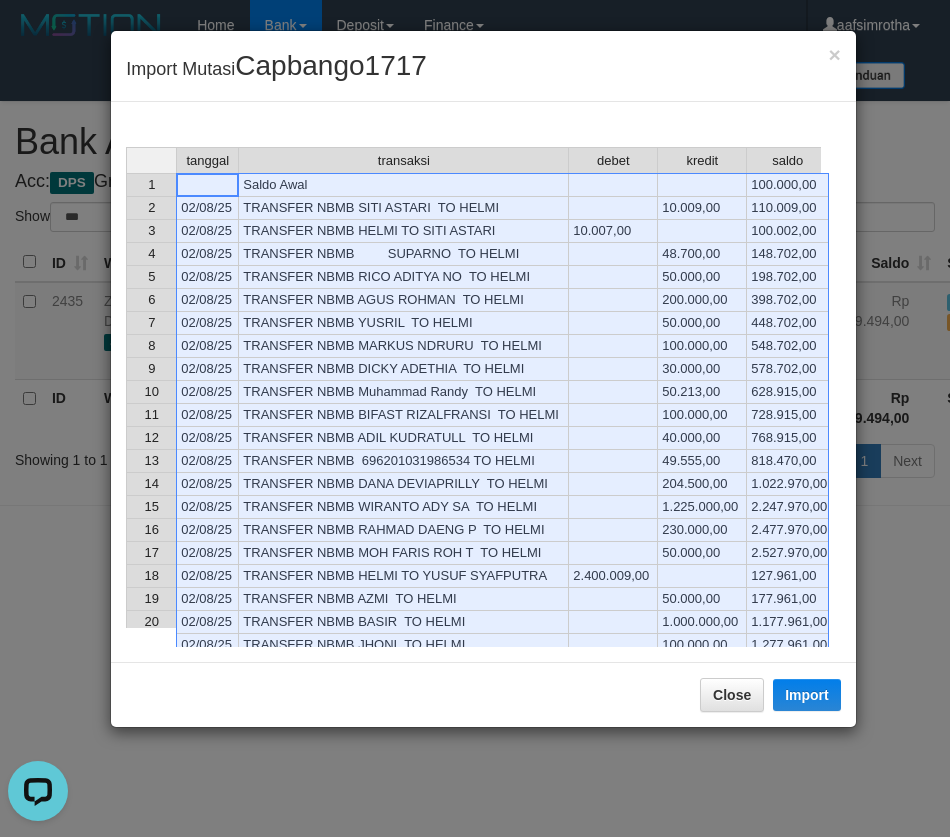 click on "1 Saldo Awal 100.000,00 2 02/08/25 TRANSFER NBMB SITI ASTARI  TO HELMI 10.009,00 110.009,00 3 02/08/25 TRANSFER NBMB HELMI TO SITI ASTARI 10.007,00 100.002,00 4 02/08/25 TRANSFER NBMB 	SUPARNO  TO HELMI 48.700,00 148.702,00 5 02/08/25 TRANSFER NBMB RICO ADITYA NO  TO HELMI 50.000,00 198.702,00 6 02/08/25 TRANSFER NBMB AGUS ROHMAN  TO HELMI 200.000,00 398.702,00 7 02/08/25 TRANSFER NBMB YUSRIL  TO HELMI 50.000,00 448.702,00 8 02/08/25 TRANSFER NBMB MARKUS NDRURU  TO HELMI 100.000,00 548.702,00 9 02/08/25 TRANSFER NBMB DICKY ADETHIA  TO HELMI 30.000,00 578.702,00 10 02/08/25 TRANSFER NBMB Muhammad Randy  TO HELMI 50.213,00 628.915,00 11 02/08/25 TRANSFER NBMB BIFAST RIZALFRANSI  TO HELMI 100.000,00 728.915,00 12 02/08/25 TRANSFER NBMB ADIL KUDRATULL  TO HELMI 40.000,00 768.915,00 13 02/08/25 TRANSFER NBMB  696201031986534 TO HELMI 49.555,00 818.470,00 14 02/08/25 TRANSFER NBMB DANA DEVIAPRILLY  TO HELMI 204.500,00 1.022.970,00 15 02/08/25 TRANSFER NBMB WIRANTO ADY SA  TO HELMI 1.225.000,00 2.247.970,00 16 17 18" at bounding box center (477, 426) 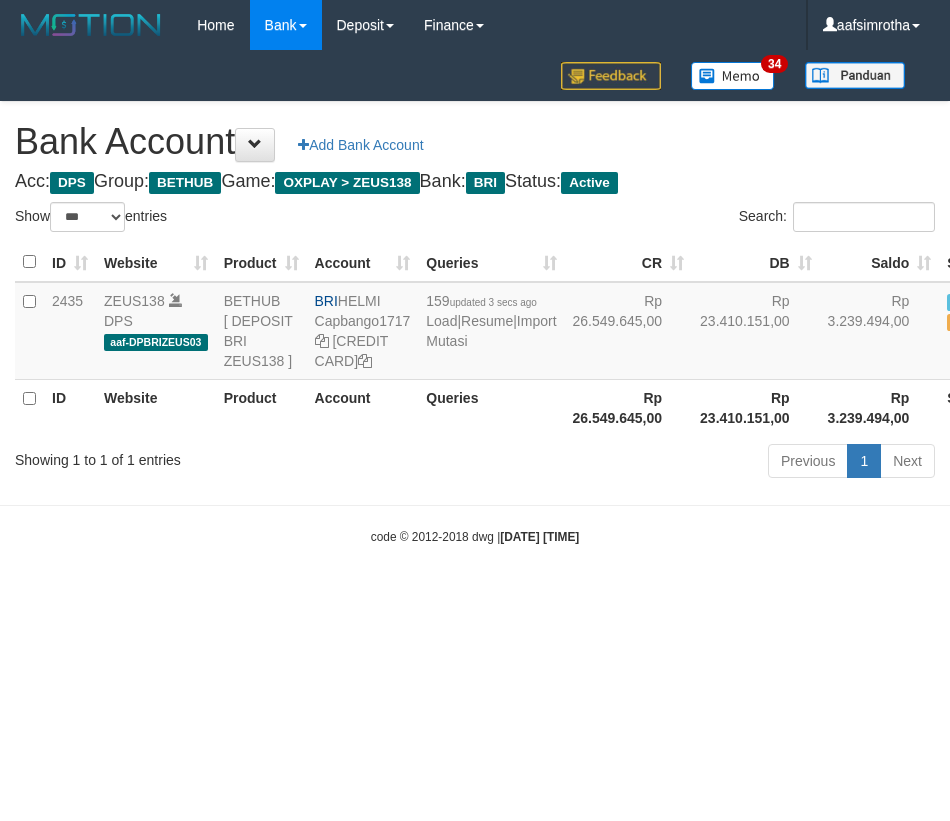 select on "***" 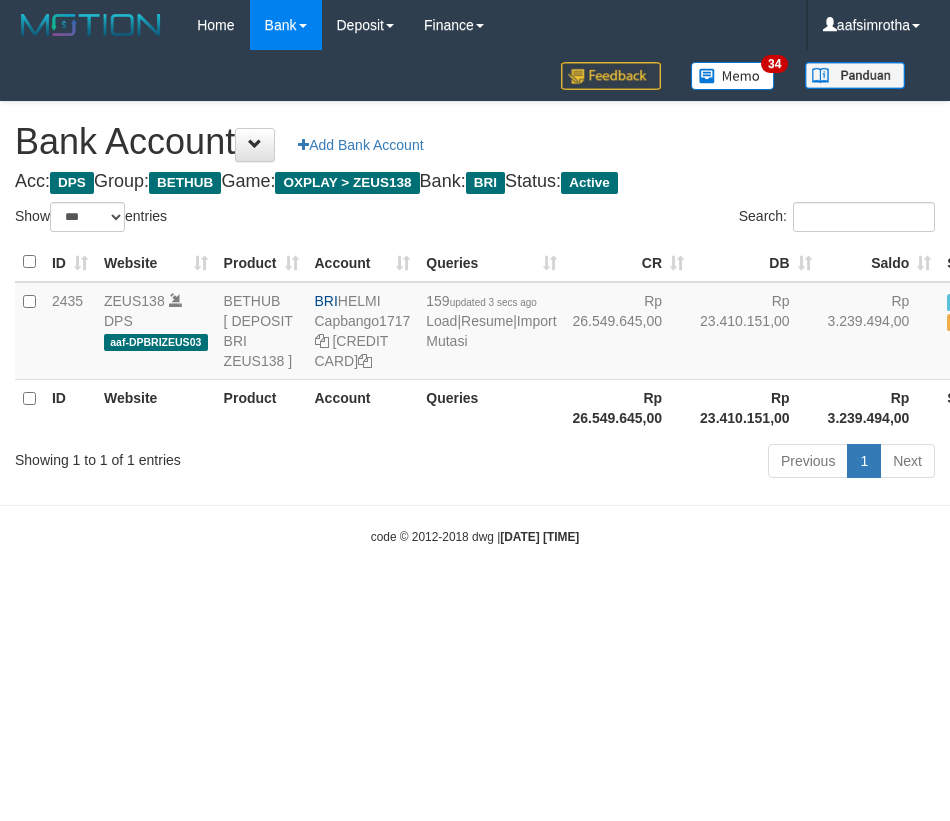 scroll, scrollTop: 0, scrollLeft: 0, axis: both 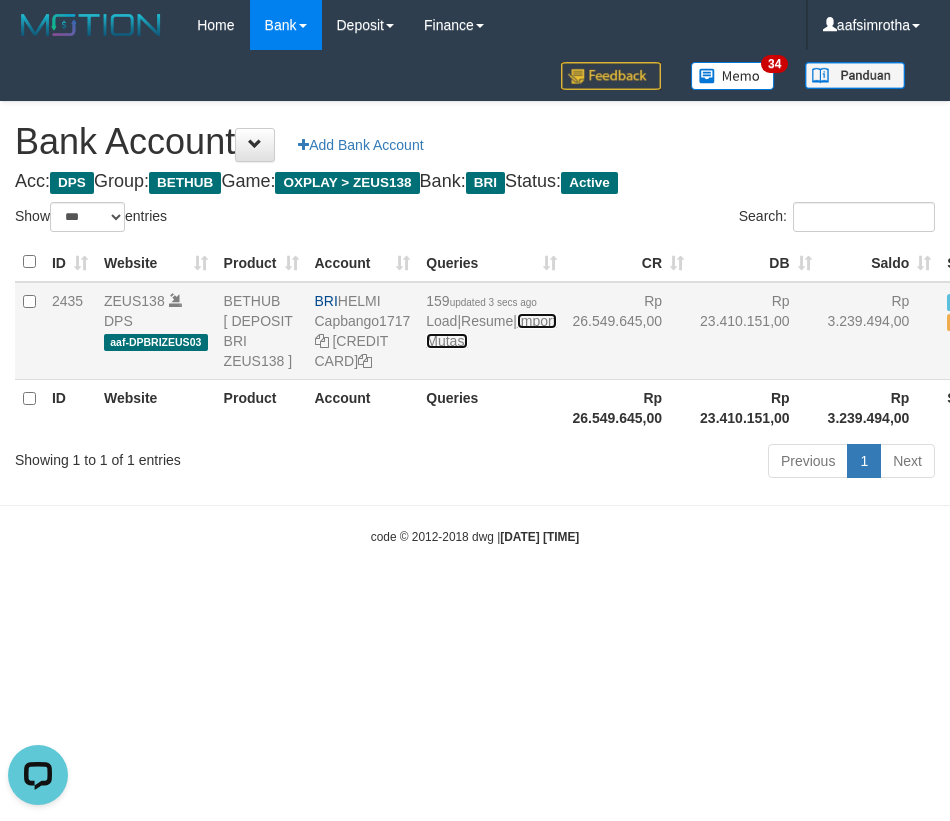 click on "Import Mutasi" at bounding box center [491, 331] 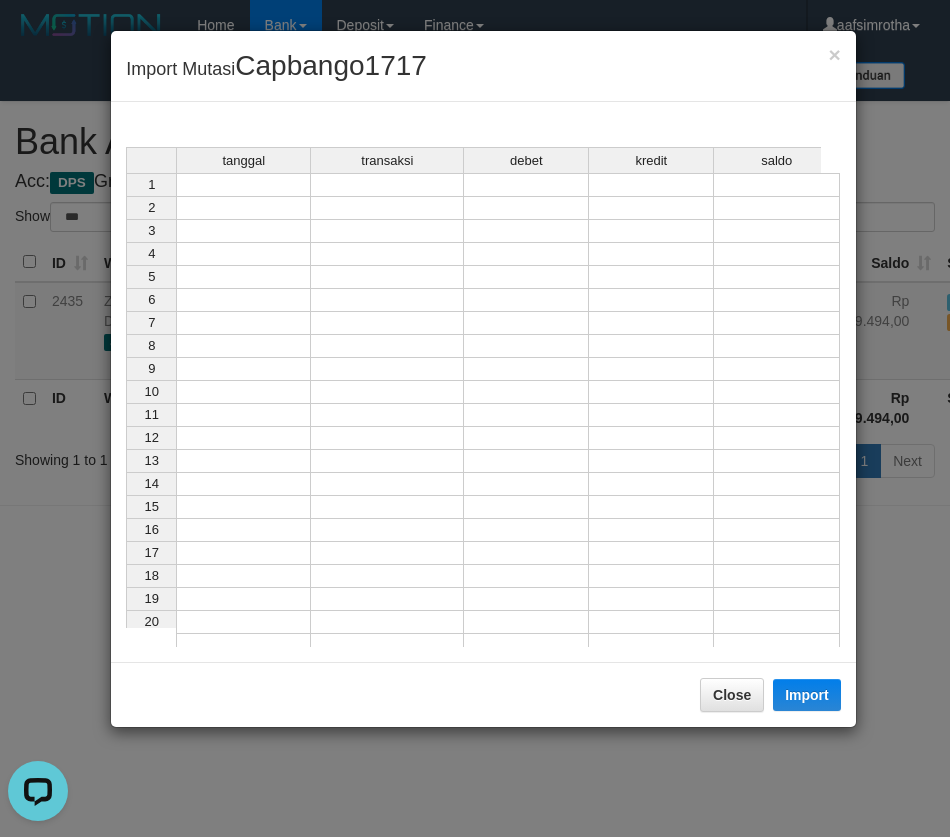 click at bounding box center (243, 185) 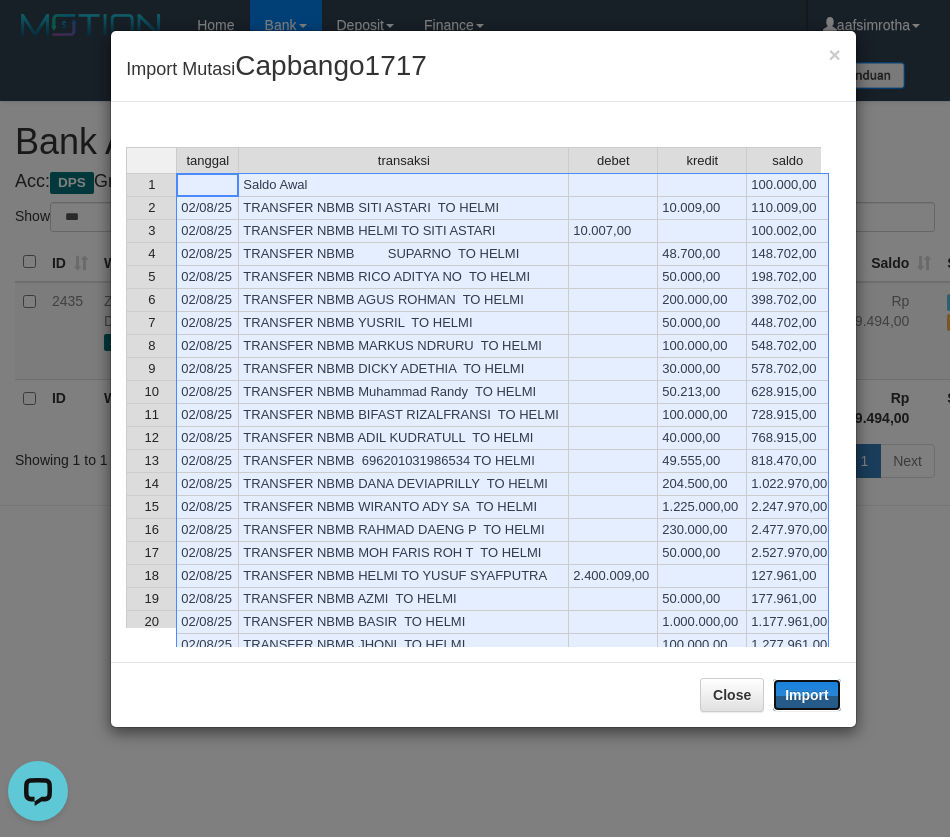 drag, startPoint x: 810, startPoint y: 695, endPoint x: 23, endPoint y: 486, distance: 814.2788 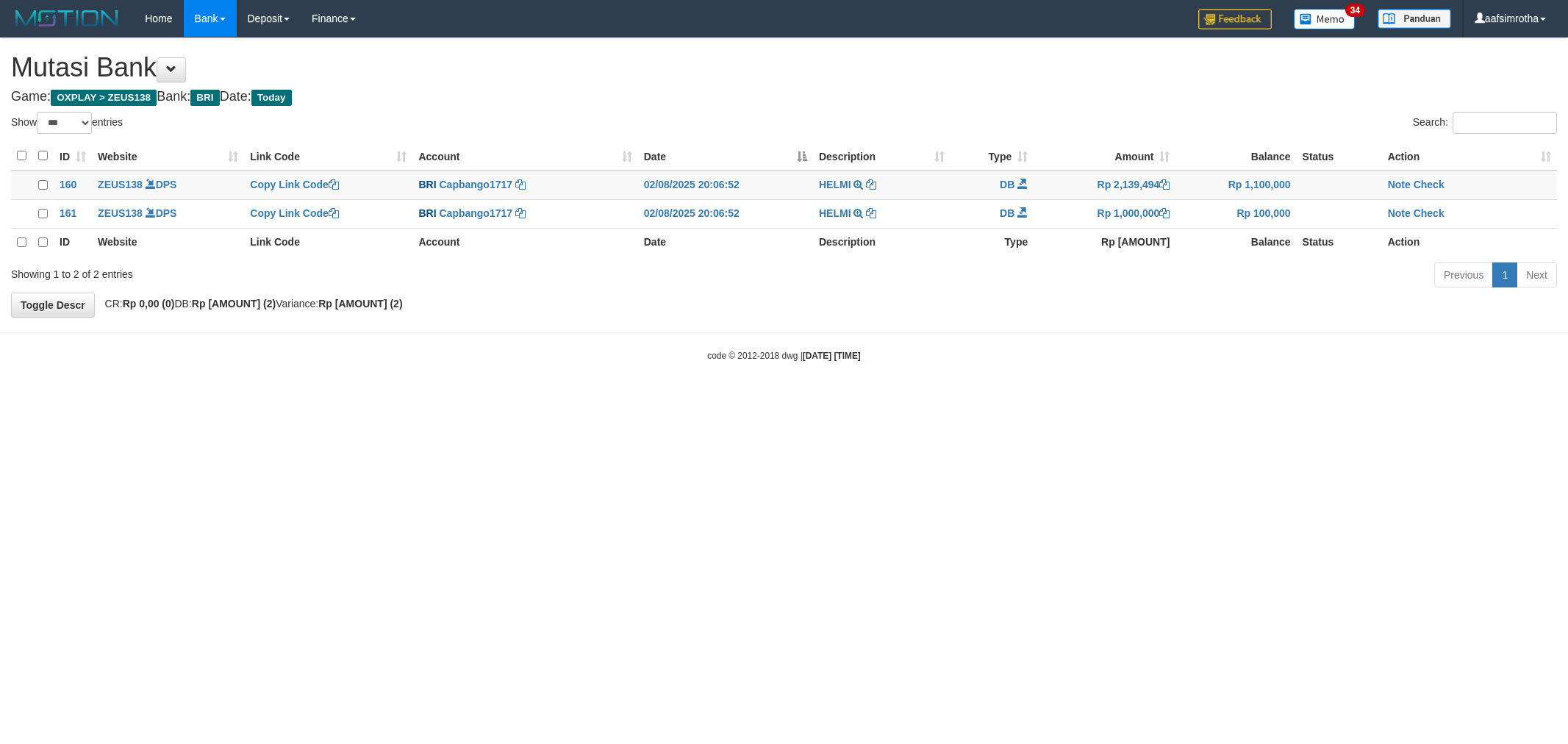 select on "***" 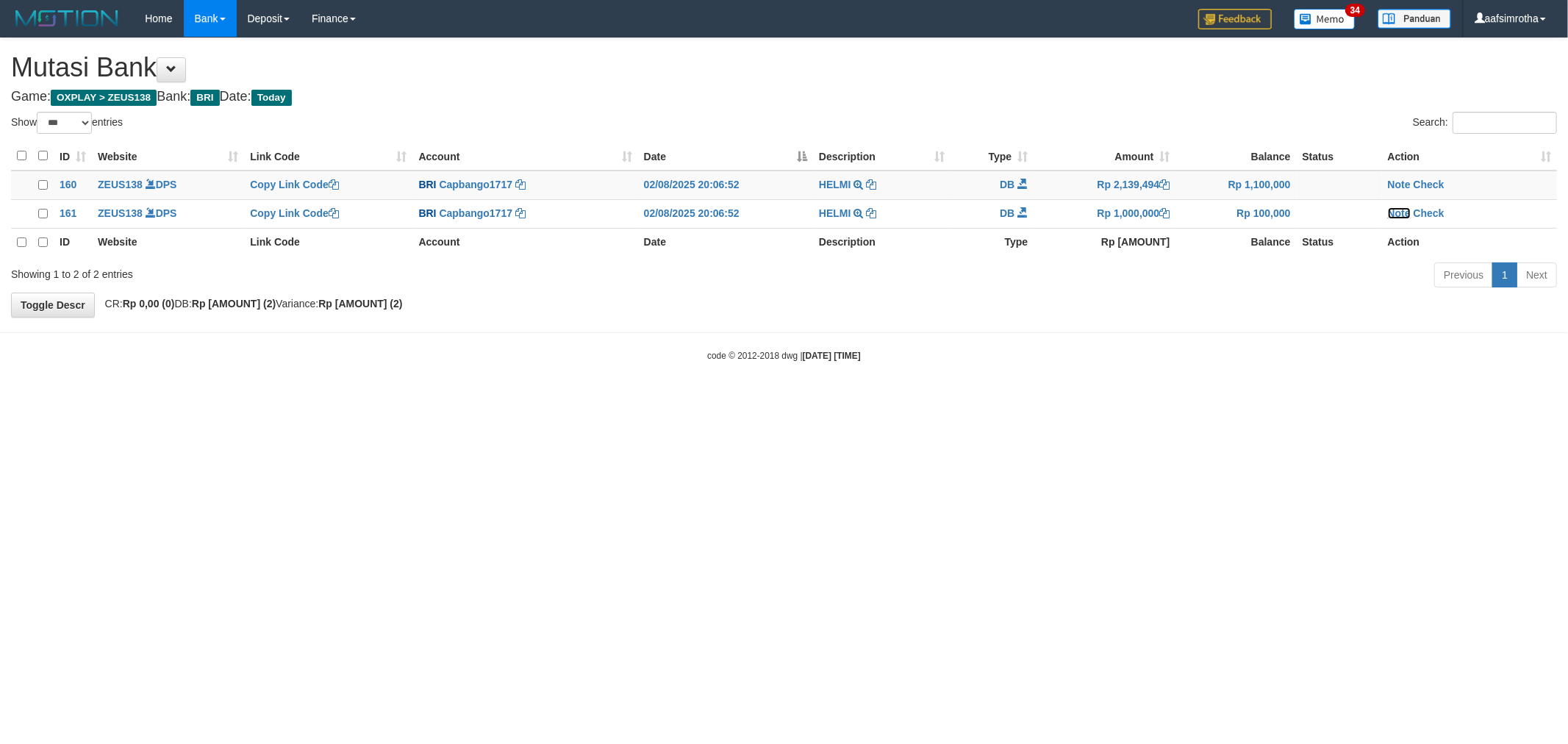 click on "Note" at bounding box center (1399, 213) 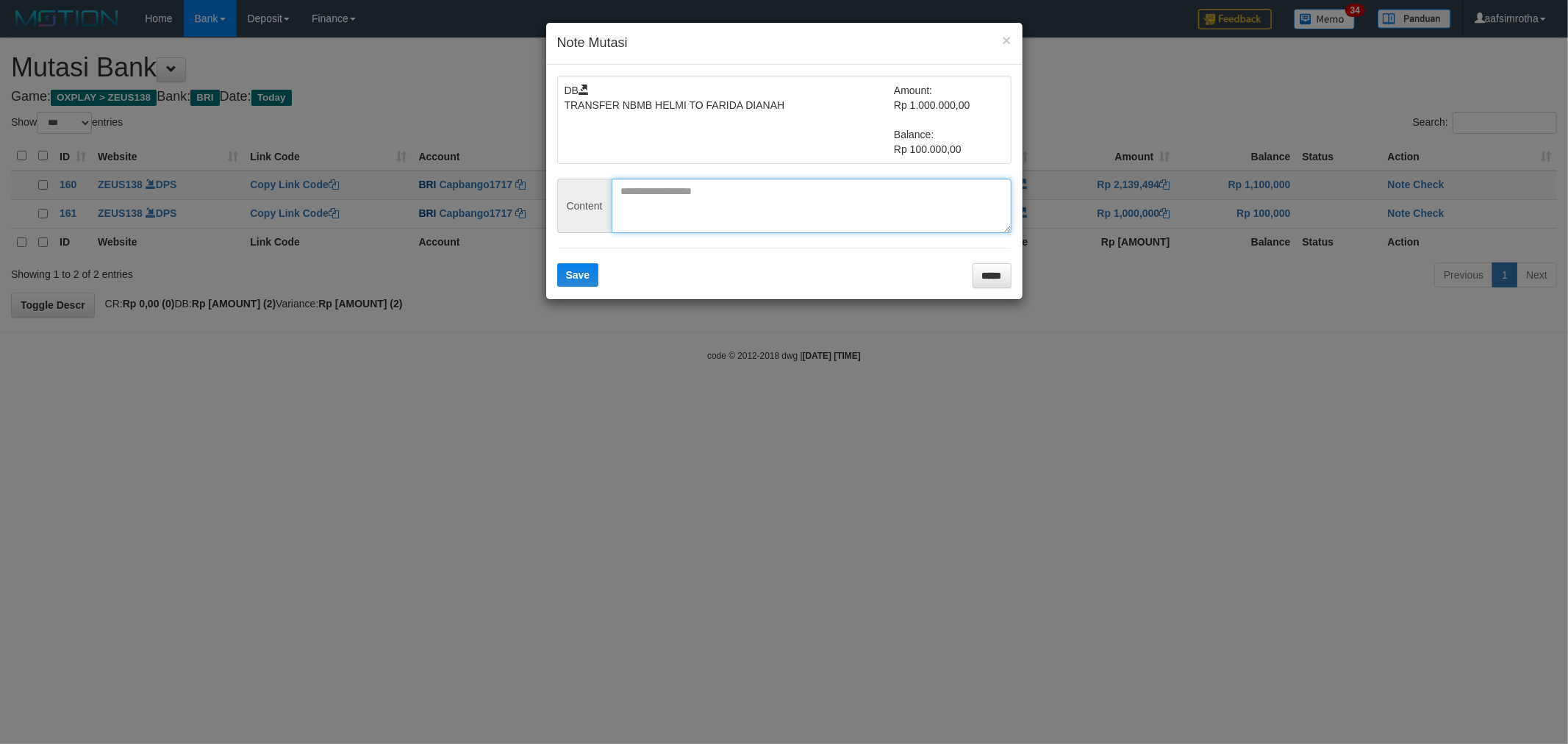 drag, startPoint x: 833, startPoint y: 188, endPoint x: 795, endPoint y: 218, distance: 48.41487 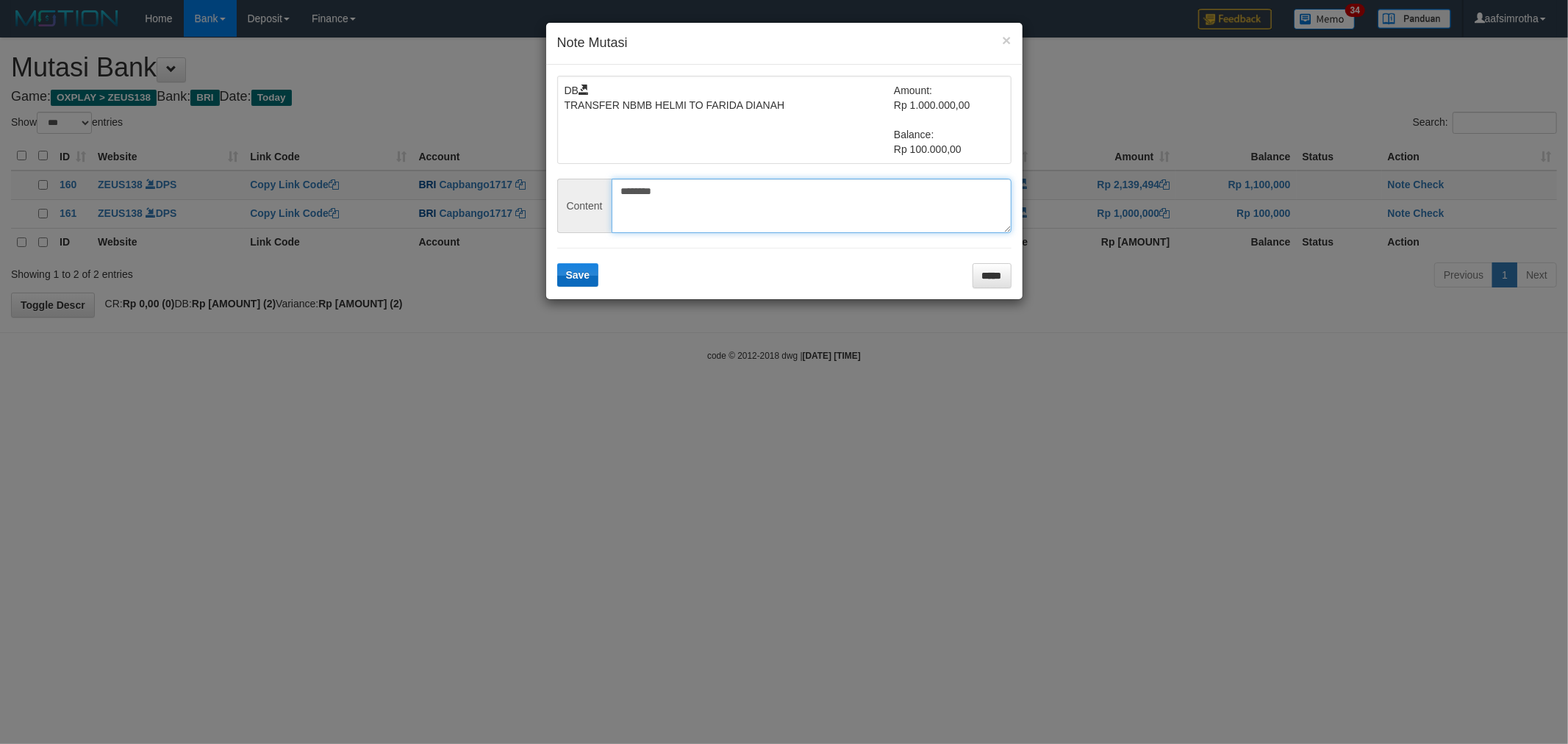 type on "********" 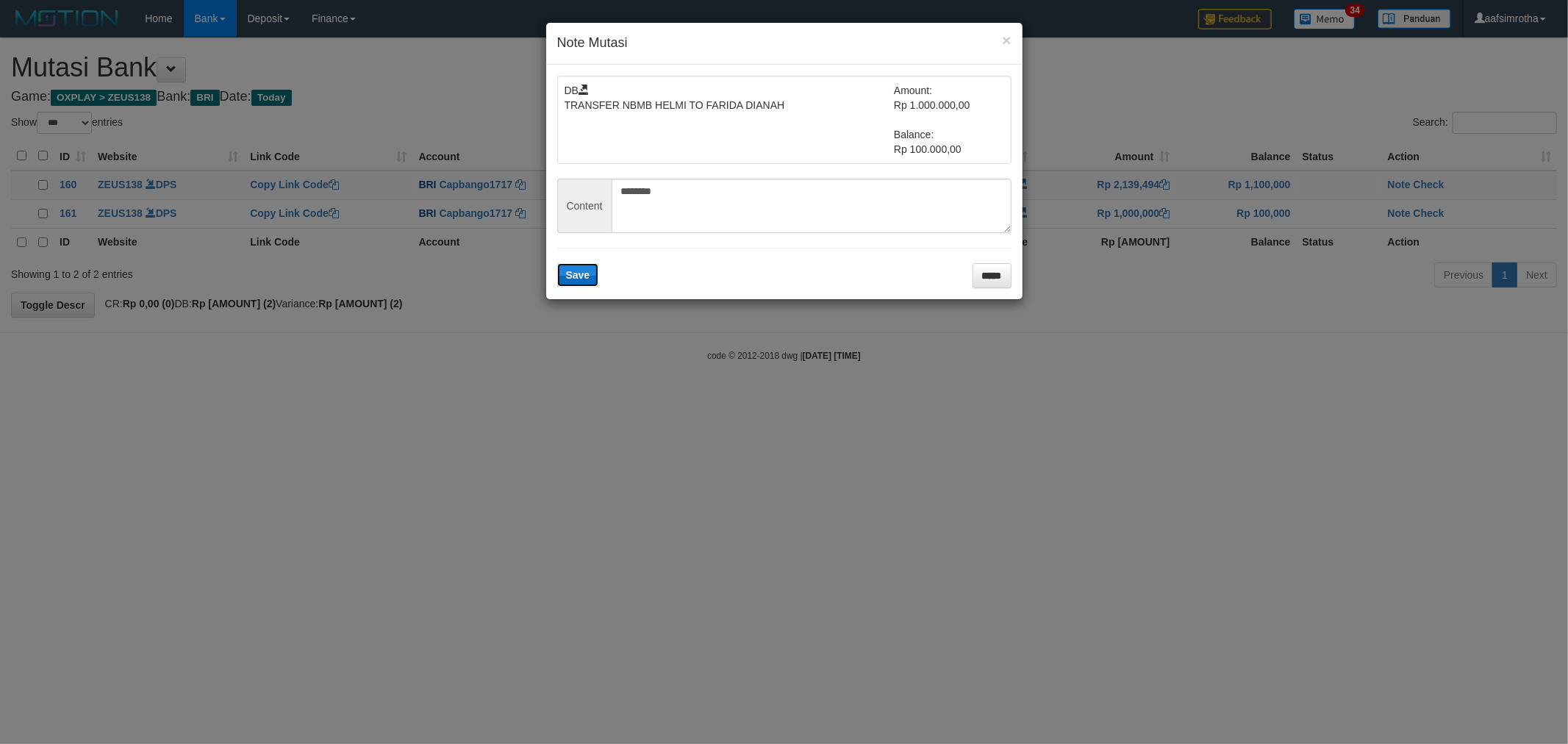 click on "Save" at bounding box center [578, 275] 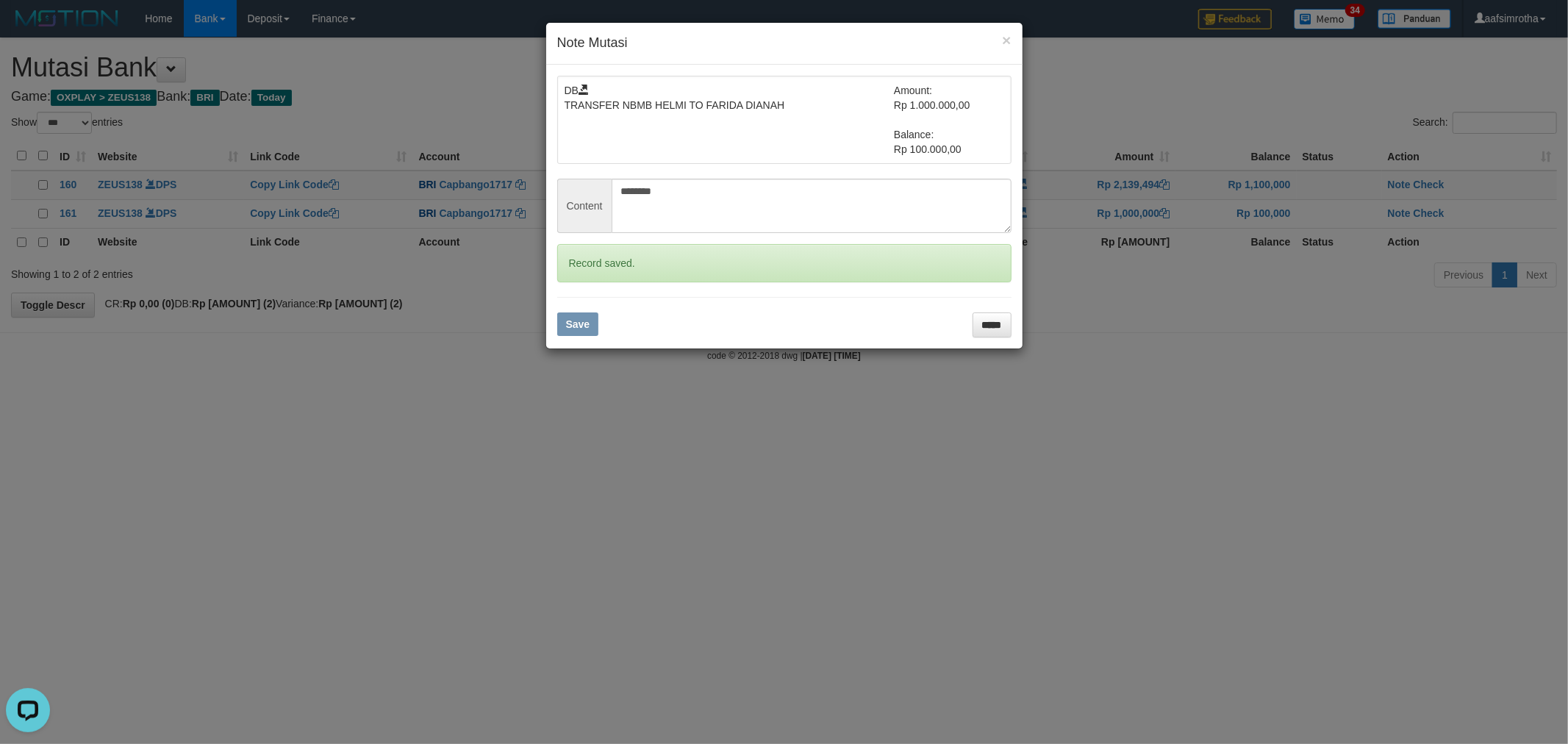 scroll, scrollTop: 0, scrollLeft: 0, axis: both 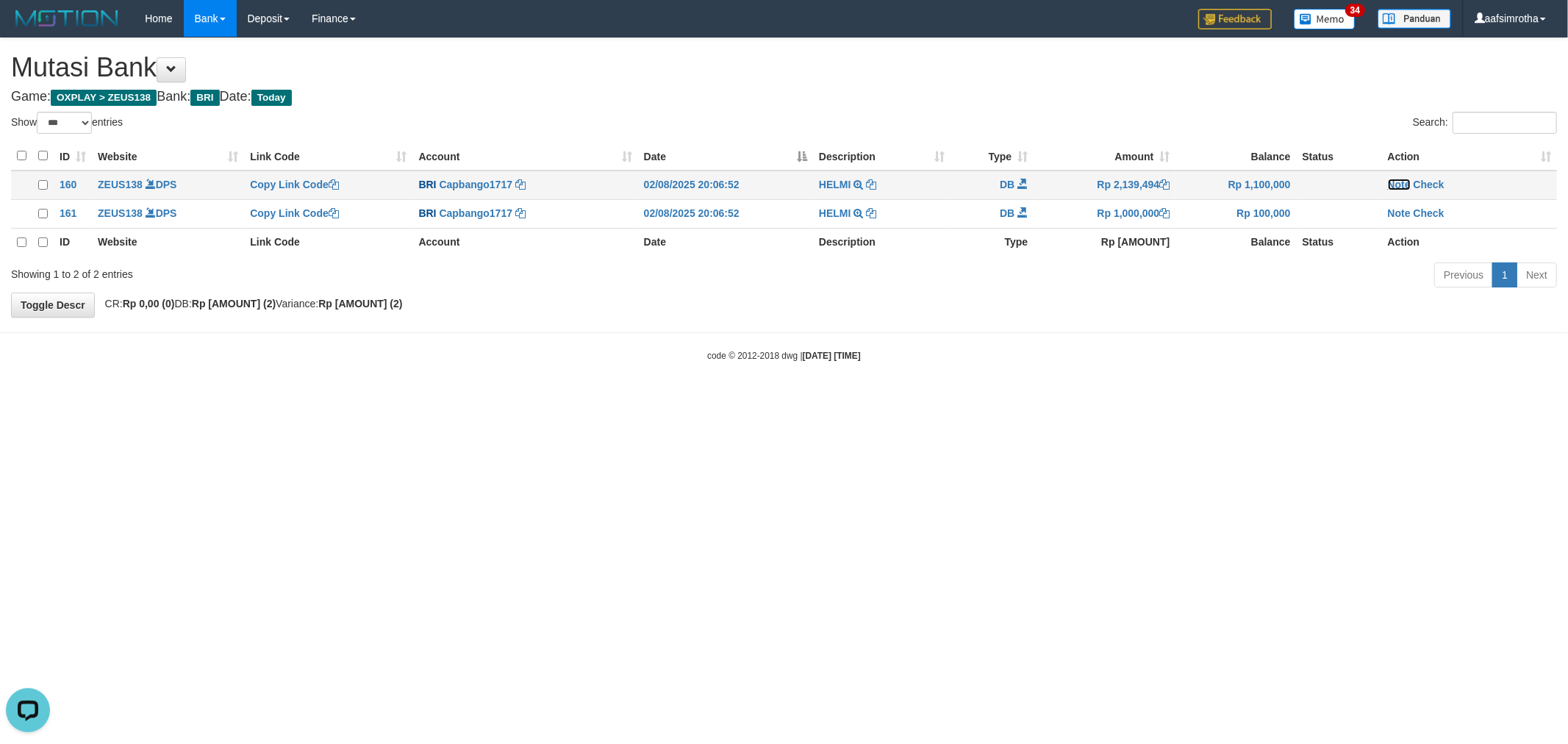 click on "Note" at bounding box center [1399, 185] 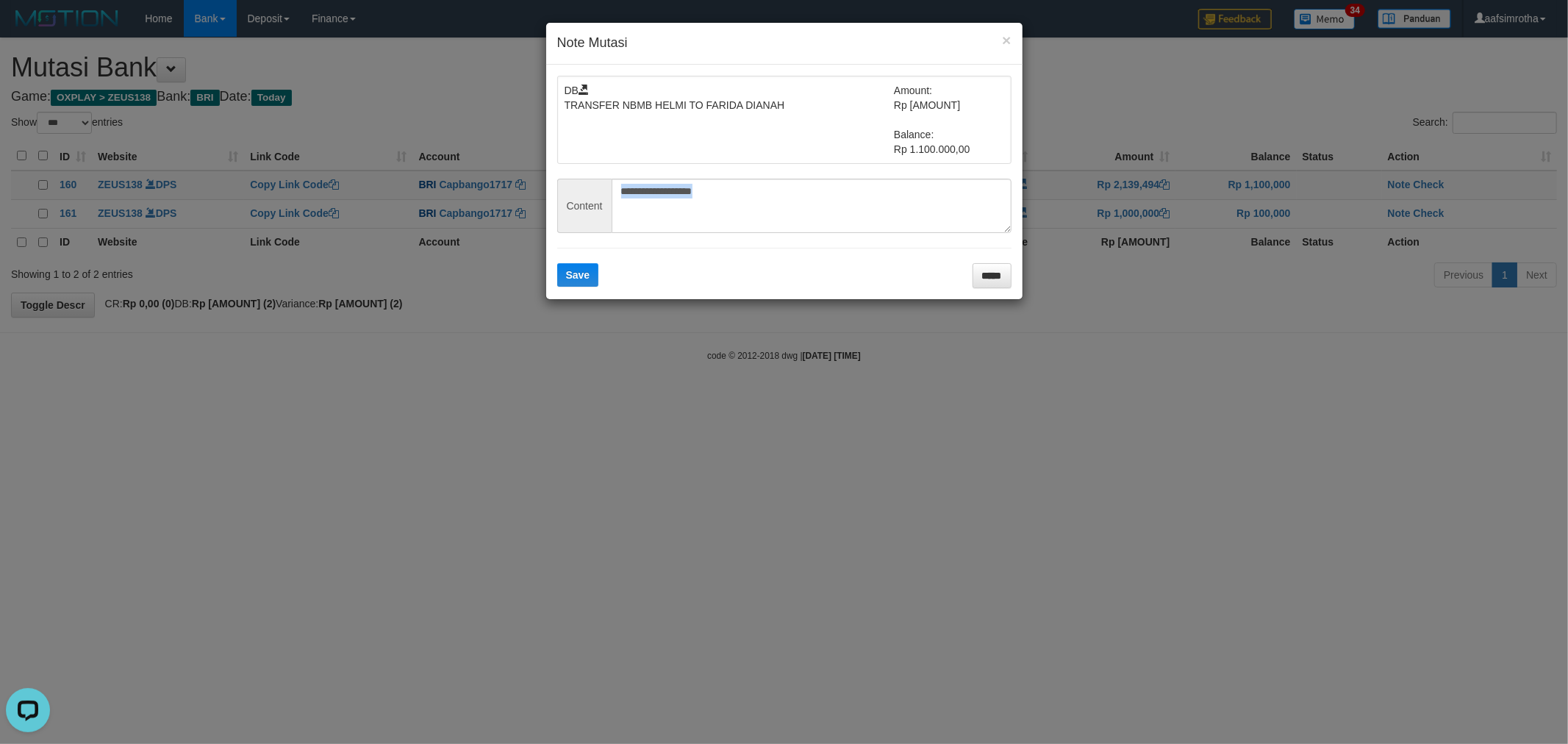 click on "× Note Mutasi
DB
TRANSFER NBMB HELMI TO FARIDA DIANAH
Amount:
Rp 2.139.494,00
Balance:
Rp 1.100.000,00
Content
Save
*****" at bounding box center (784, 372) 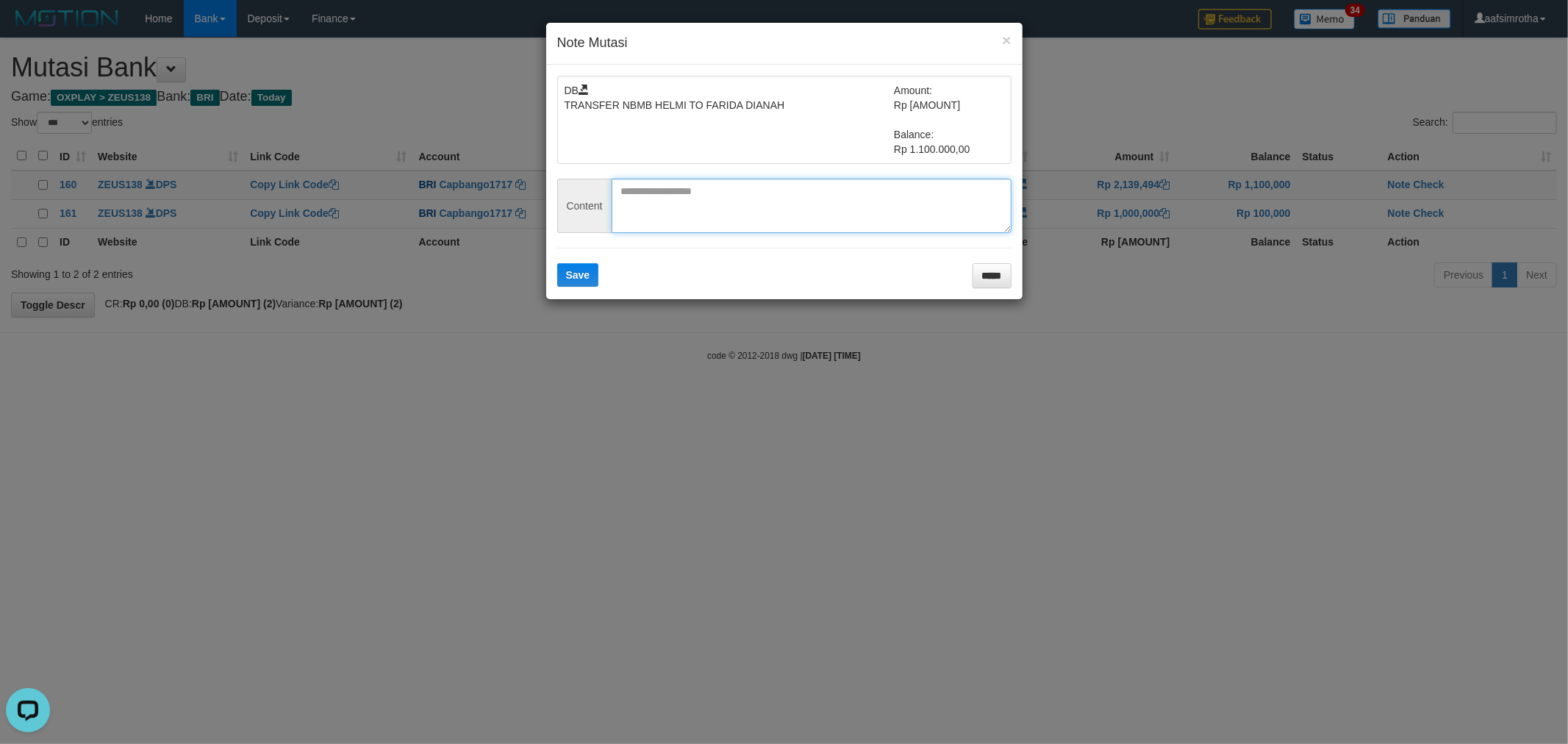 click at bounding box center [812, 206] 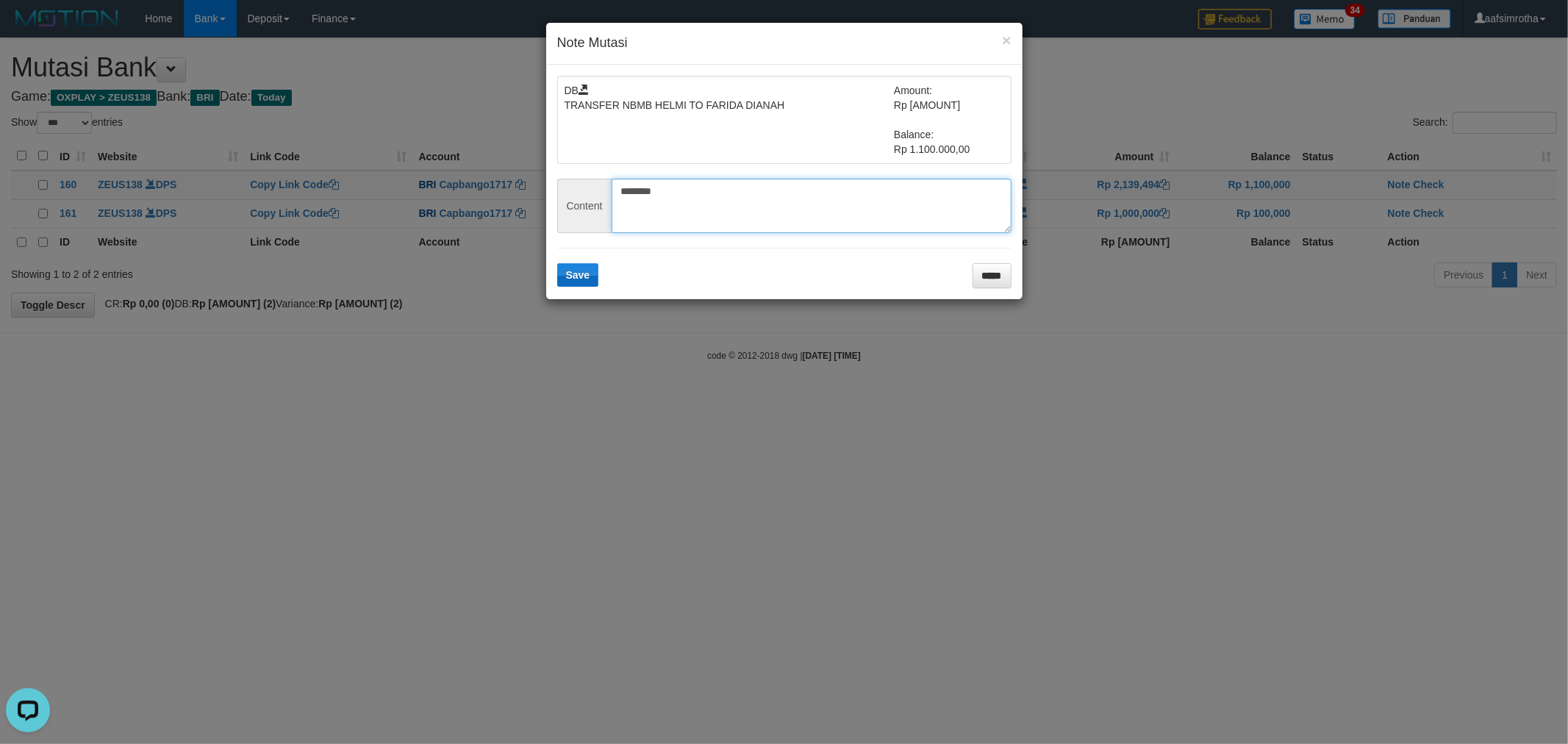 type on "********" 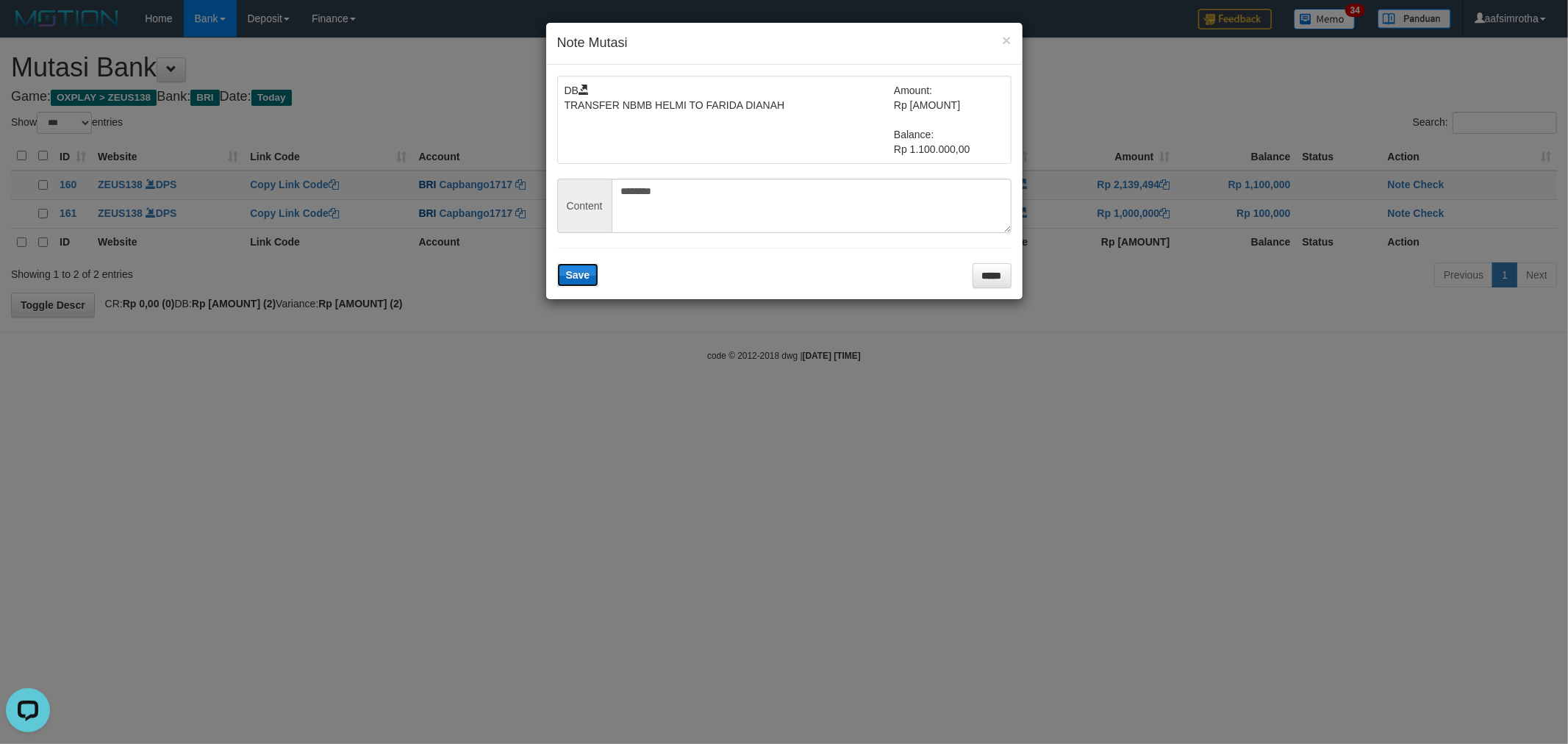 click on "Save" at bounding box center [578, 275] 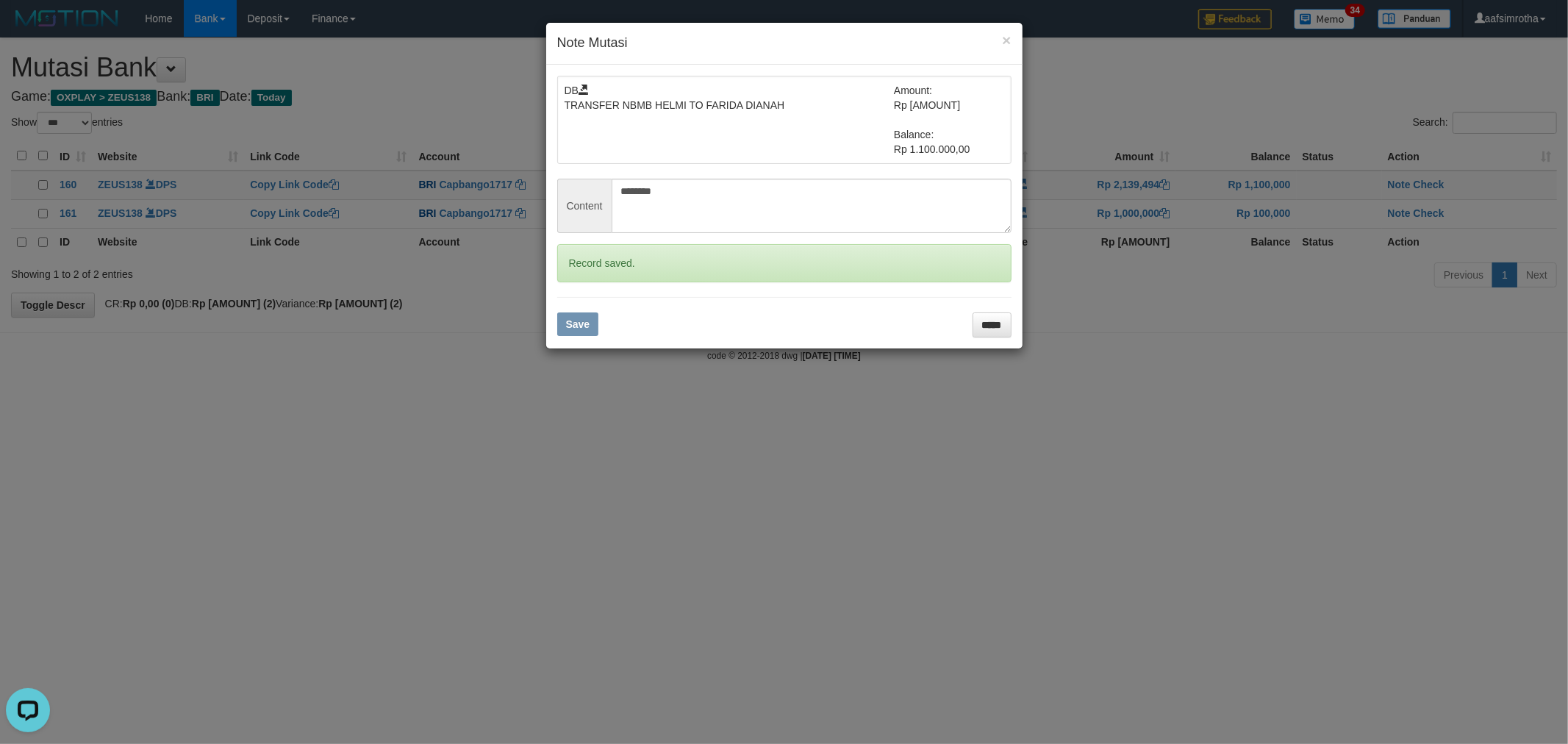 click on "× Note Mutasi
DB
TRANSFER NBMB HELMI TO FARIDA DIANAH
Amount:
Rp 2.139.494,00
Balance:
Rp 1.100.000,00
Content
********
Record saved.
Save
*****" at bounding box center (784, 372) 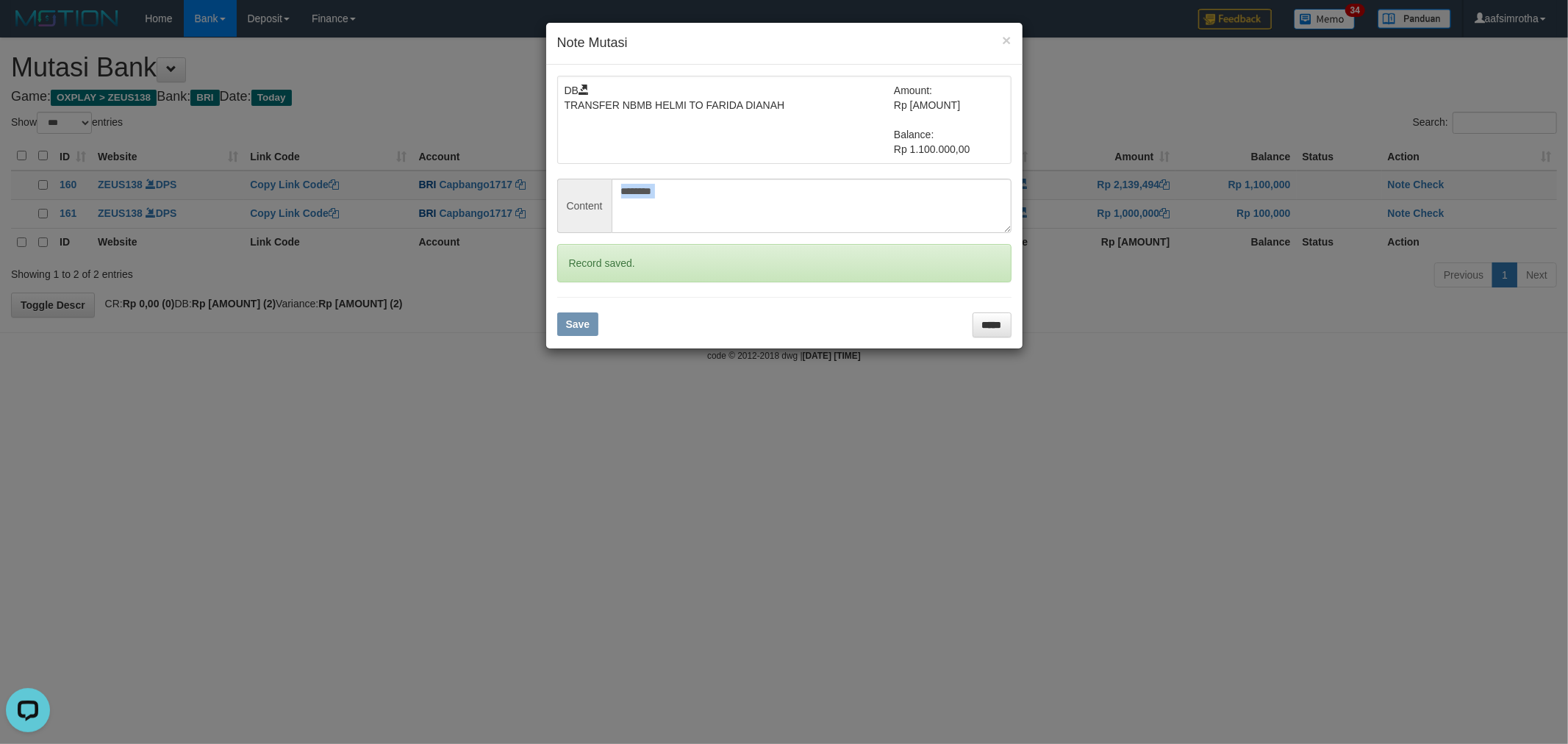 click on "× Note Mutasi
DB
TRANSFER NBMB HELMI TO FARIDA DIANAH
Amount:
Rp 2.139.494,00
Balance:
Rp 1.100.000,00
Content
********
Record saved.
Save
*****" at bounding box center (784, 372) 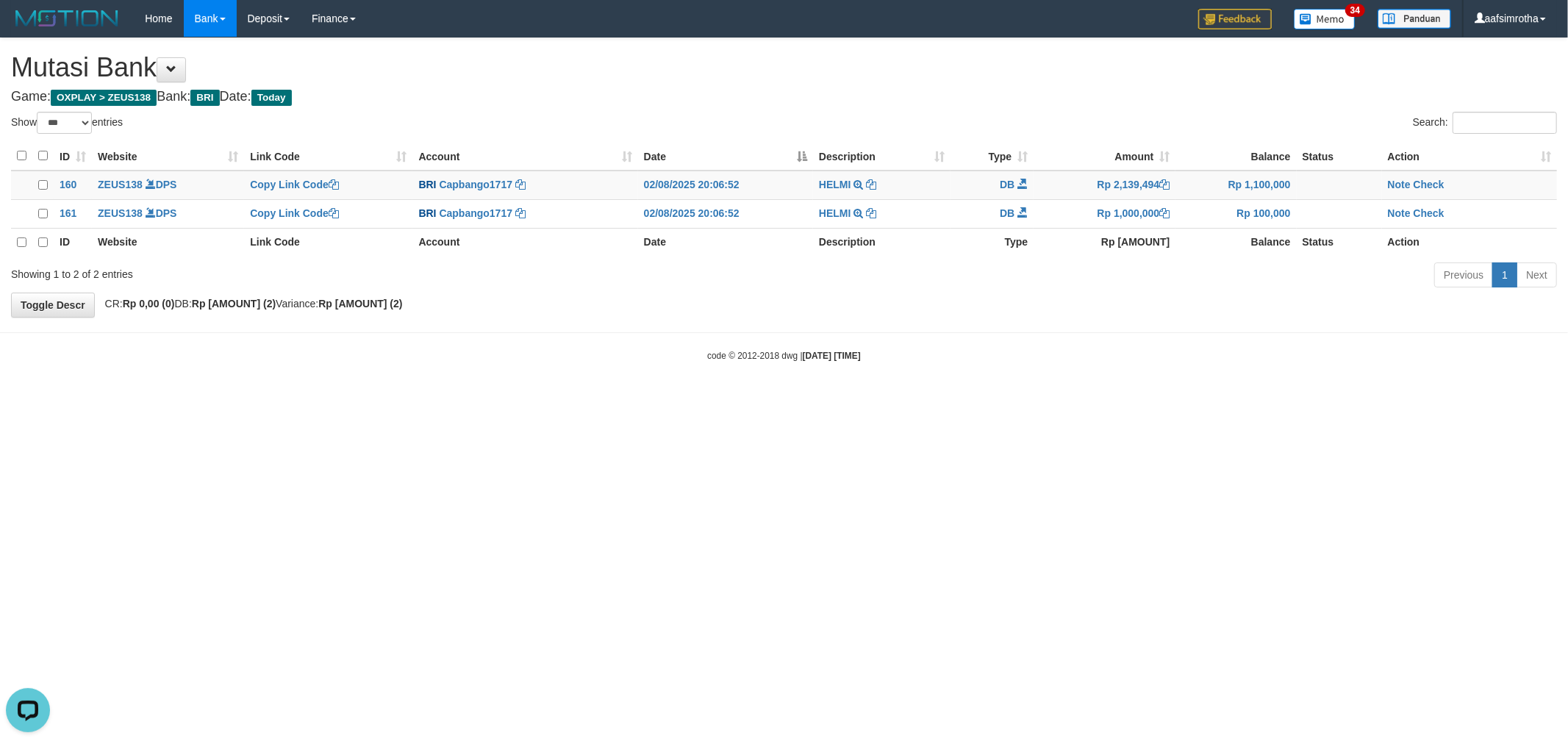 click at bounding box center [784, 372] 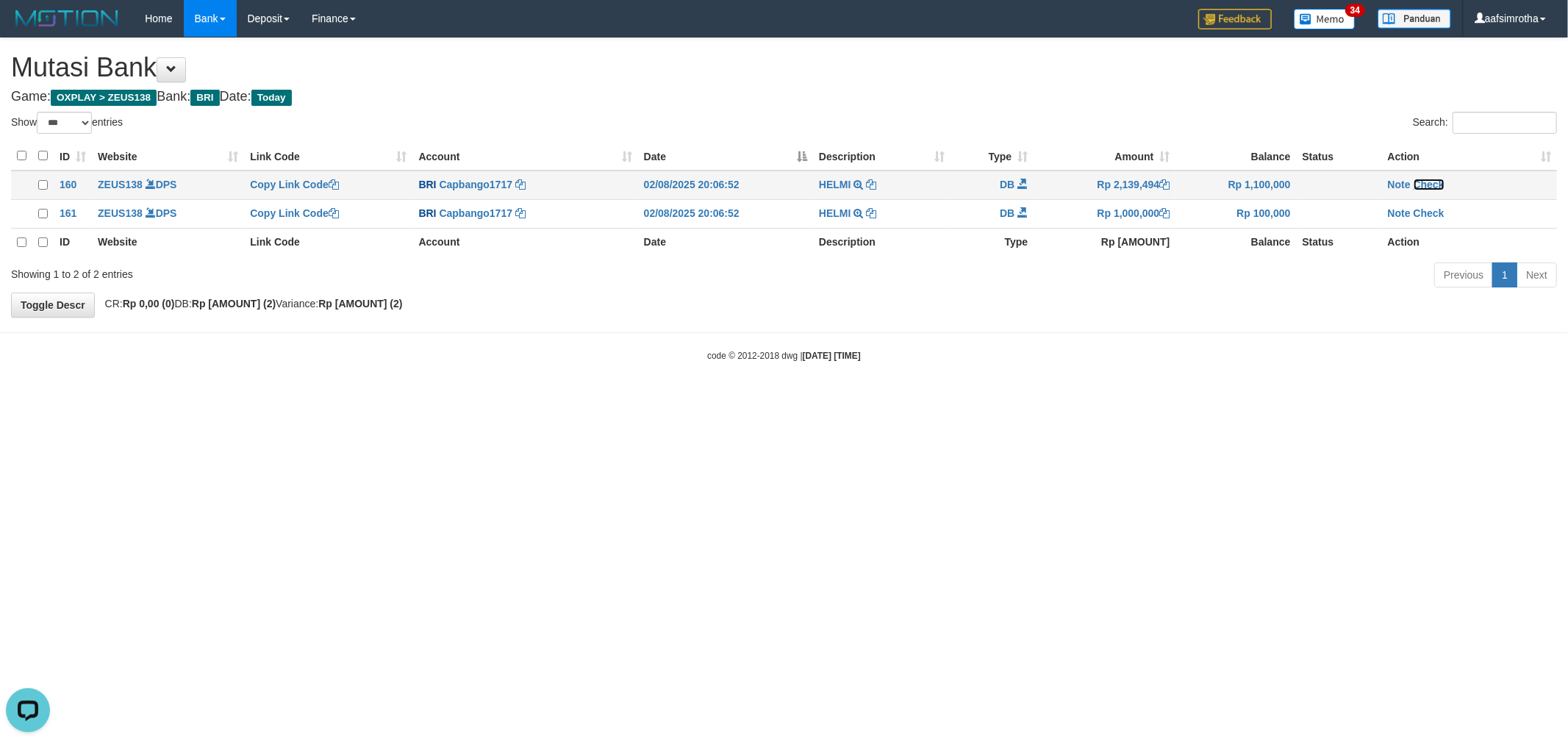 click on "Check" at bounding box center [1429, 185] 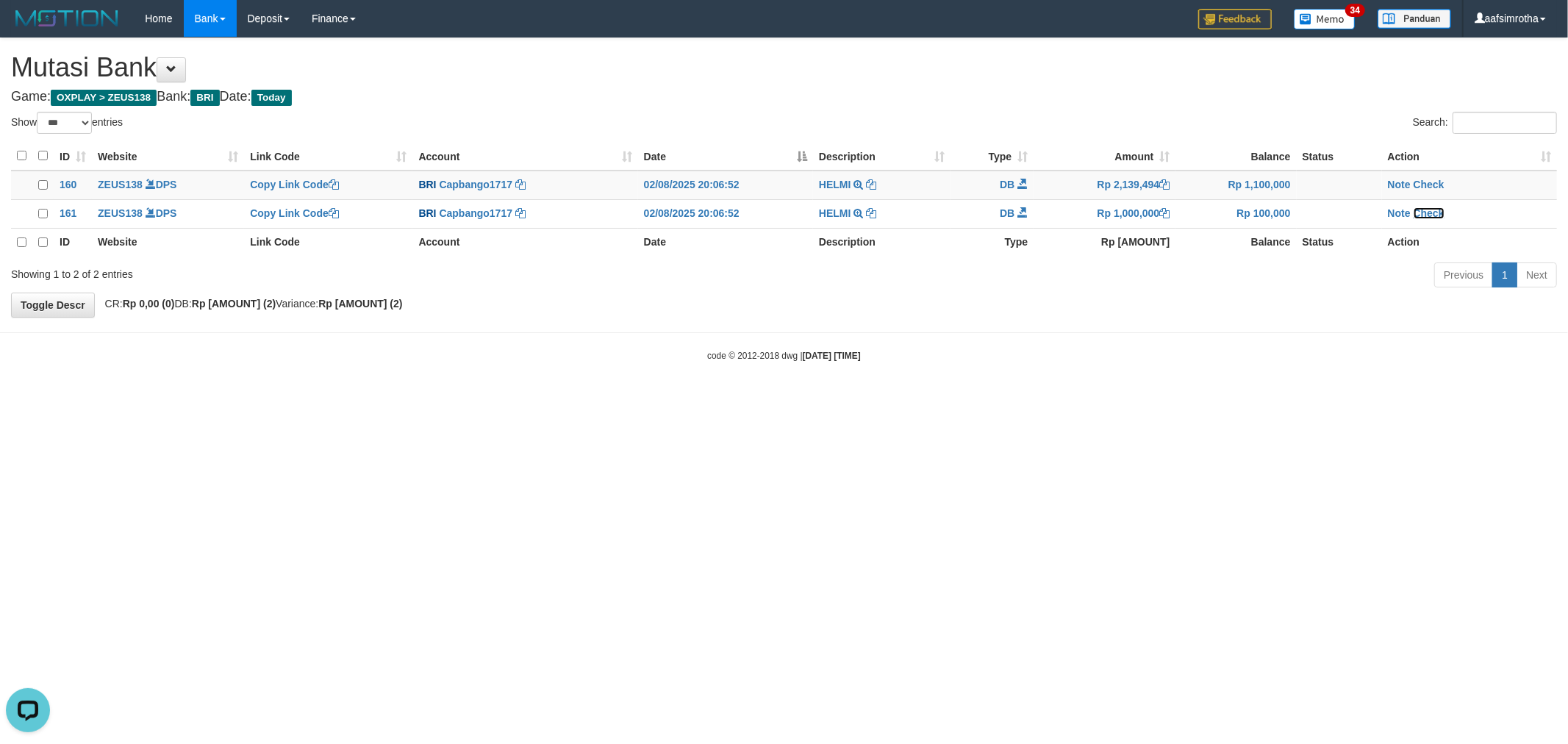 drag, startPoint x: 1430, startPoint y: 212, endPoint x: 1219, endPoint y: 460, distance: 325.6148 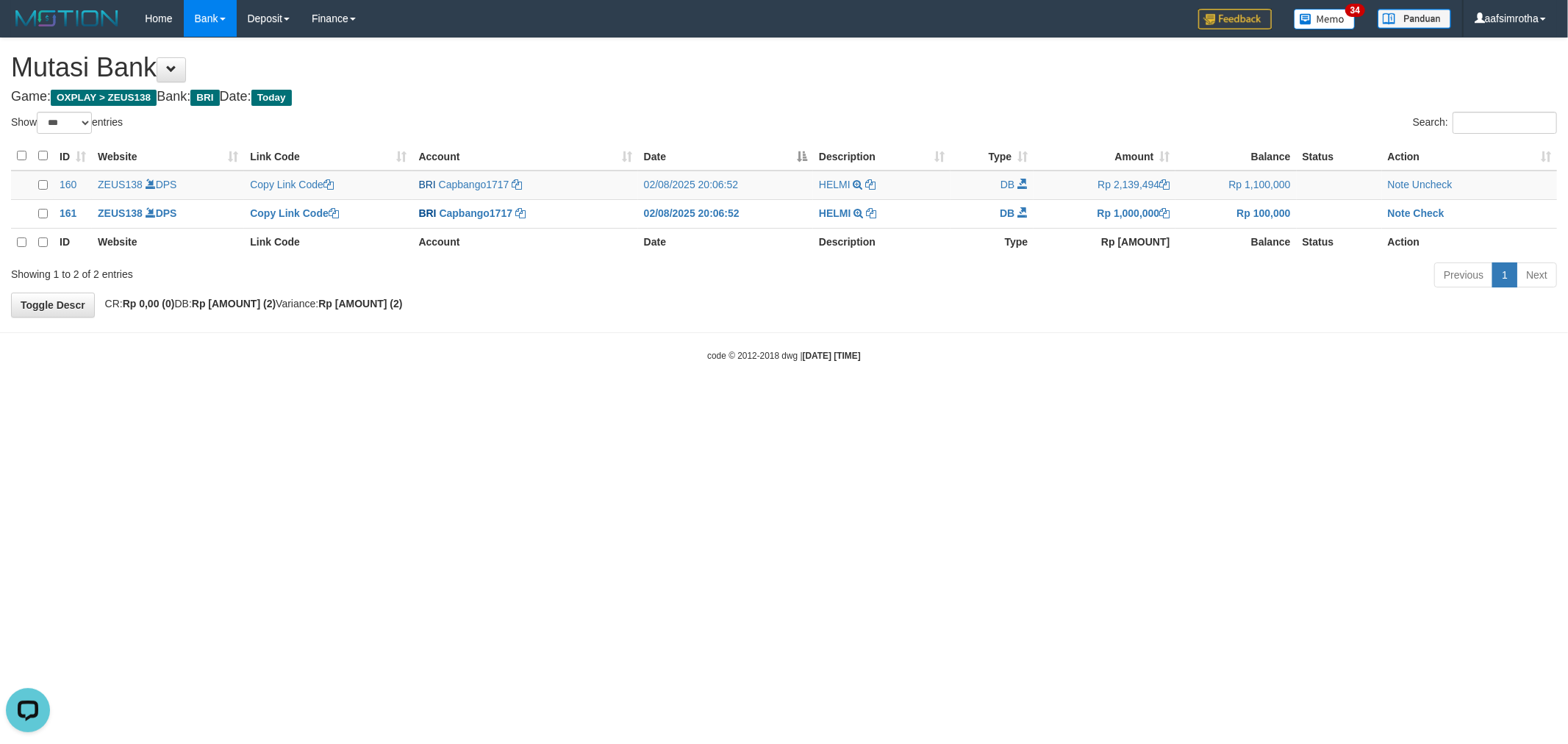 click on "Toggle navigation
Home
Bank
Account List
Mutasi Bank
Search
Note Mutasi
Deposit
DPS Fetch
DPS List
History
Note DPS
Finance
Financial Data
aafsimrotha
My Profile
Log Out
34" at bounding box center [784, 199] 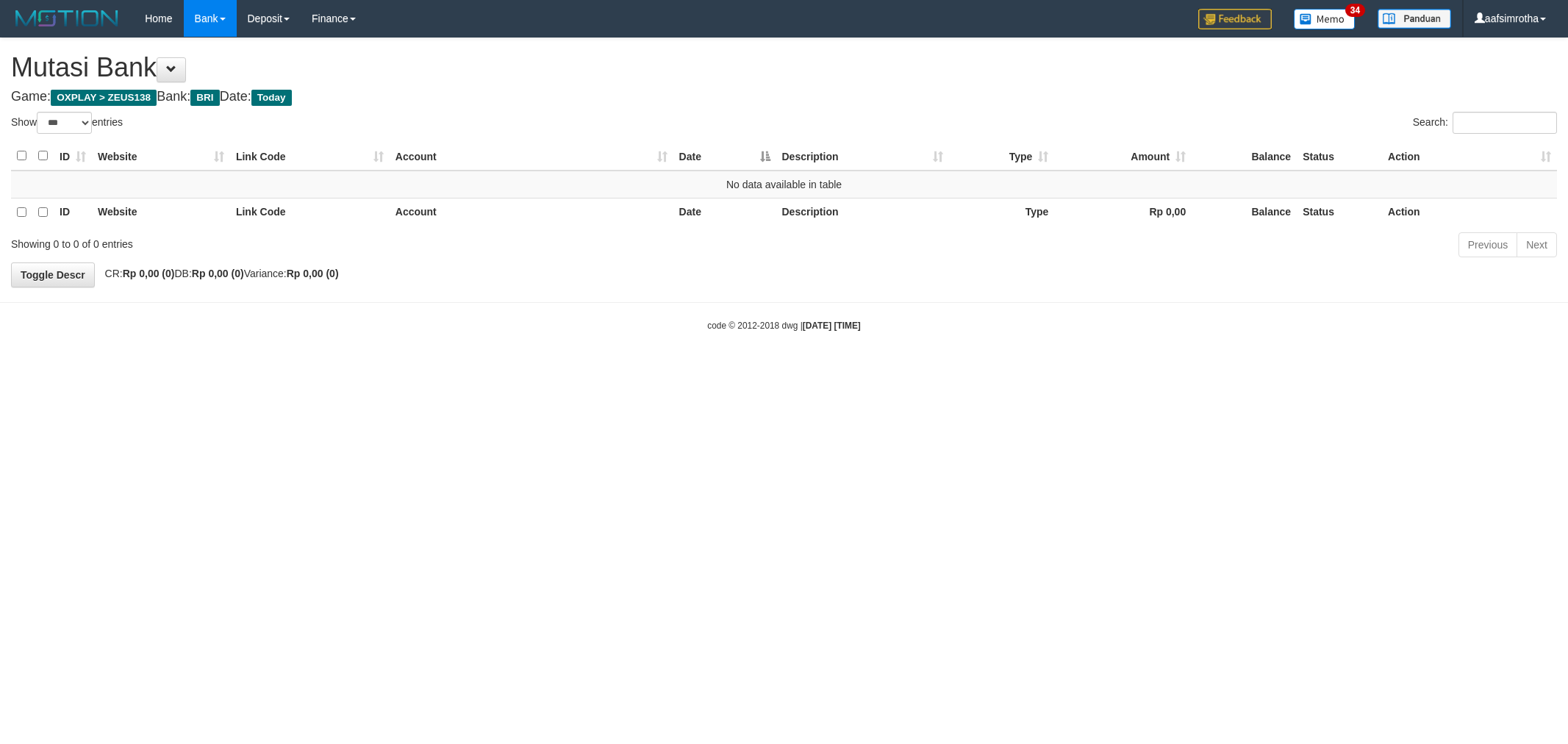 select on "***" 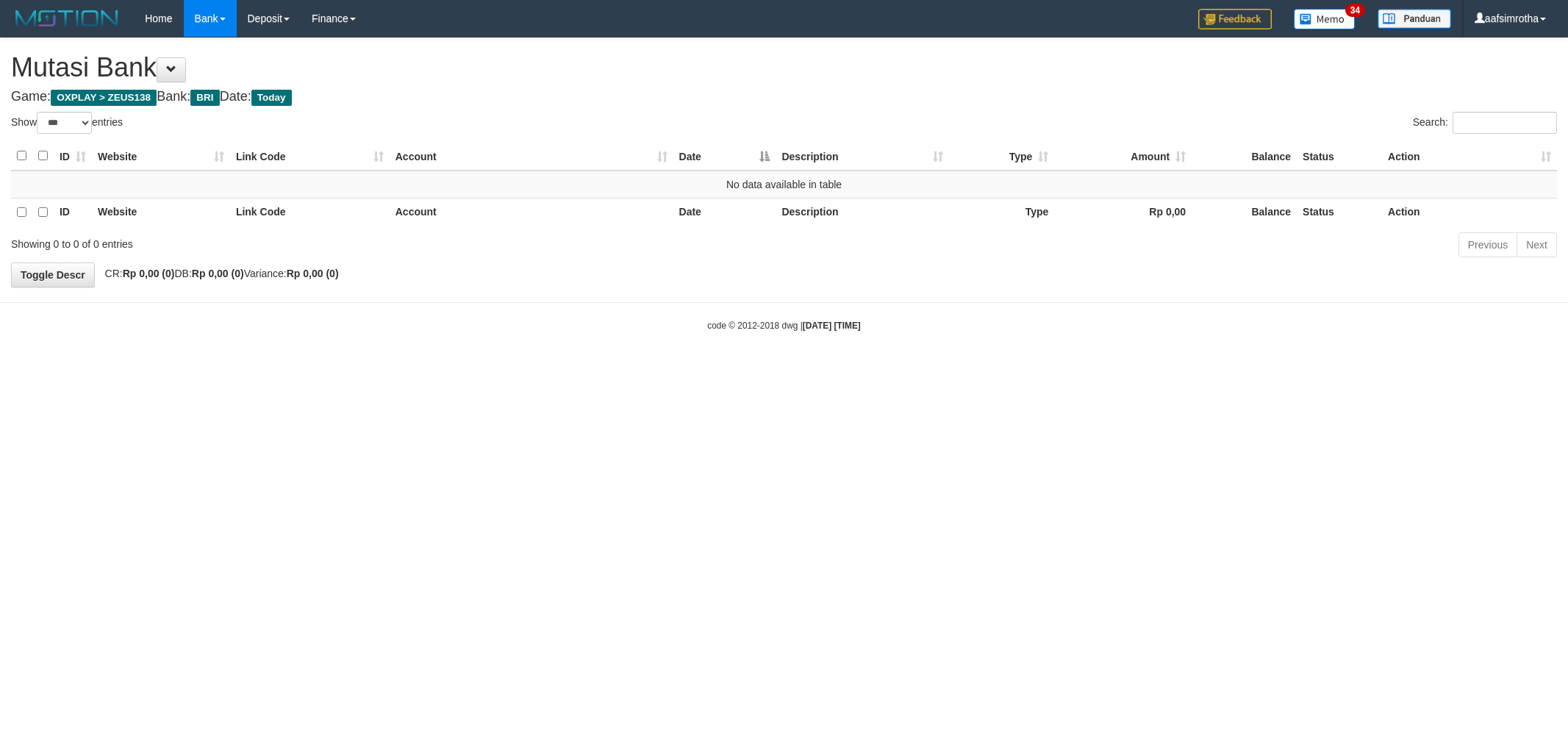 scroll, scrollTop: 0, scrollLeft: 0, axis: both 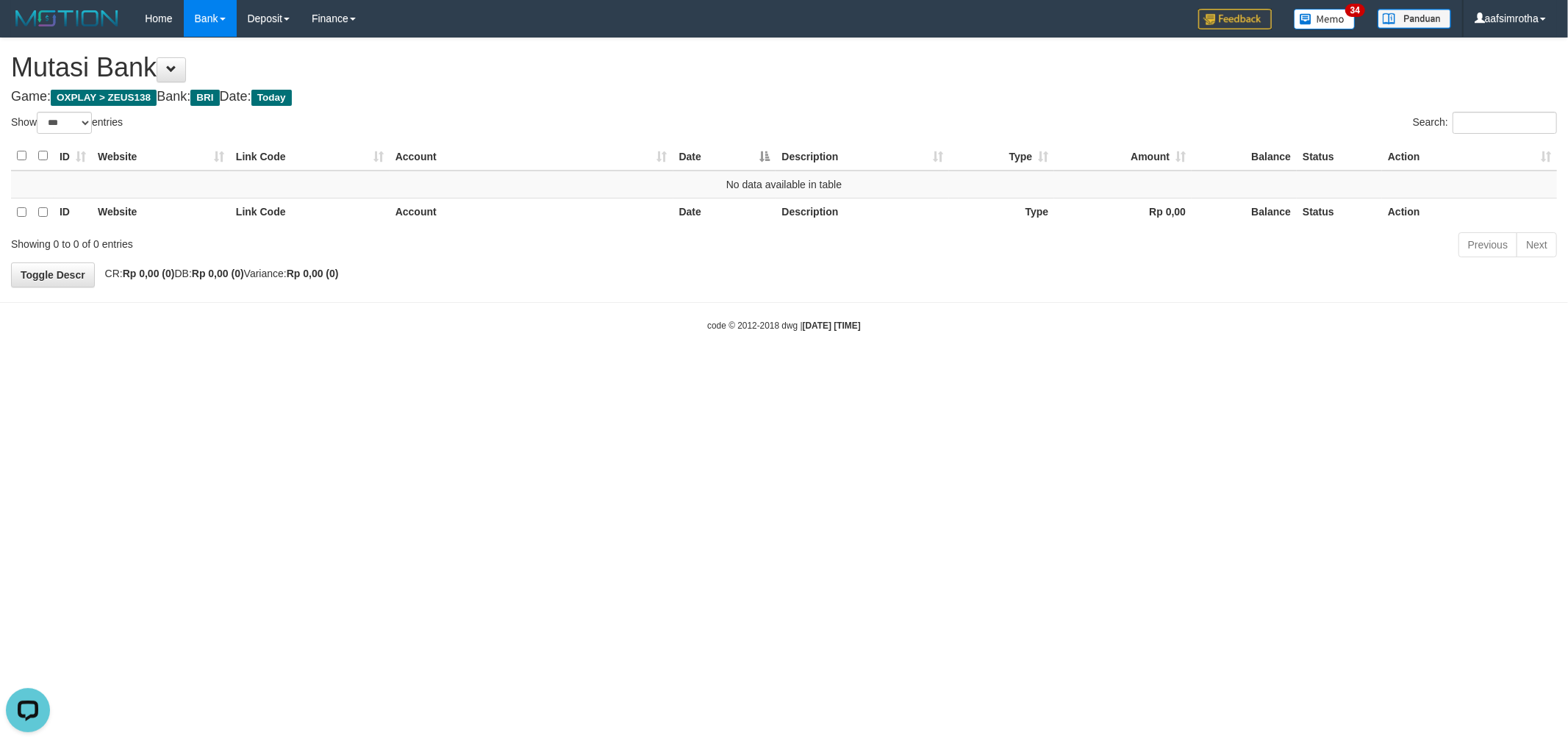 click on "Toggle navigation
Home
Bank
Account List
Mutasi Bank
Search
Note Mutasi
Deposit
DPS Fetch
DPS List
History
Note DPS
Finance
Financial Data
aafsimrotha
My Profile
Log Out
34" at bounding box center [784, 185] 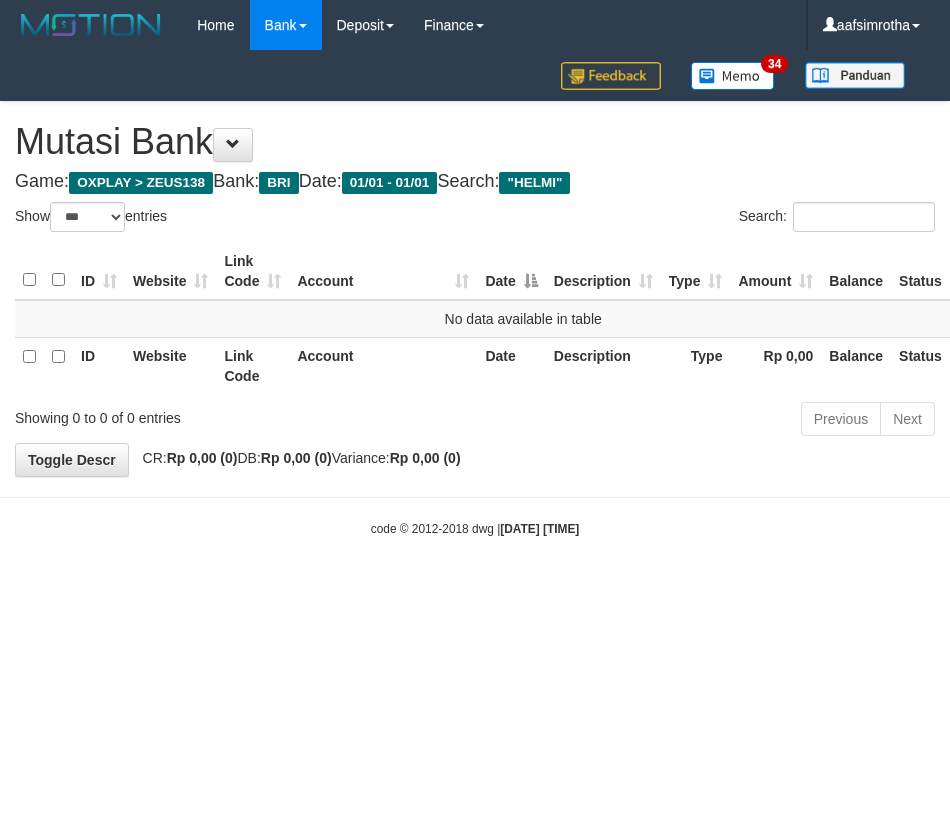 select on "***" 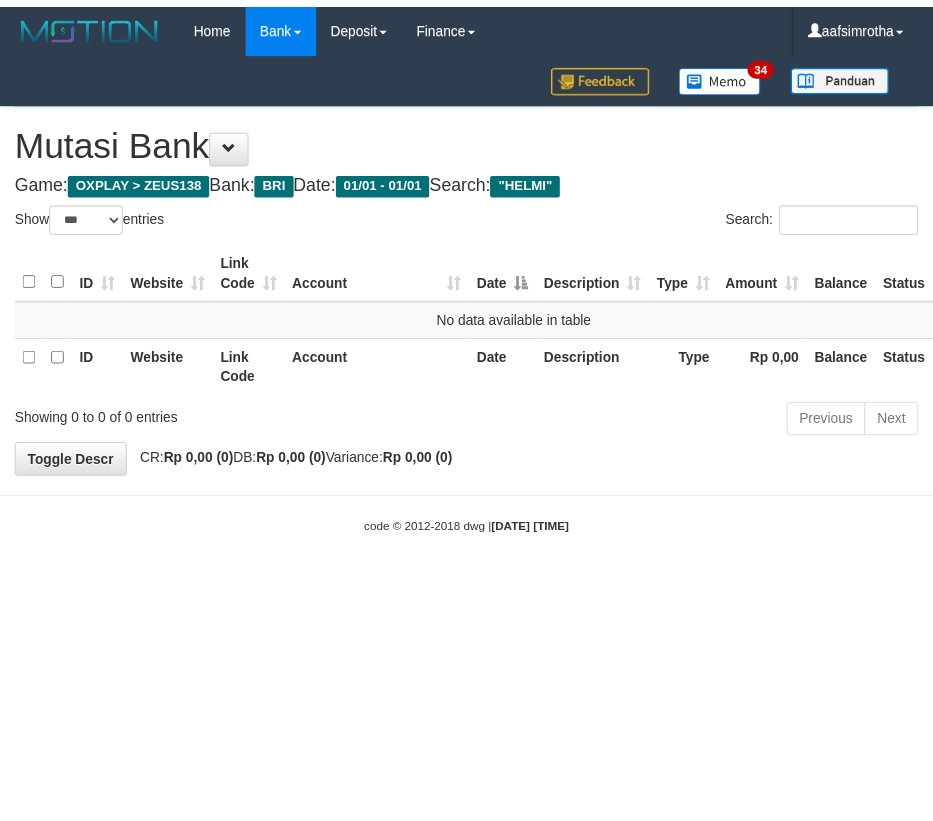 scroll, scrollTop: 0, scrollLeft: 0, axis: both 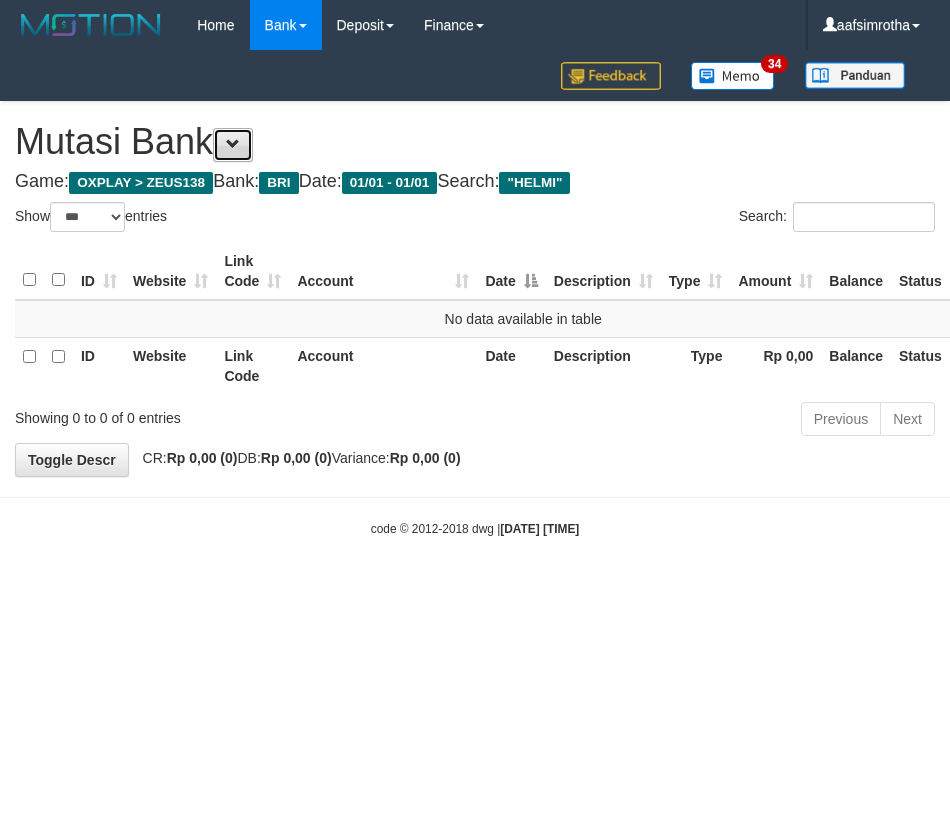 click at bounding box center [233, 145] 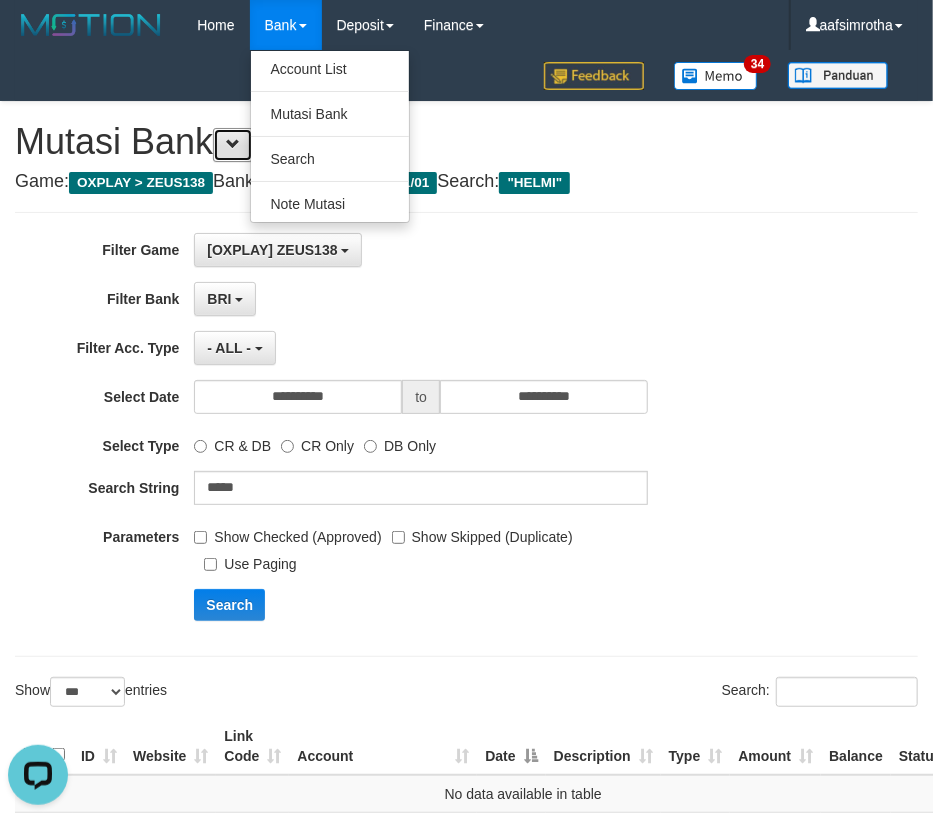 scroll, scrollTop: 0, scrollLeft: 0, axis: both 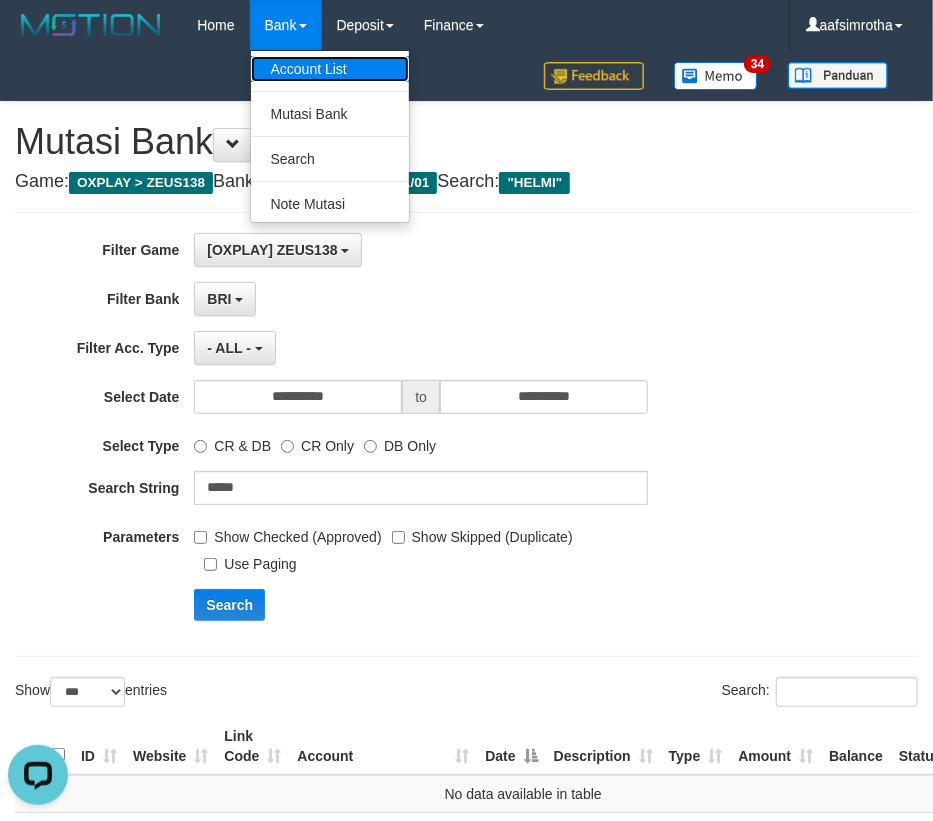 click on "Account List" at bounding box center [330, 69] 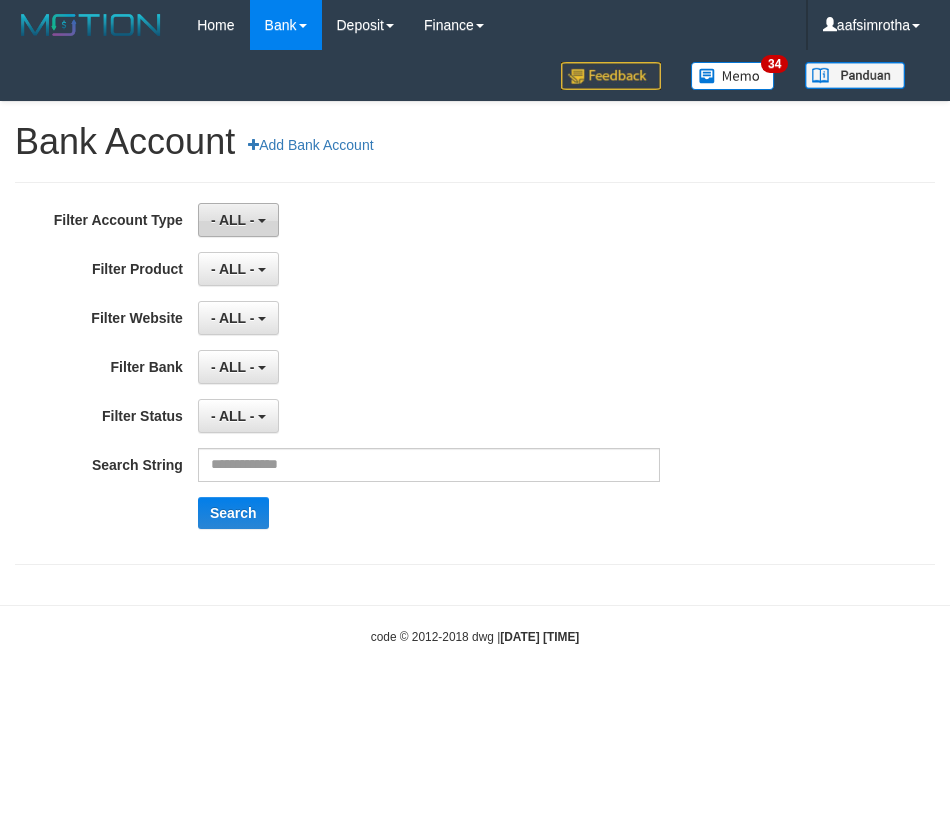 scroll, scrollTop: 0, scrollLeft: 0, axis: both 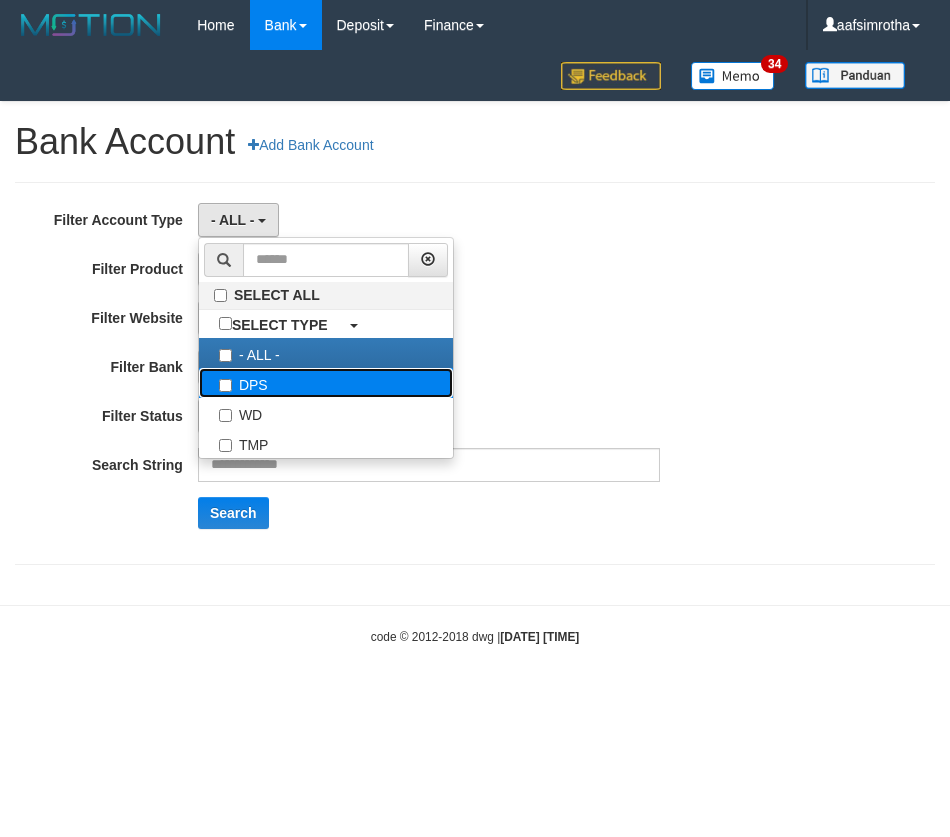 click on "DPS" at bounding box center [326, 383] 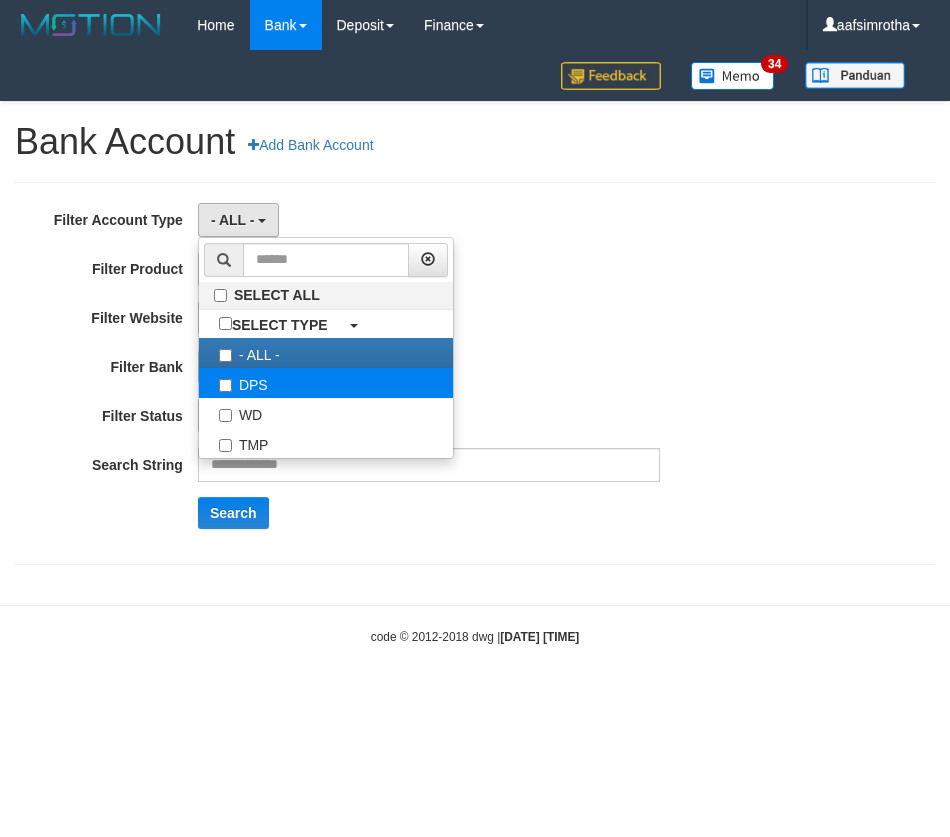 select on "***" 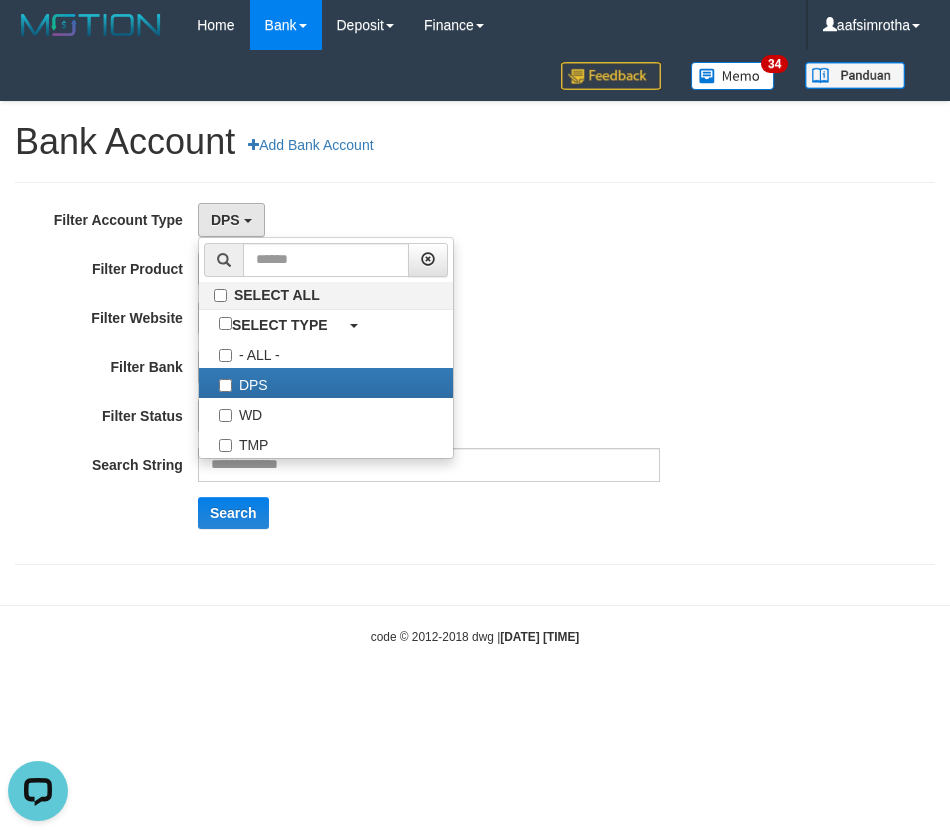 scroll, scrollTop: 0, scrollLeft: 0, axis: both 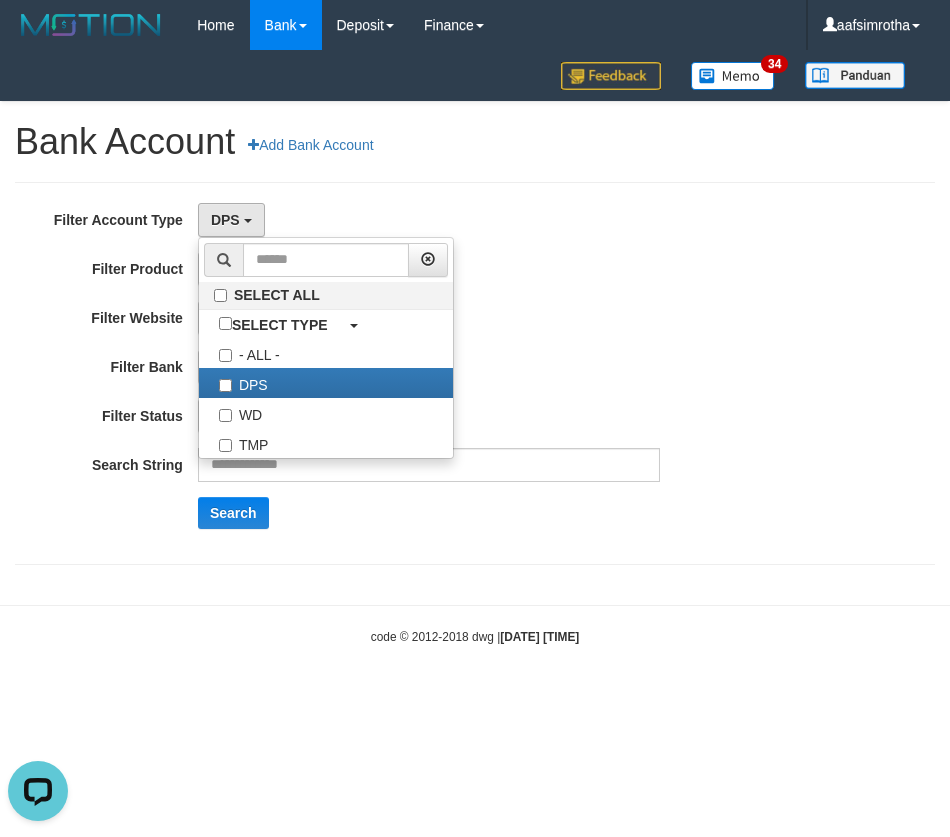 click on "**********" at bounding box center (396, 373) 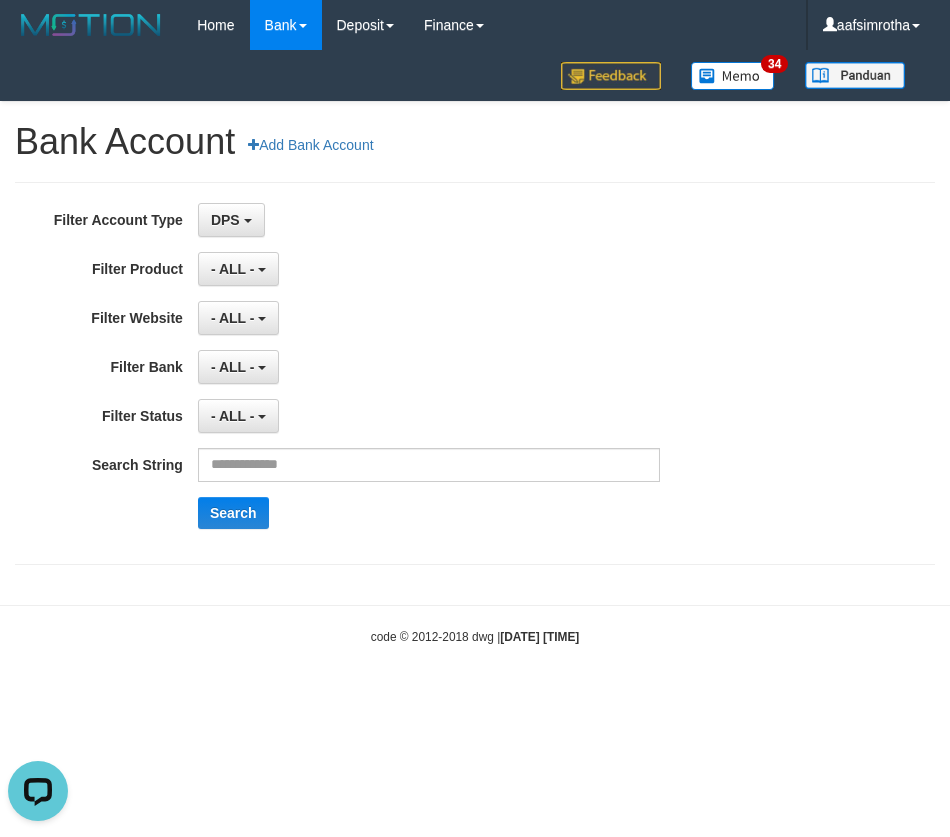 click on "**********" at bounding box center [396, 373] 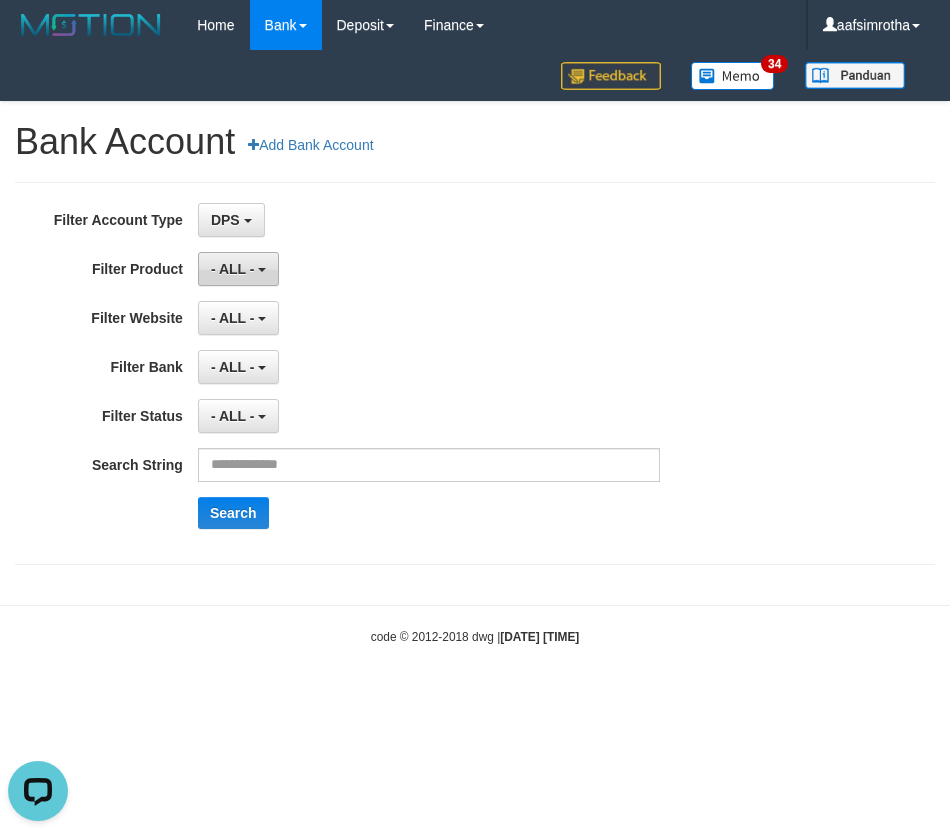 click on "- ALL -" at bounding box center (238, 269) 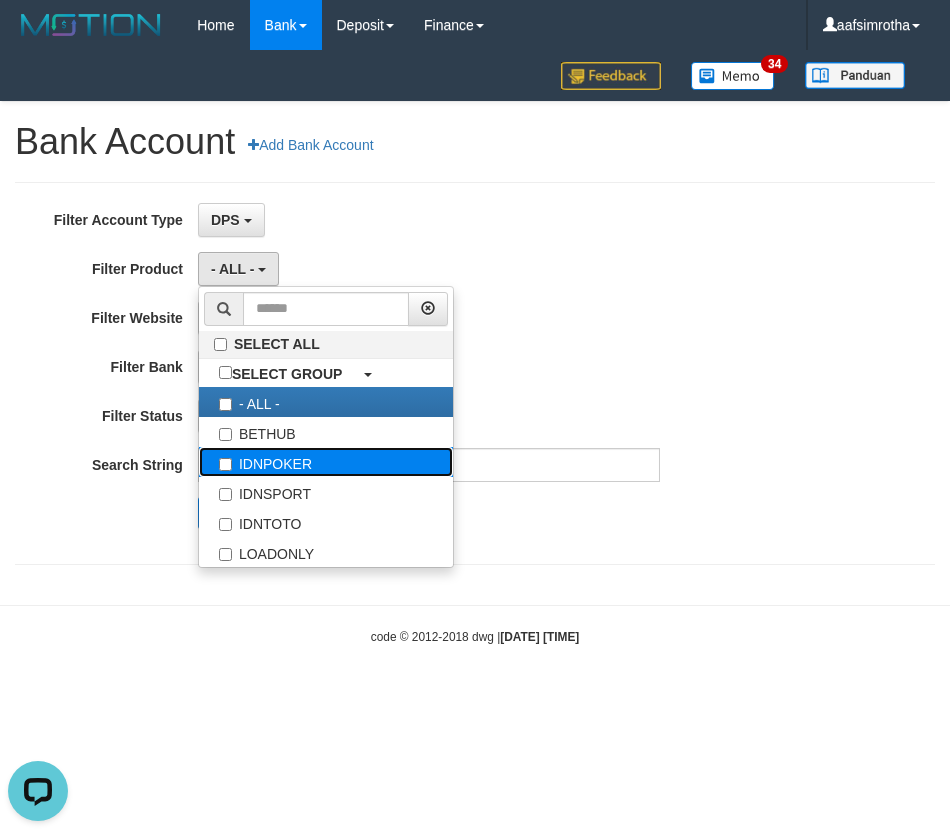 click on "IDNPOKER" at bounding box center (326, 462) 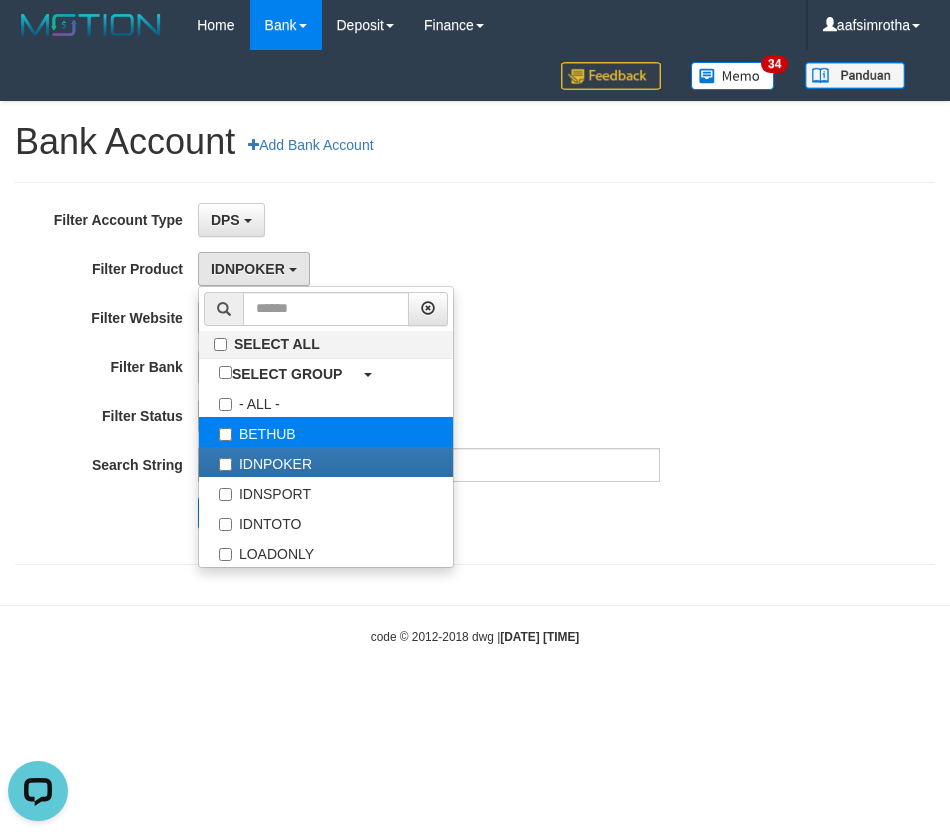scroll, scrollTop: 17, scrollLeft: 0, axis: vertical 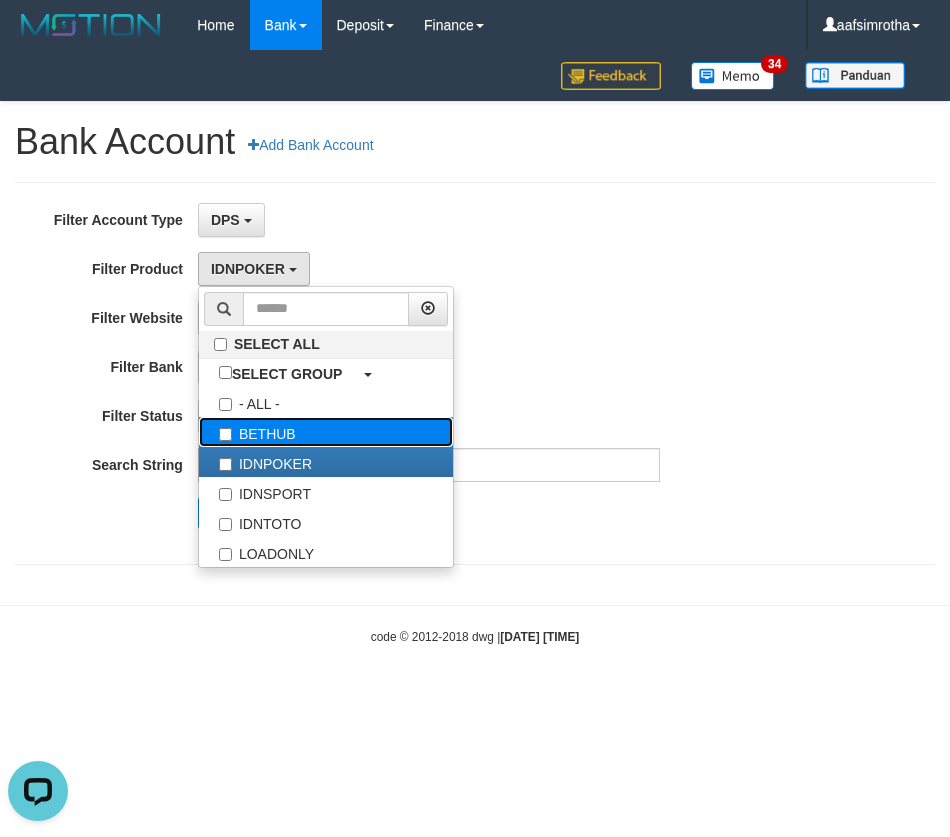 click on "BETHUB" at bounding box center [326, 432] 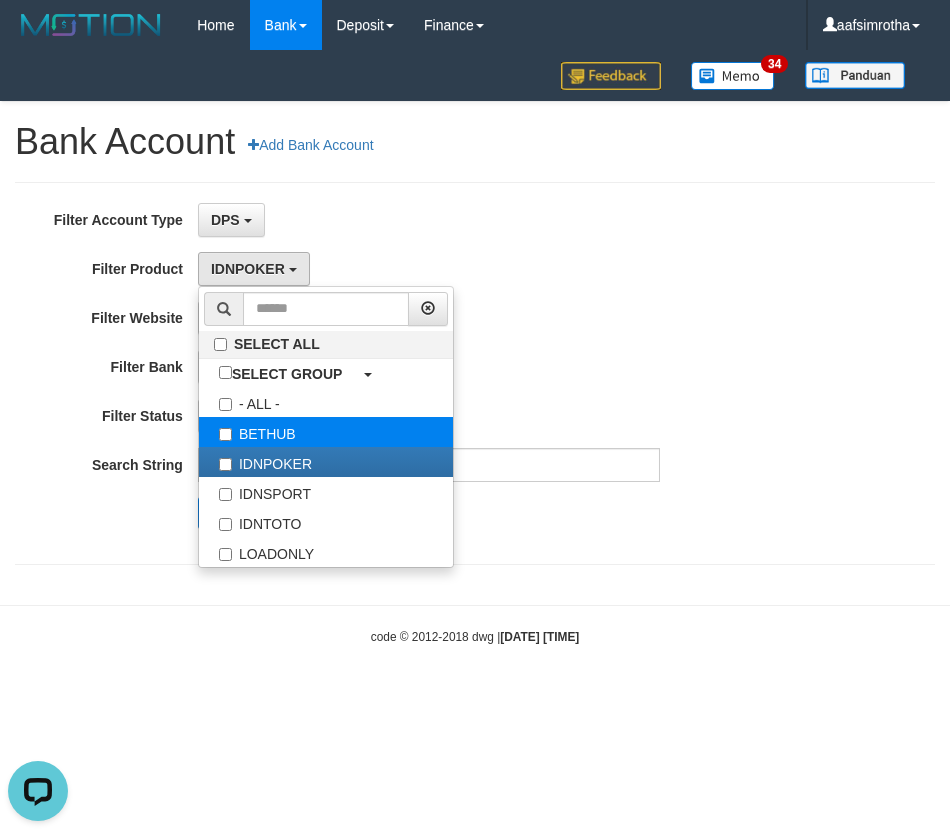 select on "*" 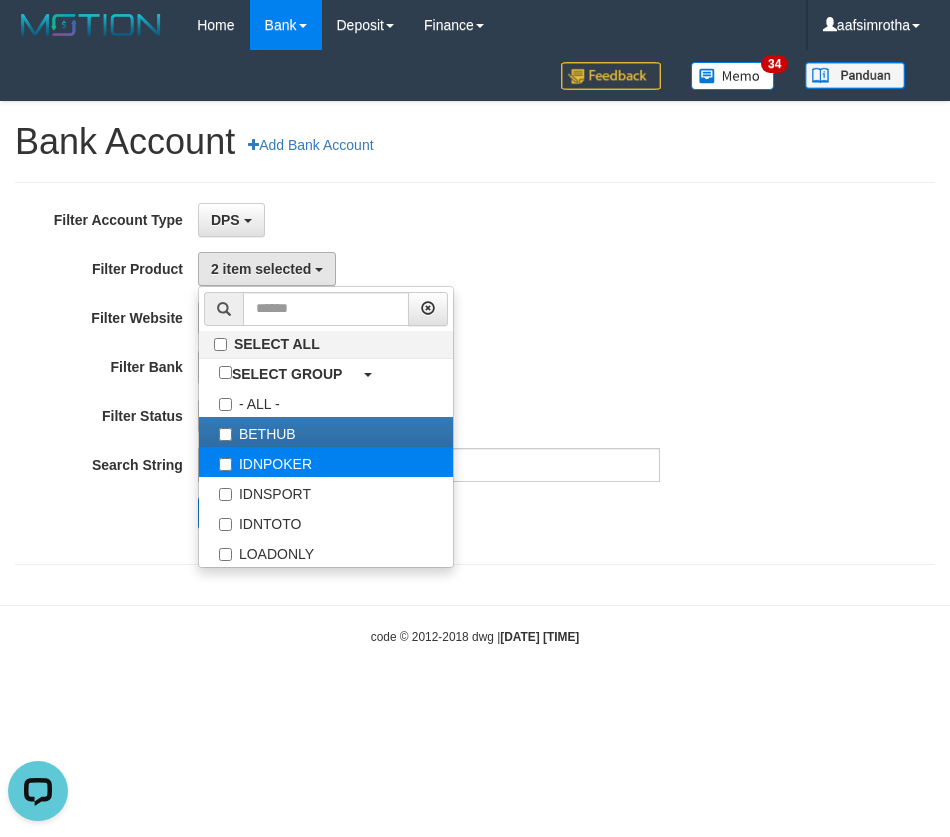 click on "IDNPOKER" at bounding box center [326, 462] 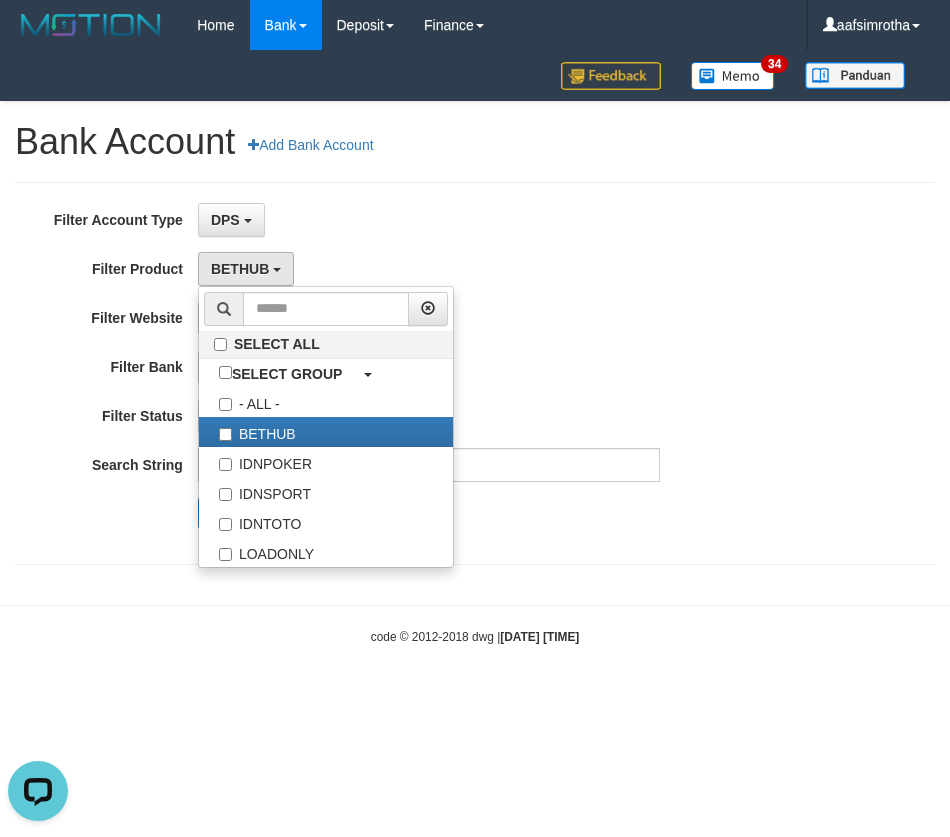 click on "**********" at bounding box center [396, 373] 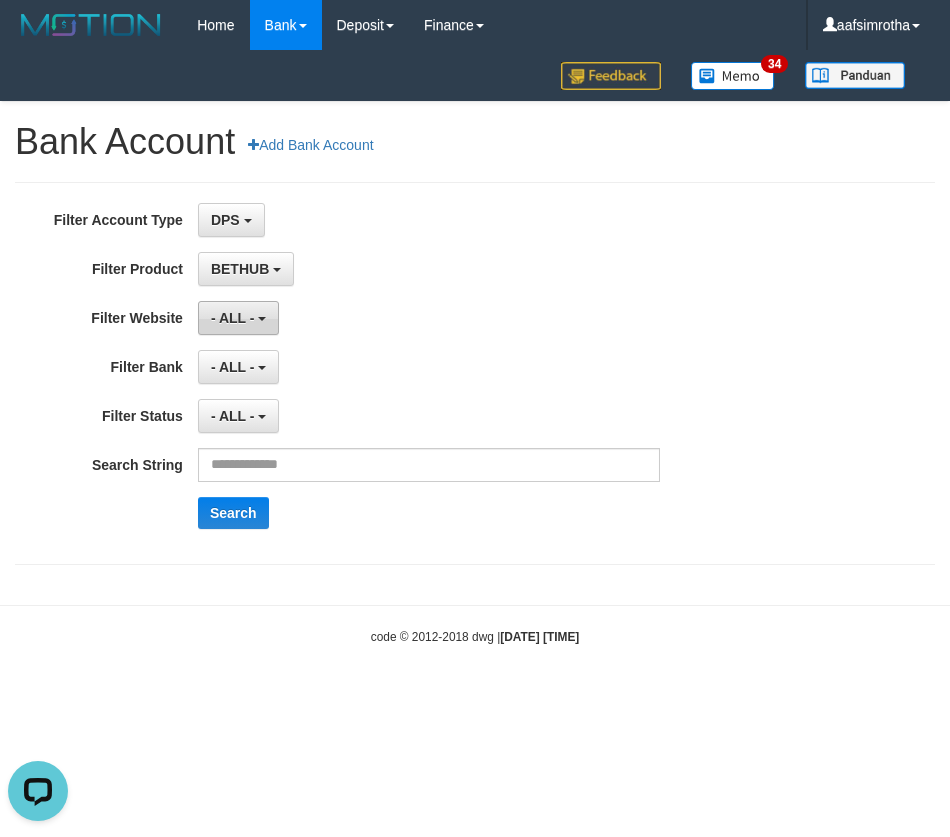 click on "- ALL -" at bounding box center (233, 318) 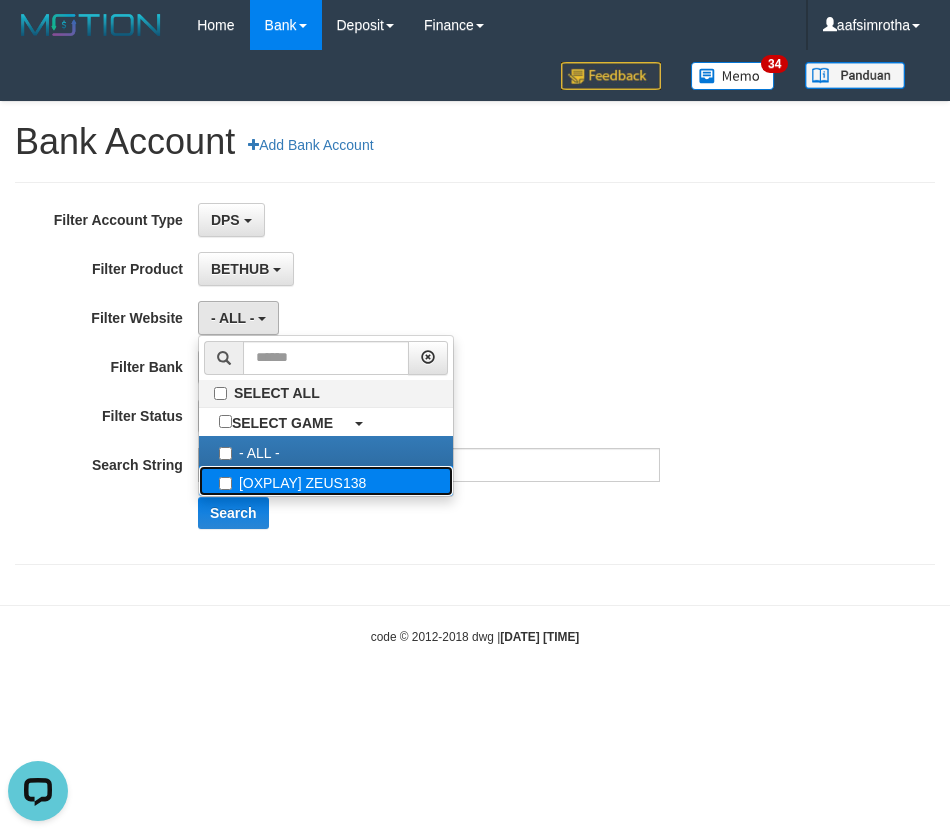 click on "[OXPLAY] ZEUS138" at bounding box center (326, 481) 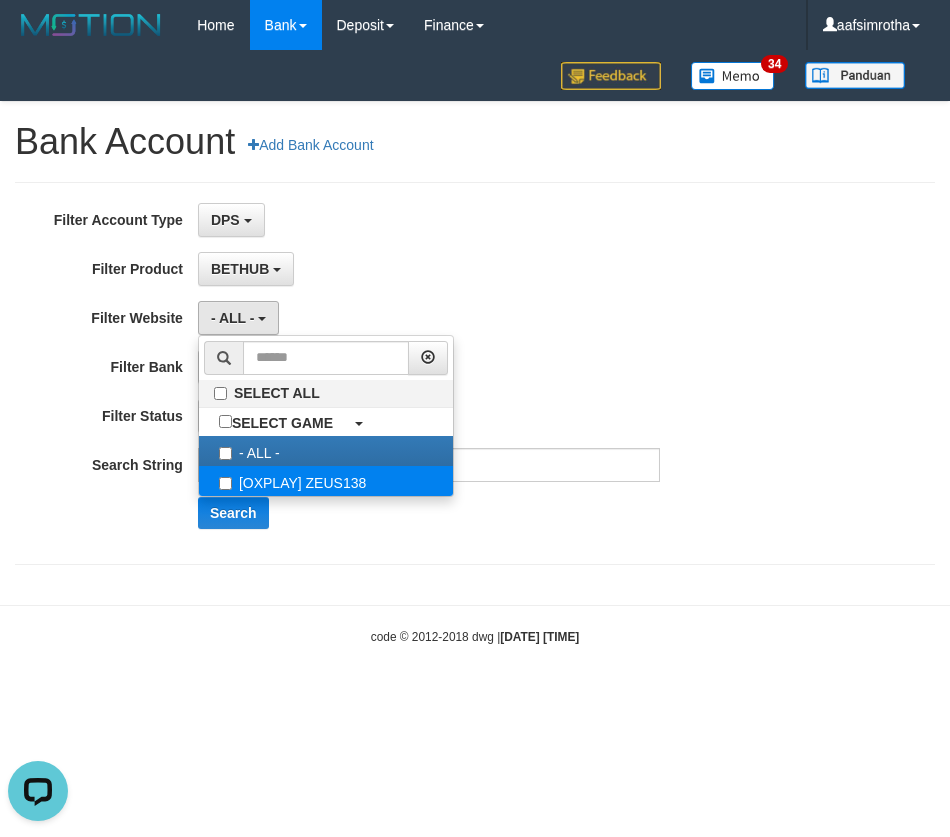 select on "***" 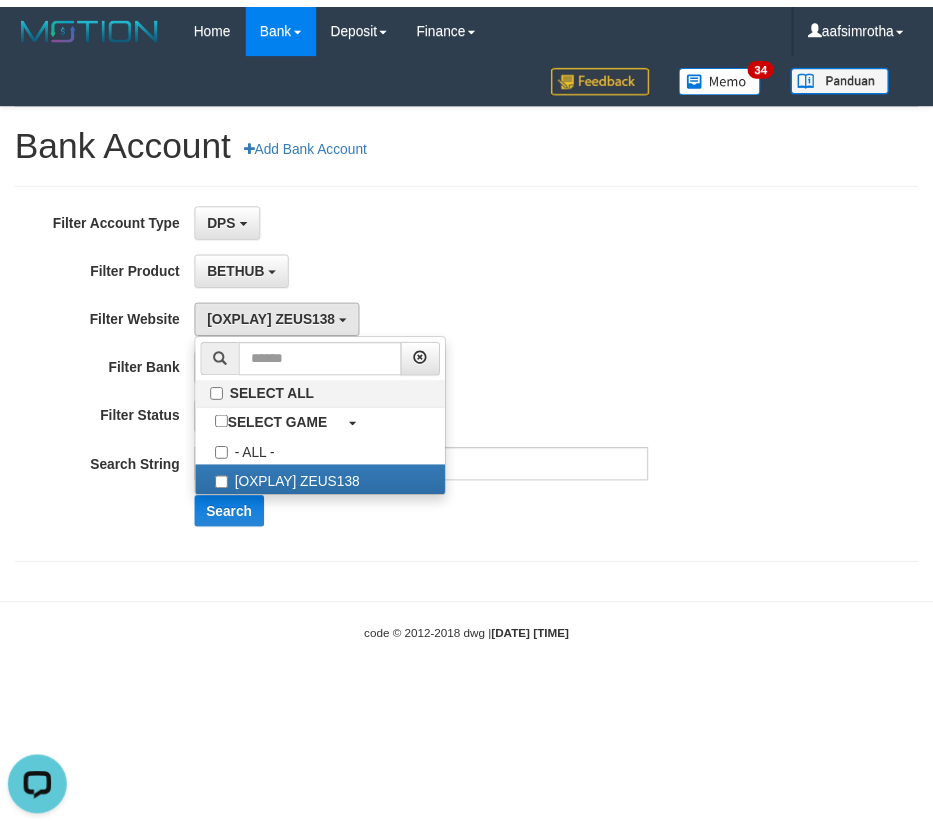 scroll, scrollTop: 17, scrollLeft: 0, axis: vertical 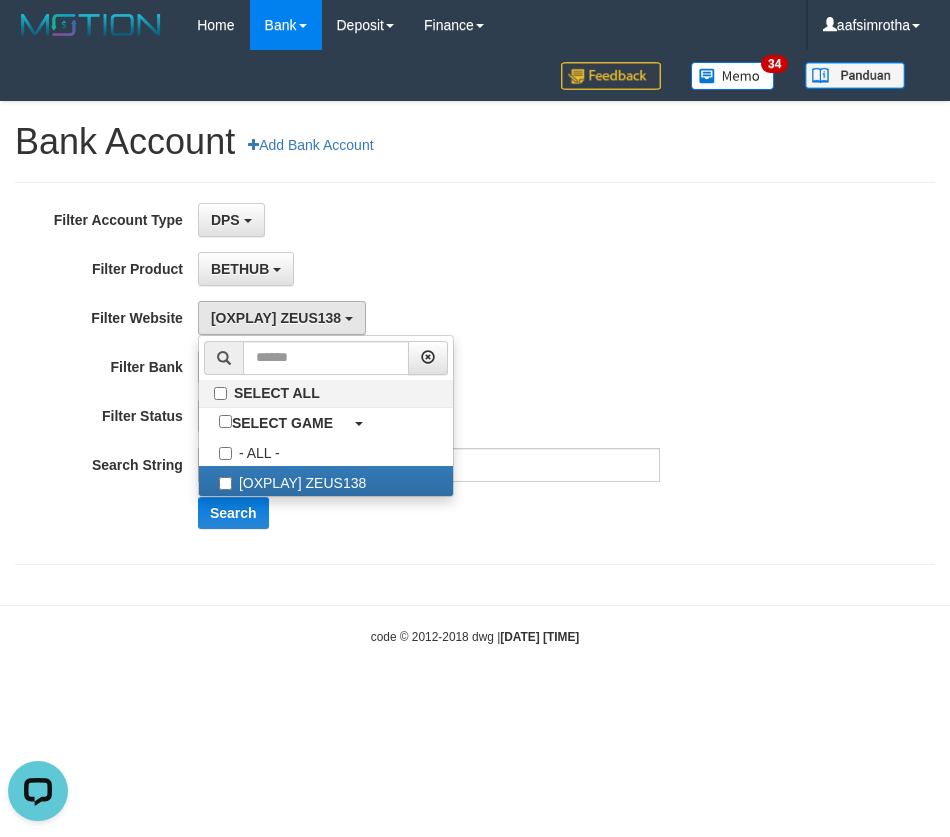click on "**********" at bounding box center [396, 373] 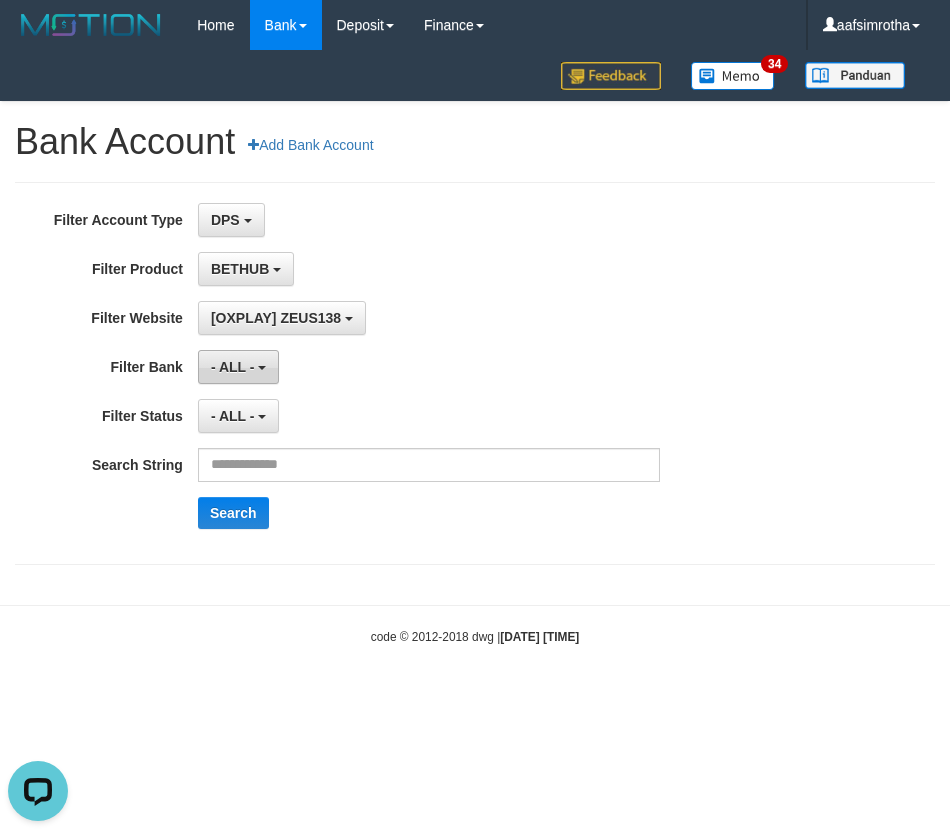 click on "- ALL -" at bounding box center (233, 367) 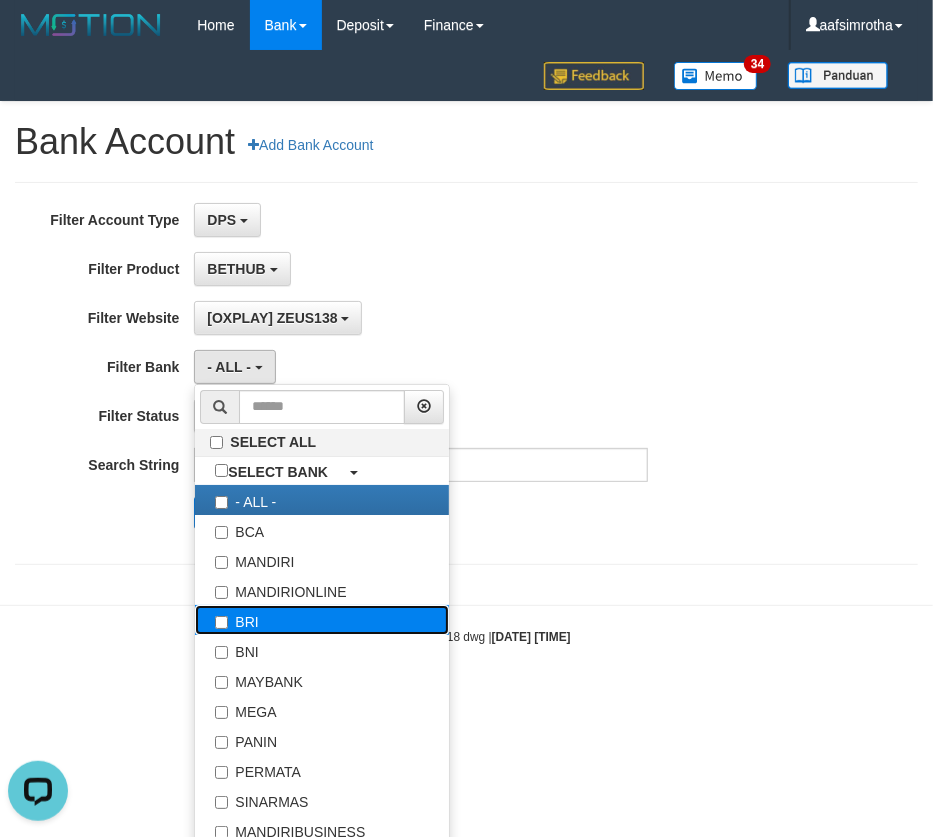 click on "BRI" at bounding box center [322, 620] 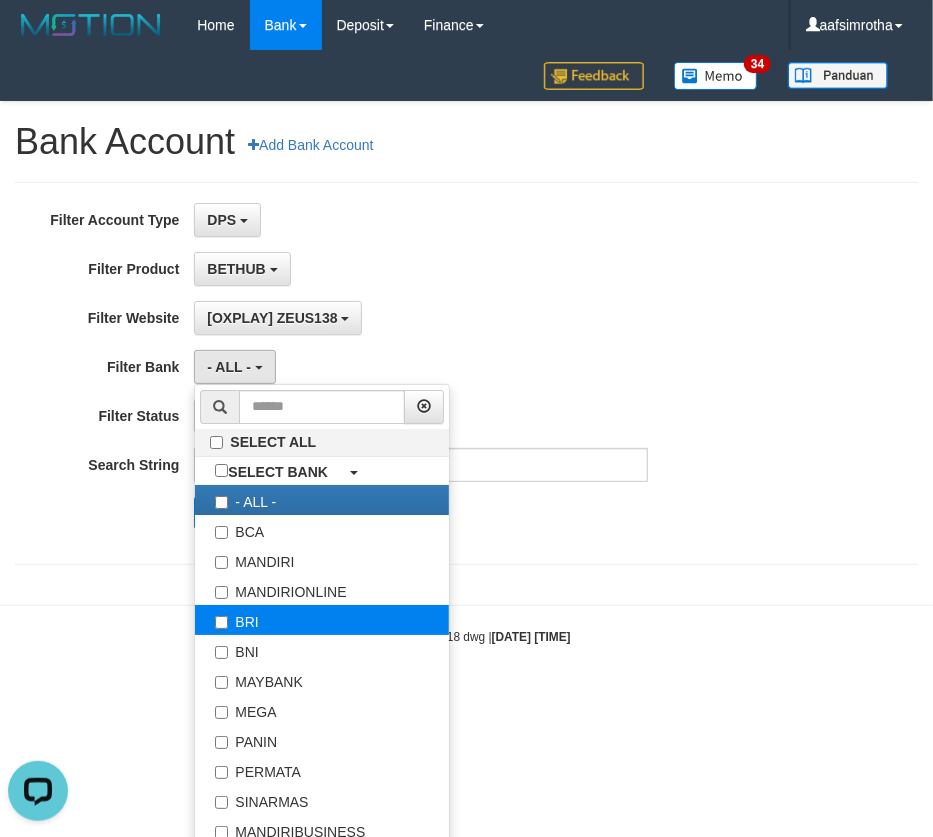 select on "***" 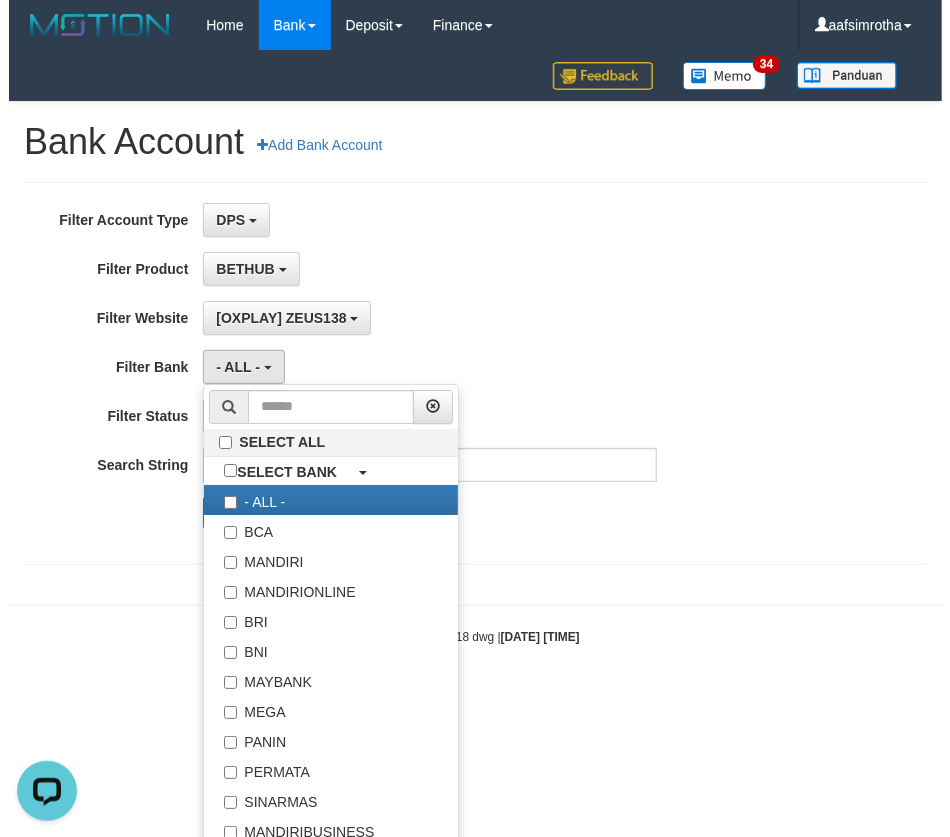 scroll, scrollTop: 17, scrollLeft: 0, axis: vertical 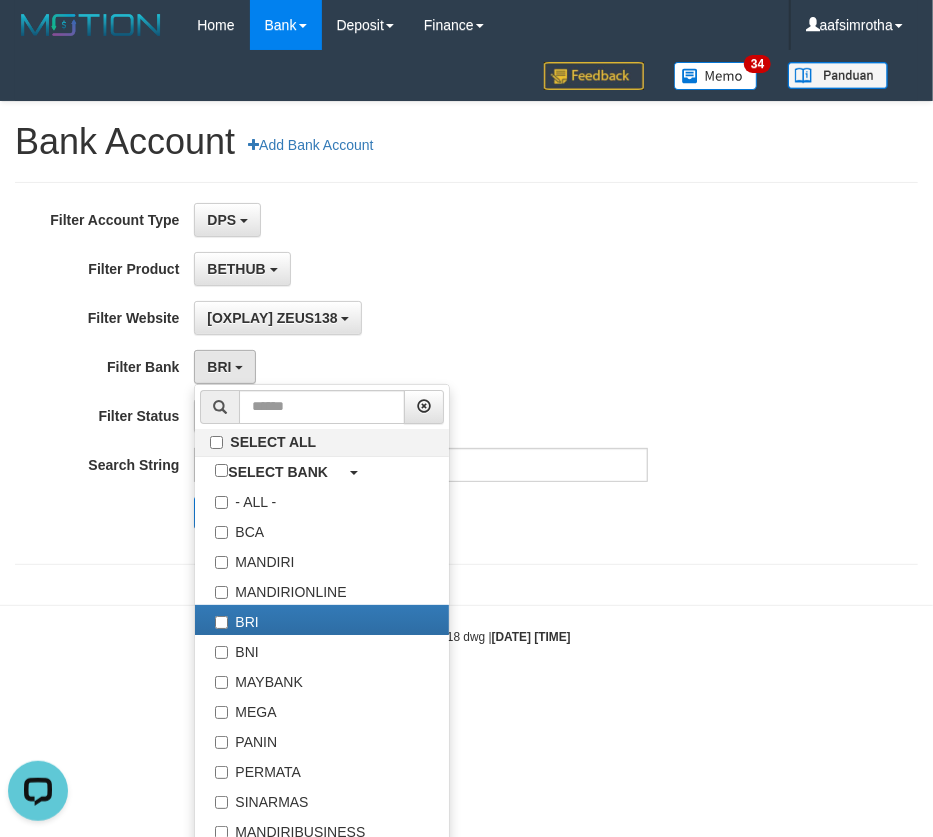 drag, startPoint x: 444, startPoint y: 337, endPoint x: 352, endPoint y: 394, distance: 108.226616 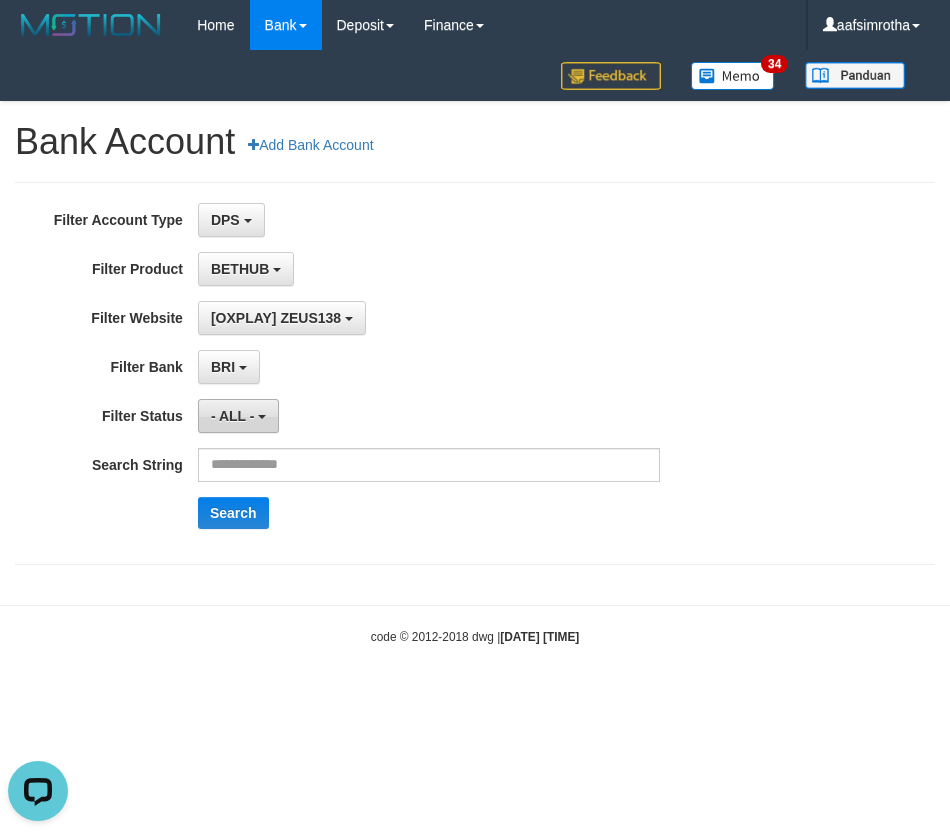 click on "- ALL -" at bounding box center [233, 416] 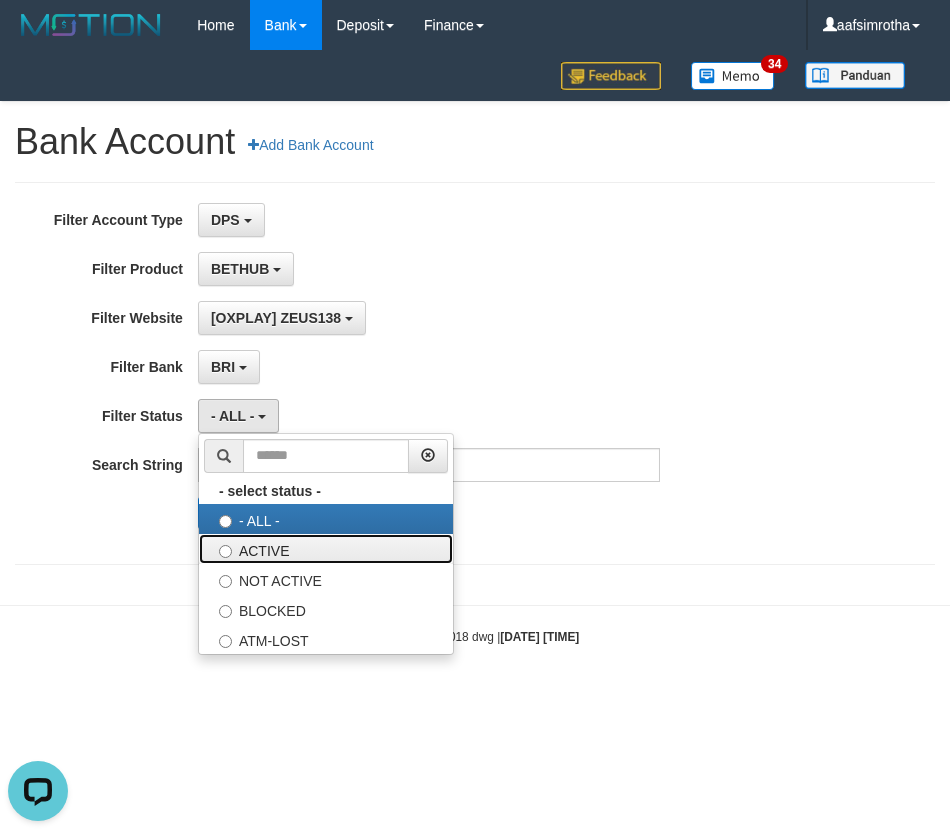 drag, startPoint x: 310, startPoint y: 542, endPoint x: 391, endPoint y: 490, distance: 96.25487 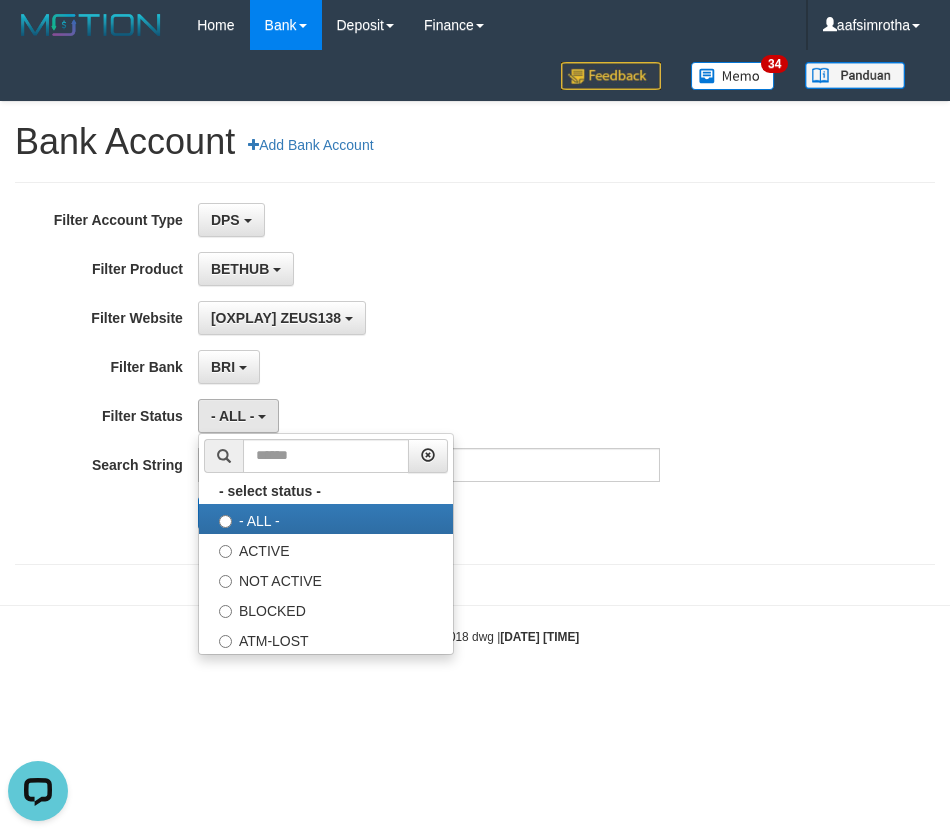 select on "*" 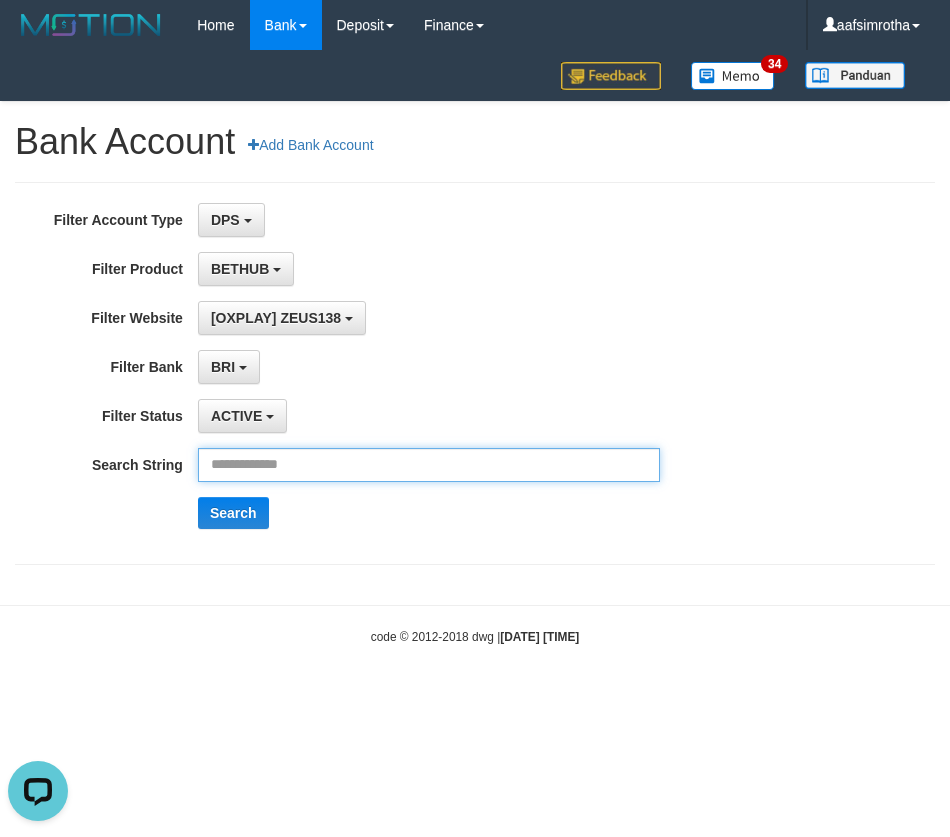 click at bounding box center (429, 465) 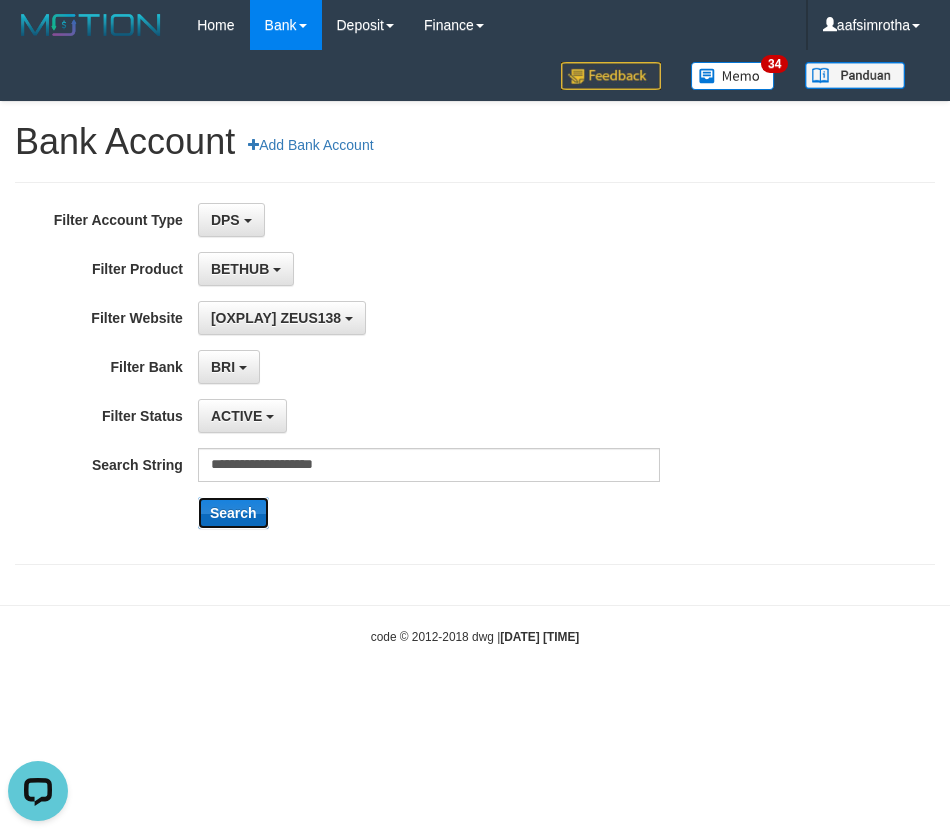 click on "Search" at bounding box center (233, 513) 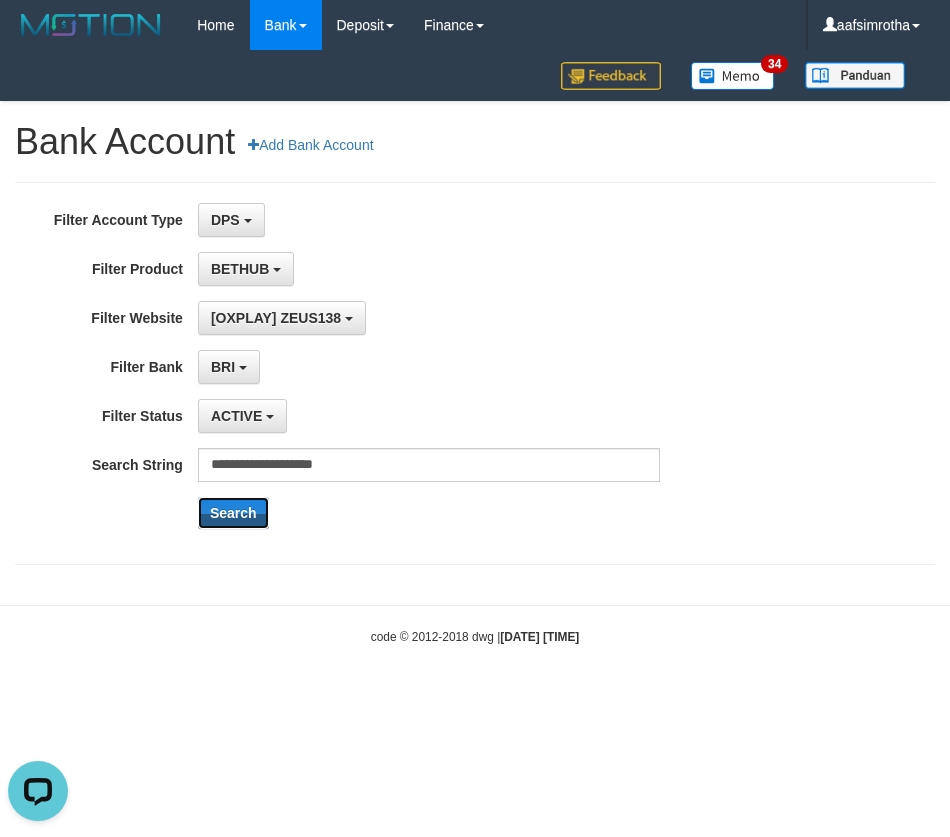 click on "Search" at bounding box center (233, 513) 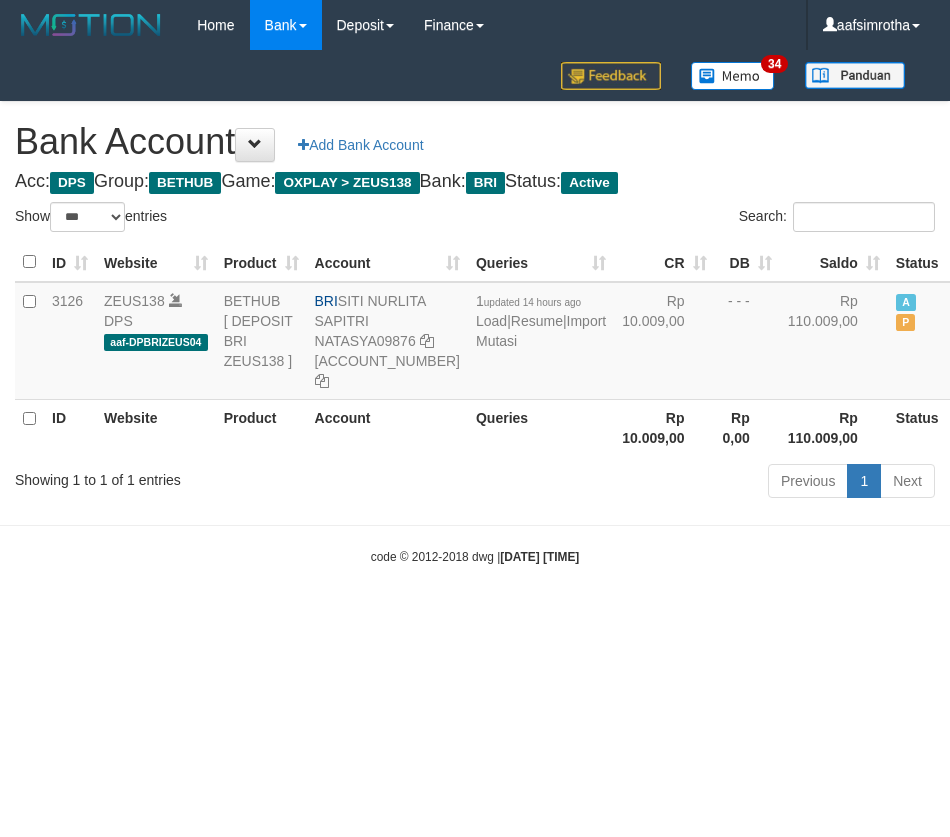 select on "***" 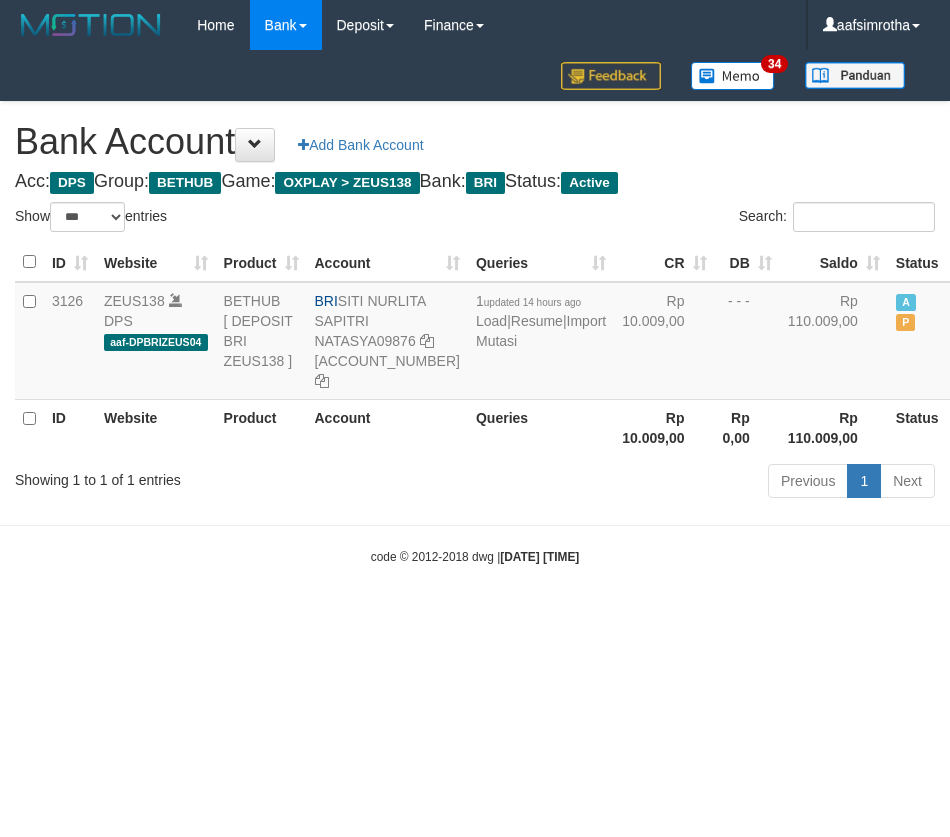 scroll, scrollTop: 0, scrollLeft: 0, axis: both 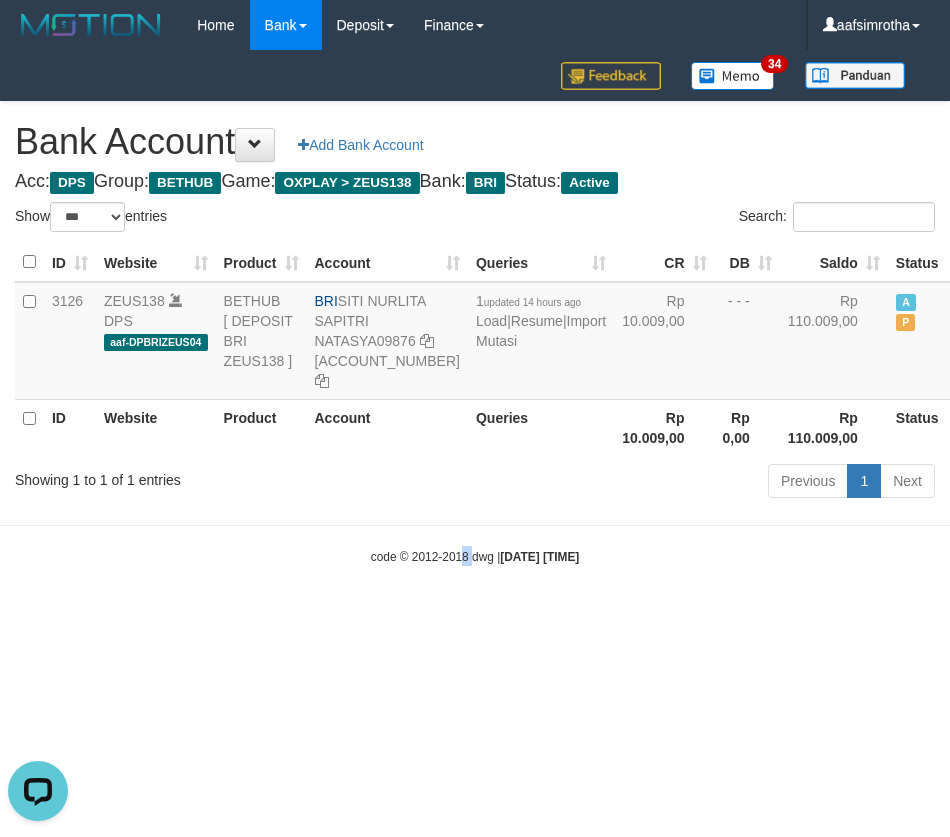 click on "Toggle navigation
Home
Bank
Account List
Mutasi Bank
Search
Note Mutasi
Deposit
DPS Fetch
DPS List
History
Note DPS
Finance
Financial Data
aafsimrotha
My Profile
Log Out
34" at bounding box center (475, 308) 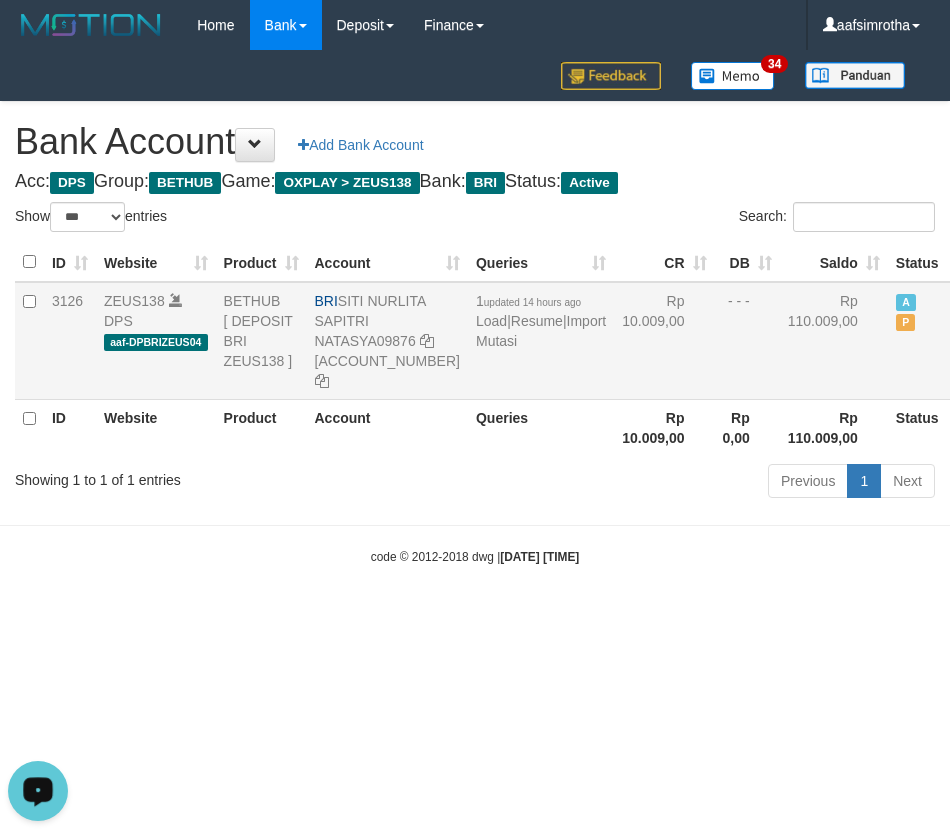 drag, startPoint x: 256, startPoint y: 712, endPoint x: 543, endPoint y: 414, distance: 413.7306 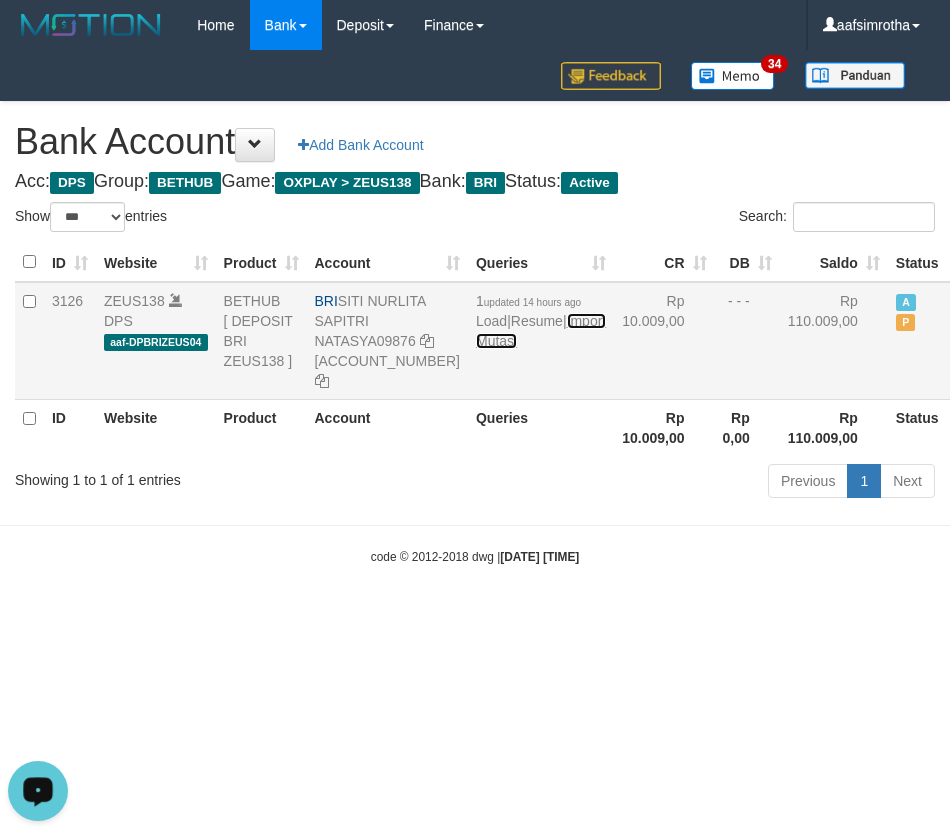 click on "Import Mutasi" at bounding box center (541, 331) 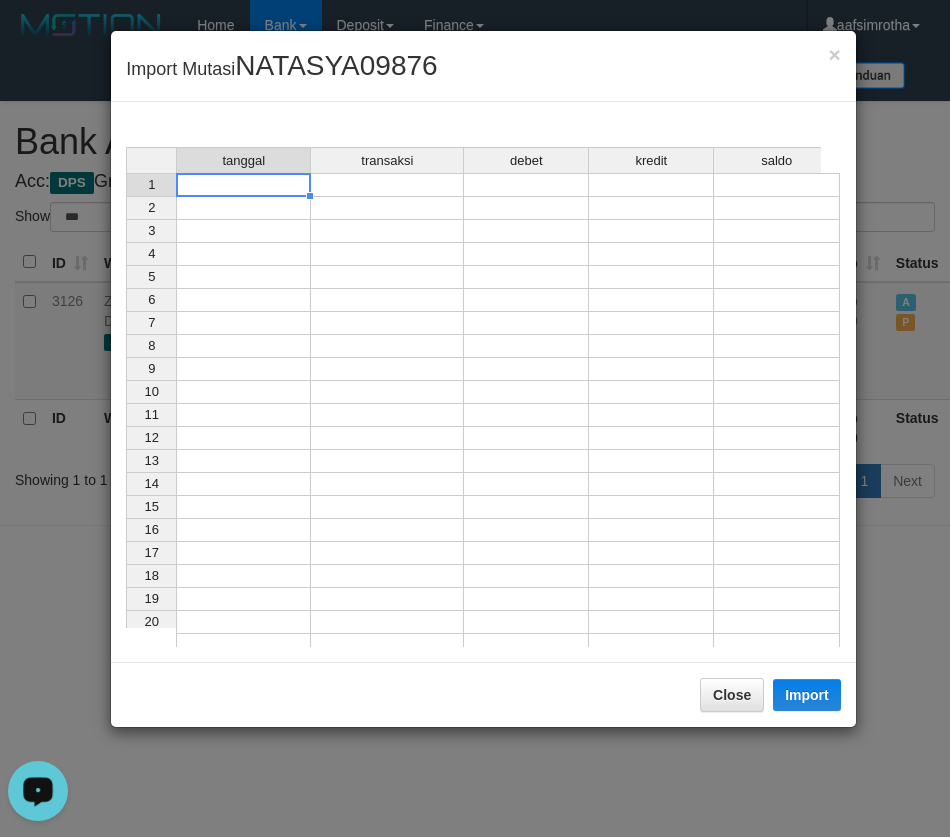 click at bounding box center [243, 185] 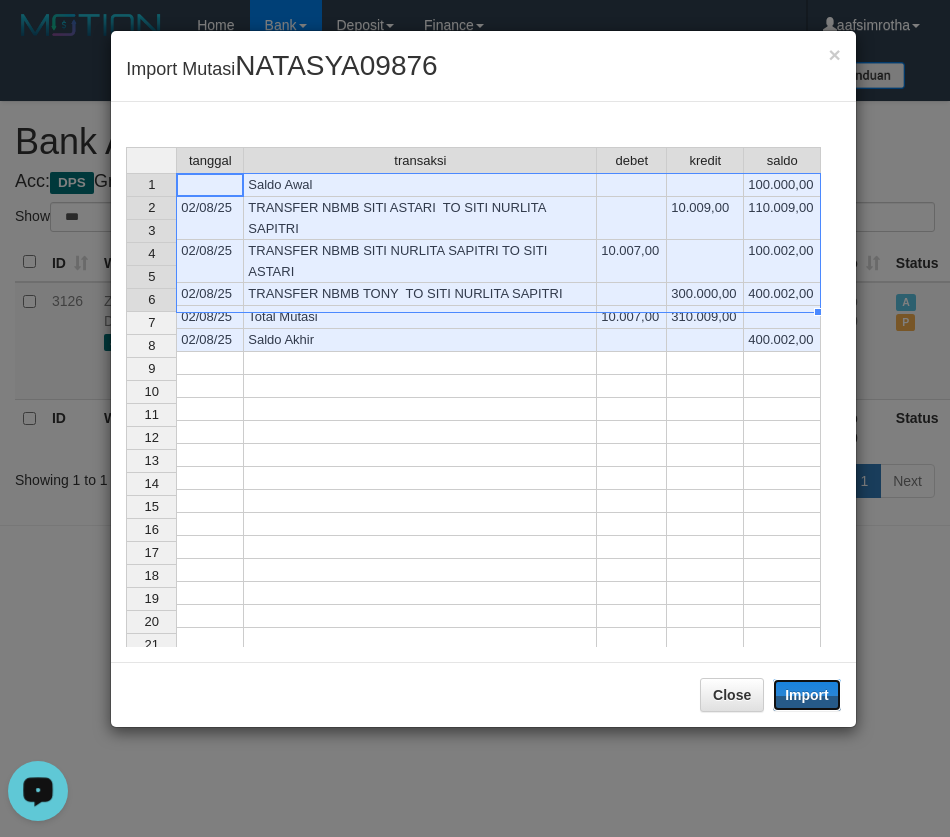 click on "Import" at bounding box center [807, 695] 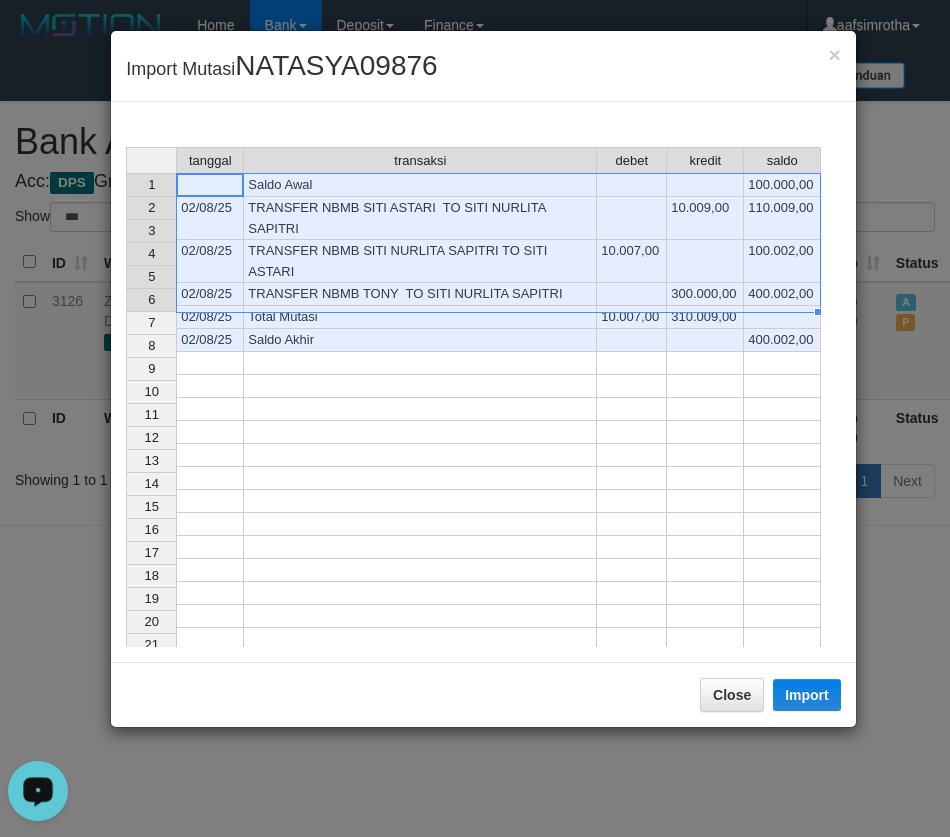 click on "Close
Import" at bounding box center [483, 694] 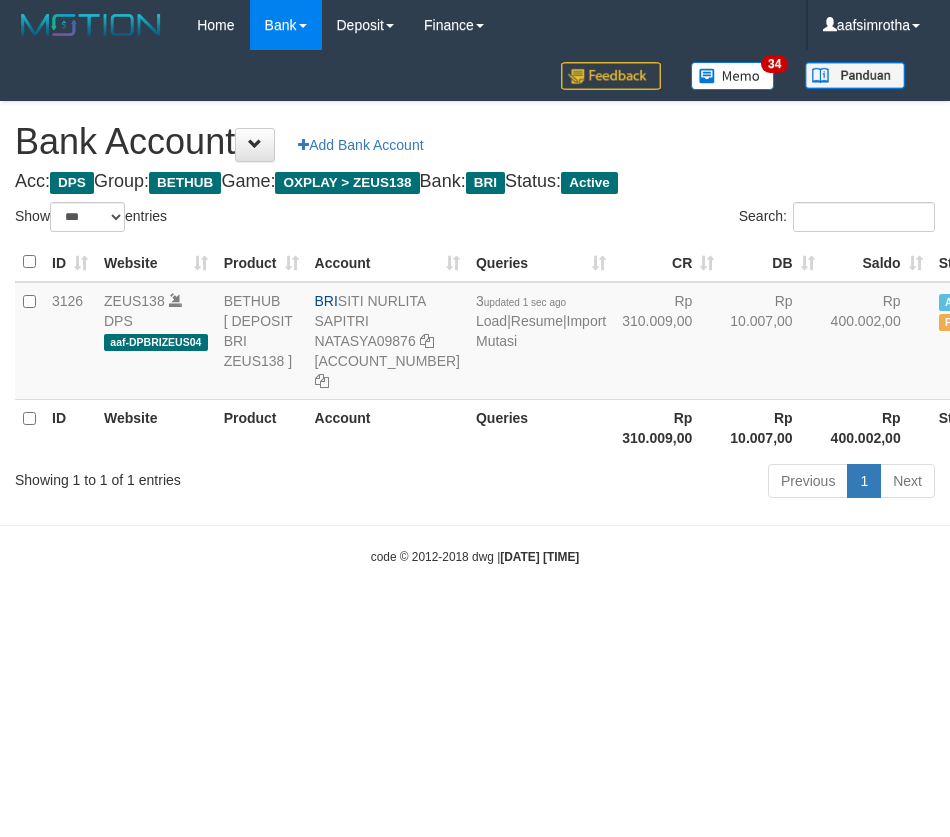 select on "***" 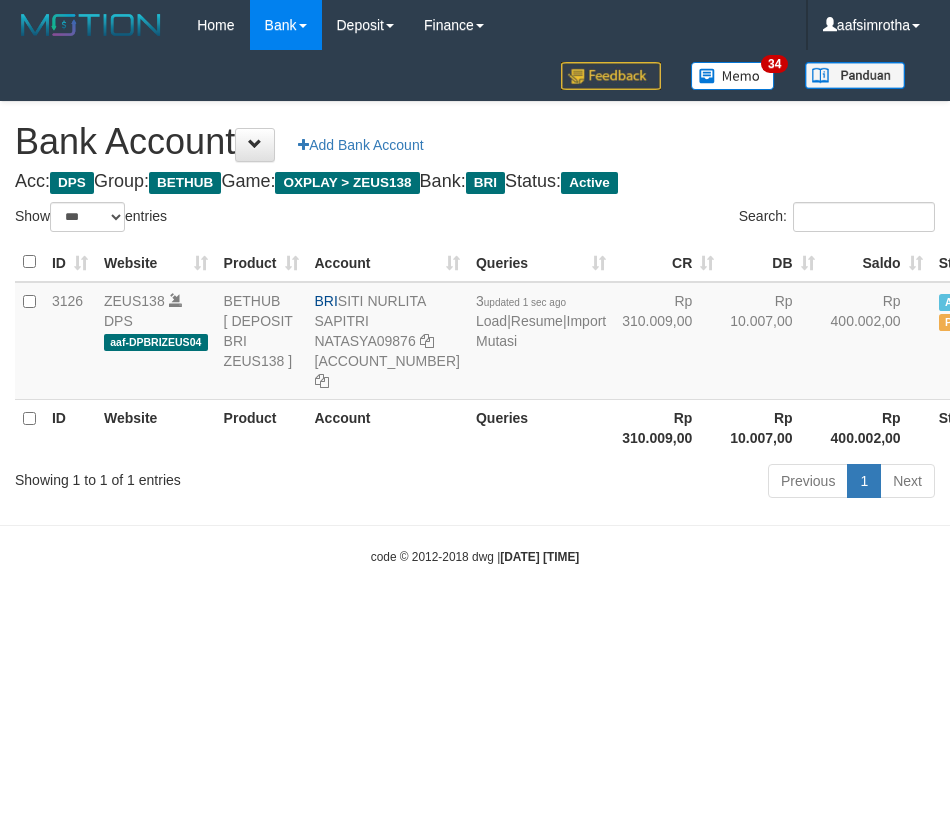 scroll, scrollTop: 0, scrollLeft: 0, axis: both 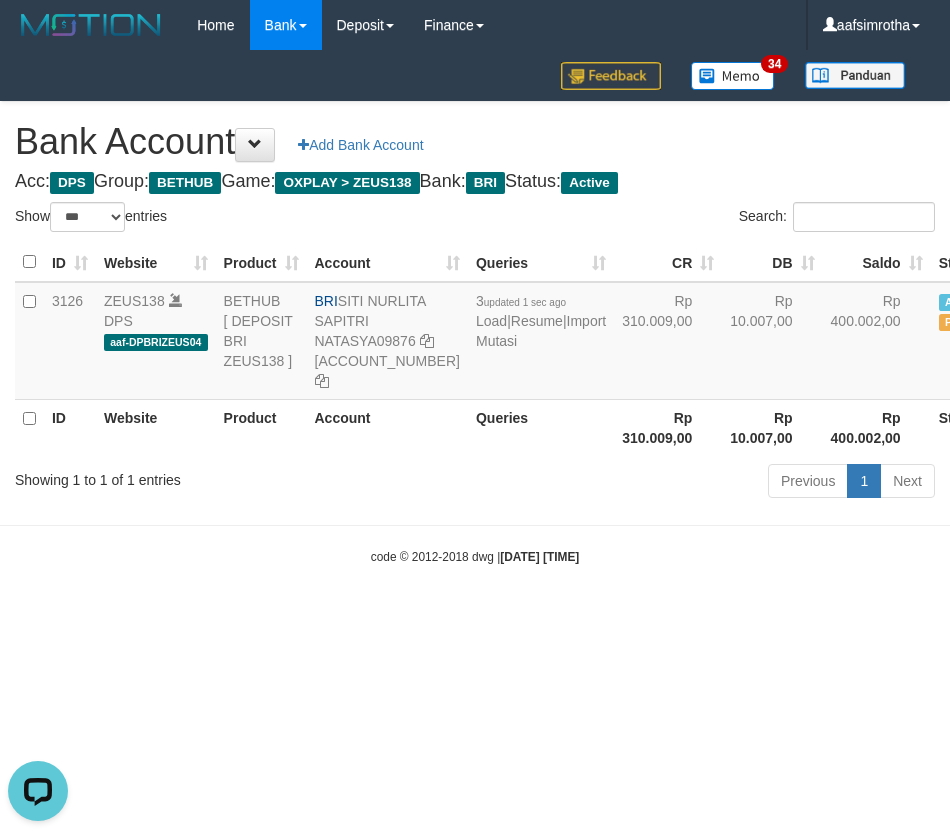 drag, startPoint x: 237, startPoint y: 585, endPoint x: 252, endPoint y: 577, distance: 17 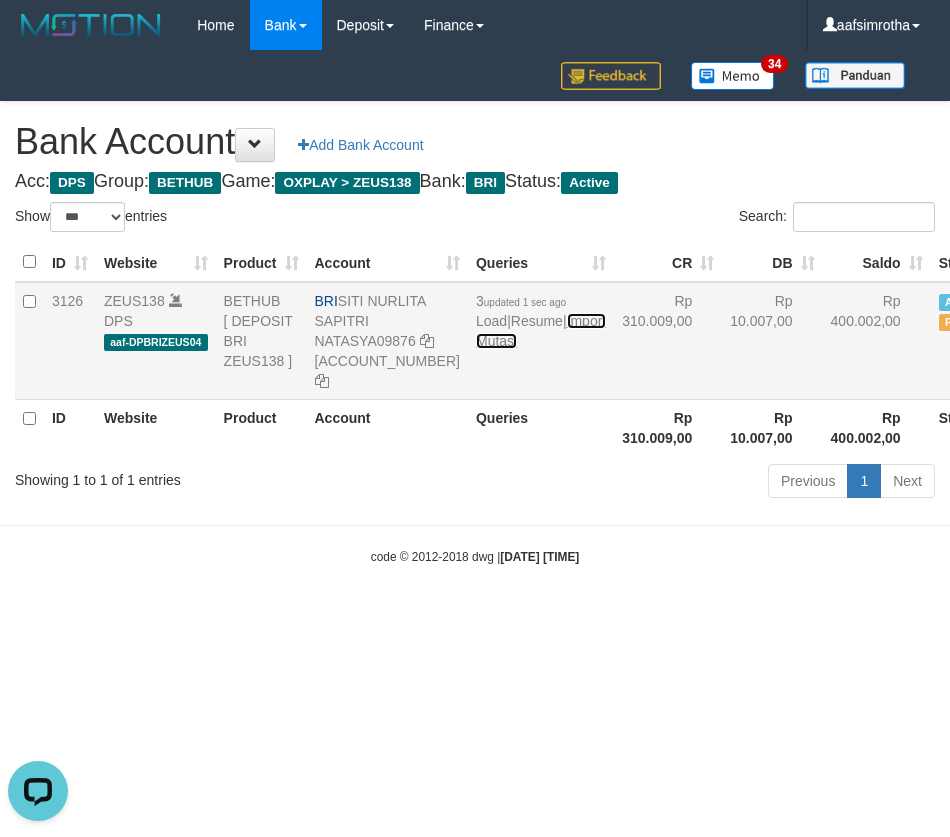 click on "Import Mutasi" at bounding box center (541, 331) 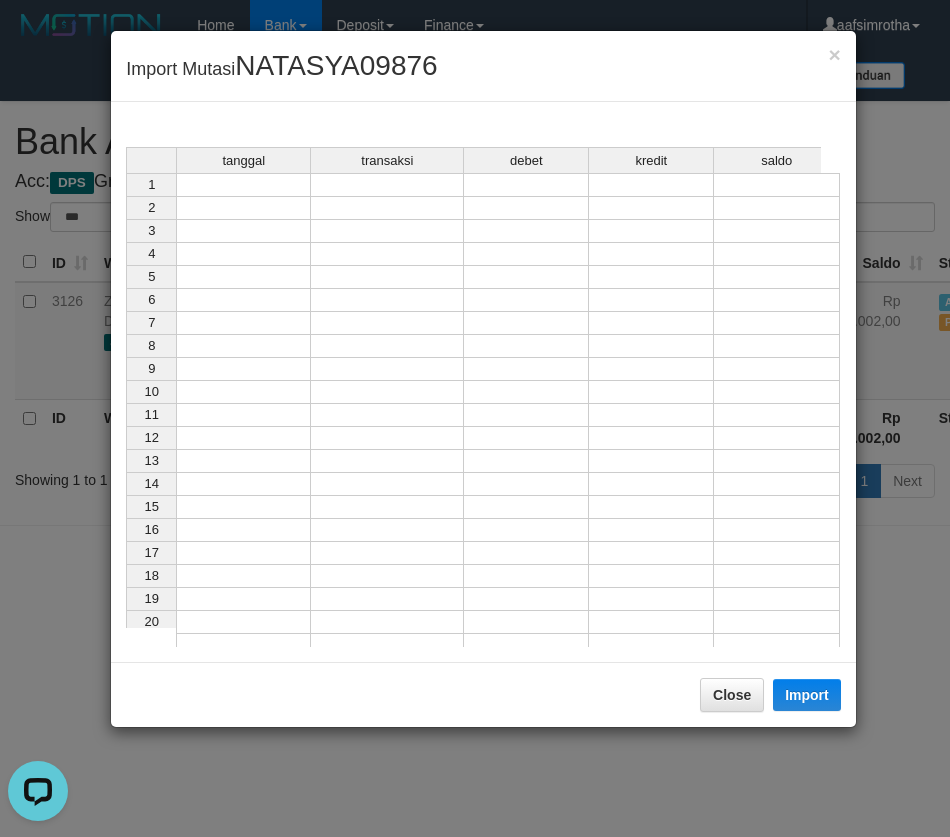 click on "tanggal transaksi debet kredit saldo 1 2 3 4 5 6 7 8 9 10 11 12 13 14 15 16 17 18 19 20 21" at bounding box center [126, 402] 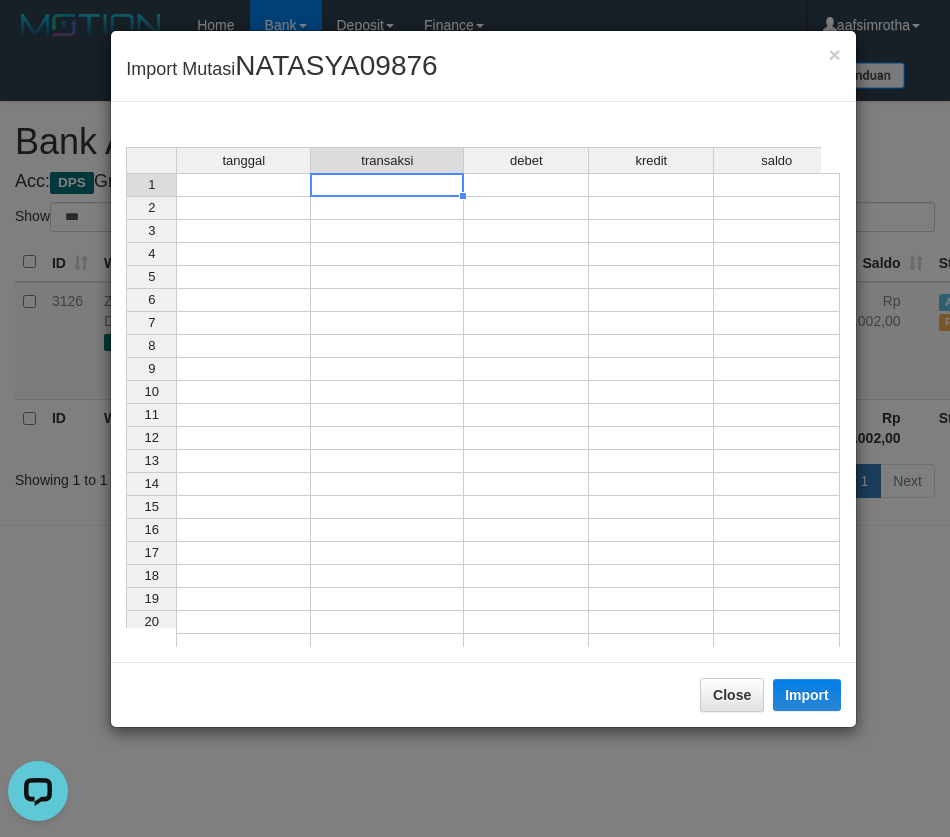 click at bounding box center (243, 185) 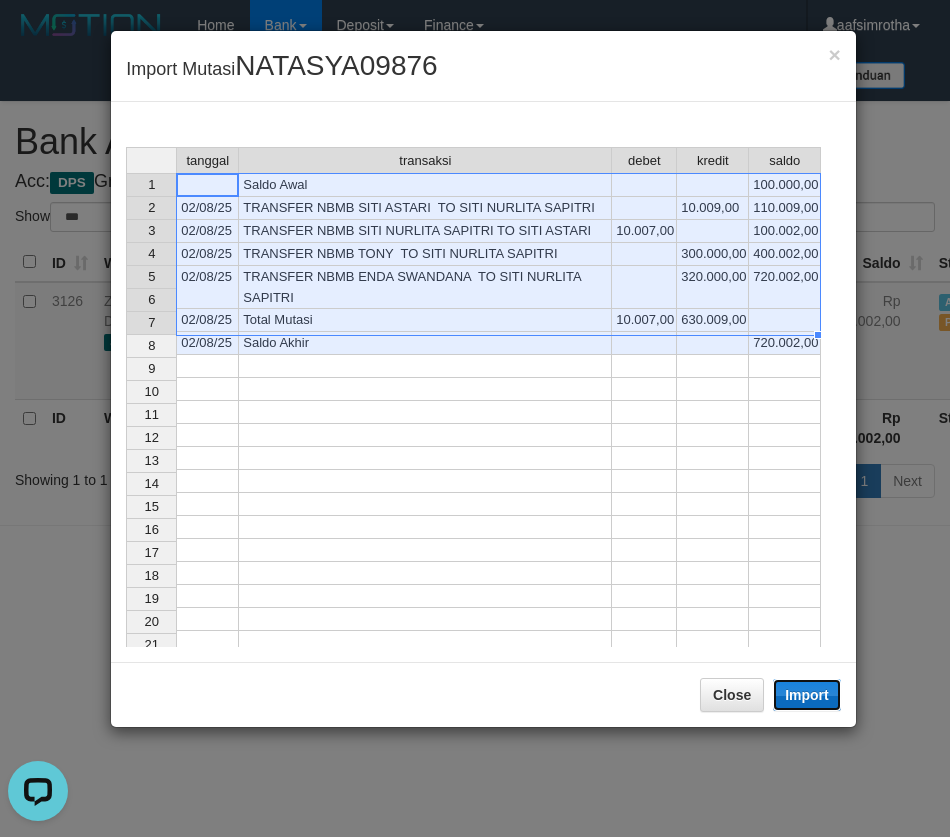 click on "Import" at bounding box center [807, 695] 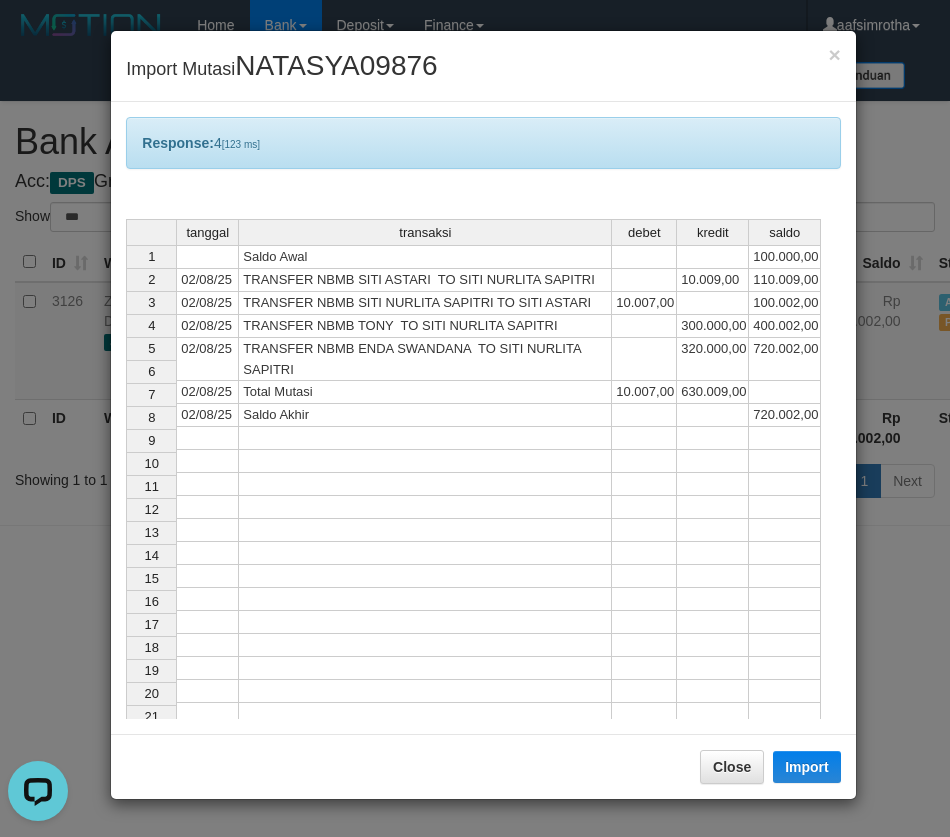 drag, startPoint x: 542, startPoint y: 738, endPoint x: 525, endPoint y: 702, distance: 39.812057 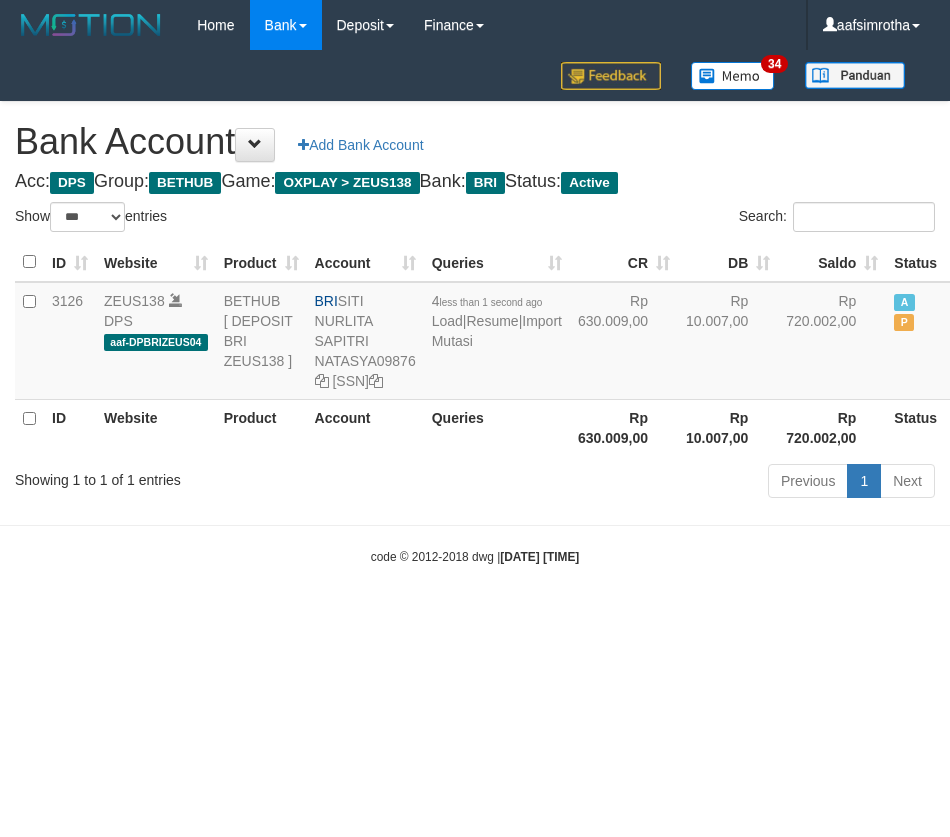 select on "***" 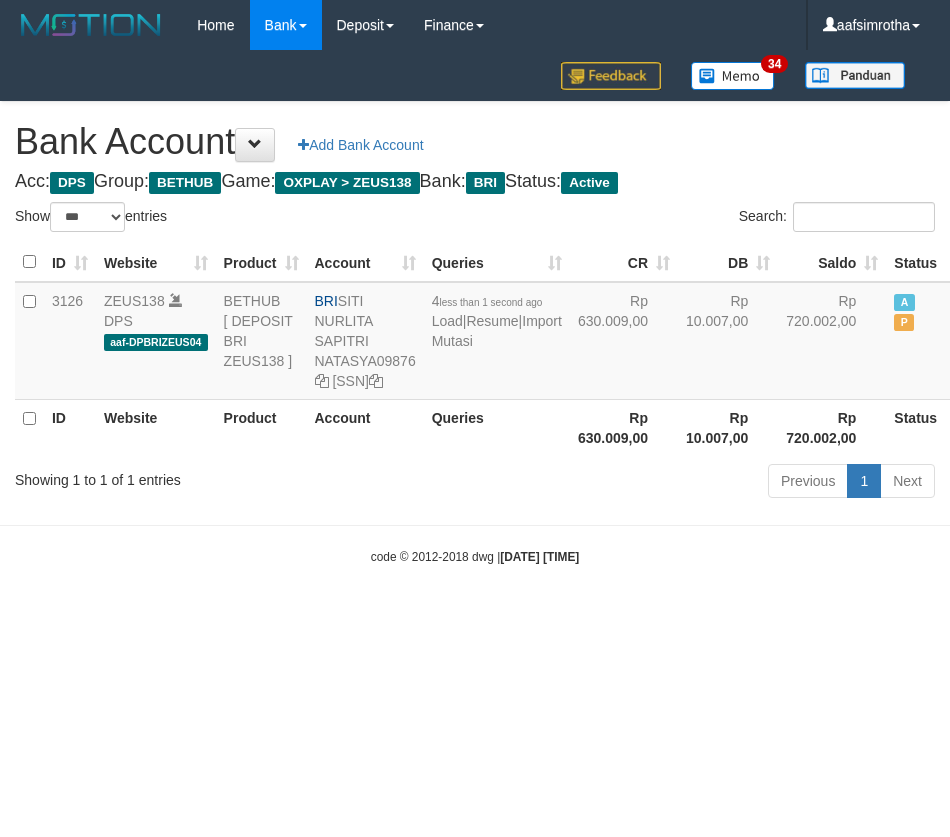 scroll, scrollTop: 0, scrollLeft: 0, axis: both 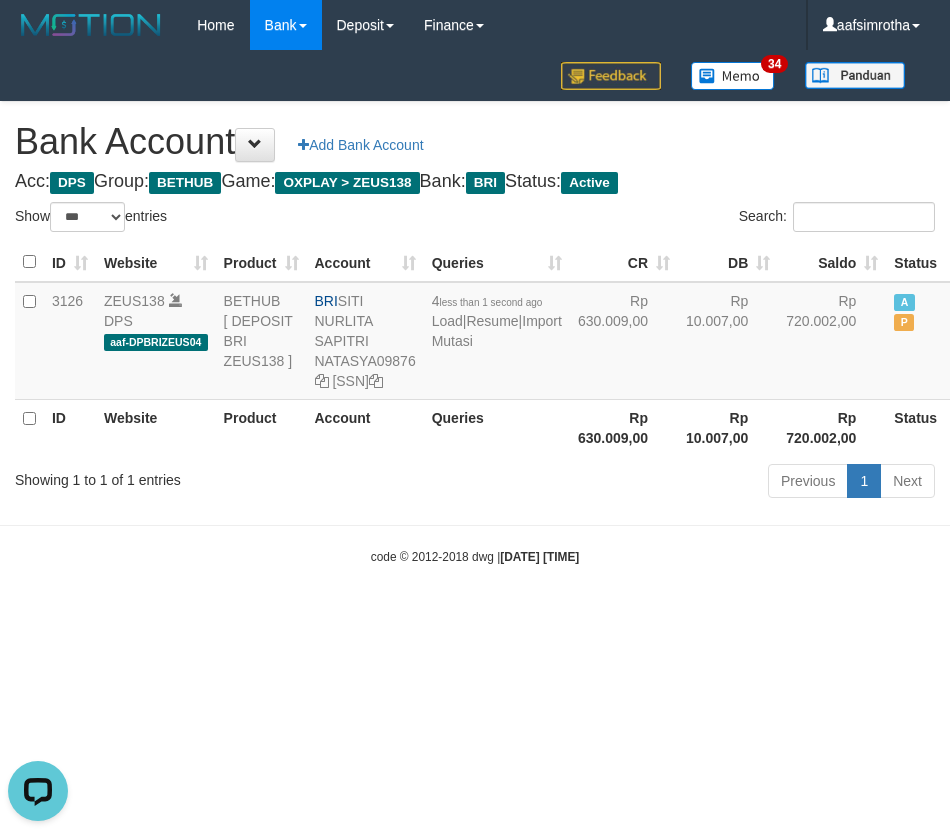 drag, startPoint x: 224, startPoint y: 637, endPoint x: 472, endPoint y: 460, distance: 304.6851 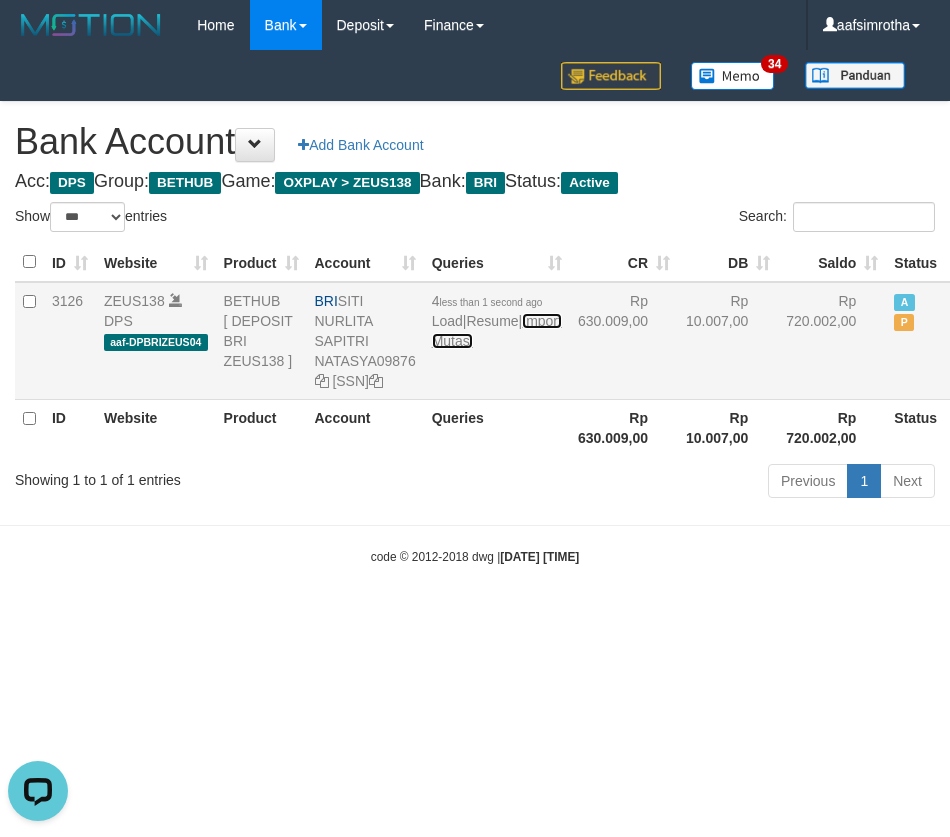 click on "Import Mutasi" at bounding box center [497, 331] 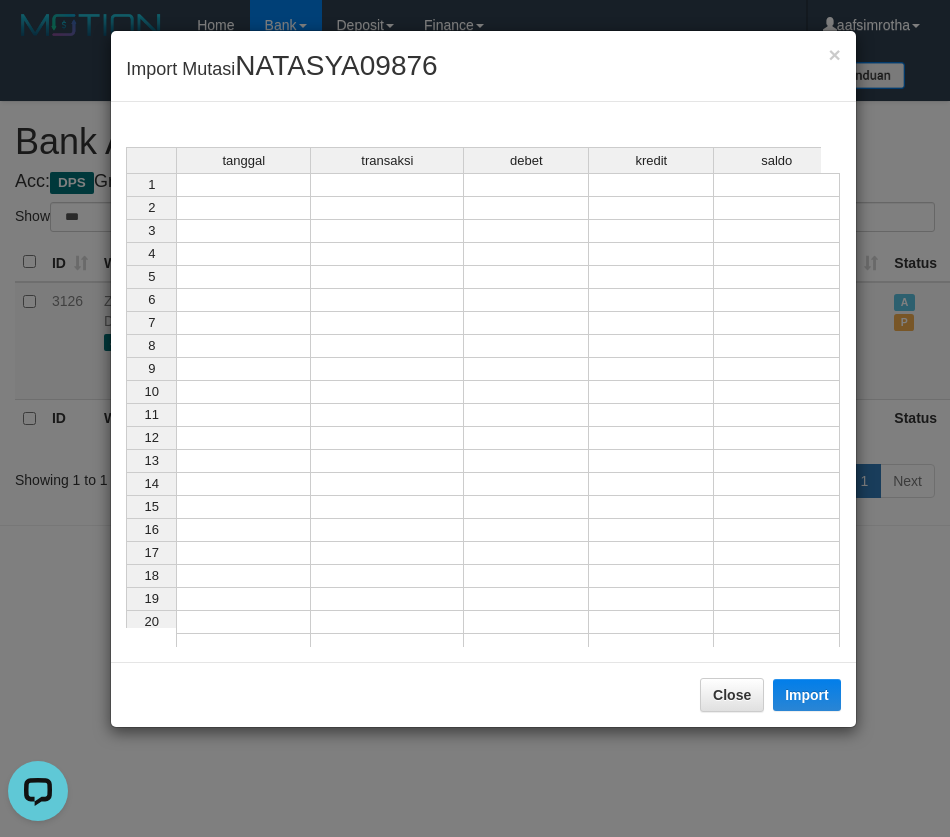 click at bounding box center [243, 185] 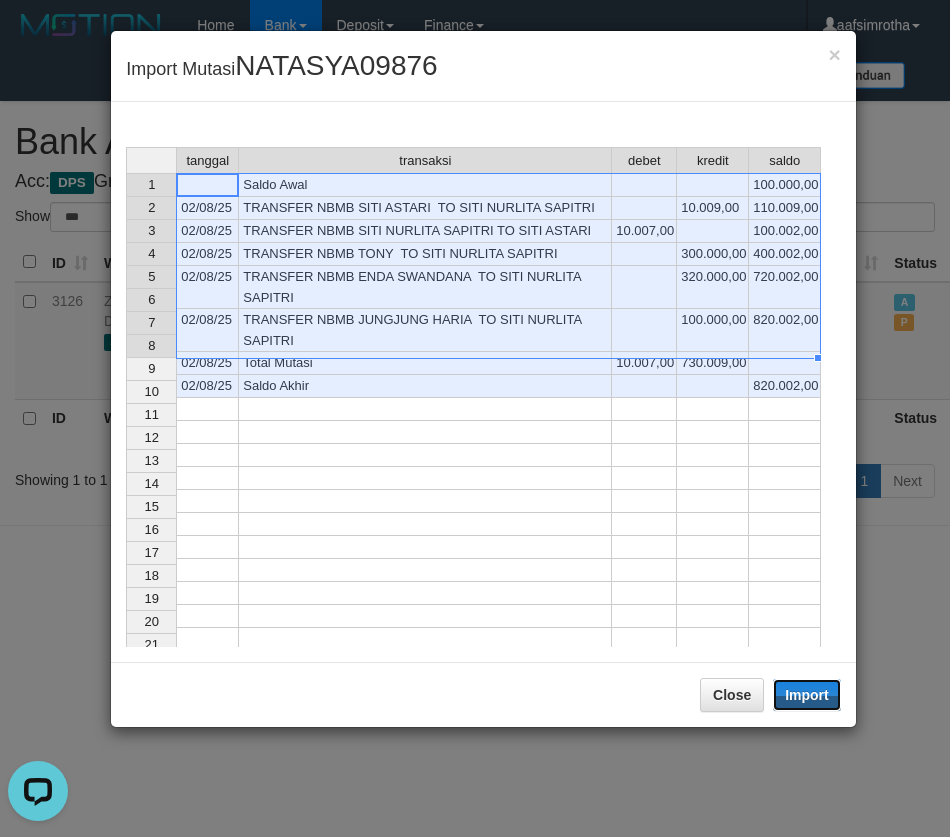 drag, startPoint x: 813, startPoint y: 688, endPoint x: 604, endPoint y: 710, distance: 210.15471 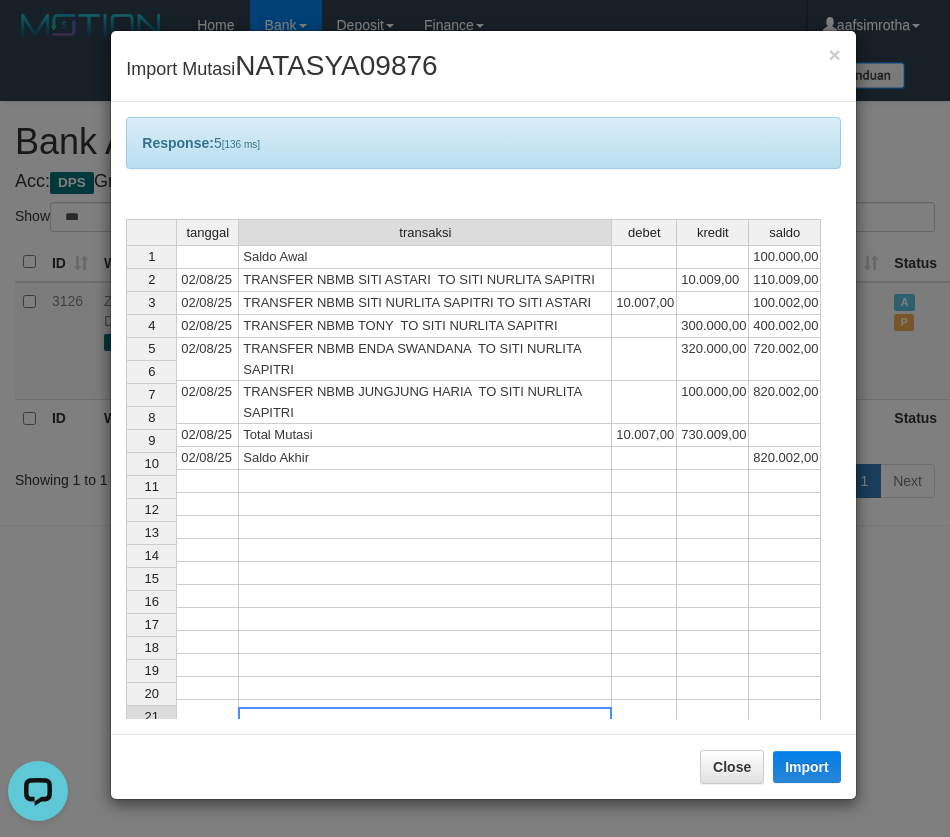 click at bounding box center (425, 757) 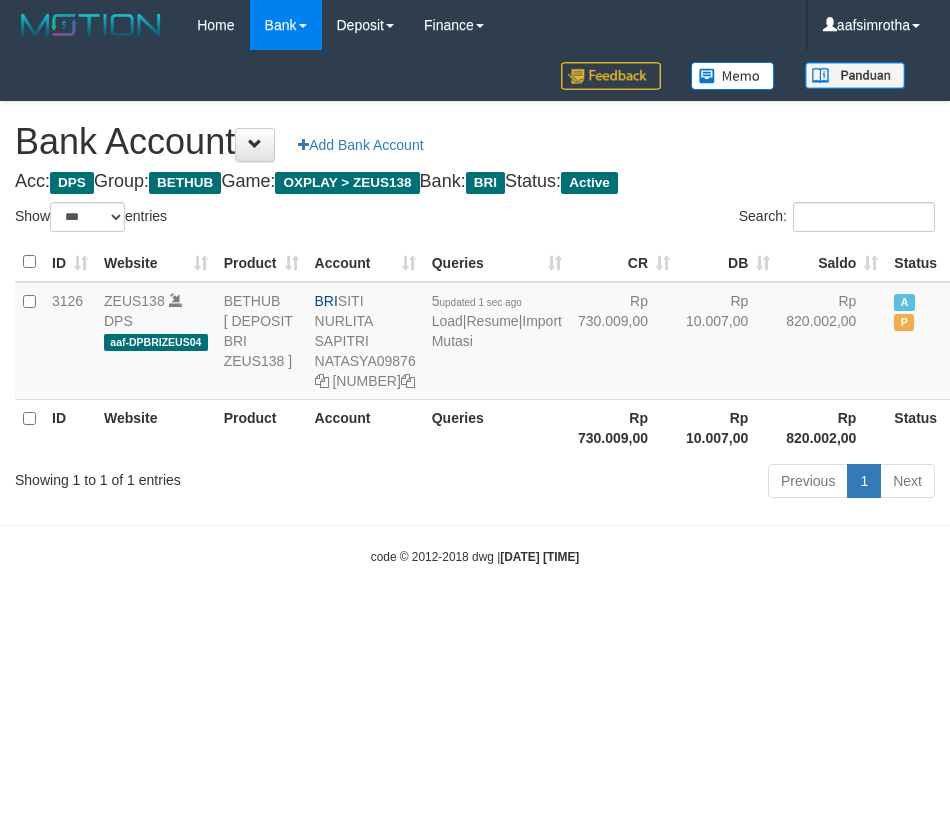 select on "***" 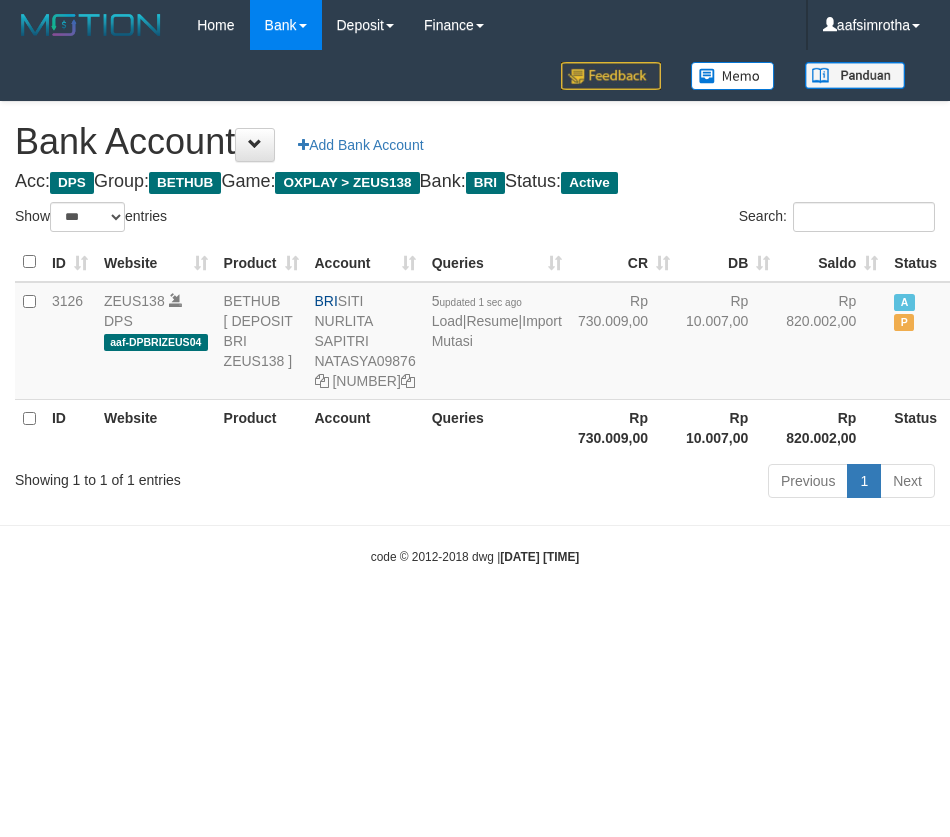 scroll, scrollTop: 0, scrollLeft: 0, axis: both 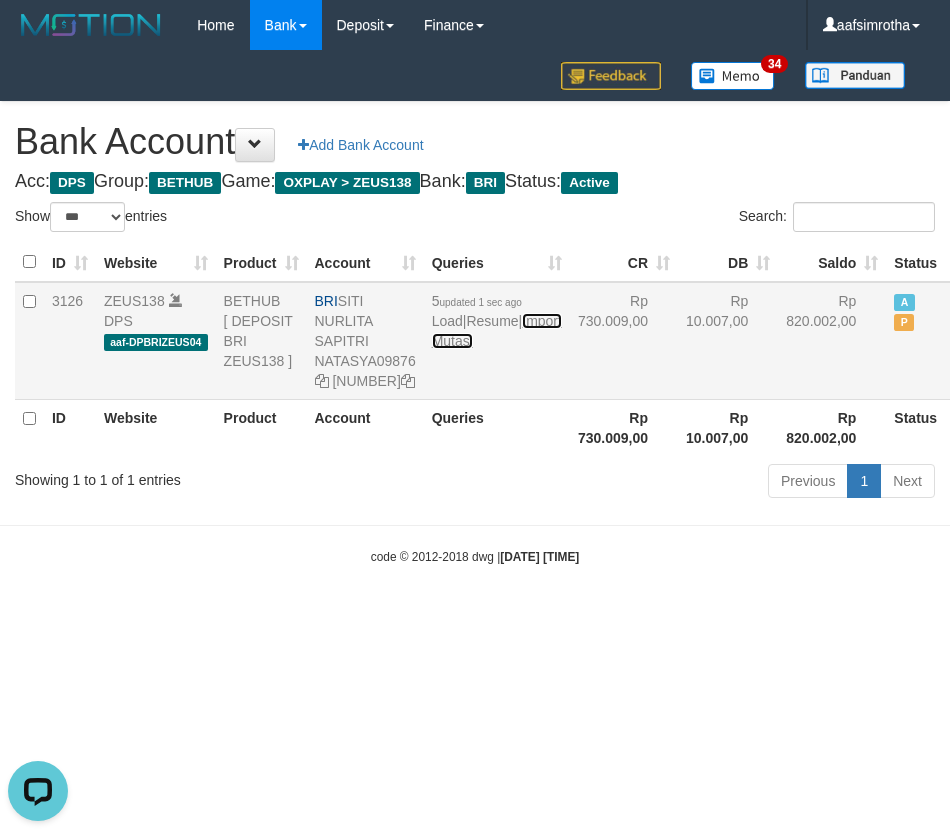 click on "Import Mutasi" at bounding box center (497, 331) 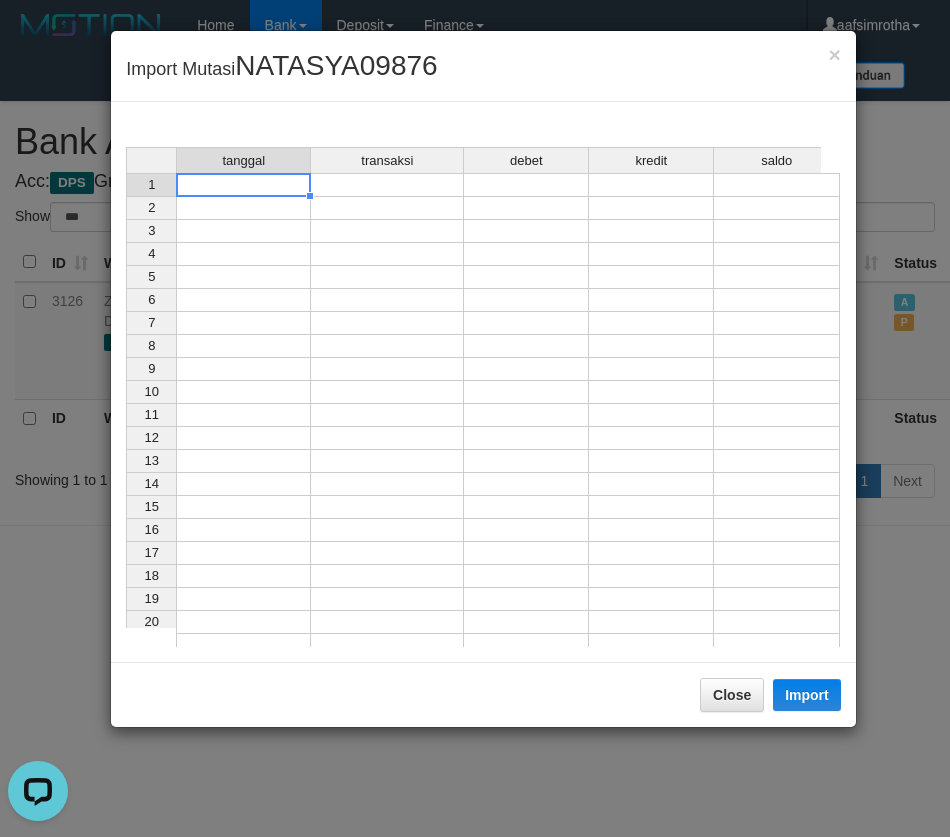 click at bounding box center (243, 185) 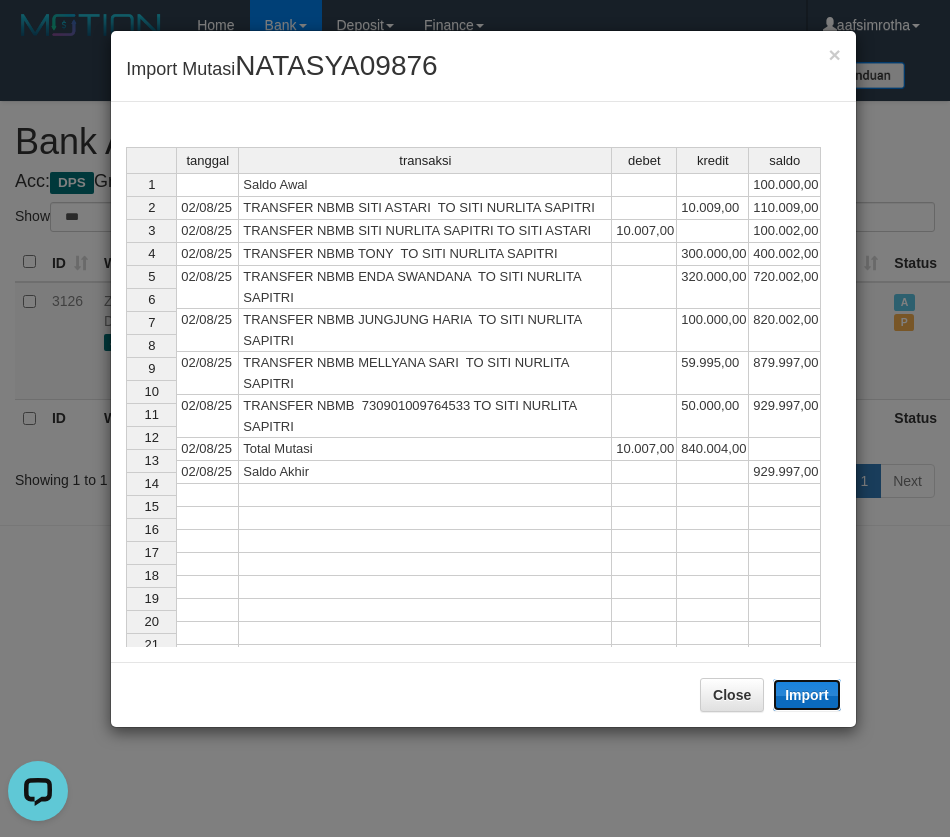 click on "Import" at bounding box center [807, 695] 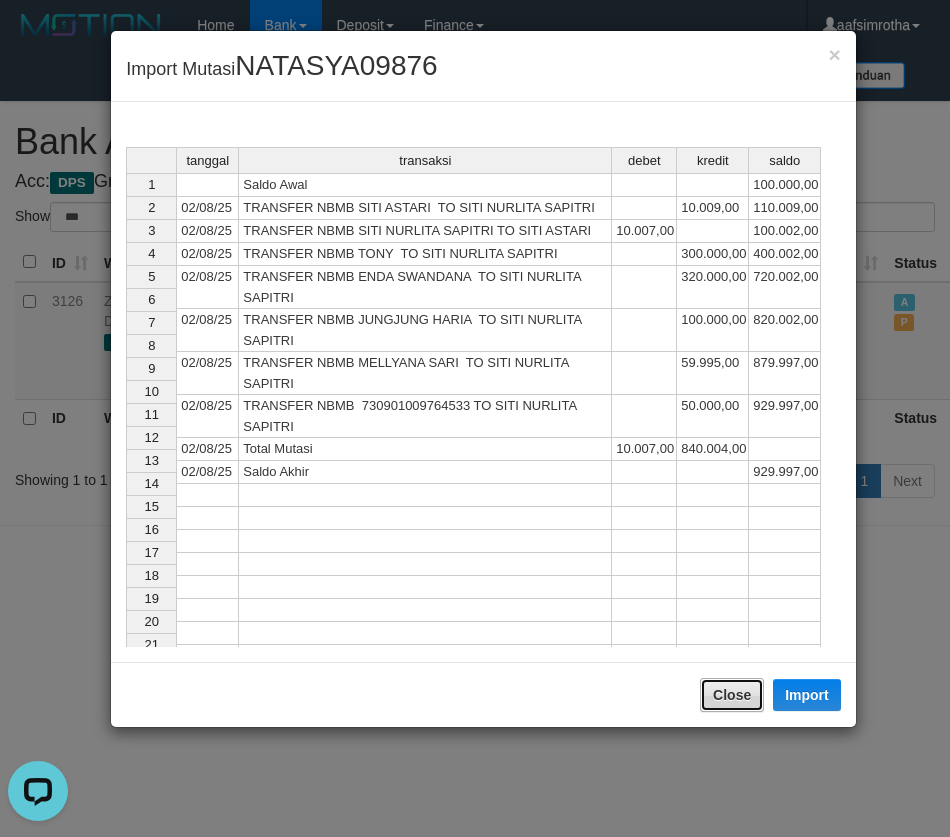 click on "Close" at bounding box center [732, 695] 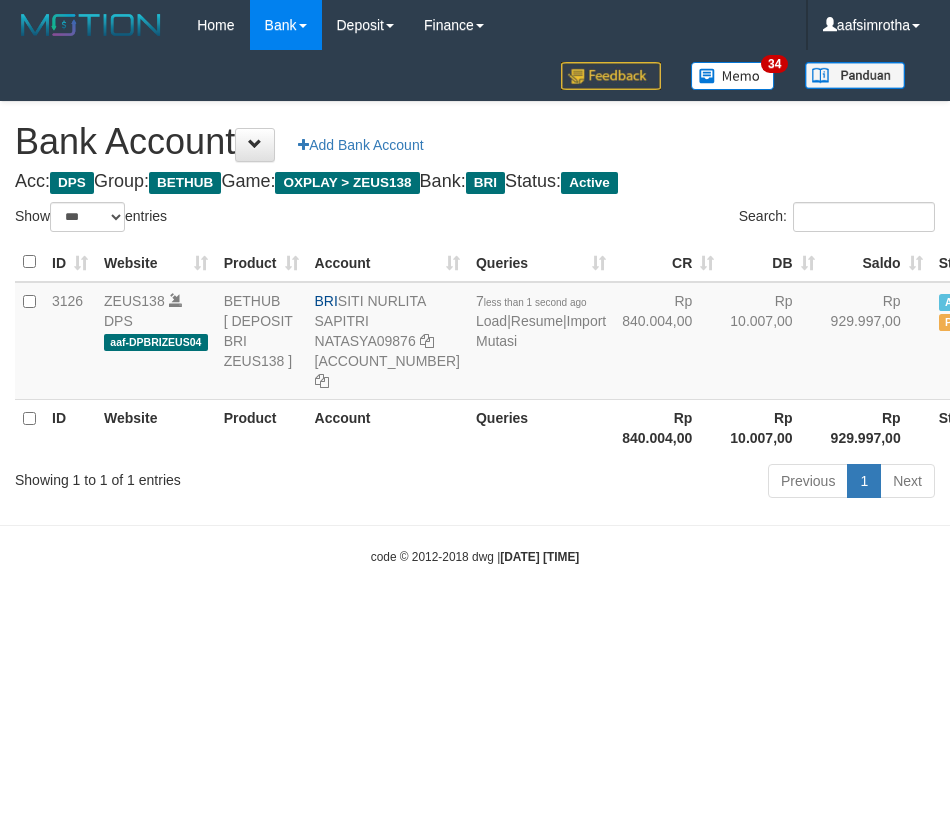 select on "***" 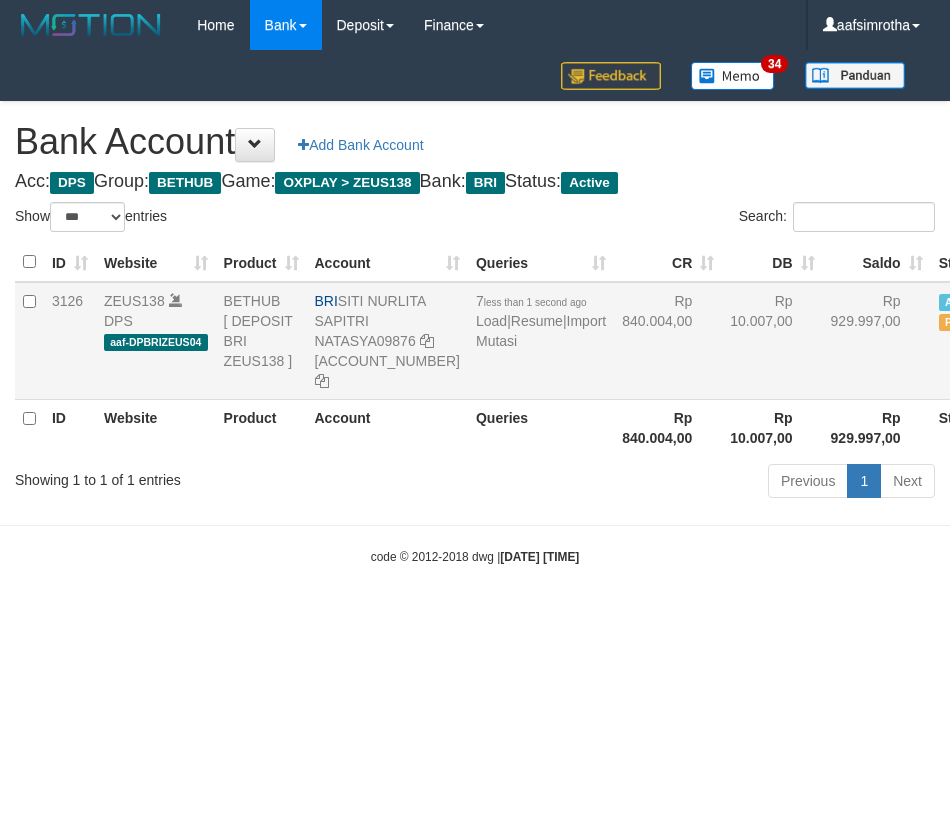 scroll, scrollTop: 0, scrollLeft: 0, axis: both 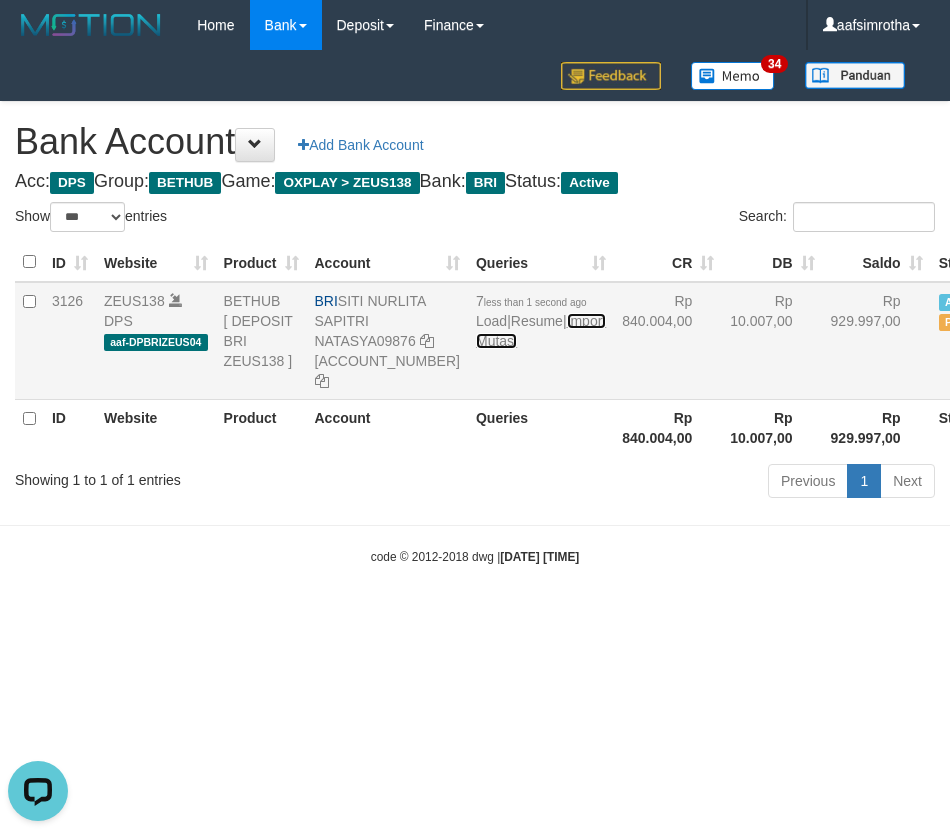 click on "Import Mutasi" at bounding box center (541, 331) 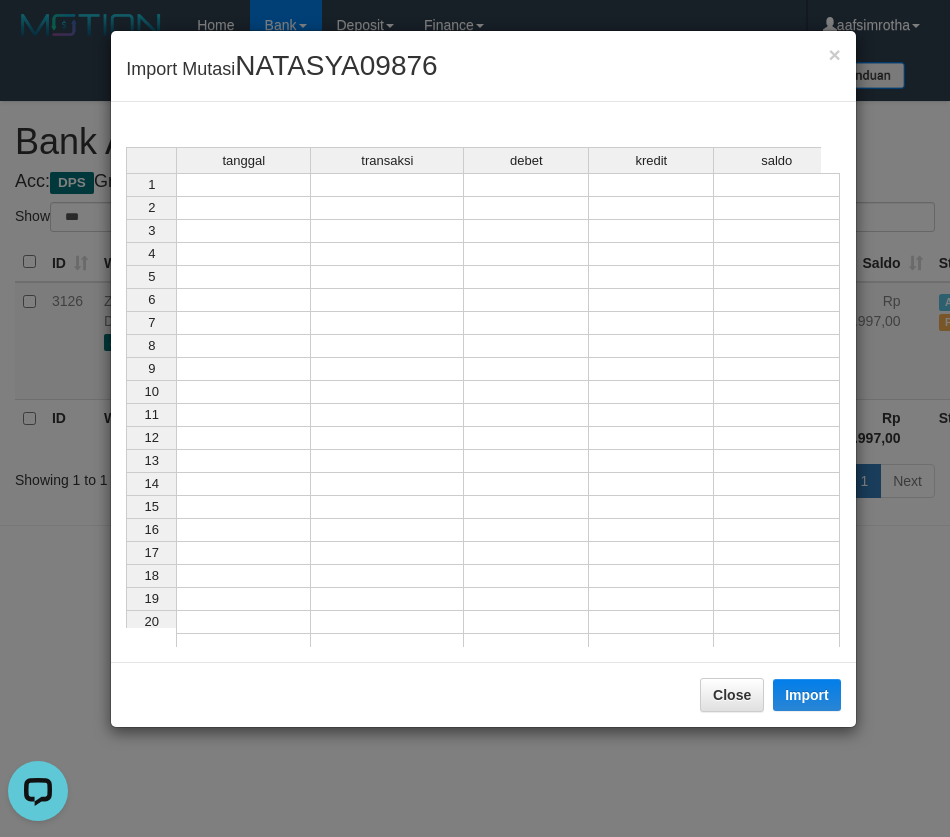 click at bounding box center (243, 185) 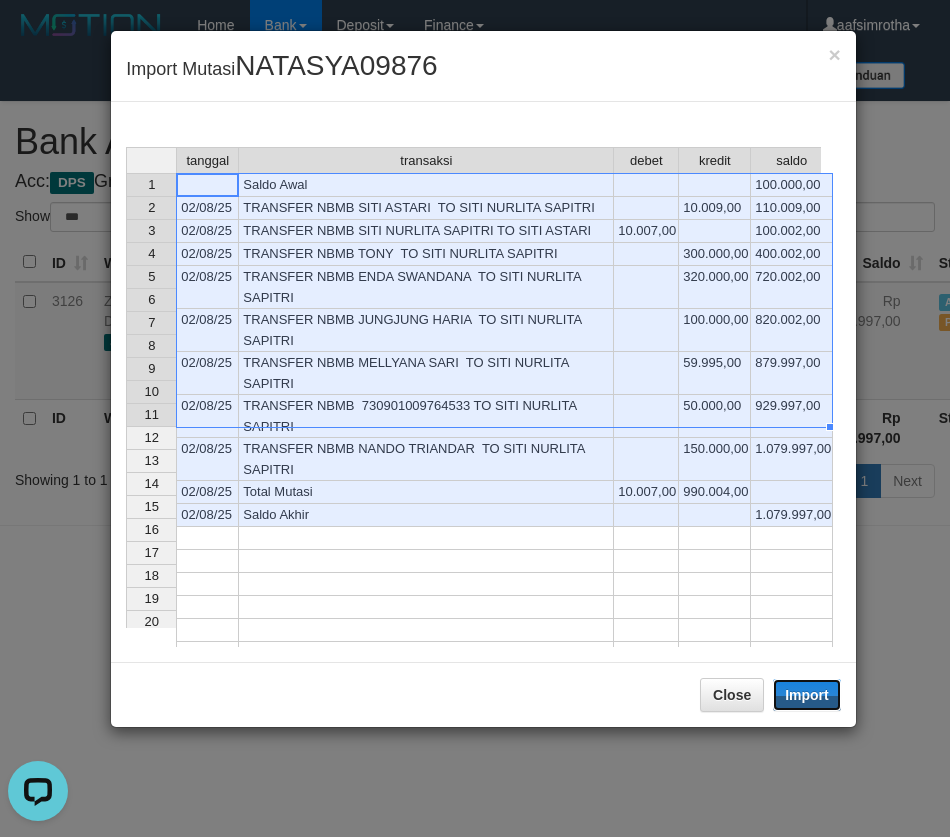 drag, startPoint x: 804, startPoint y: 698, endPoint x: 693, endPoint y: 784, distance: 140.41724 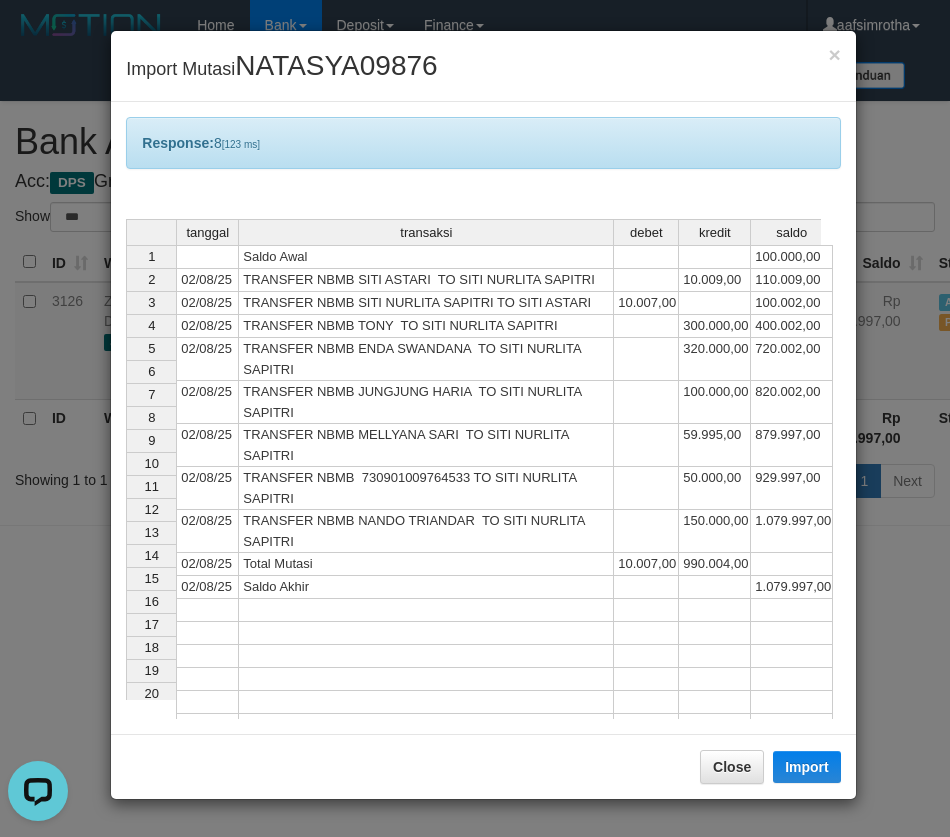 click on "Close
Import" at bounding box center [483, 766] 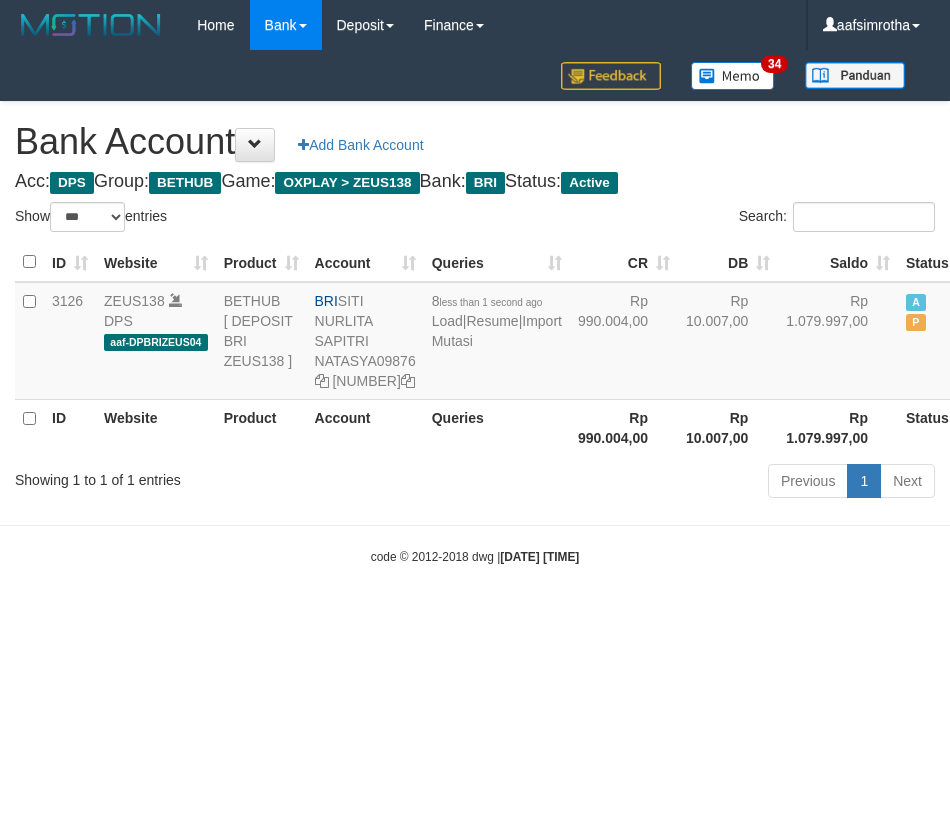 select on "***" 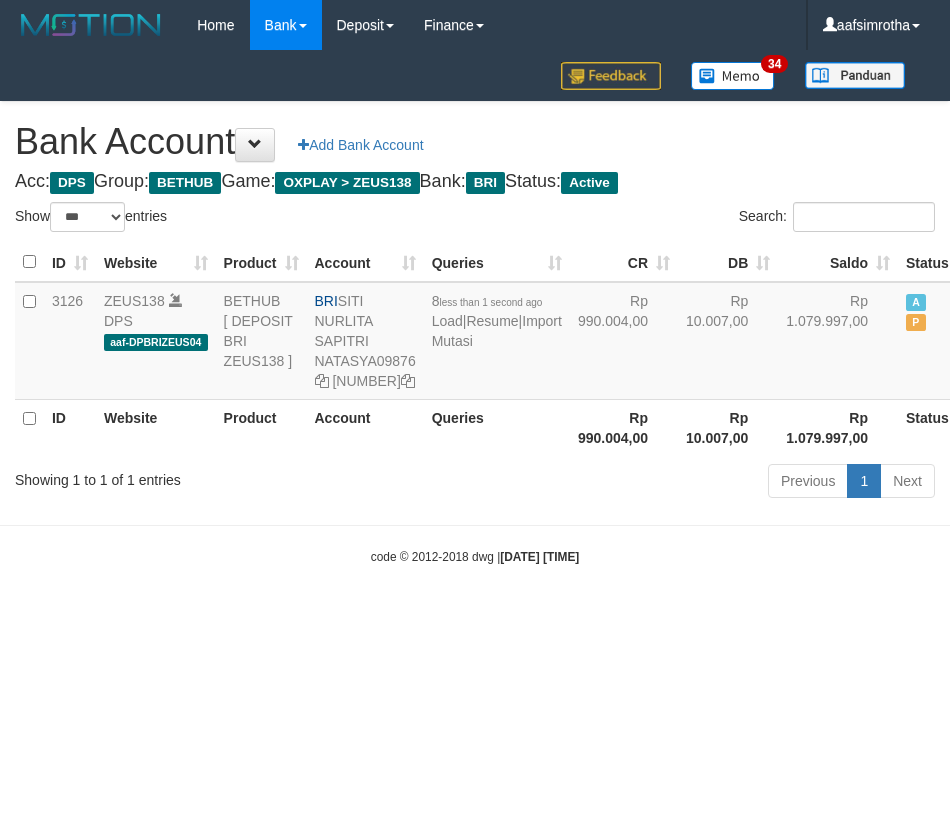 scroll, scrollTop: 0, scrollLeft: 0, axis: both 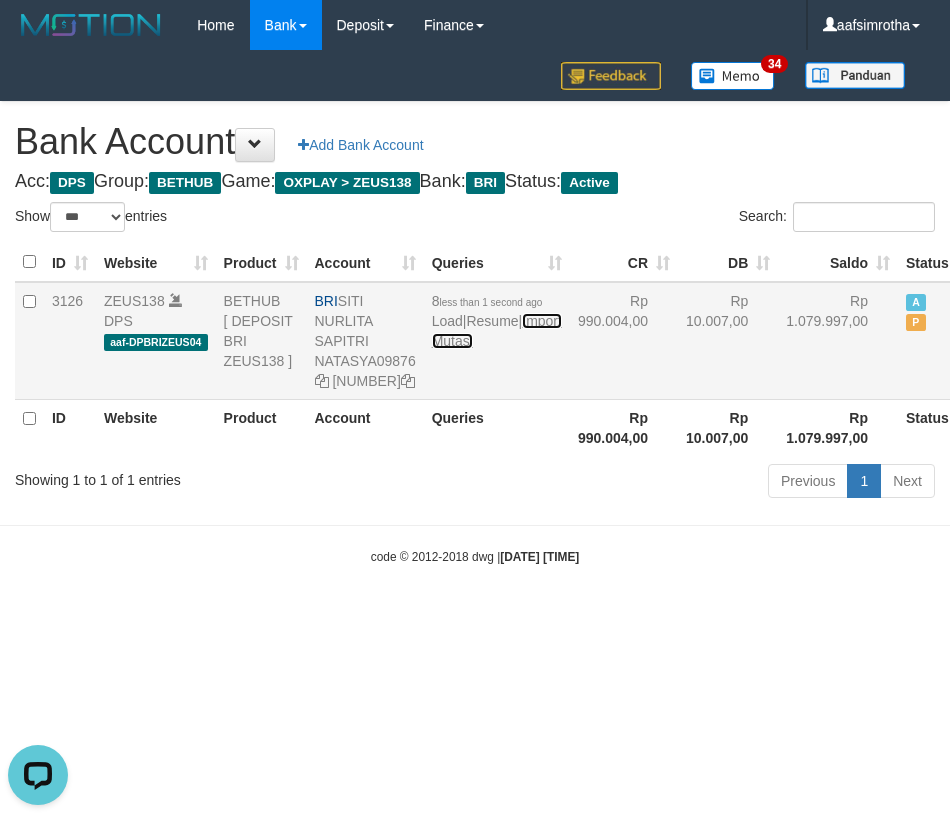 click on "Import Mutasi" at bounding box center [497, 331] 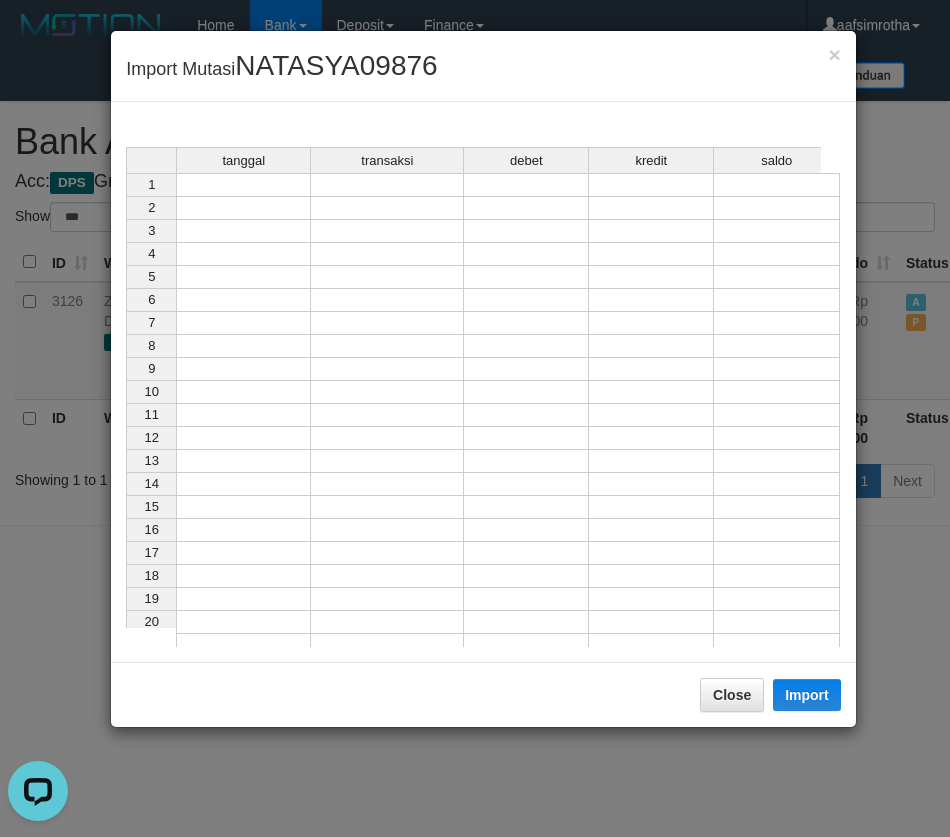 drag, startPoint x: 266, startPoint y: 183, endPoint x: 253, endPoint y: 185, distance: 13.152946 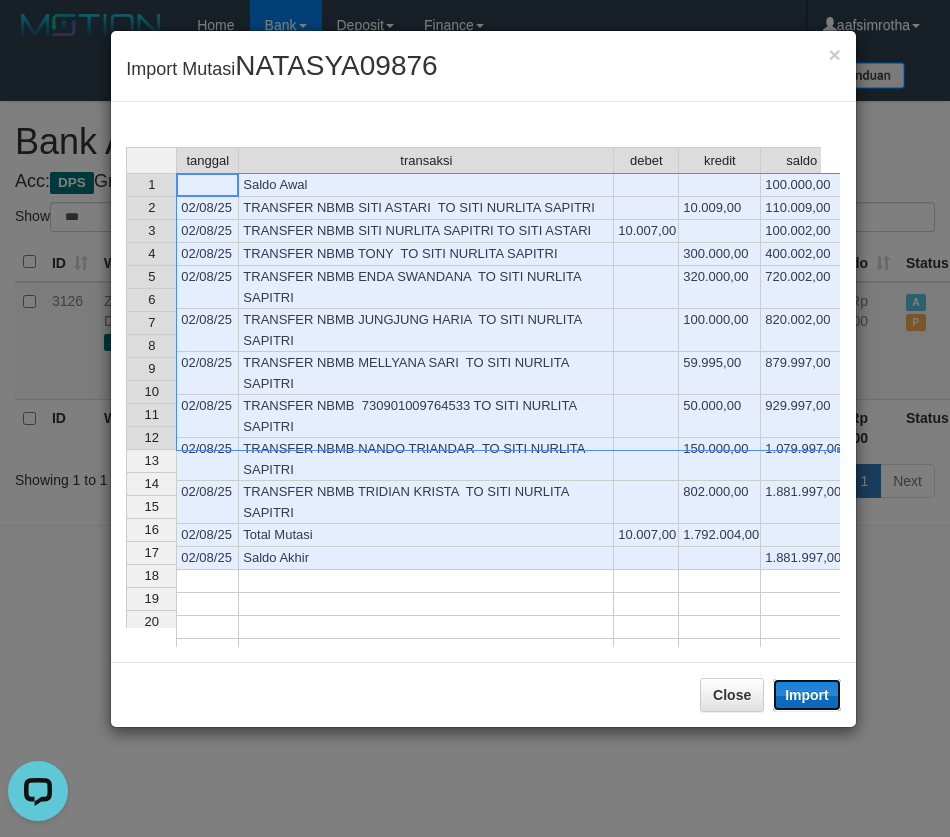 click on "Import" at bounding box center (807, 695) 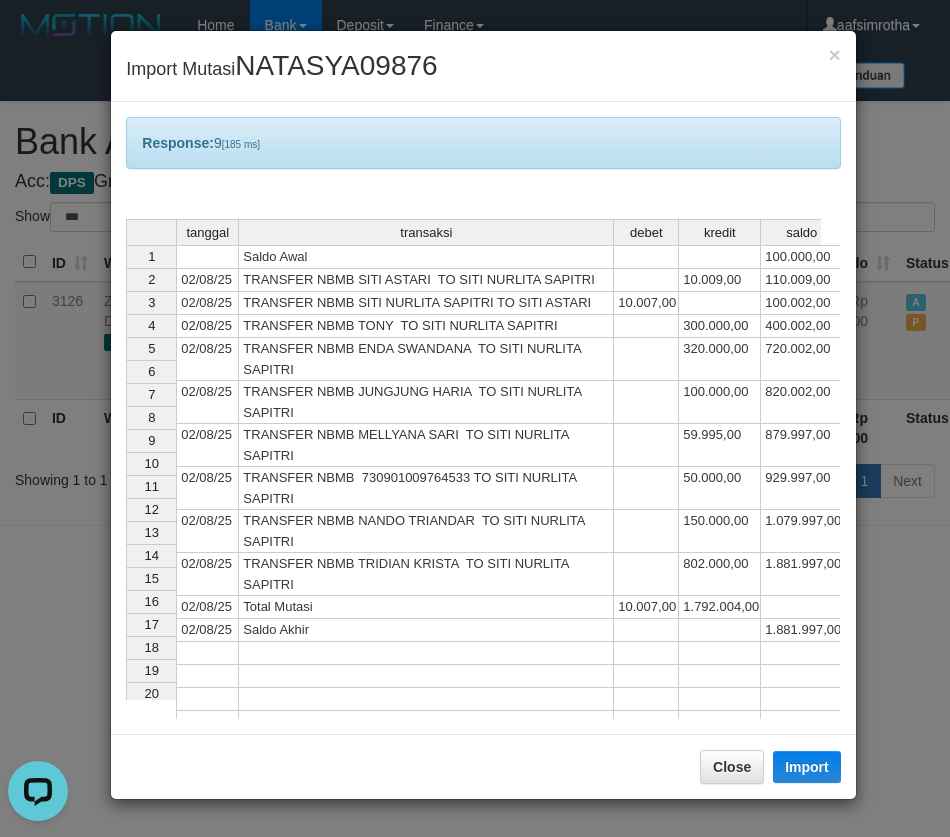 drag, startPoint x: 625, startPoint y: 762, endPoint x: 545, endPoint y: 640, distance: 145.89037 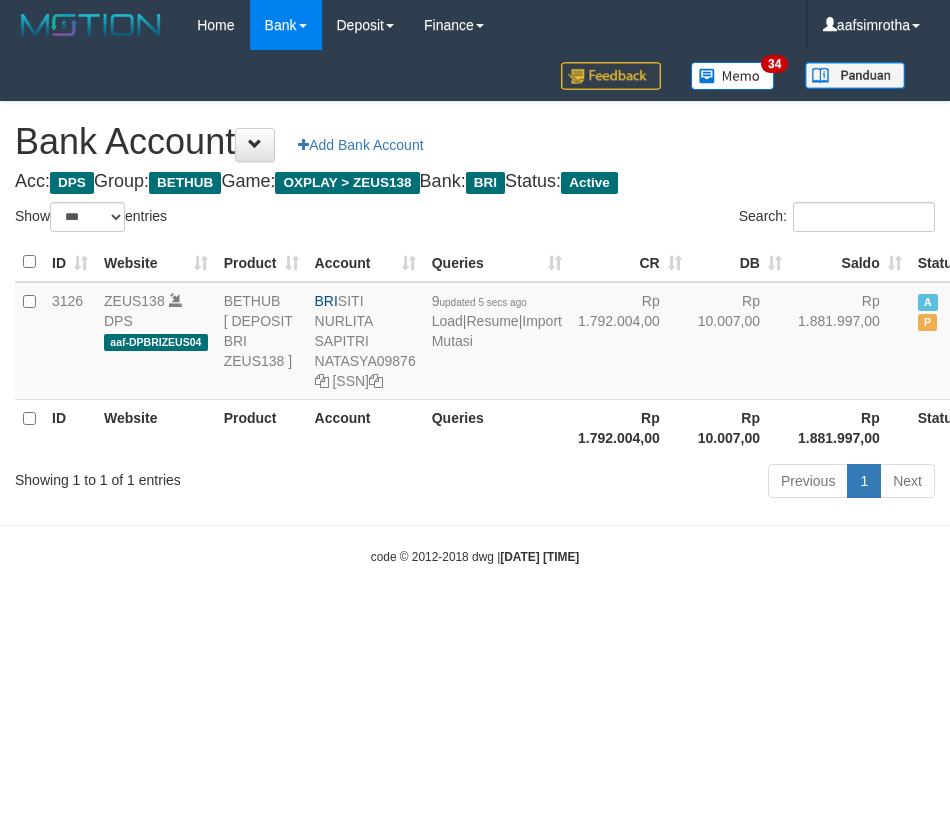 select on "***" 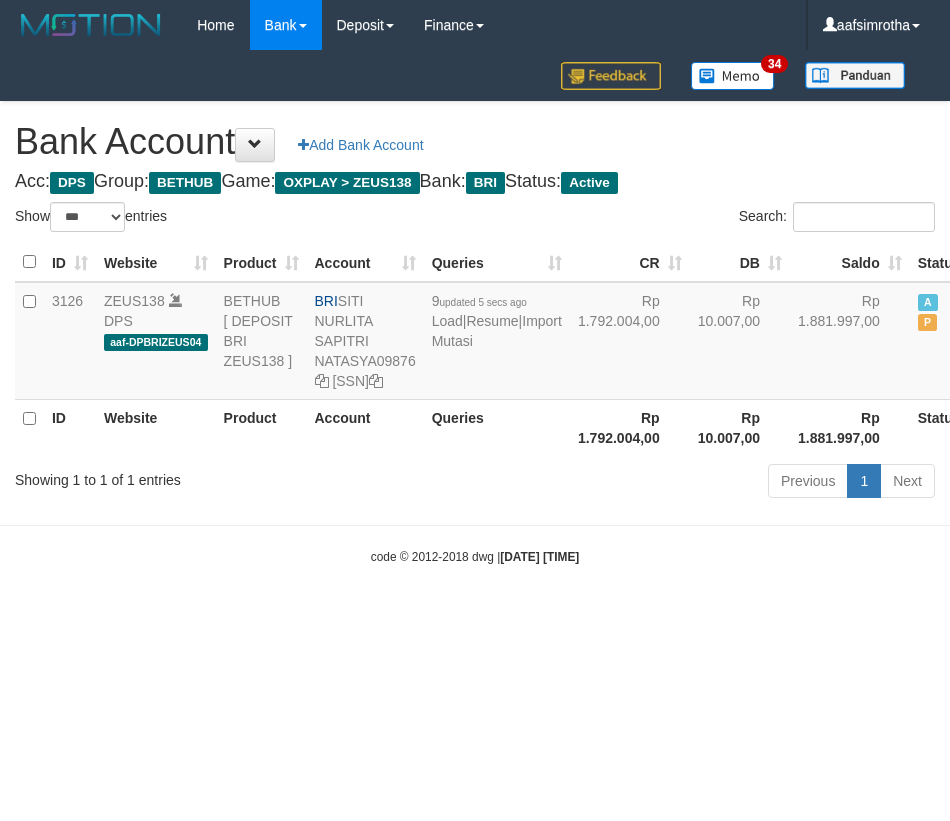 scroll, scrollTop: 0, scrollLeft: 0, axis: both 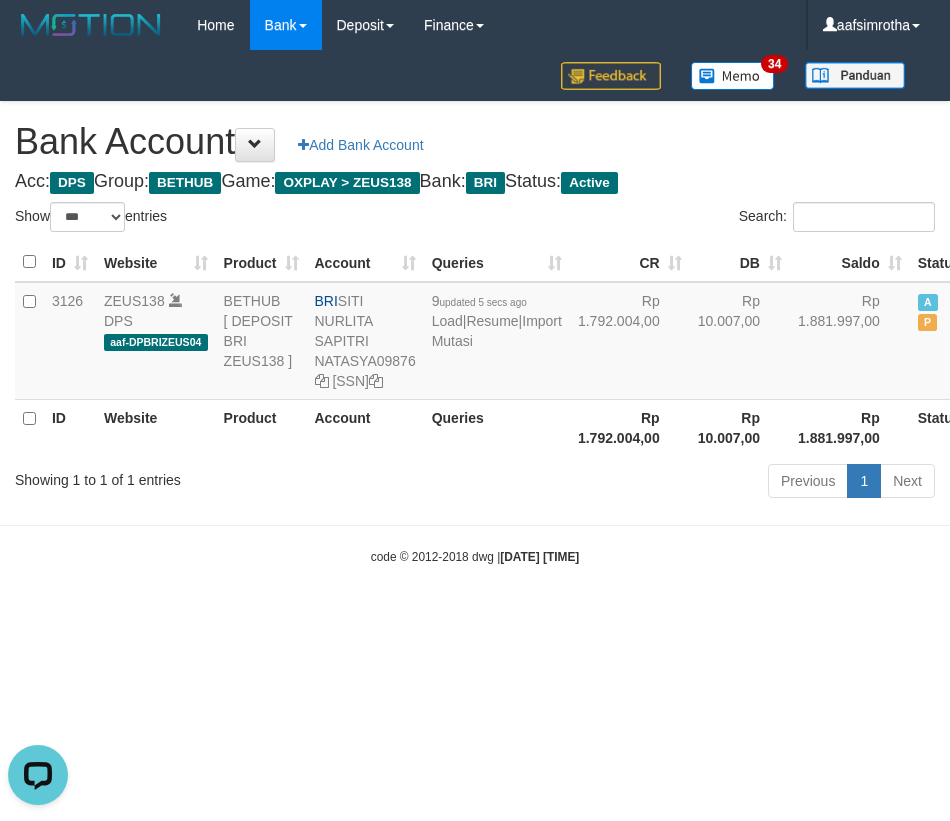 drag, startPoint x: 316, startPoint y: 691, endPoint x: 266, endPoint y: 605, distance: 99.47864 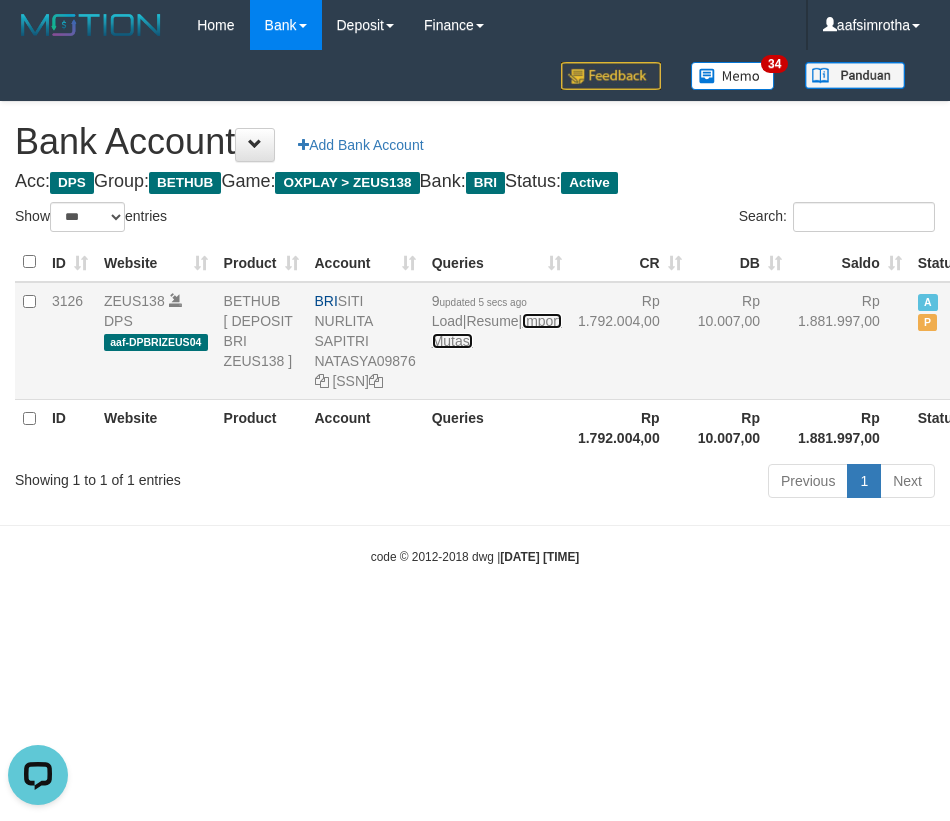 click on "Import Mutasi" at bounding box center [497, 331] 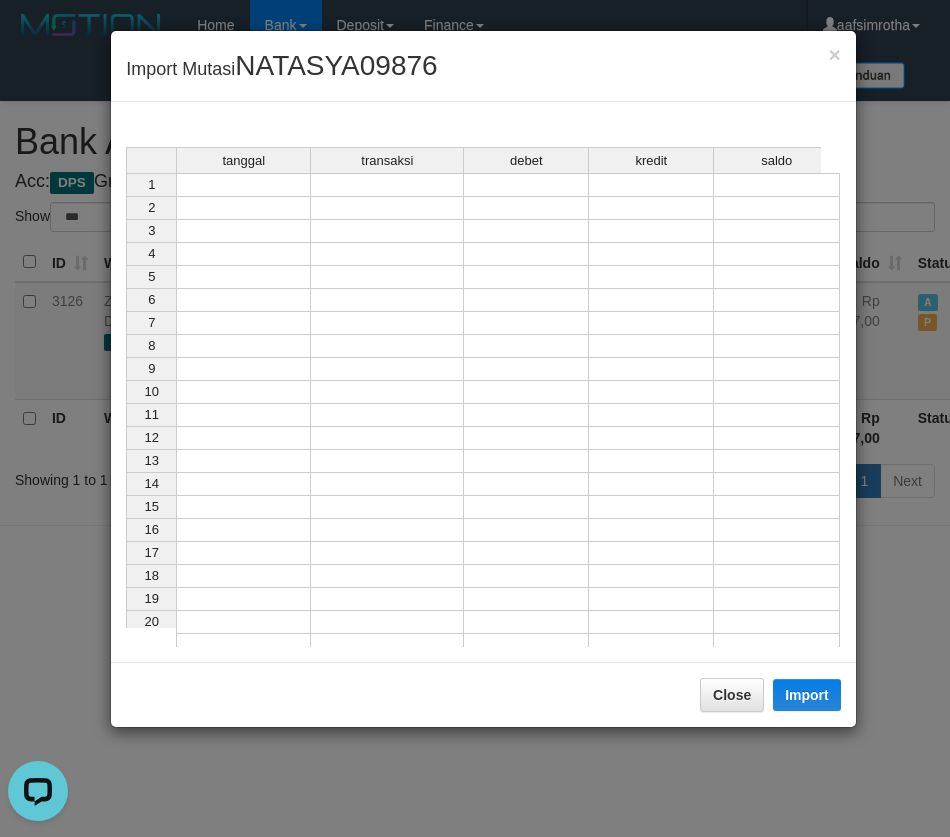click at bounding box center (243, 185) 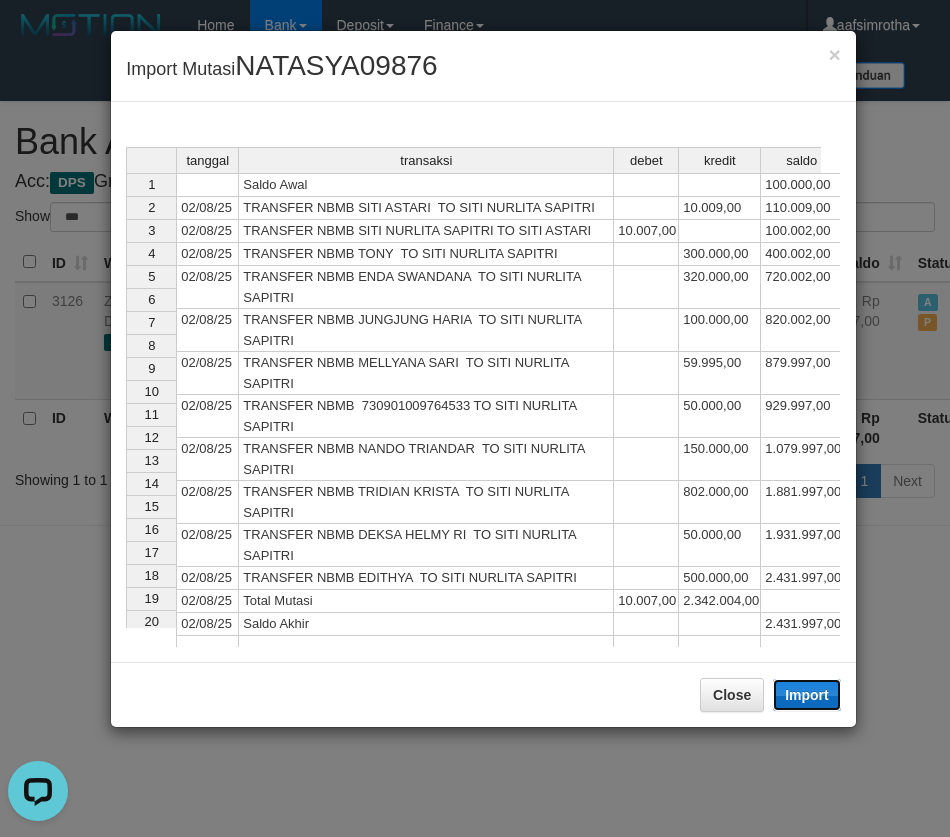 click on "Import" at bounding box center [807, 695] 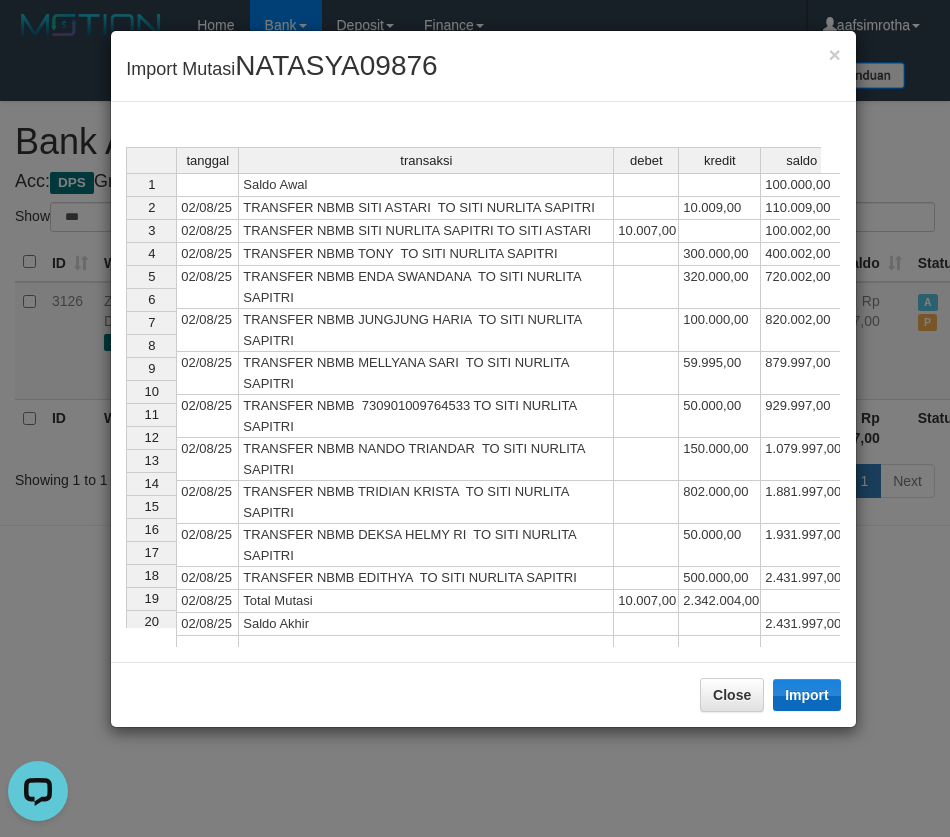 drag, startPoint x: 823, startPoint y: 693, endPoint x: 590, endPoint y: 748, distance: 239.40343 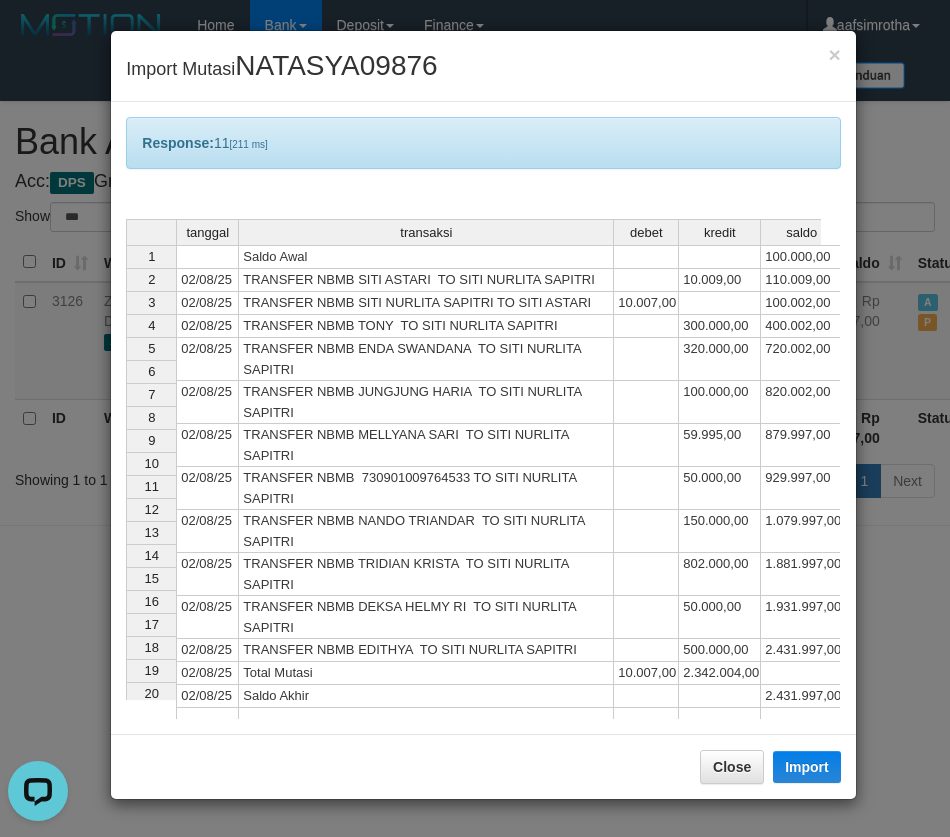drag, startPoint x: 590, startPoint y: 748, endPoint x: 578, endPoint y: 737, distance: 16.27882 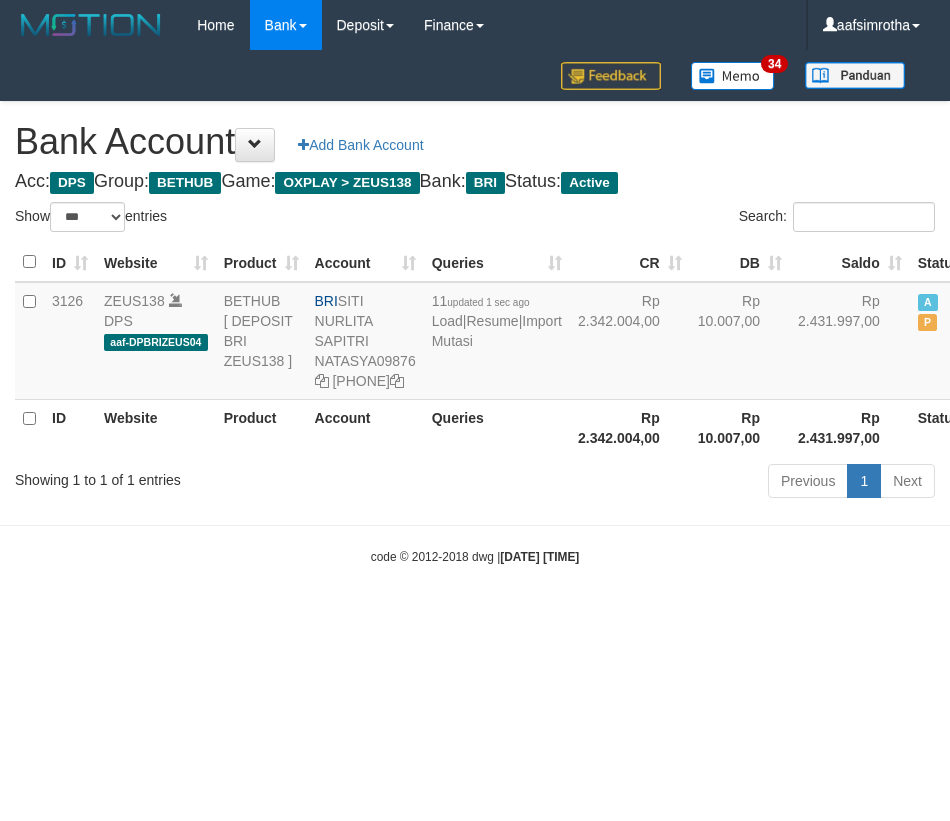 select on "***" 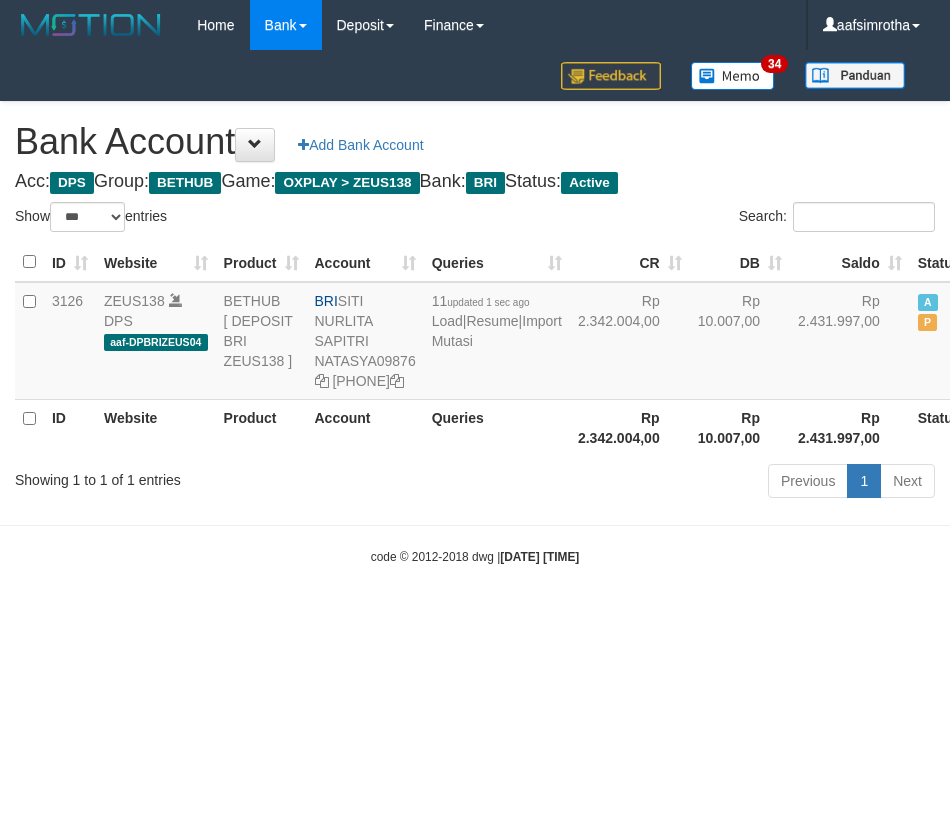 scroll, scrollTop: 0, scrollLeft: 0, axis: both 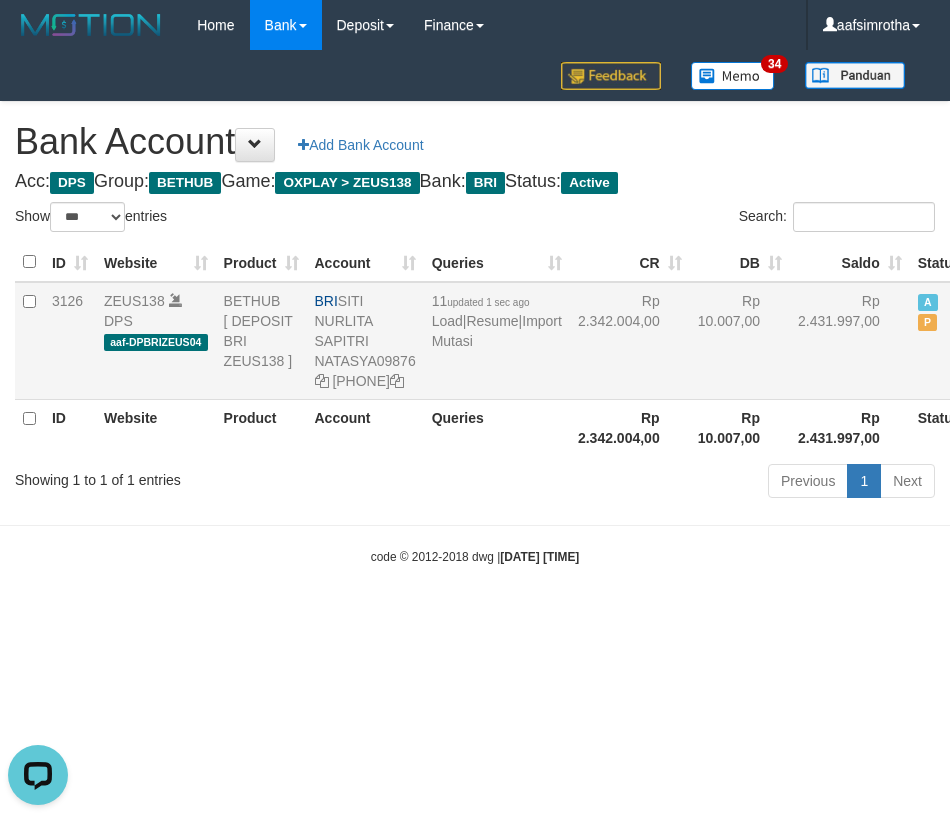 drag, startPoint x: 344, startPoint y: 295, endPoint x: 386, endPoint y: 341, distance: 62.289646 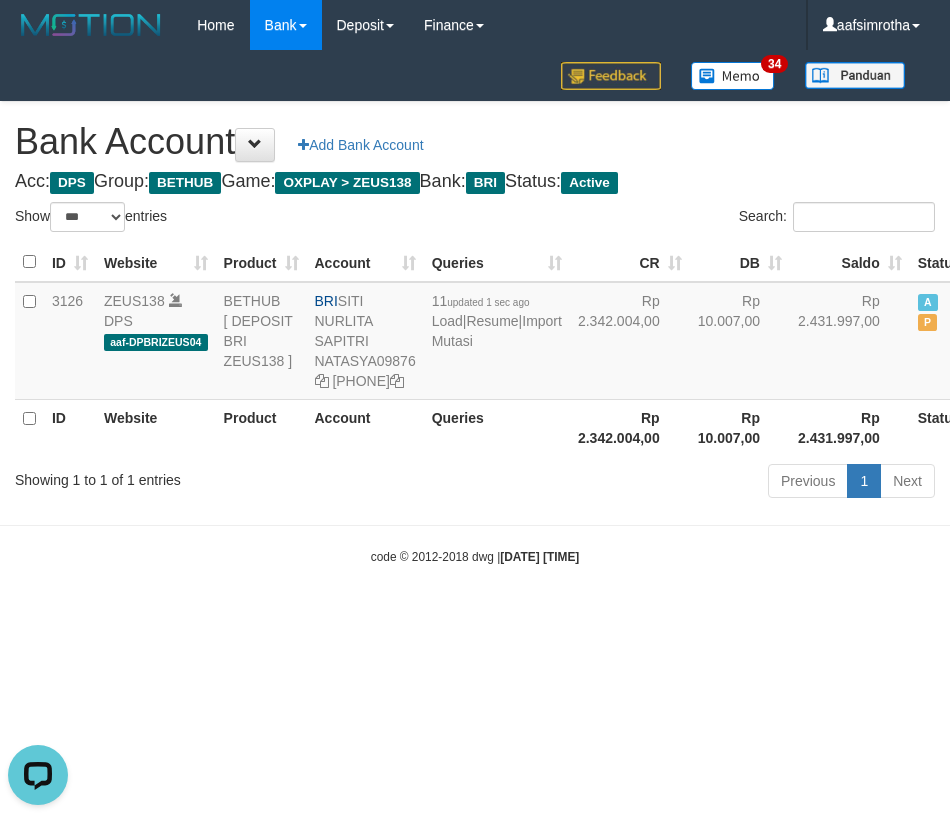 click on "Account" at bounding box center (365, 427) 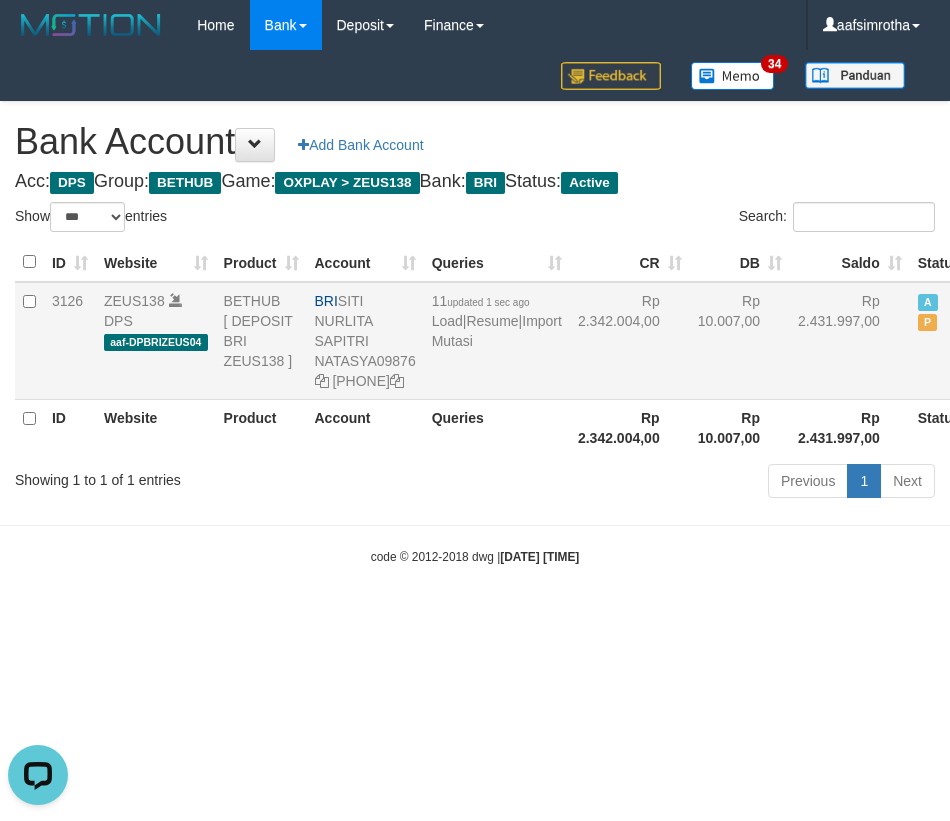 drag, startPoint x: 334, startPoint y: 377, endPoint x: 364, endPoint y: 416, distance: 49.20366 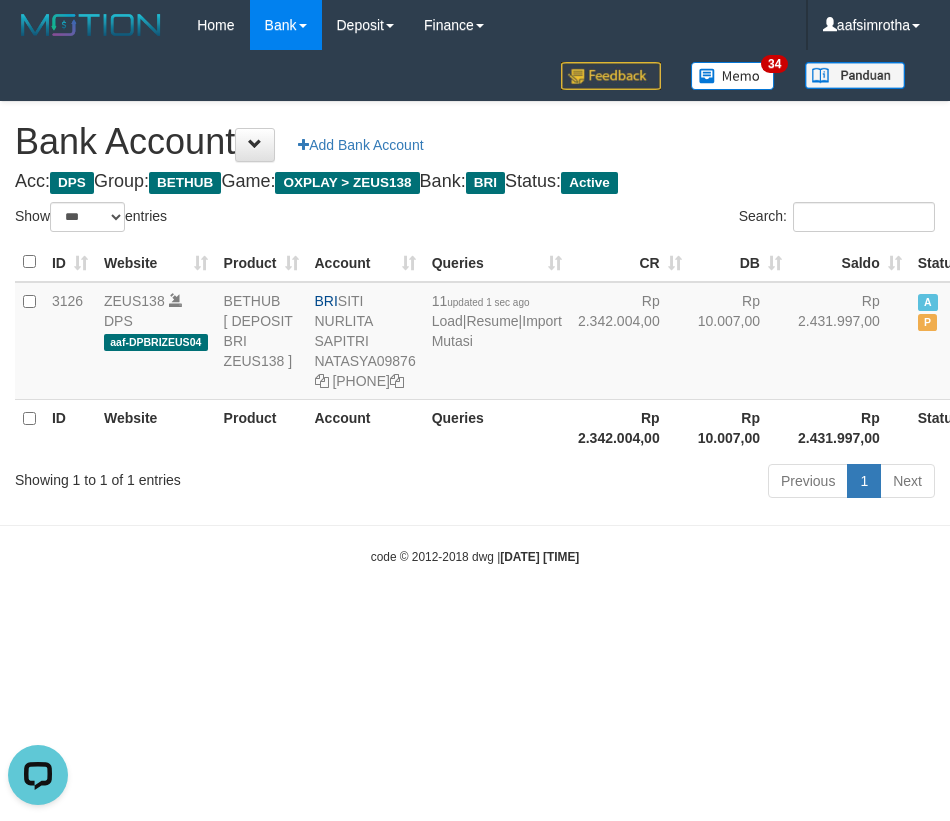 copy on "[PHONE]" 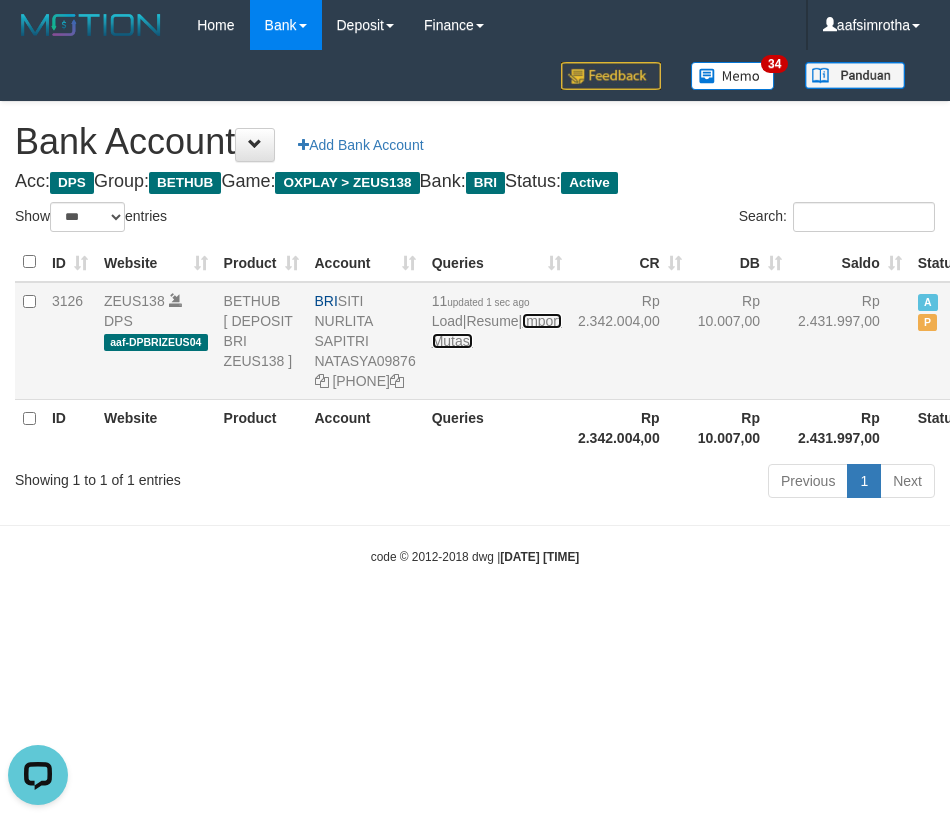 click on "Import Mutasi" at bounding box center (497, 331) 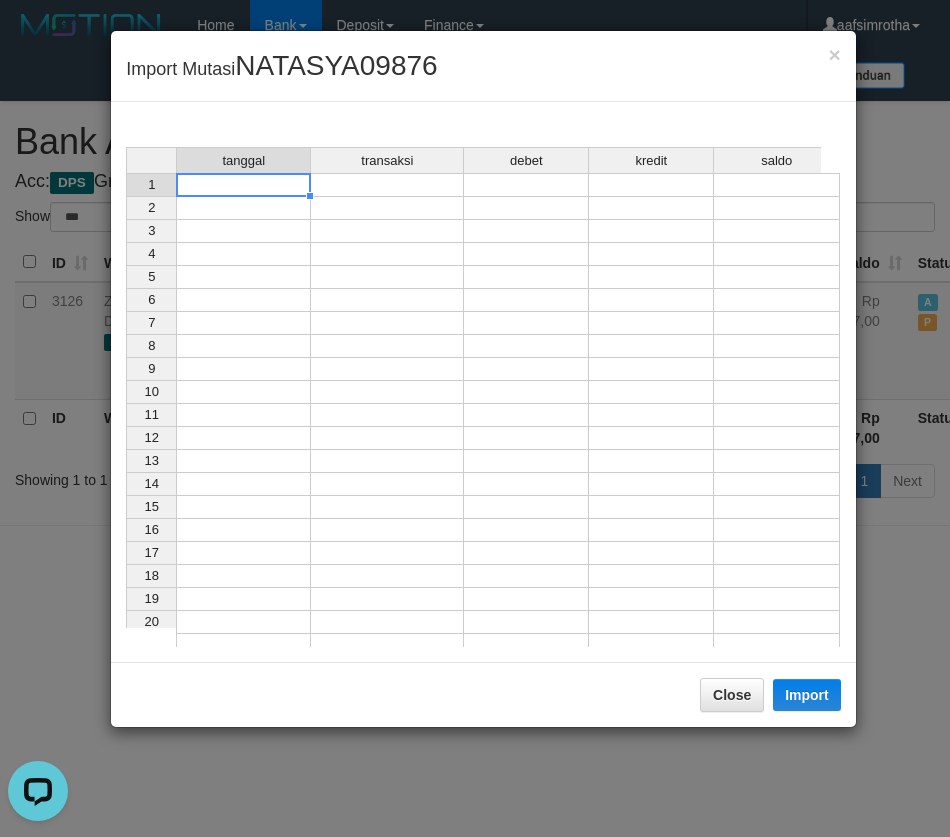 click at bounding box center (243, 185) 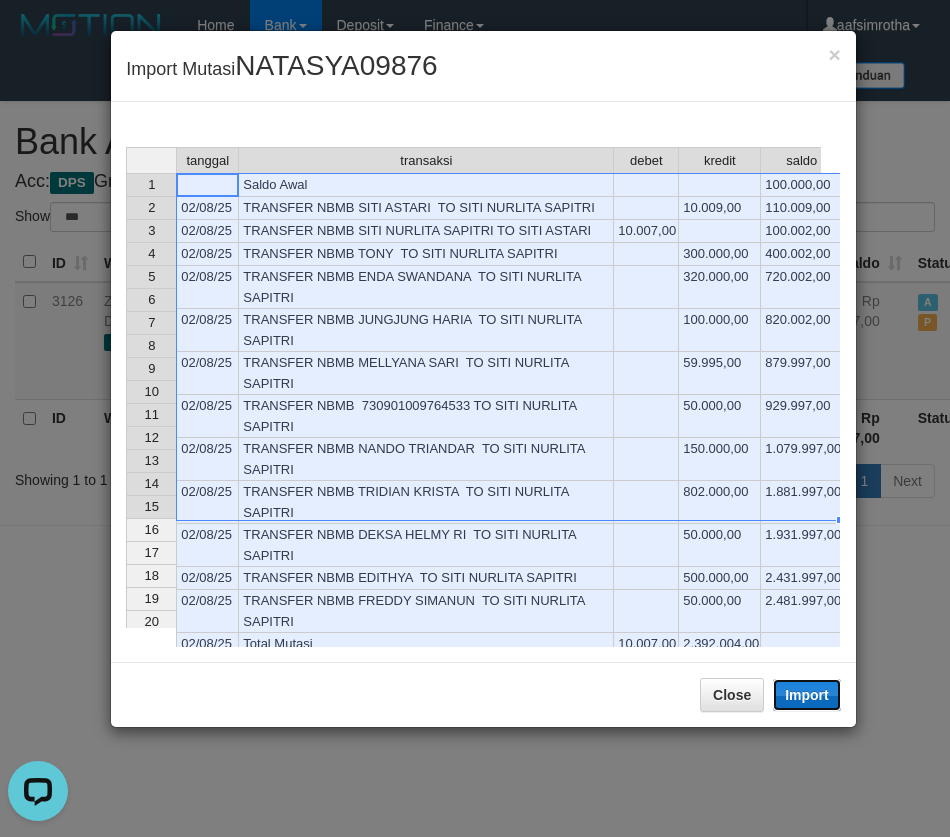 click on "Import" at bounding box center (807, 695) 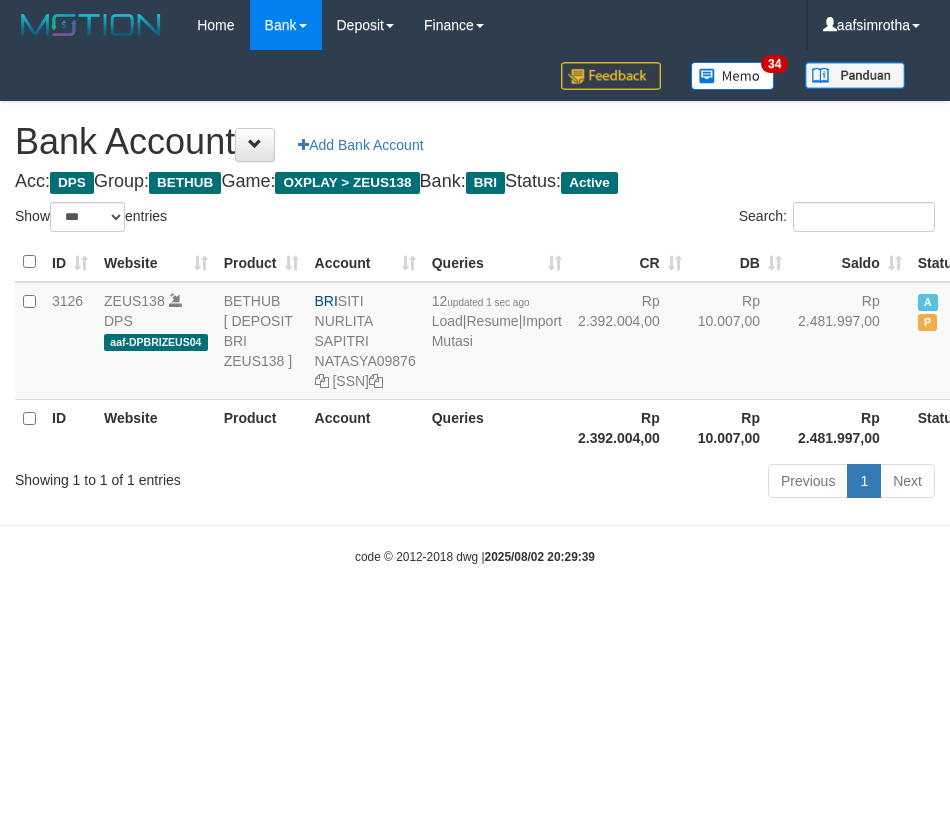 select on "***" 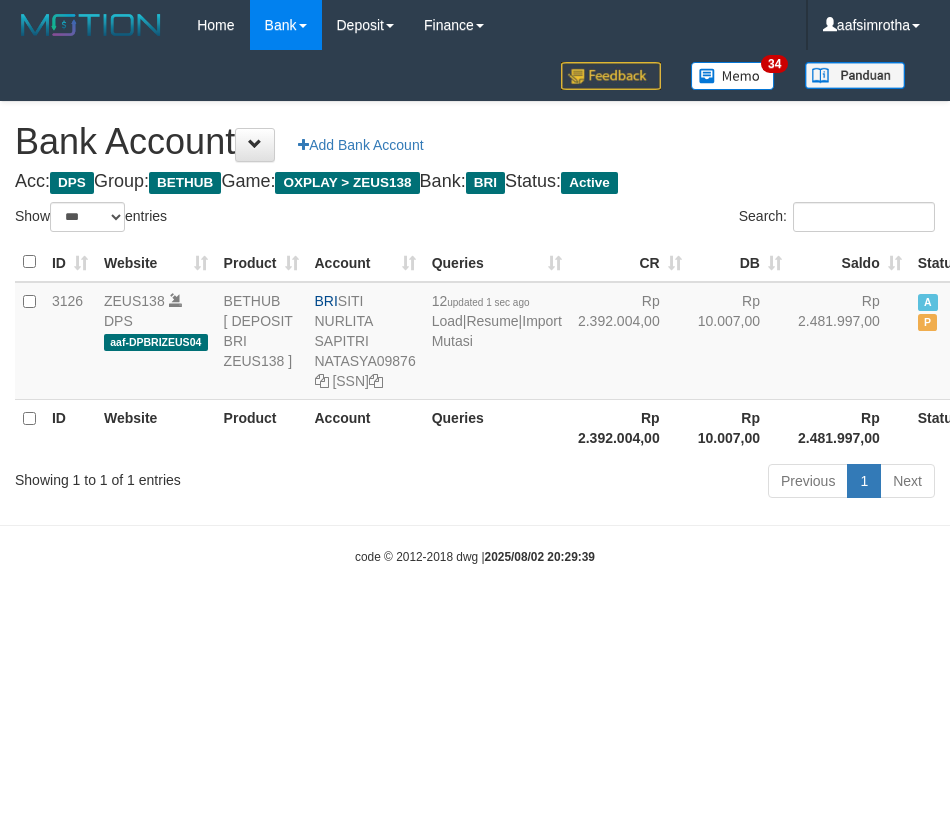 scroll, scrollTop: 0, scrollLeft: 0, axis: both 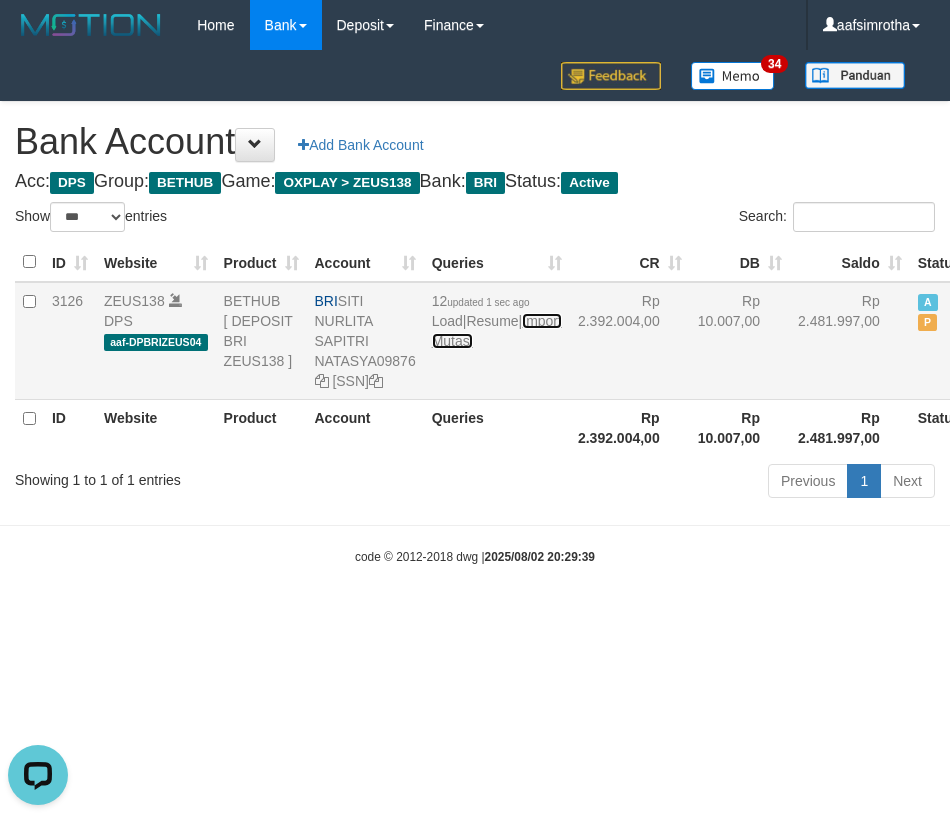 click on "Import Mutasi" at bounding box center [497, 331] 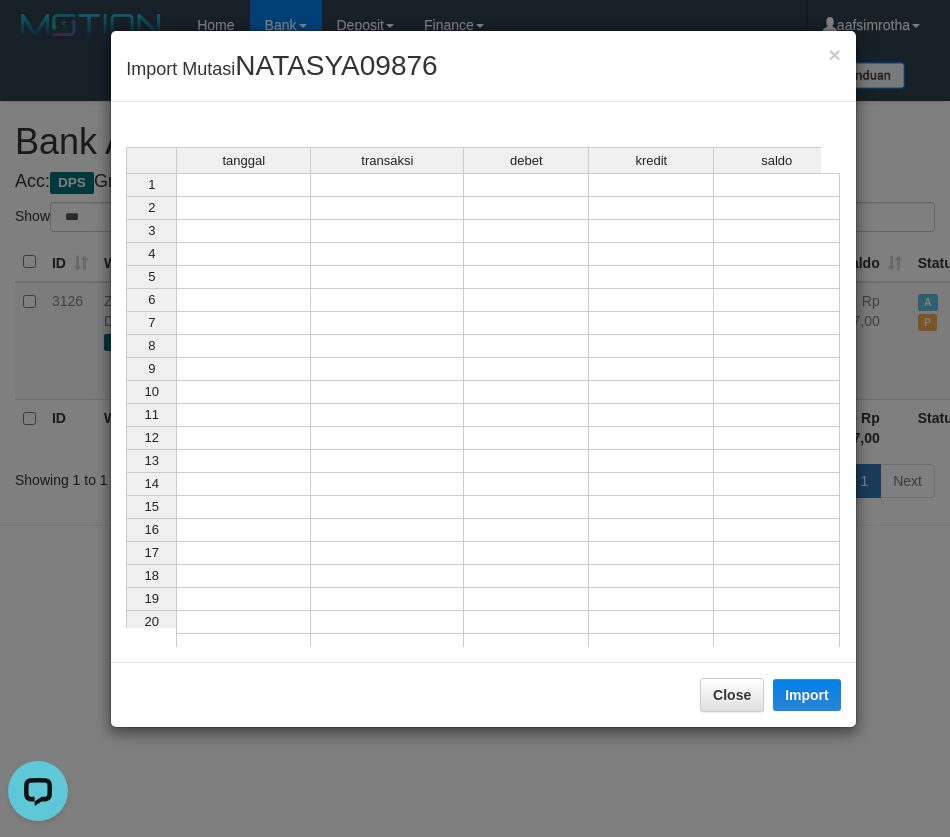 click at bounding box center (243, 208) 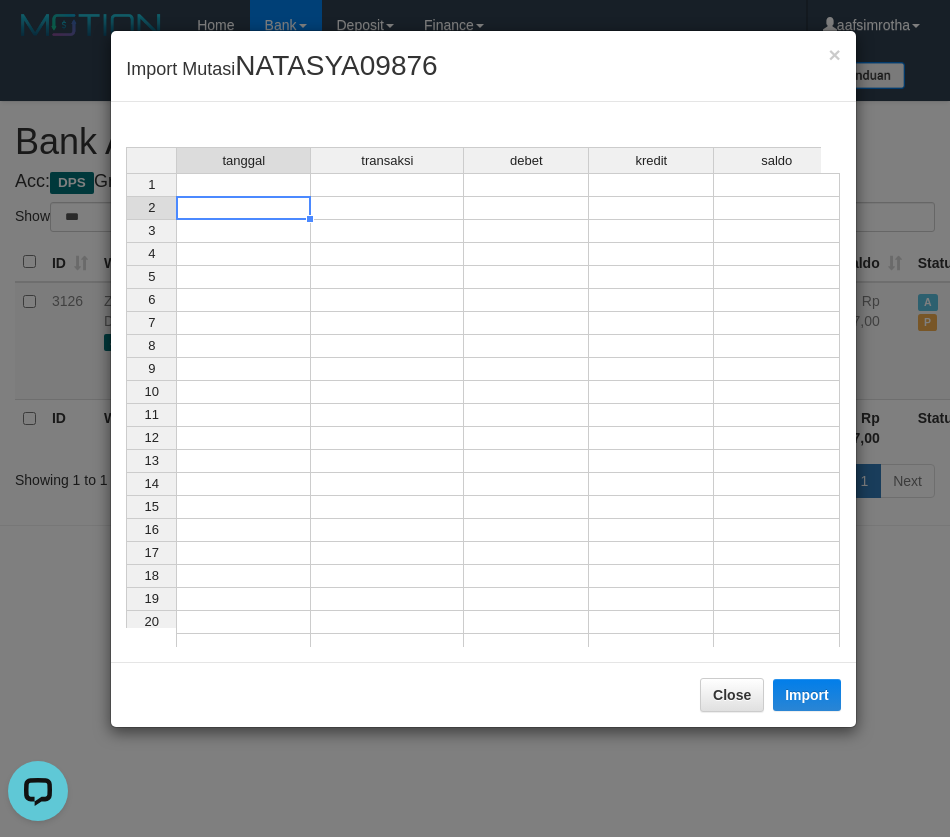 click at bounding box center [243, 185] 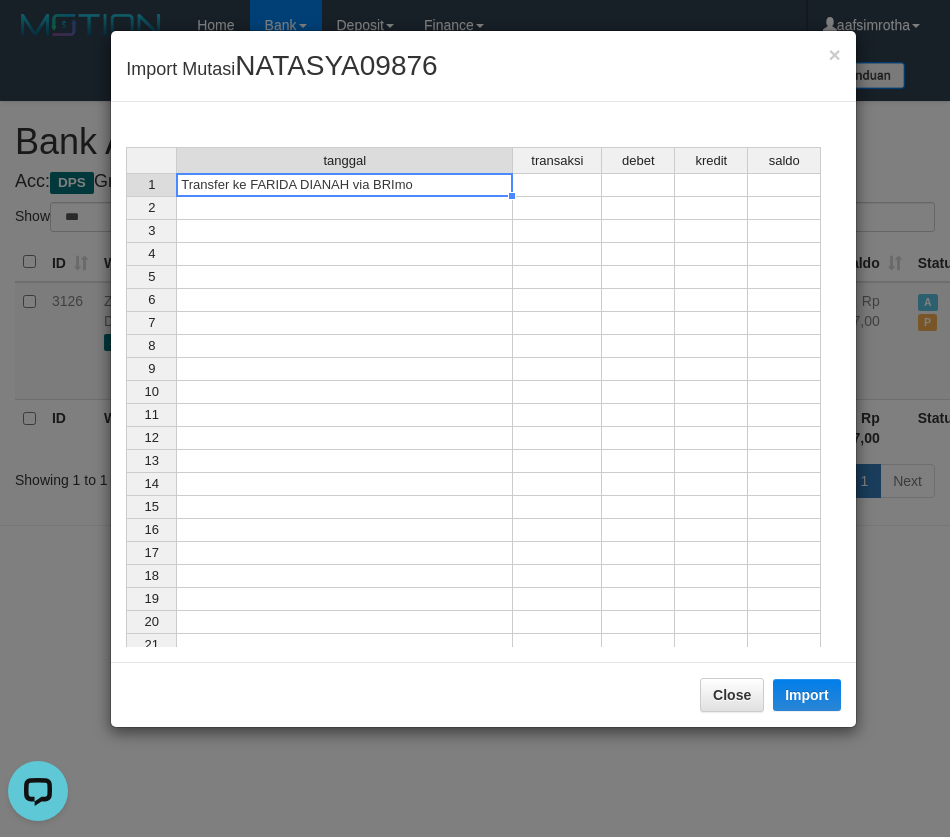 type 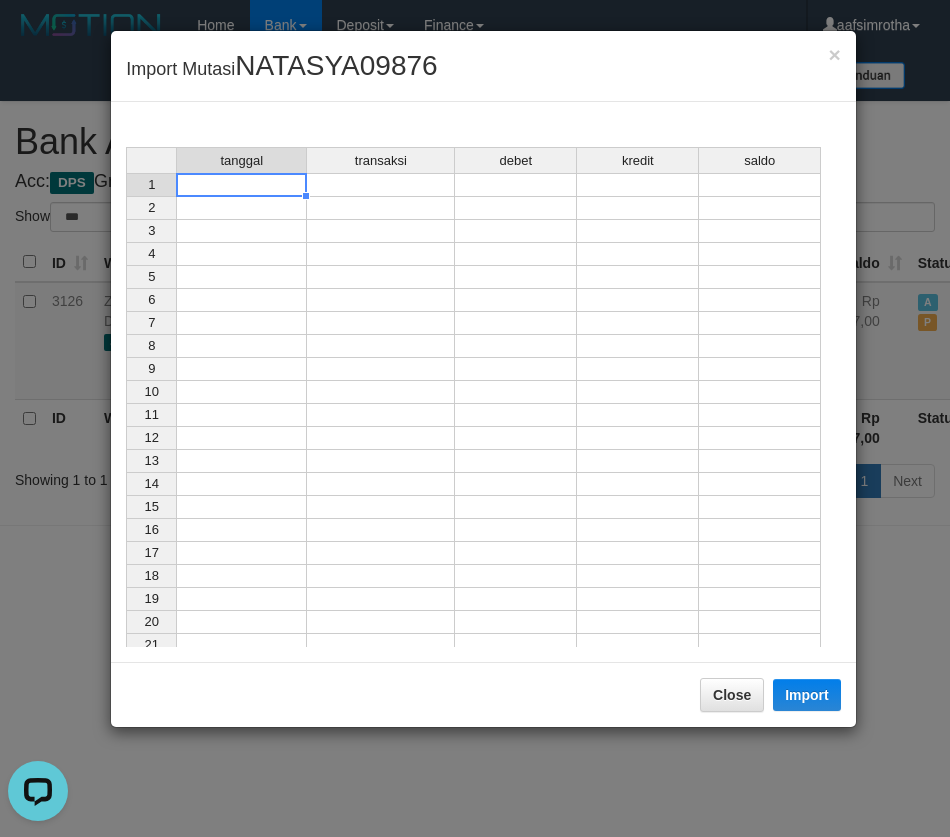 drag, startPoint x: 222, startPoint y: 191, endPoint x: 276, endPoint y: 212, distance: 57.939625 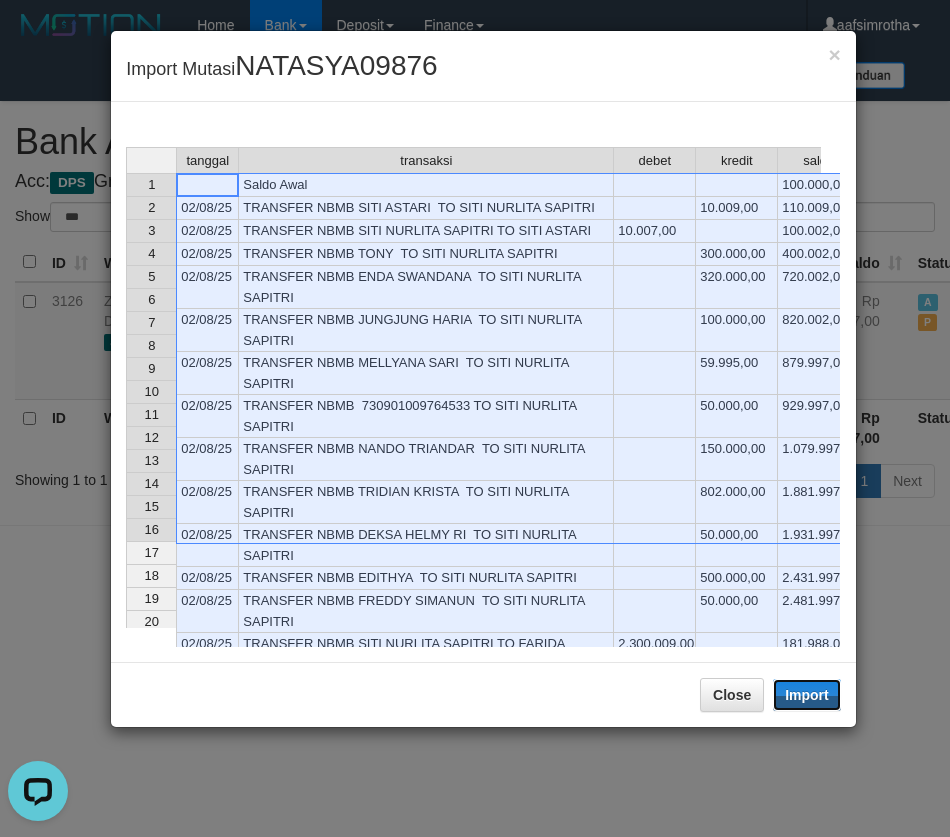 drag, startPoint x: 800, startPoint y: 686, endPoint x: 523, endPoint y: 717, distance: 278.72925 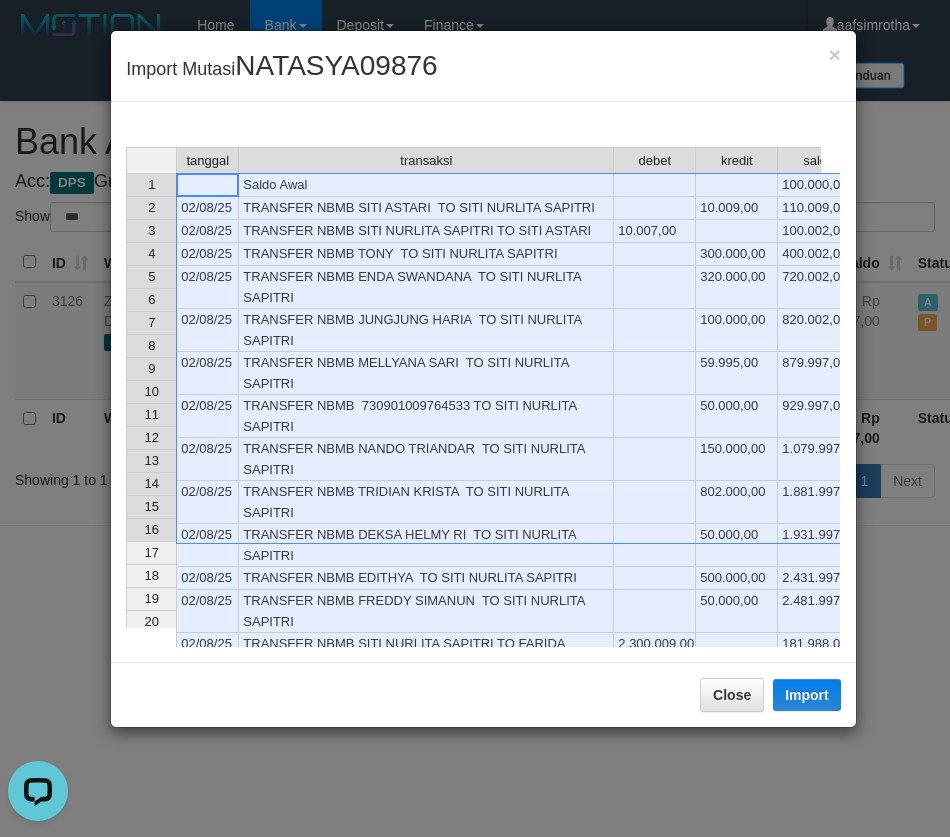 click on "Close
Import" at bounding box center [483, 694] 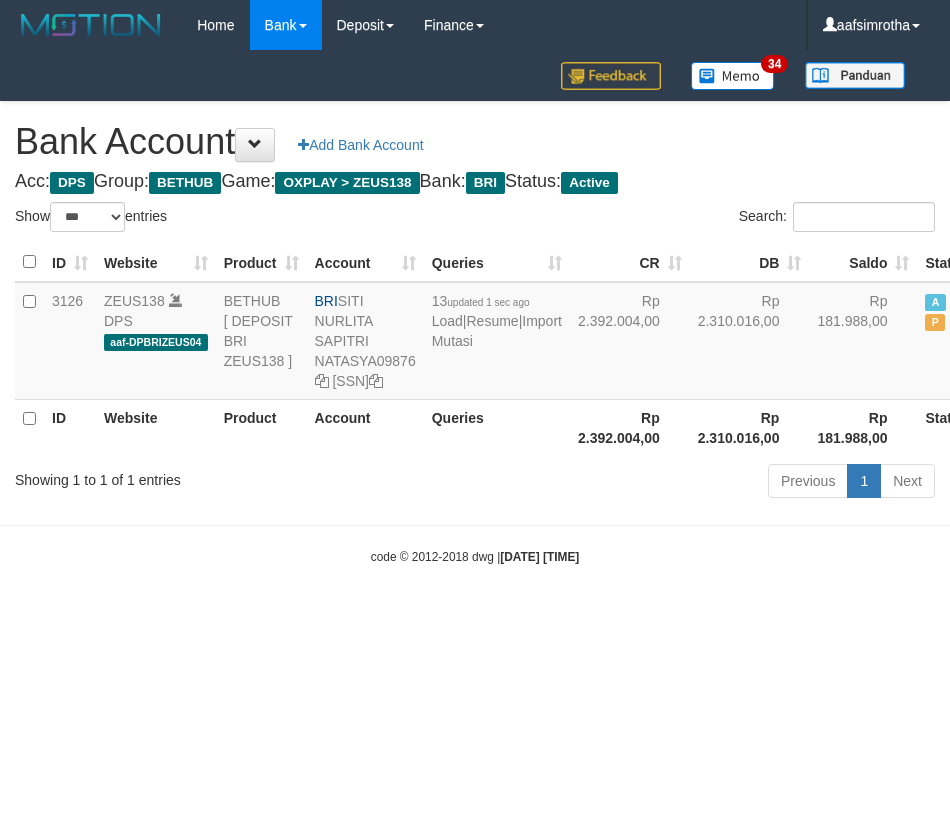 select on "***" 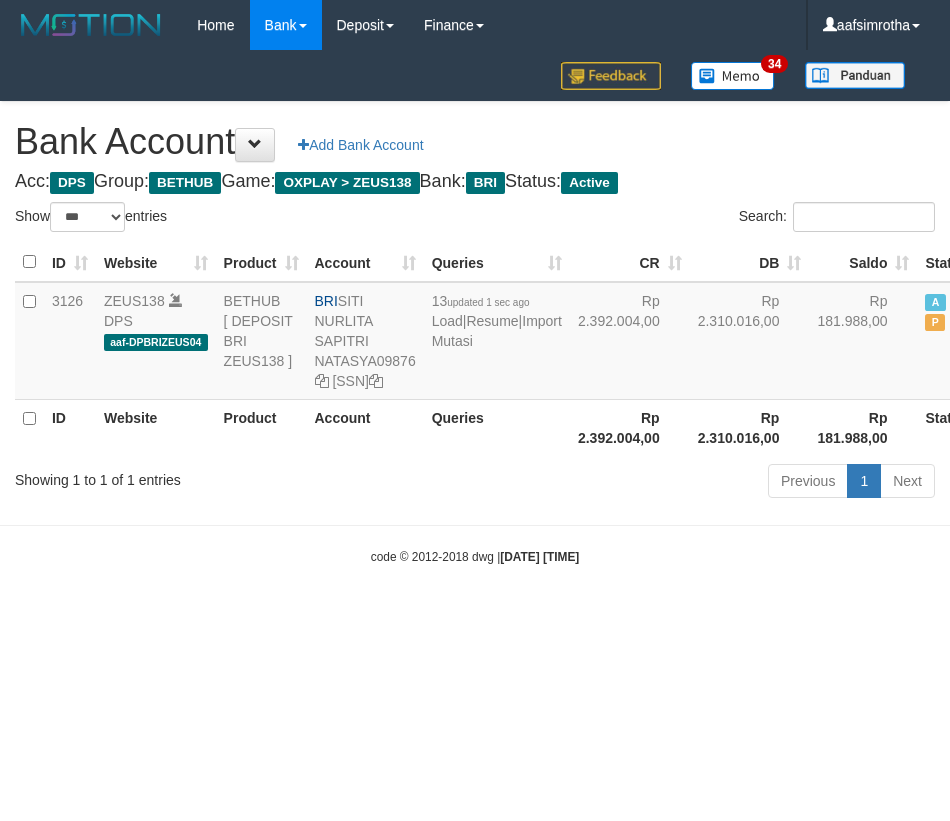 scroll, scrollTop: 0, scrollLeft: 0, axis: both 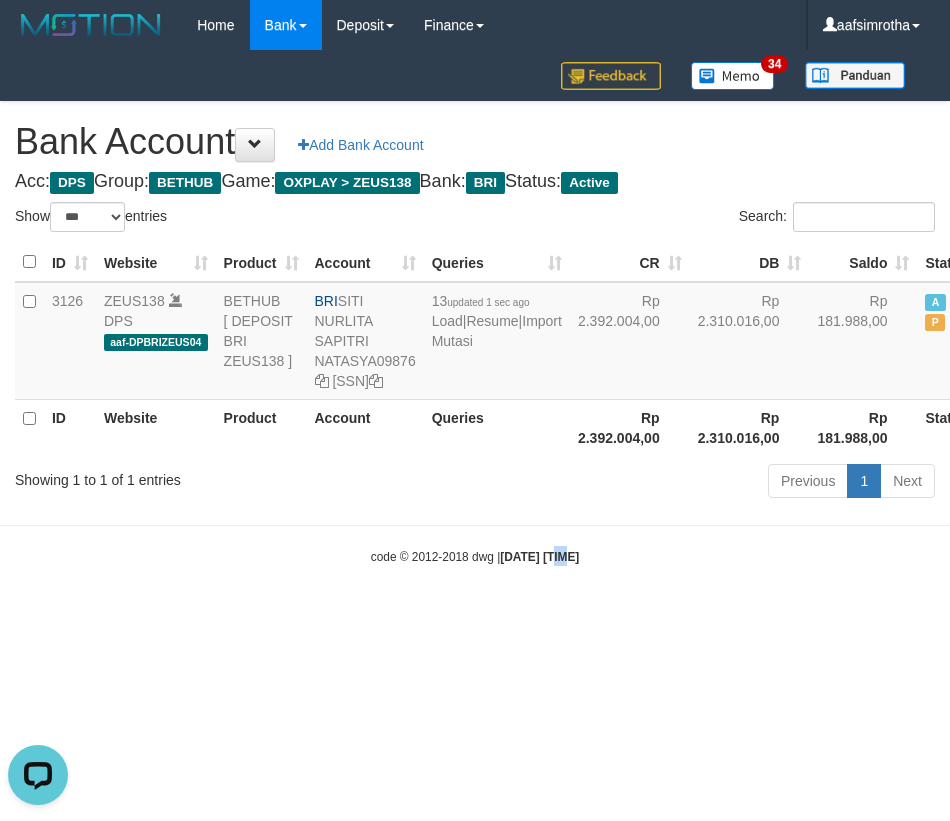drag, startPoint x: 536, startPoint y: 632, endPoint x: 531, endPoint y: 583, distance: 49.25444 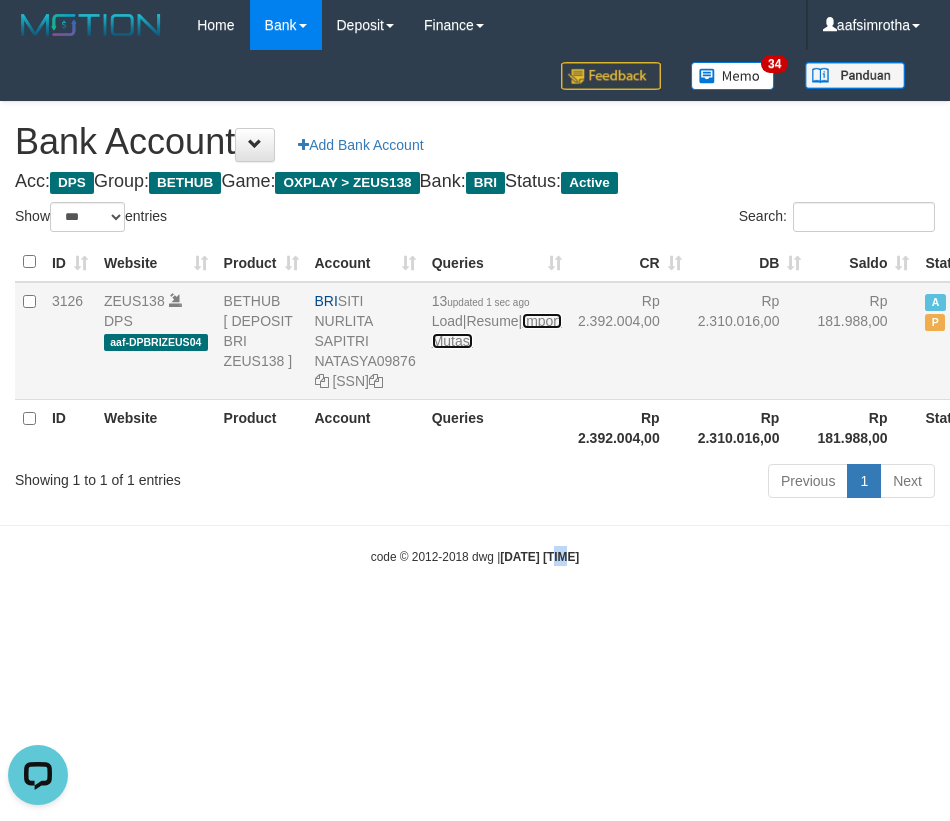 click on "Import Mutasi" at bounding box center (497, 331) 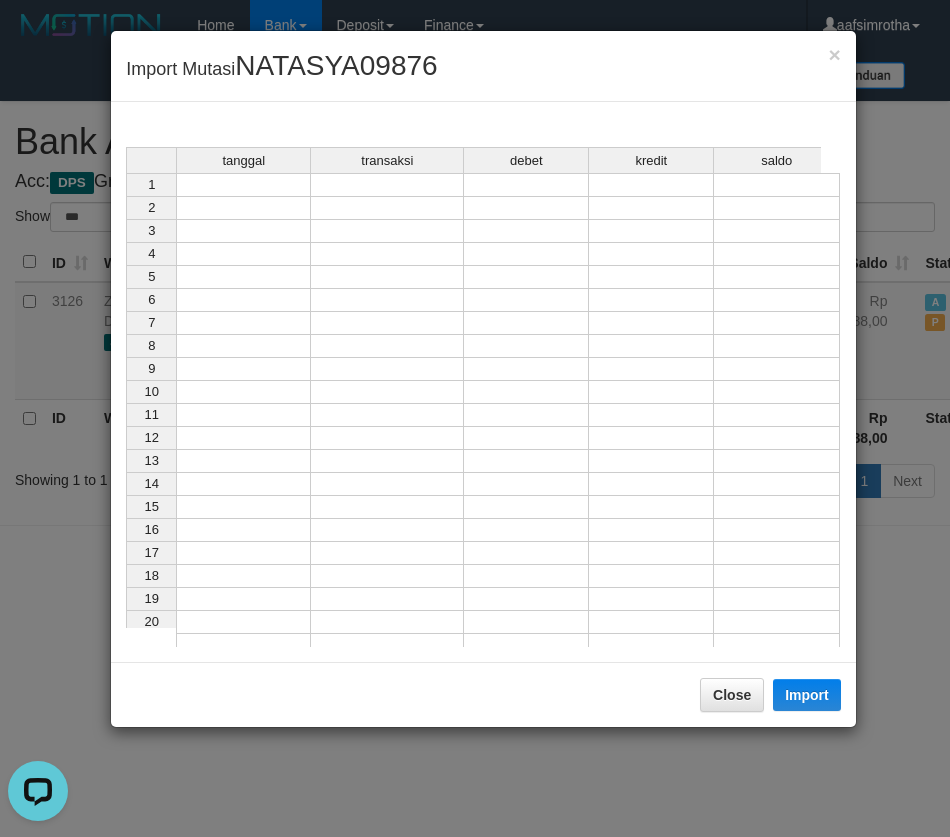 click at bounding box center (243, 185) 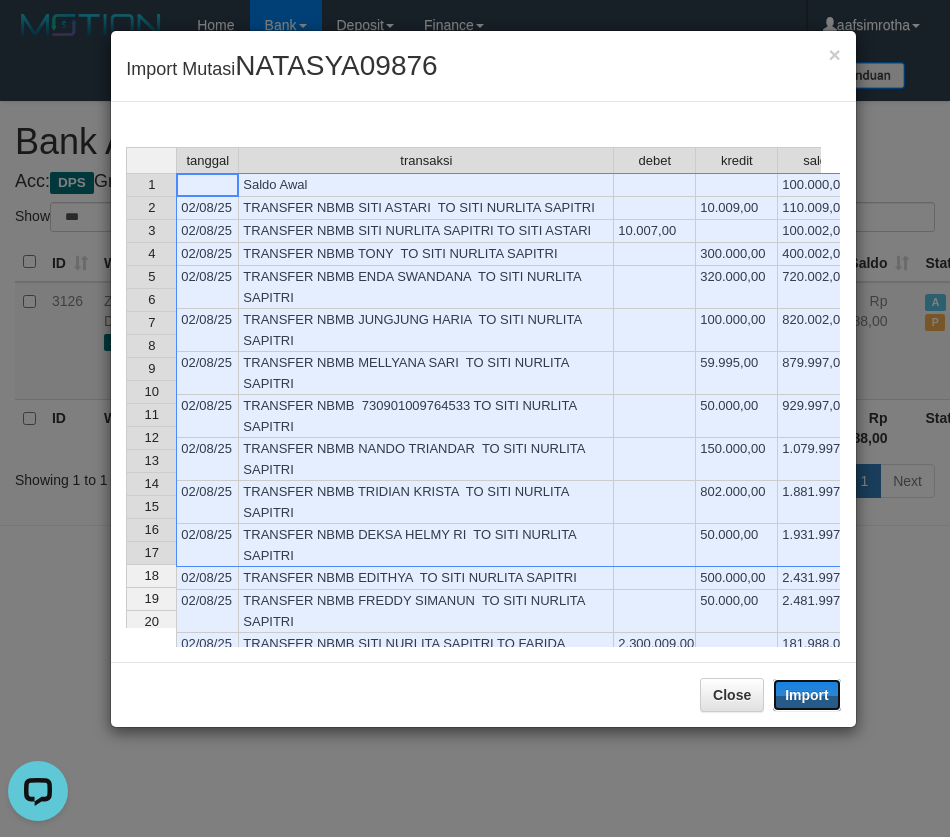 drag, startPoint x: 801, startPoint y: 686, endPoint x: 4, endPoint y: 382, distance: 853.0094 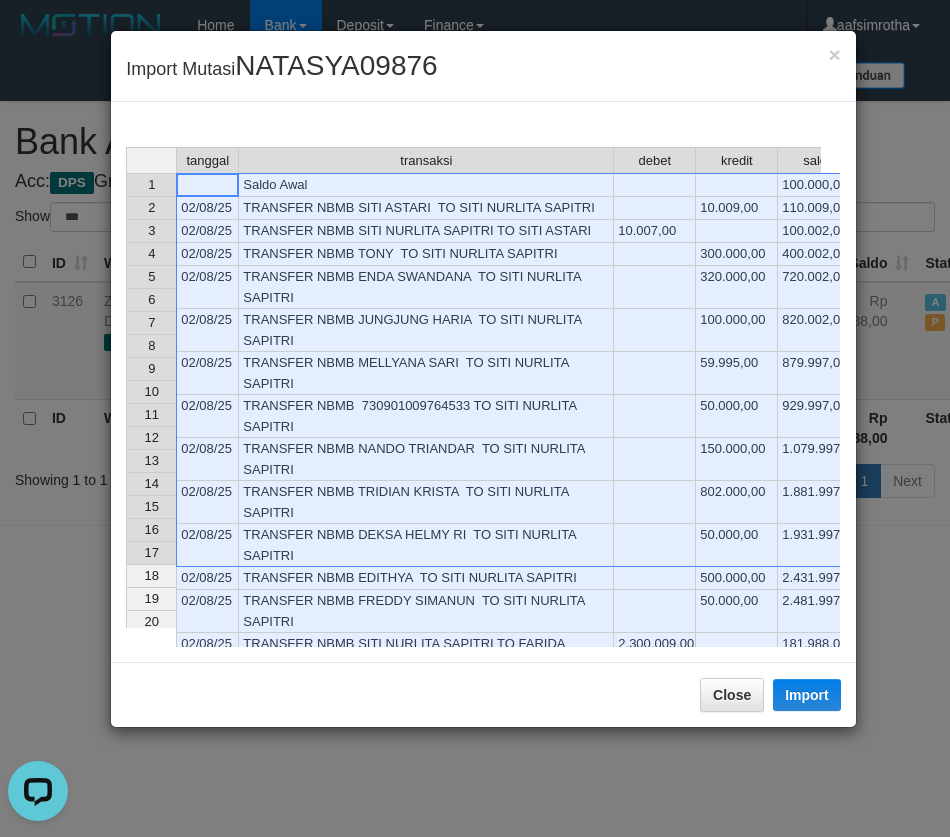 click on "Close
Import" at bounding box center [483, 694] 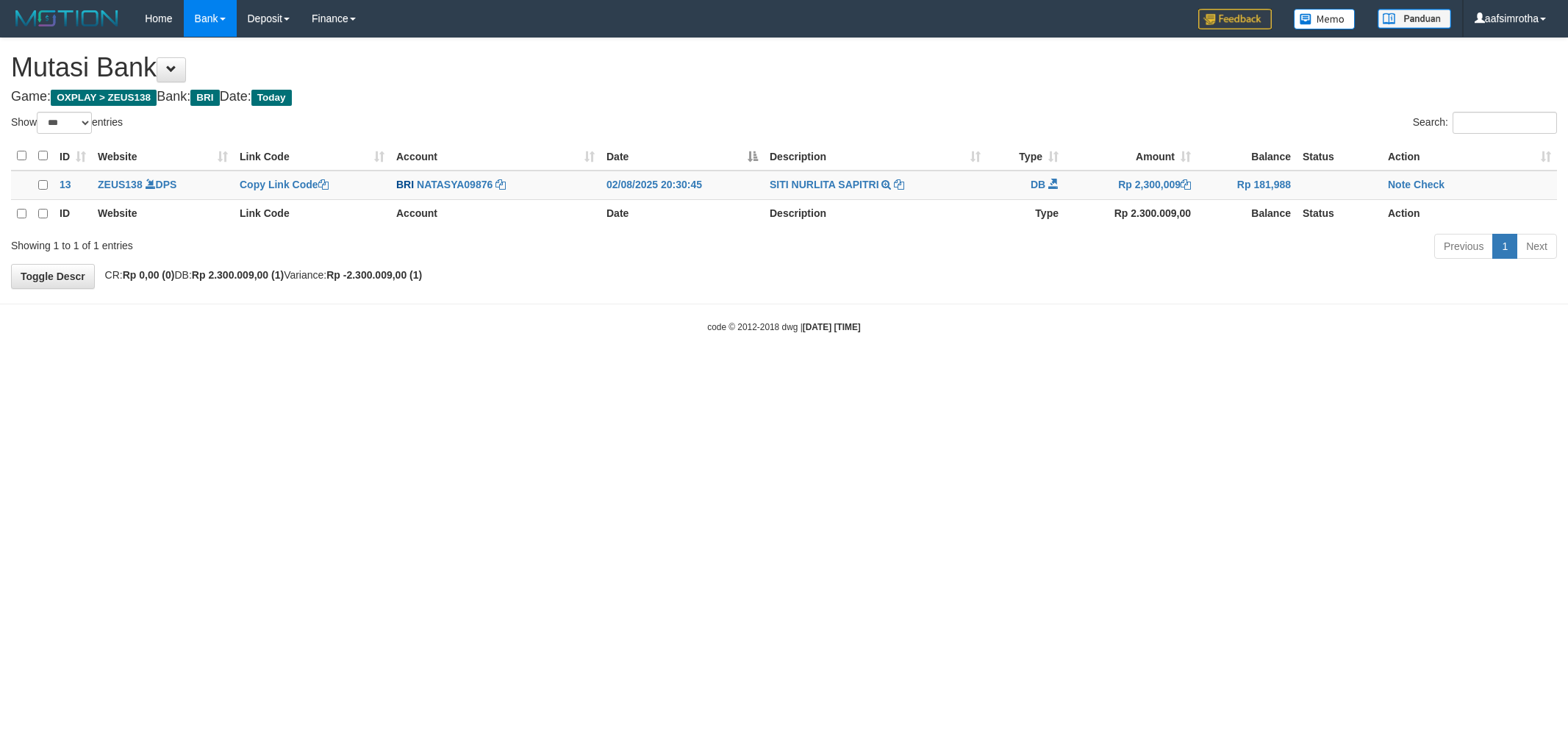 select on "***" 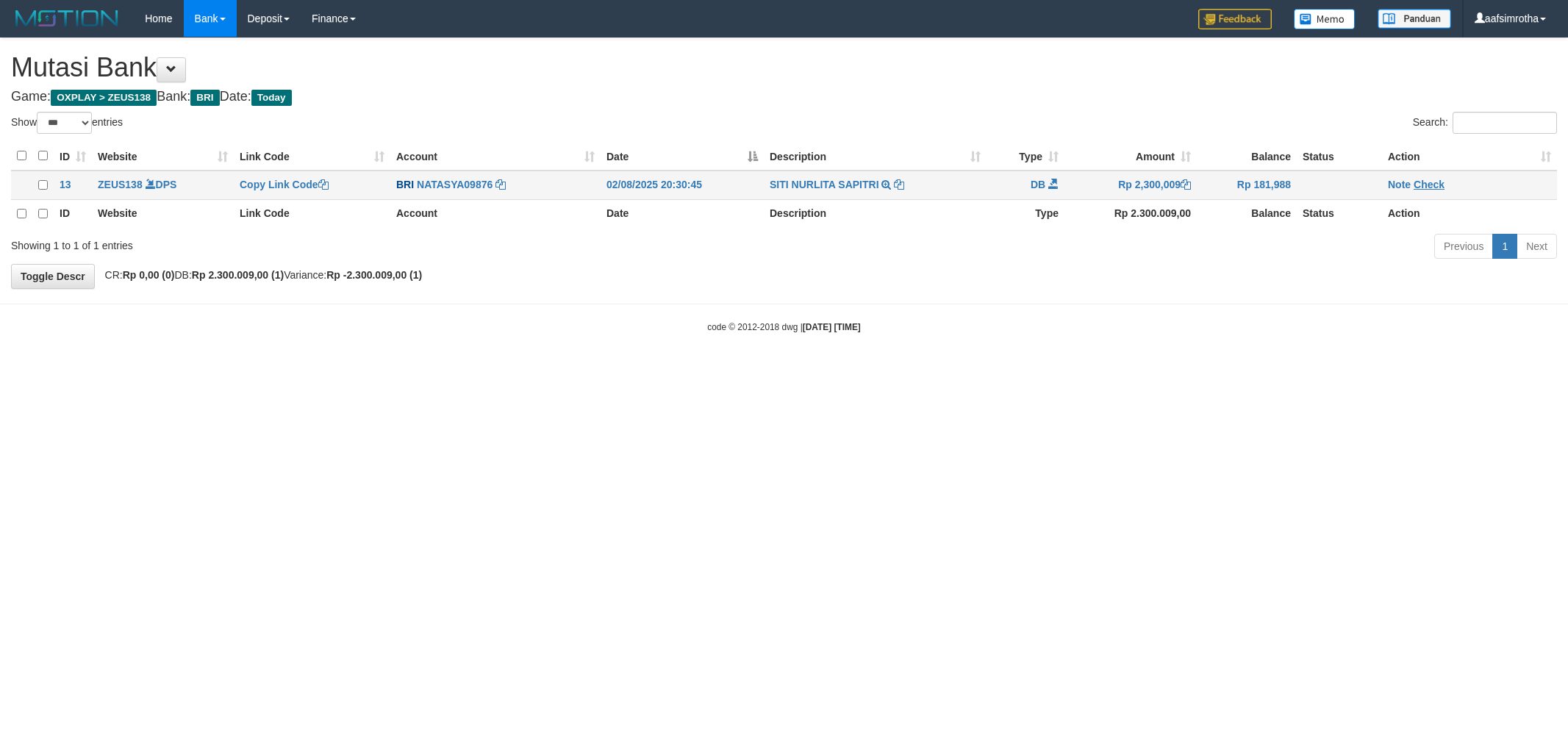 scroll, scrollTop: 0, scrollLeft: 0, axis: both 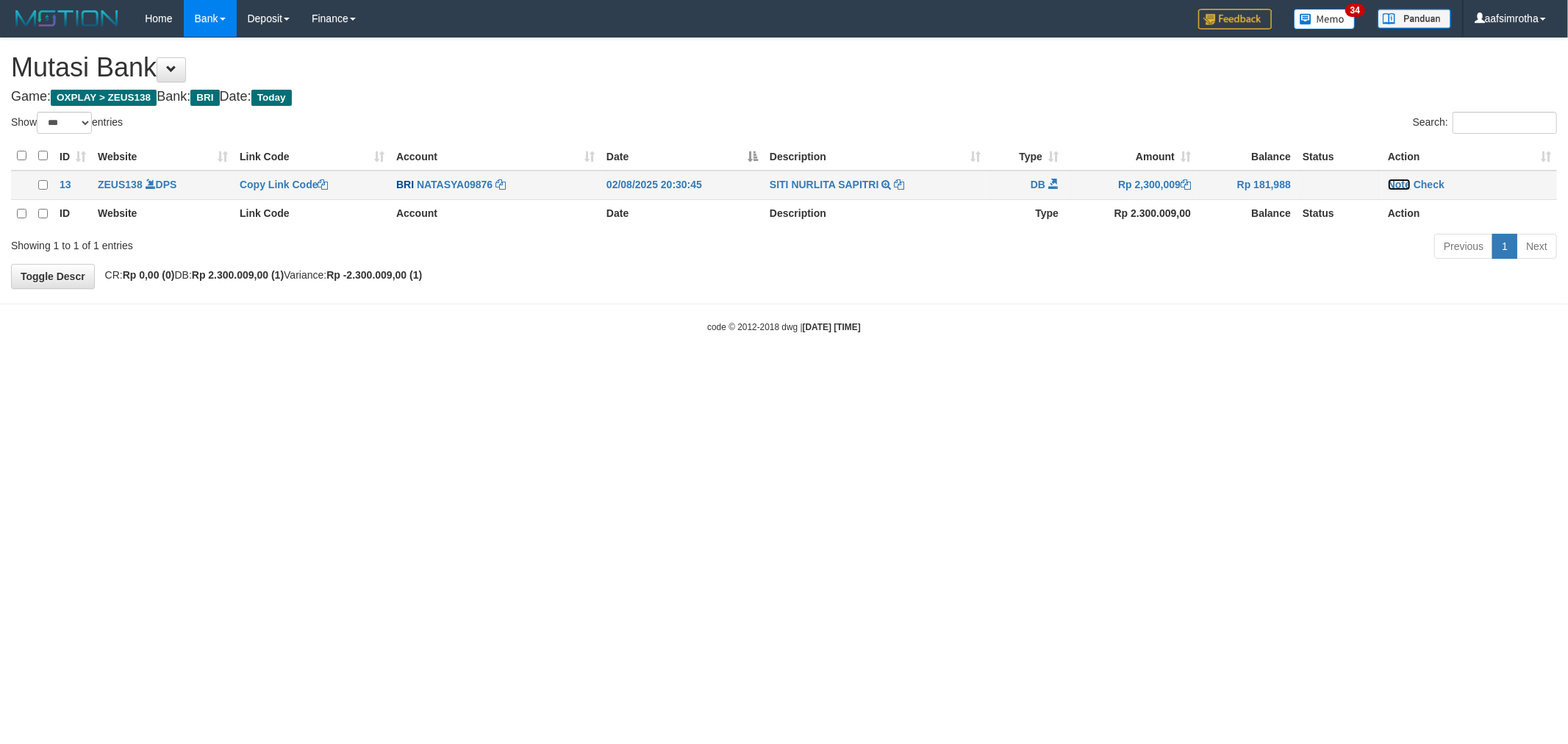 click on "Note" at bounding box center (1399, 185) 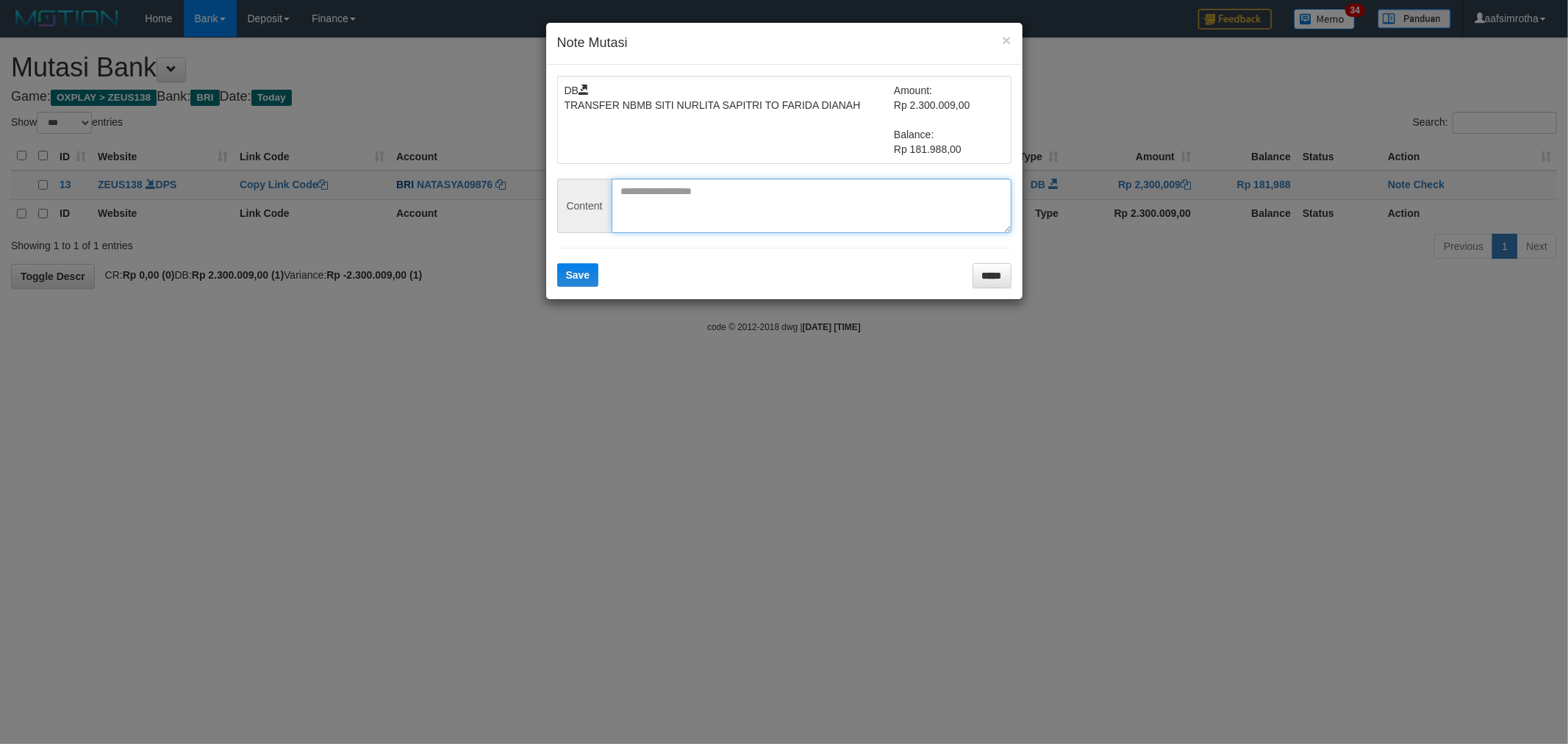 click at bounding box center (812, 206) 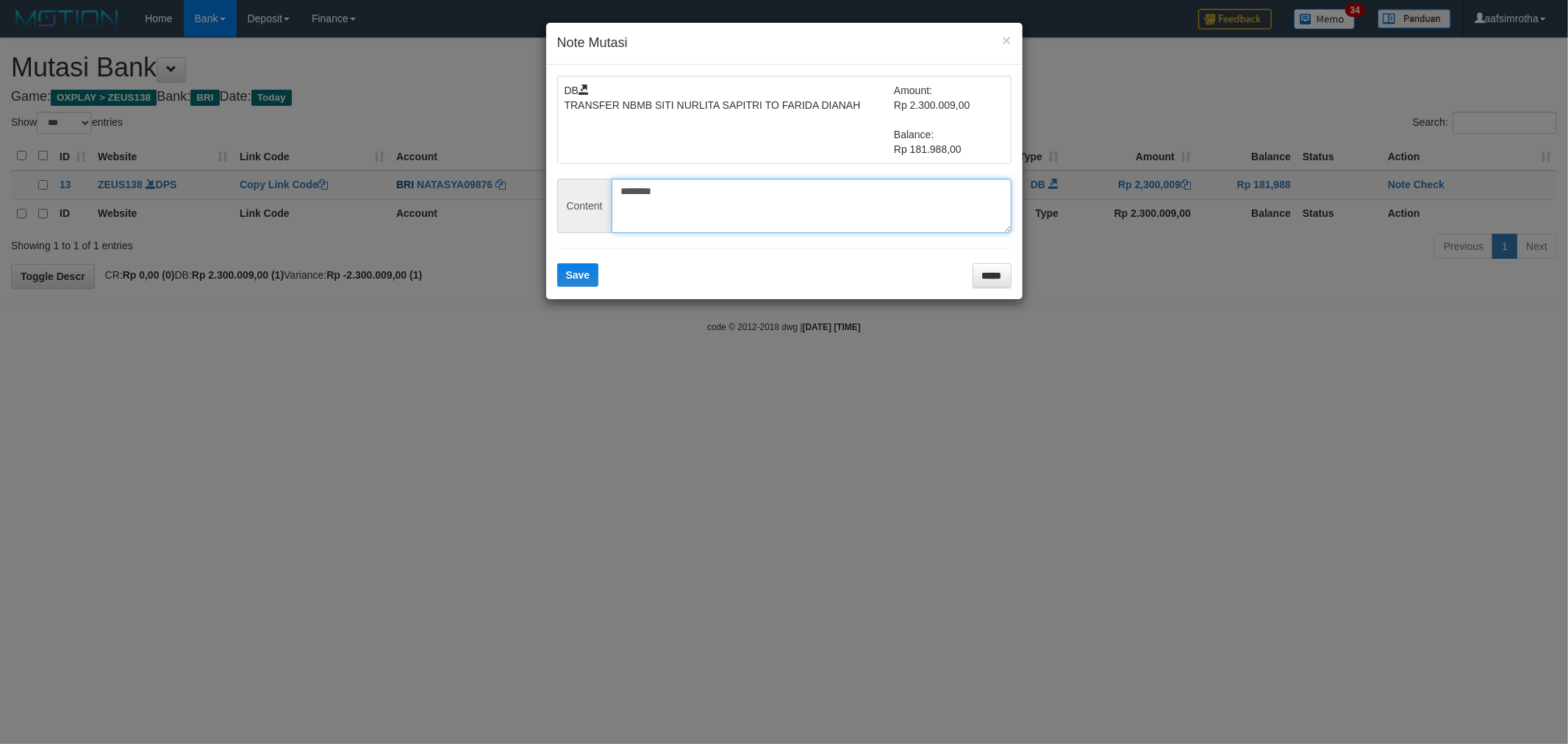 type on "********" 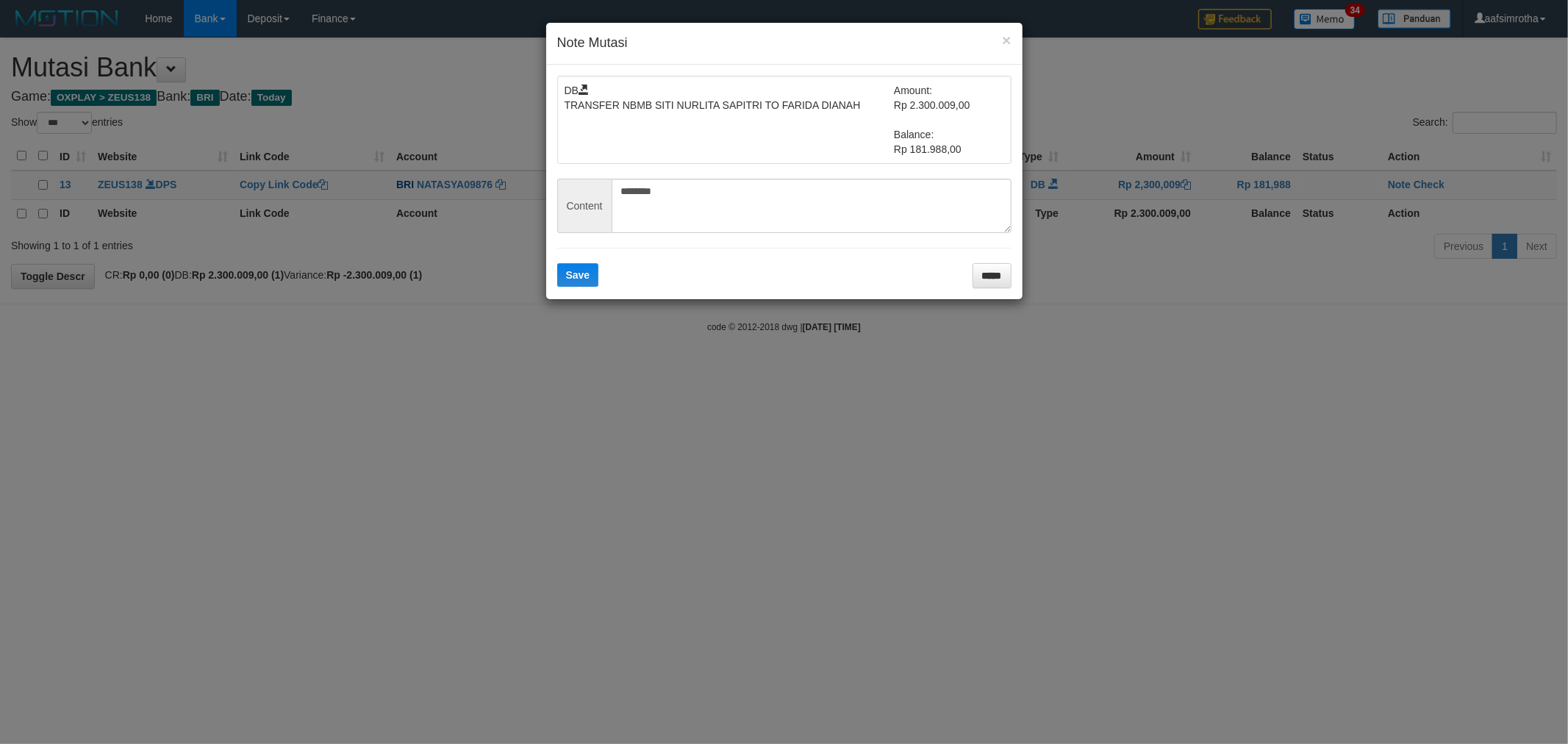click on "DB
TRANSFER NBMB [FIRST] [LAST] TO [FIRST] [LAST]
Amount:
Rp 2.300.009,00
Balance:
Rp 181.988,00
Content
********
Save
*****" at bounding box center [784, 182] 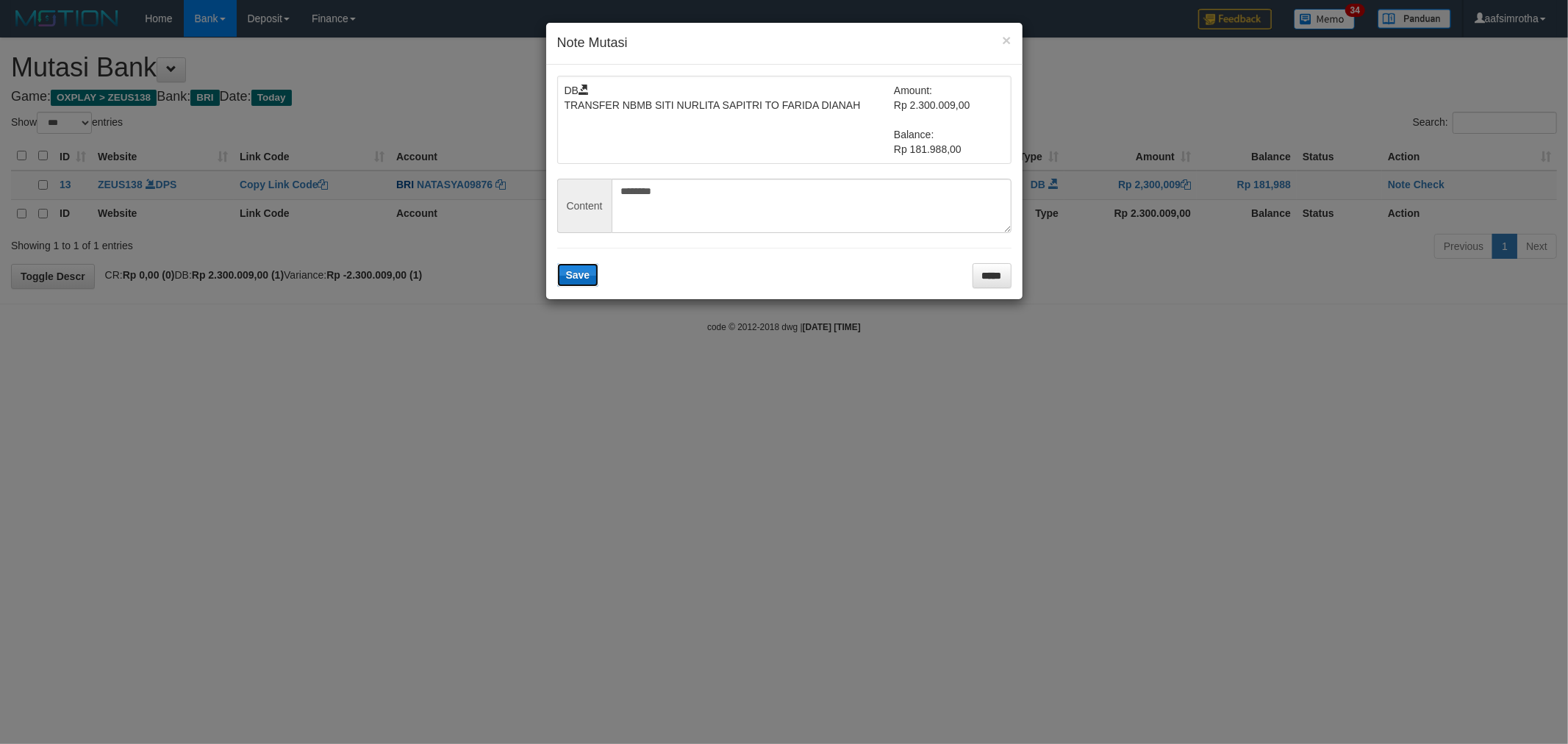 click on "Save" at bounding box center (578, 275) 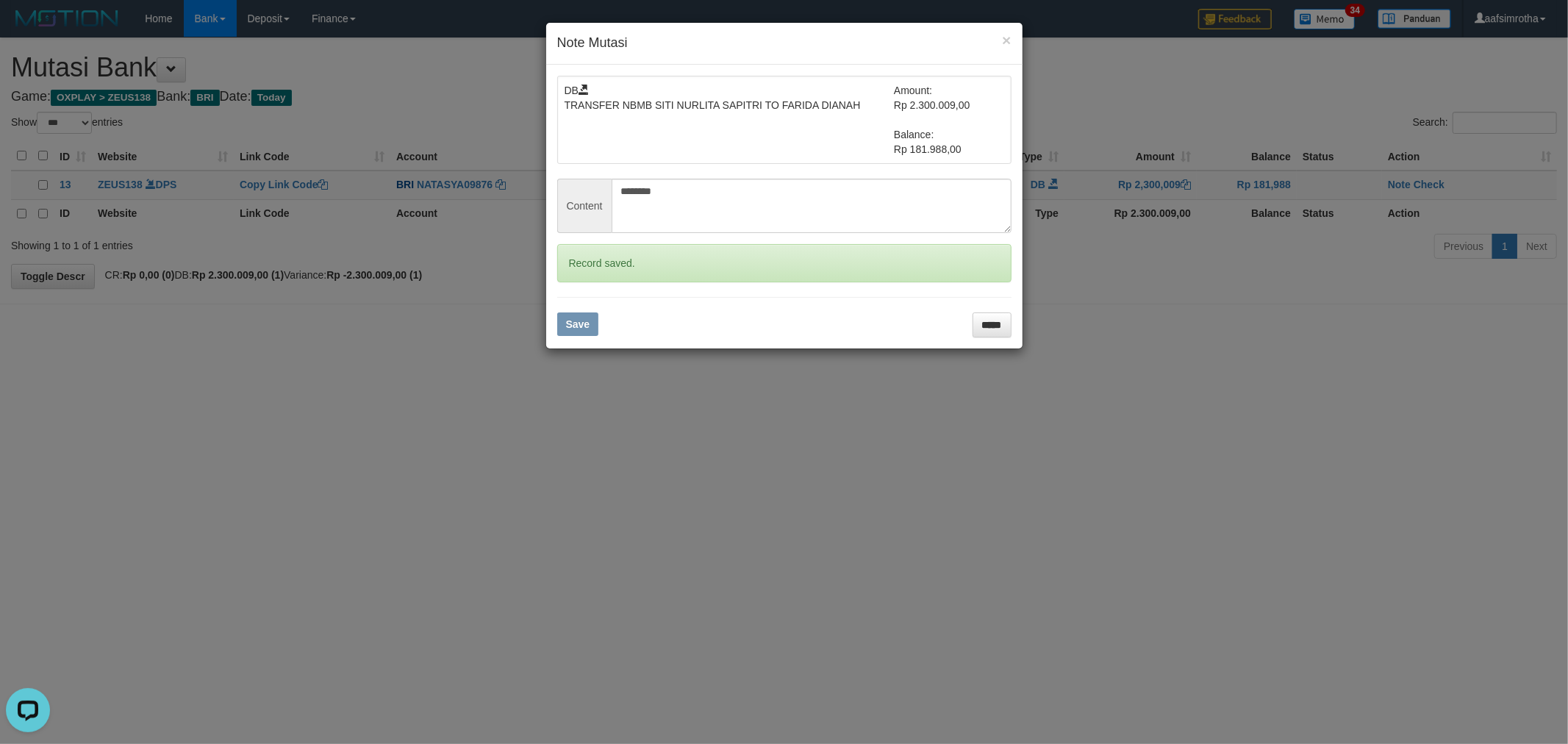 scroll, scrollTop: 0, scrollLeft: 0, axis: both 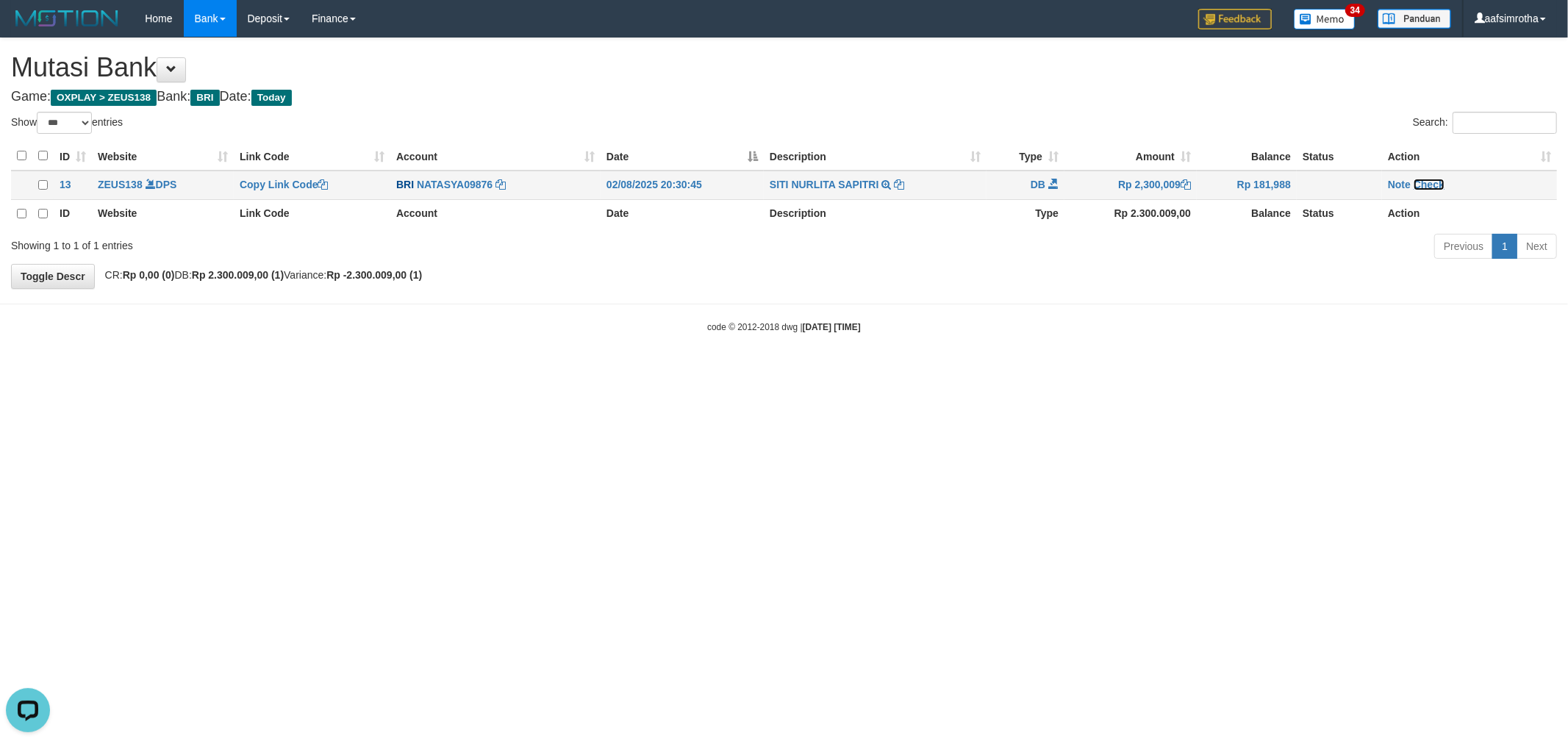 click on "Check" at bounding box center (1429, 185) 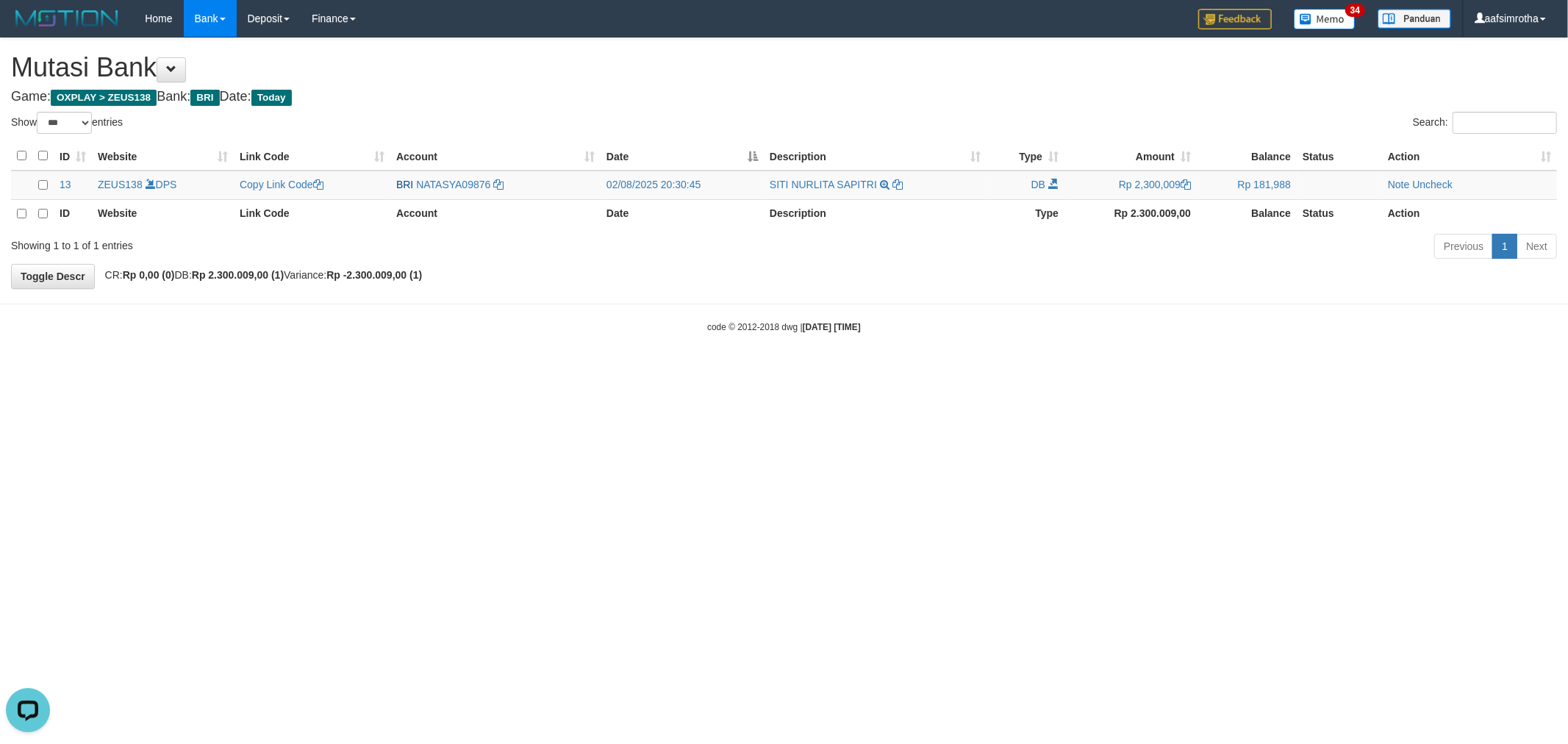 click on "Toggle navigation
Home
Bank
Account List
Mutasi Bank
Search
Note Mutasi
Deposit
DPS Fetch
DPS List
History
Note DPS
Finance
Financial Data
aafsimrotha
My Profile
Log Out
34" at bounding box center (784, 185) 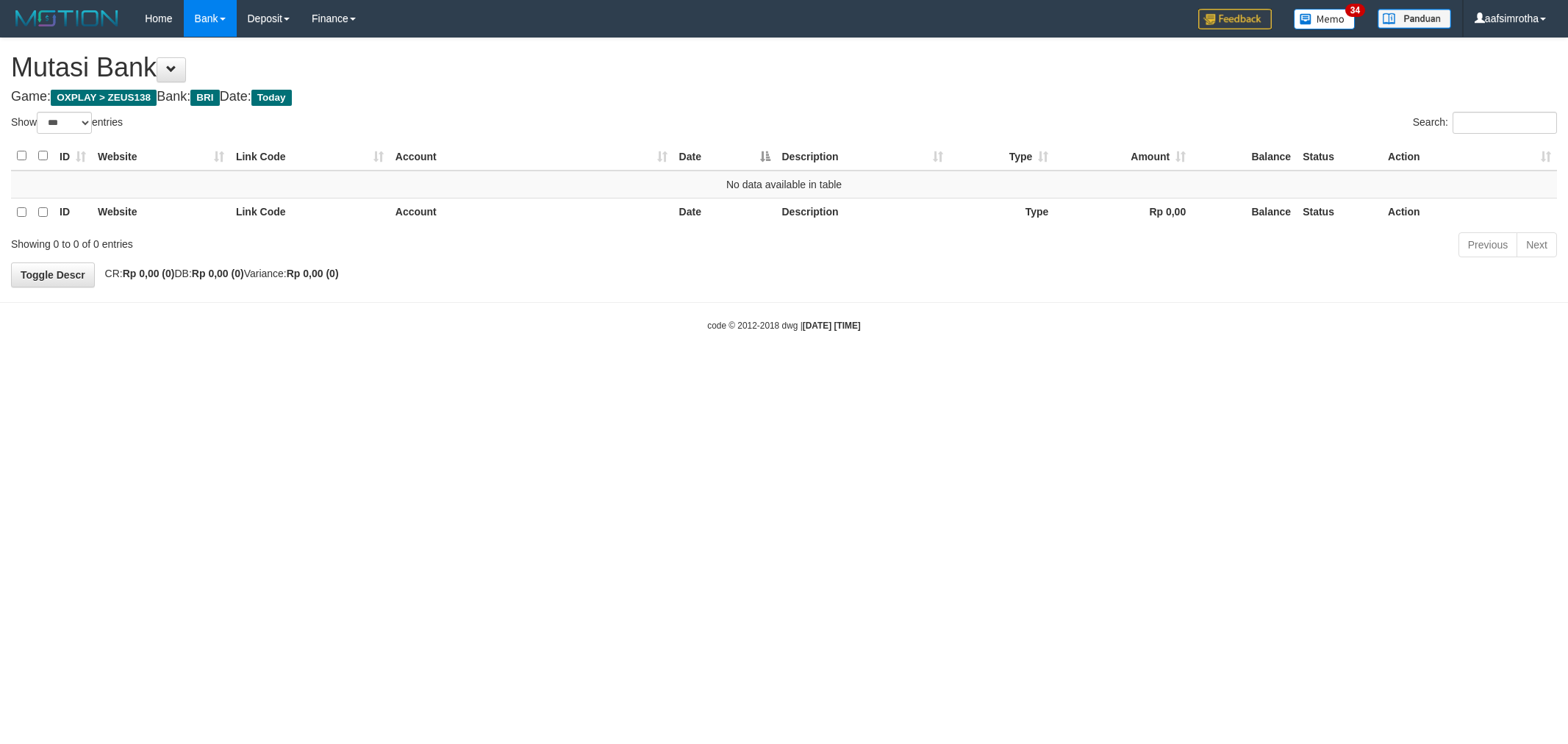 select on "***" 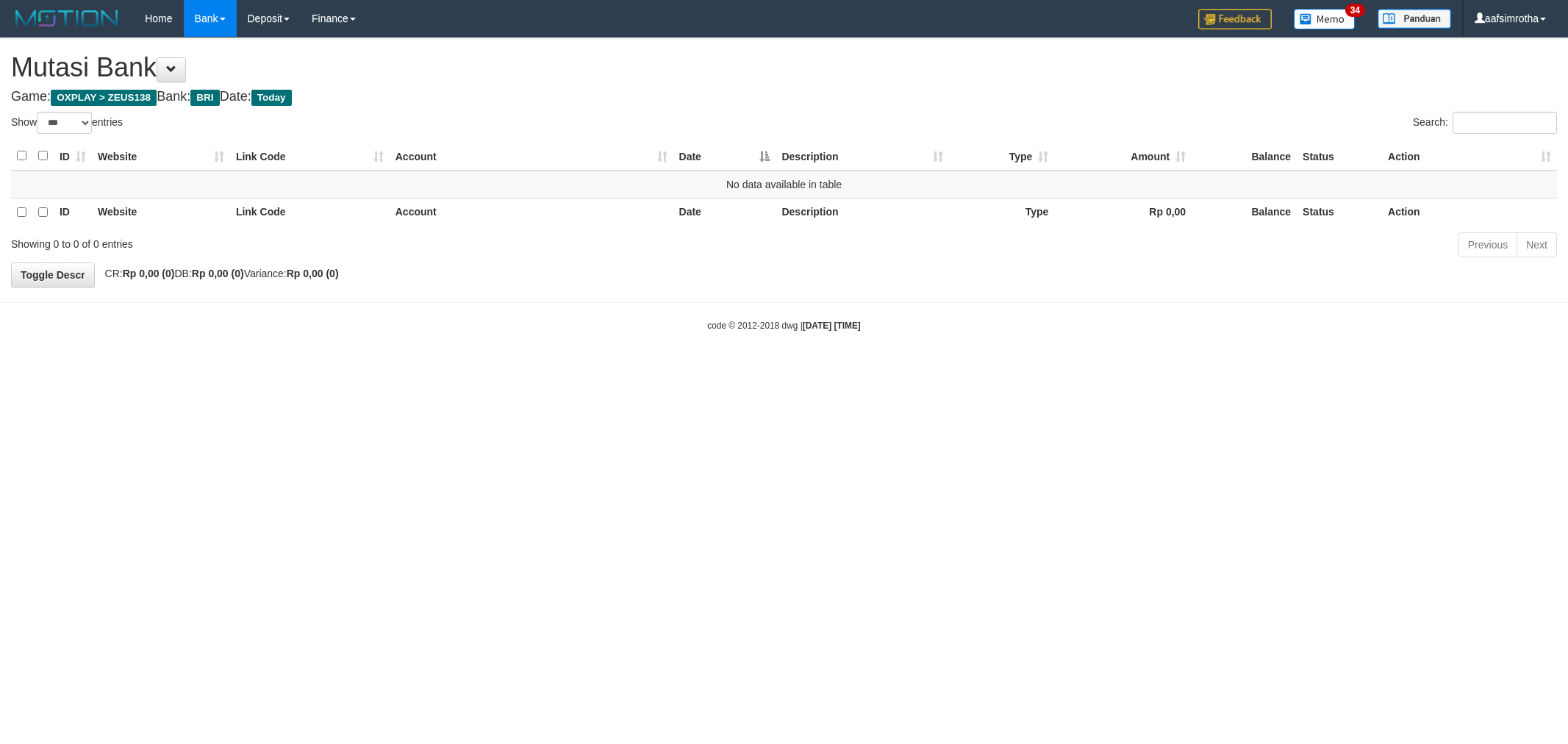 scroll, scrollTop: 0, scrollLeft: 0, axis: both 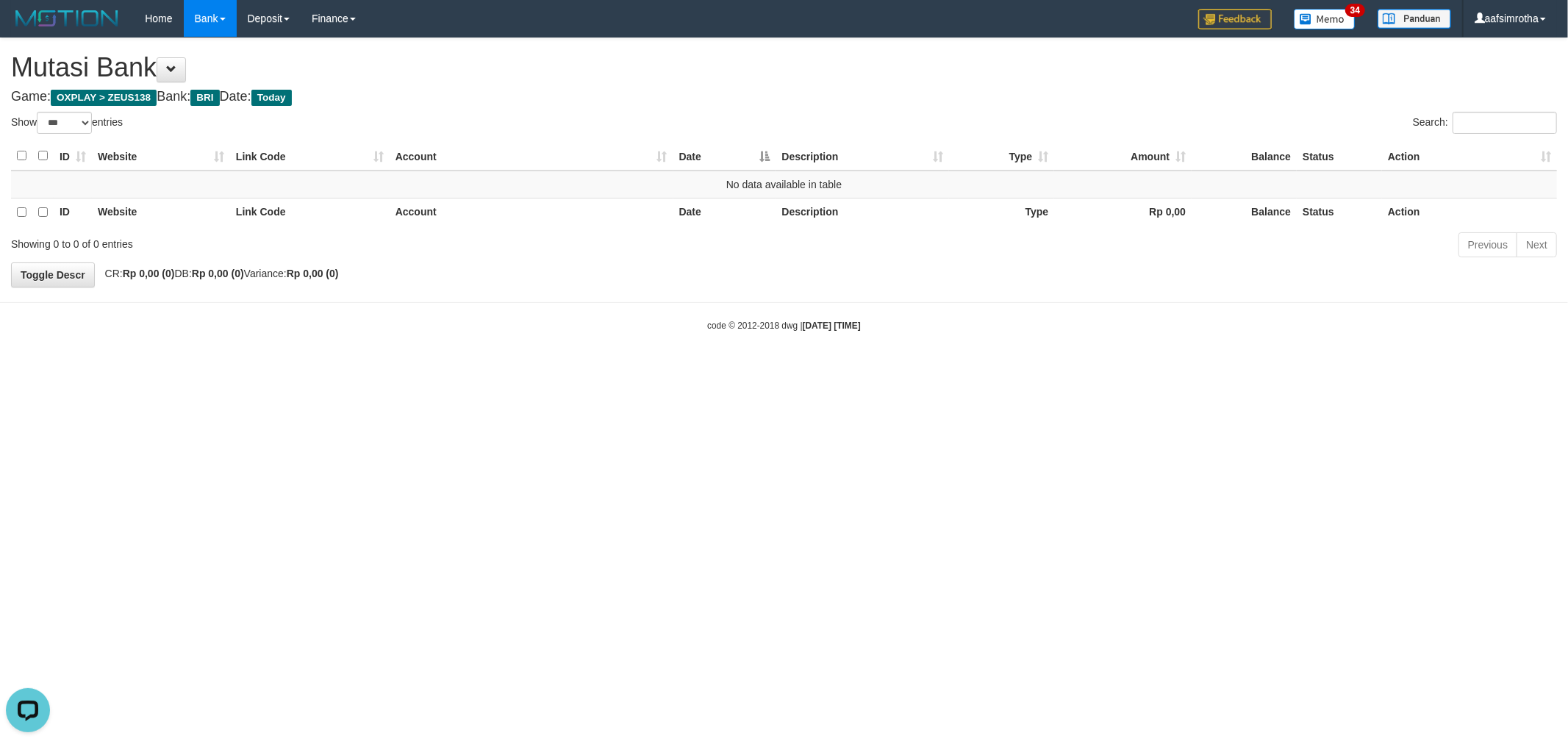 drag, startPoint x: 1069, startPoint y: 434, endPoint x: 1017, endPoint y: 423, distance: 53.15073 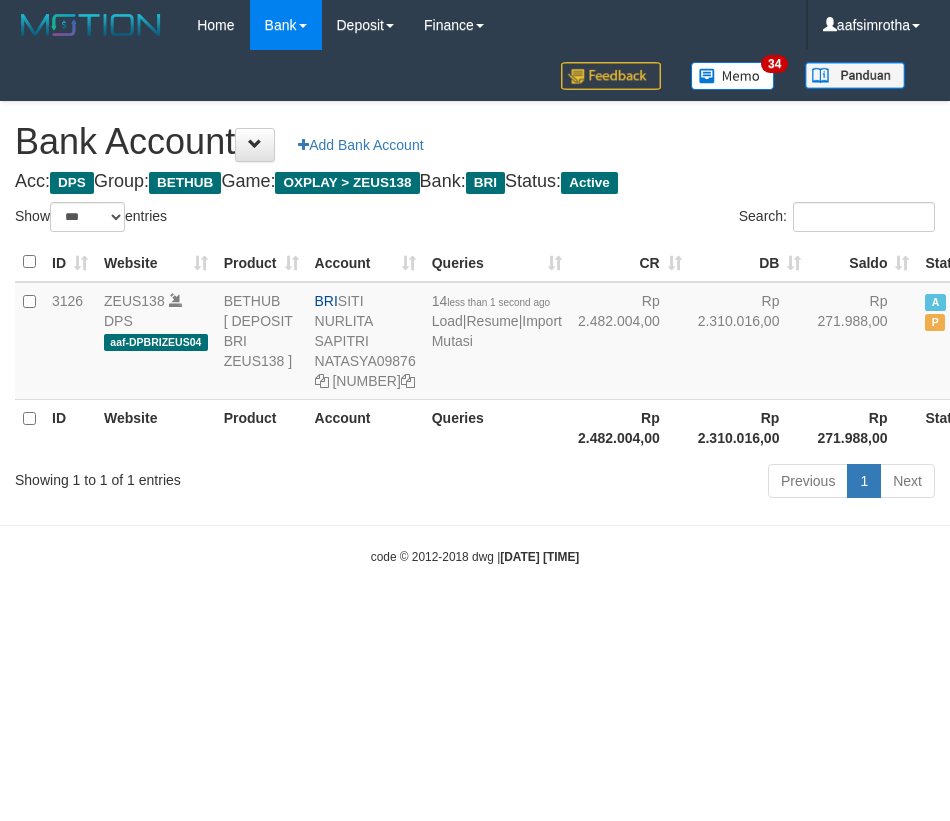 select on "***" 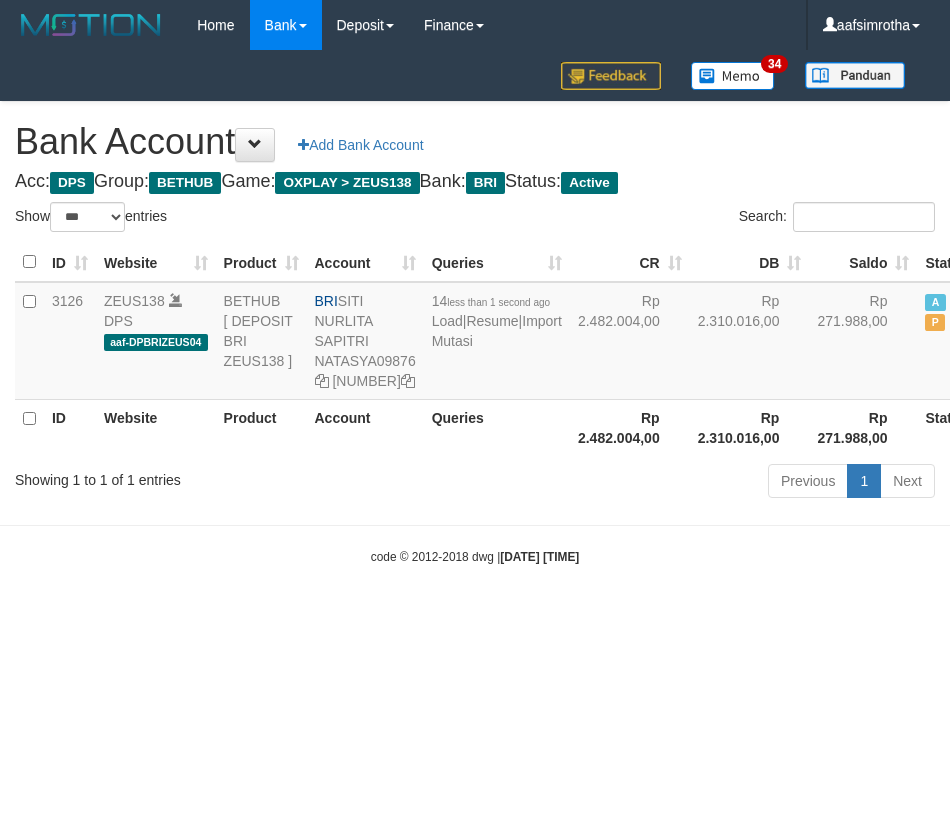 scroll, scrollTop: 0, scrollLeft: 0, axis: both 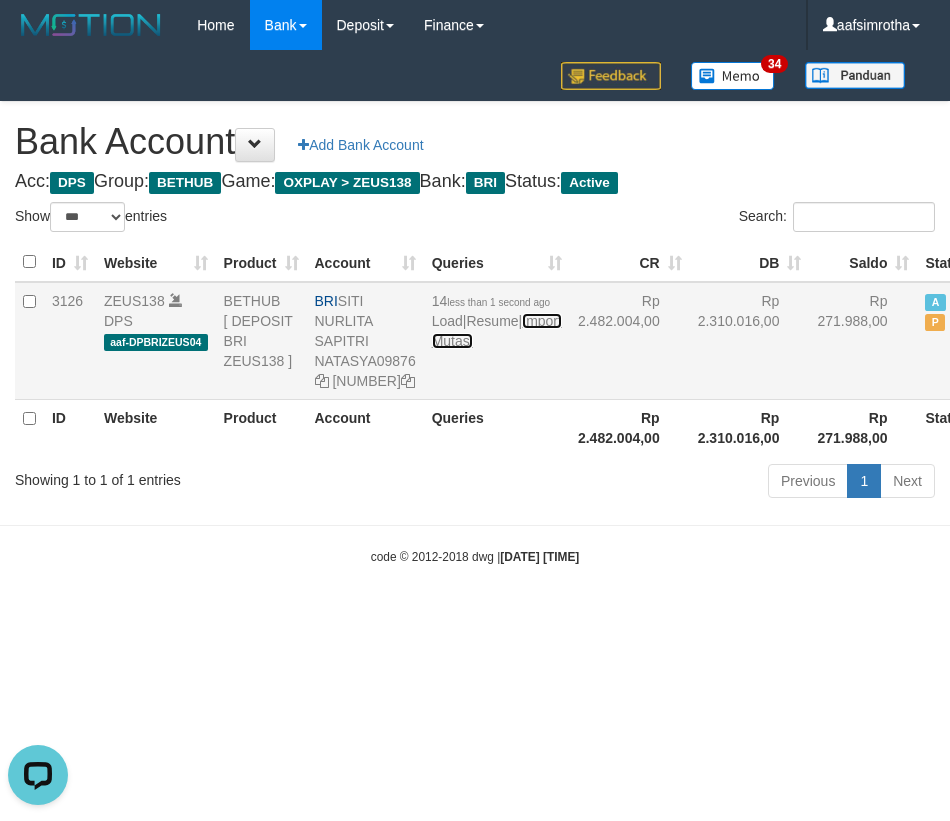 click on "Import Mutasi" at bounding box center (497, 331) 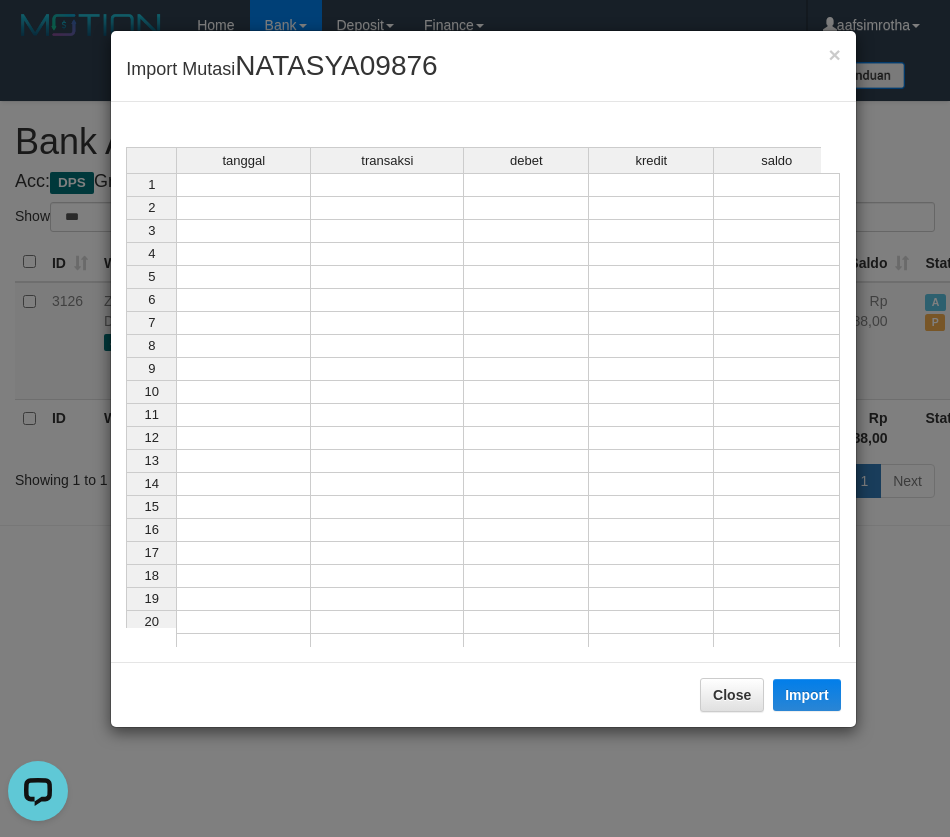 click at bounding box center (243, 185) 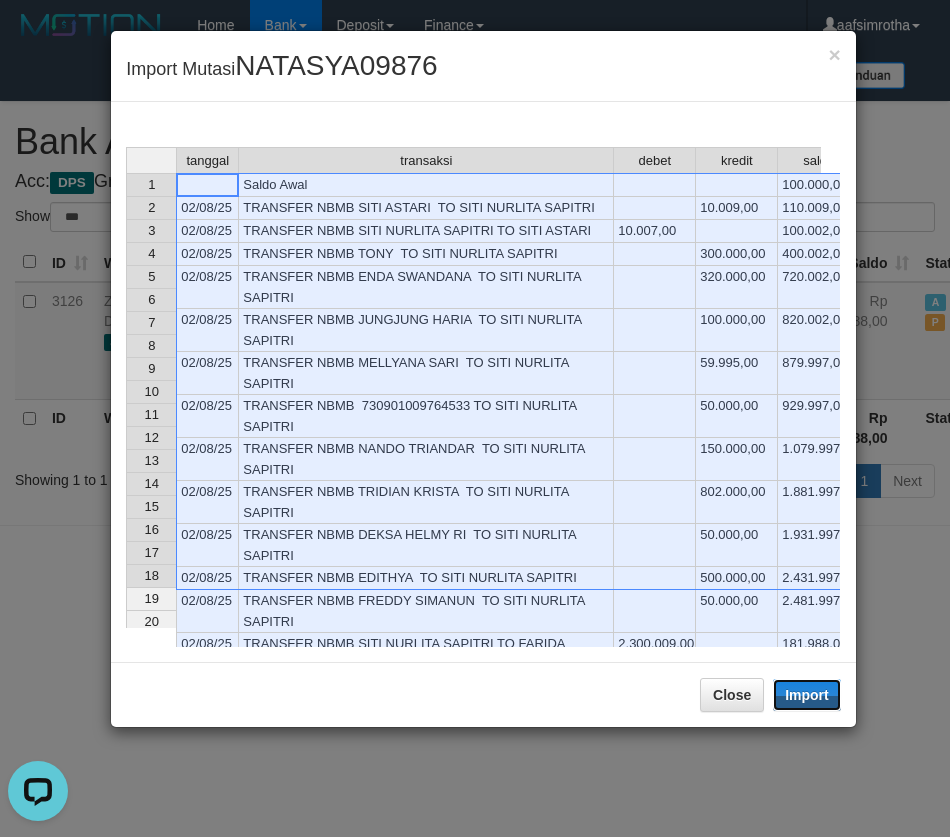 click on "Import" at bounding box center [807, 695] 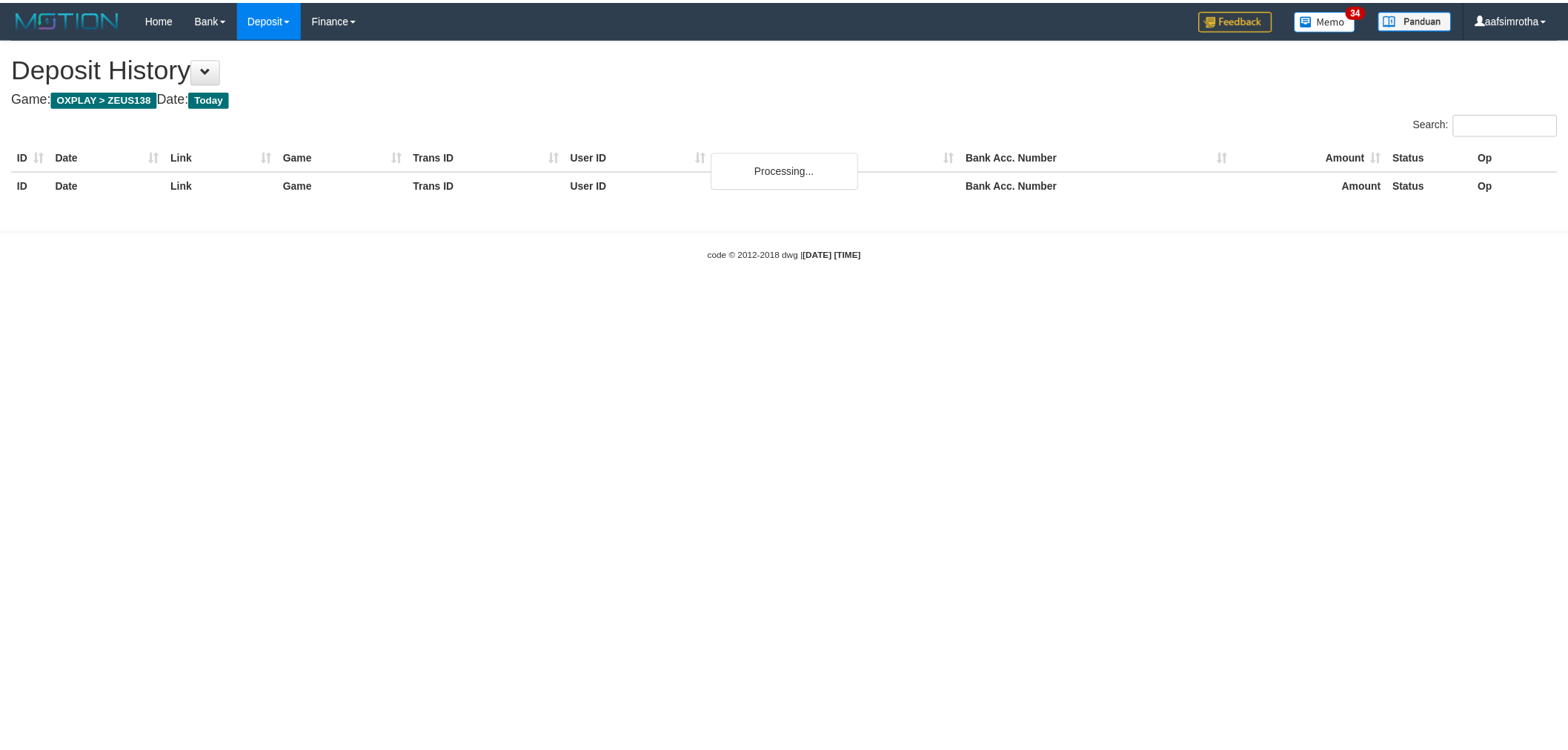 scroll, scrollTop: 0, scrollLeft: 0, axis: both 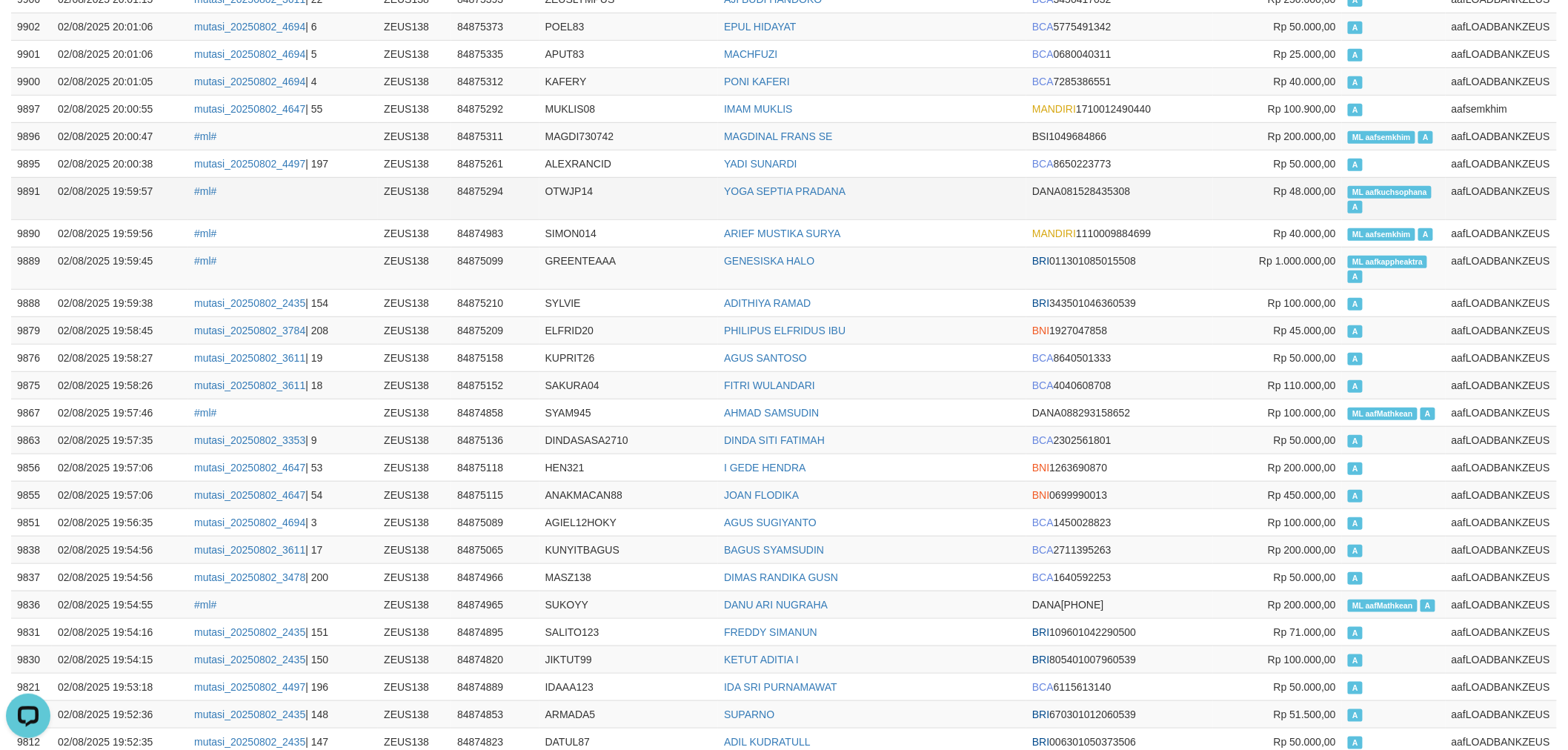 click on "ML aafkuchsophana" at bounding box center (1389, 192) 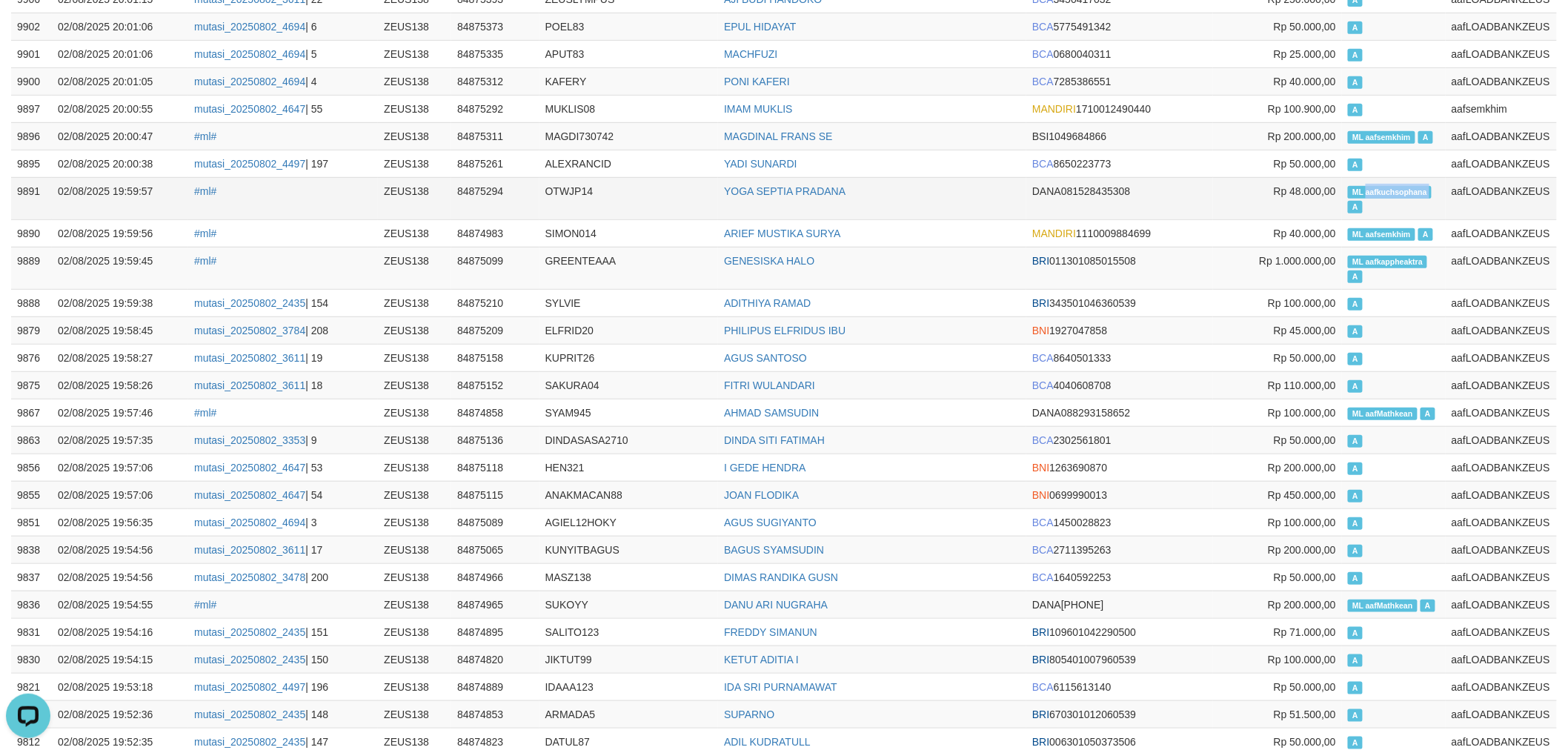 click on "ML aafkuchsophana" at bounding box center (1389, 192) 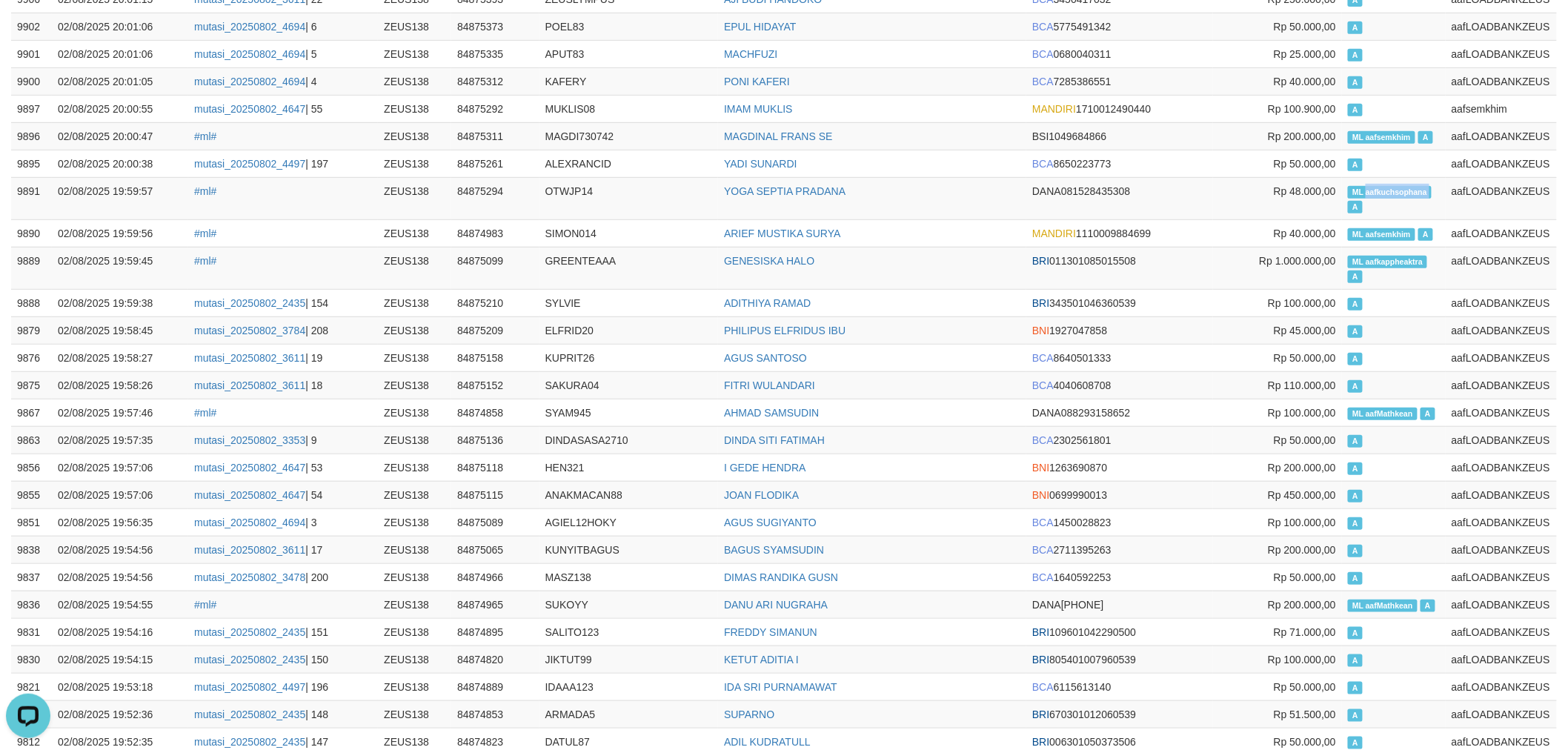 copy on "aafkuchsophana" 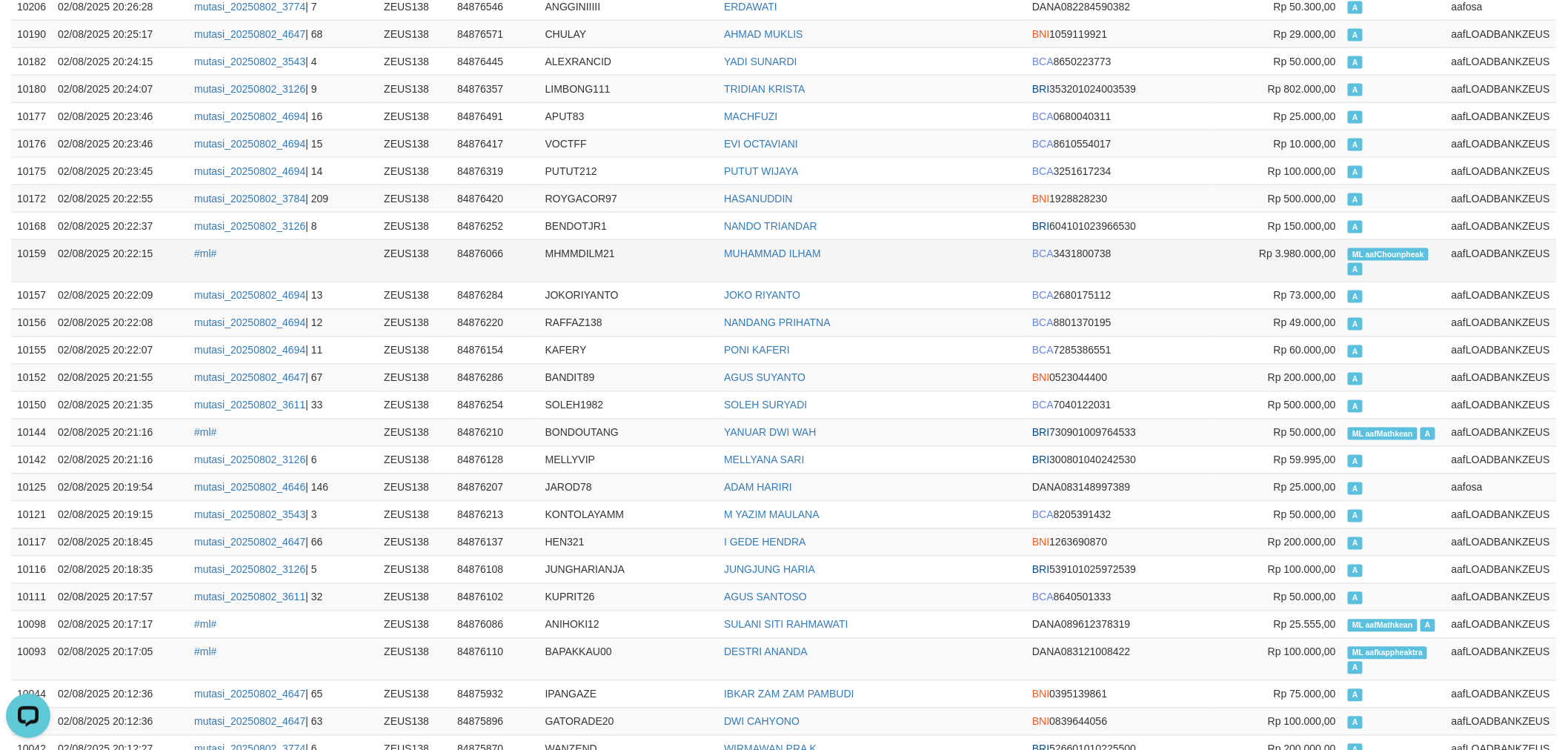 scroll, scrollTop: 892, scrollLeft: 0, axis: vertical 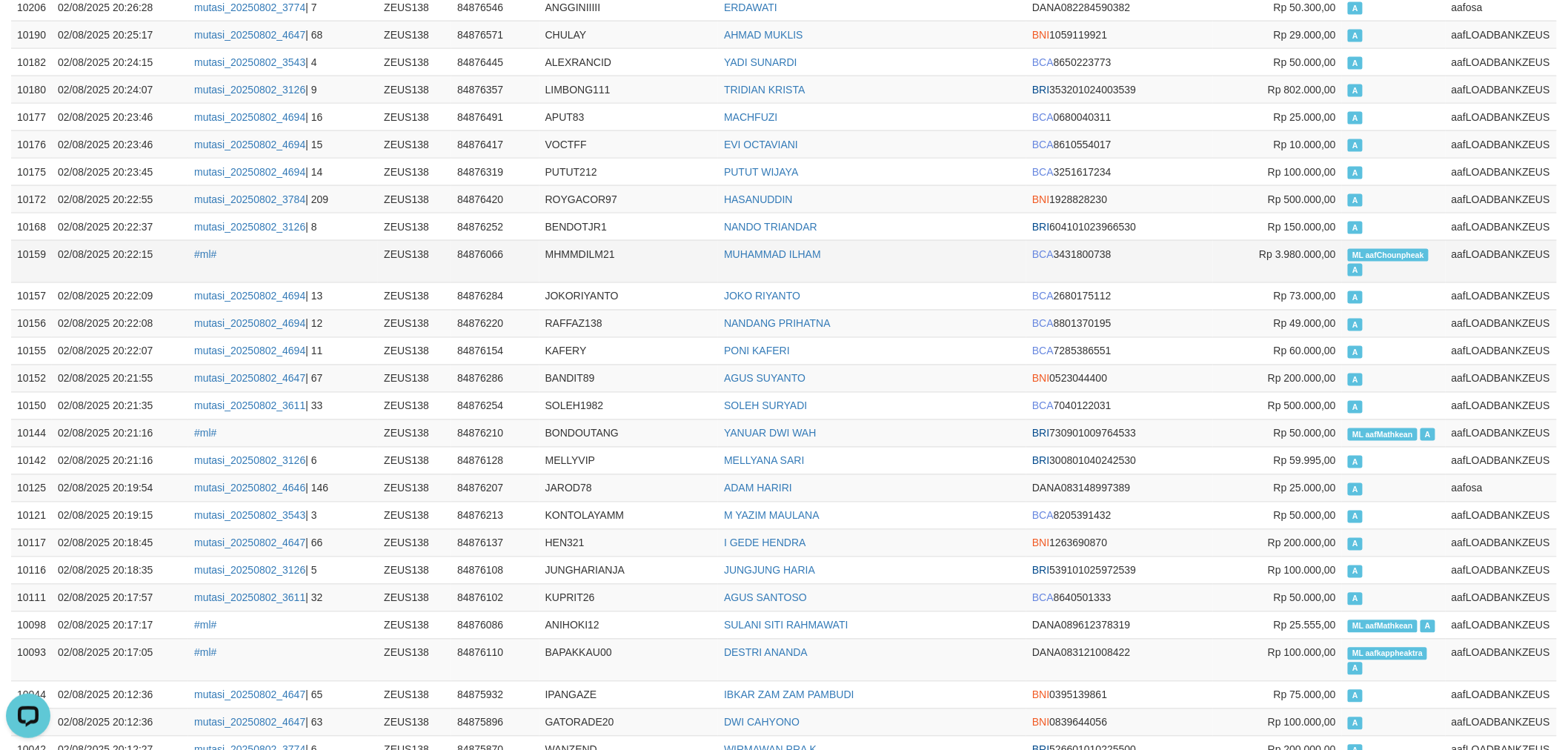 click on "ML aafChounpheak" at bounding box center (1388, 255) 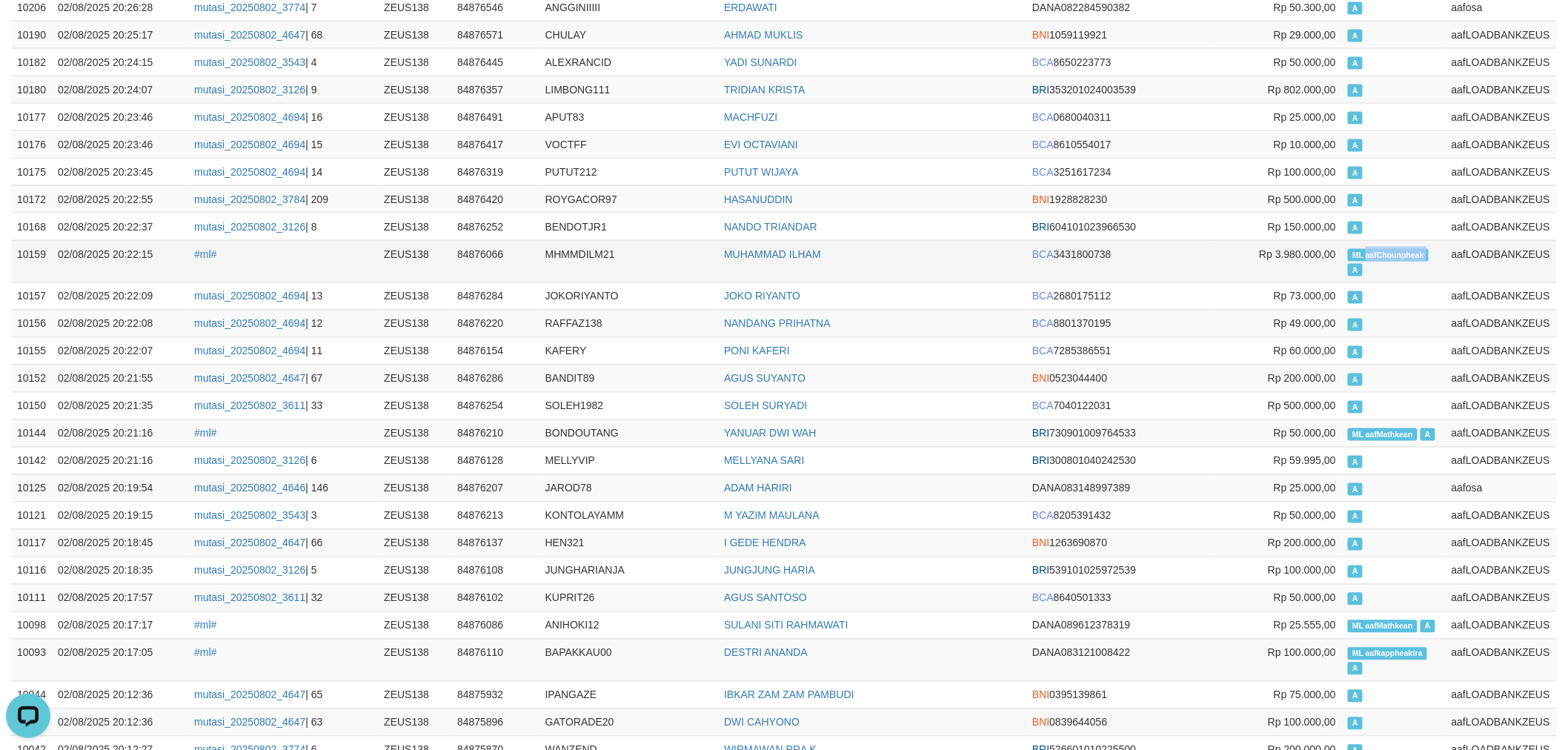 click on "ML aafChounpheak" at bounding box center [1388, 255] 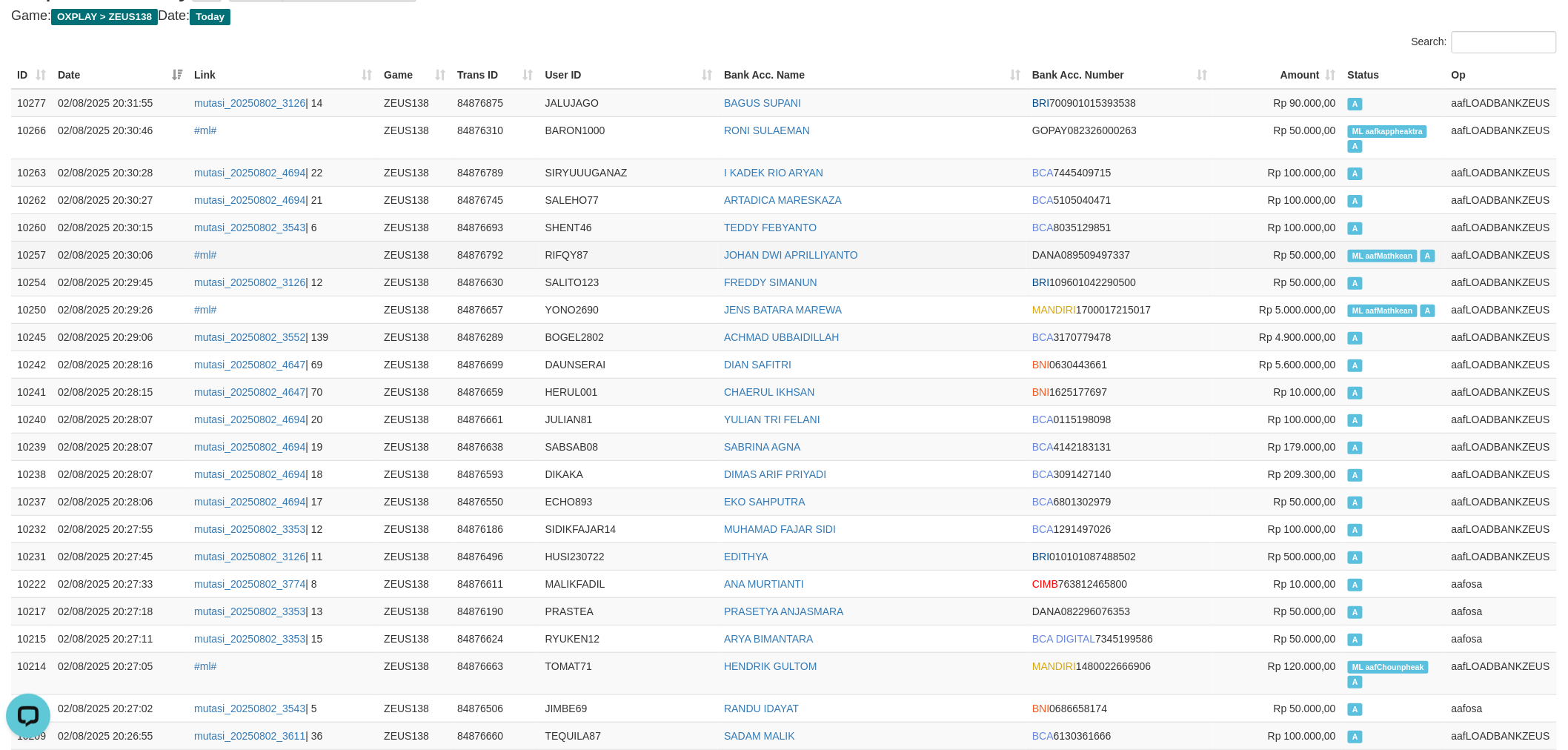 scroll, scrollTop: 0, scrollLeft: 0, axis: both 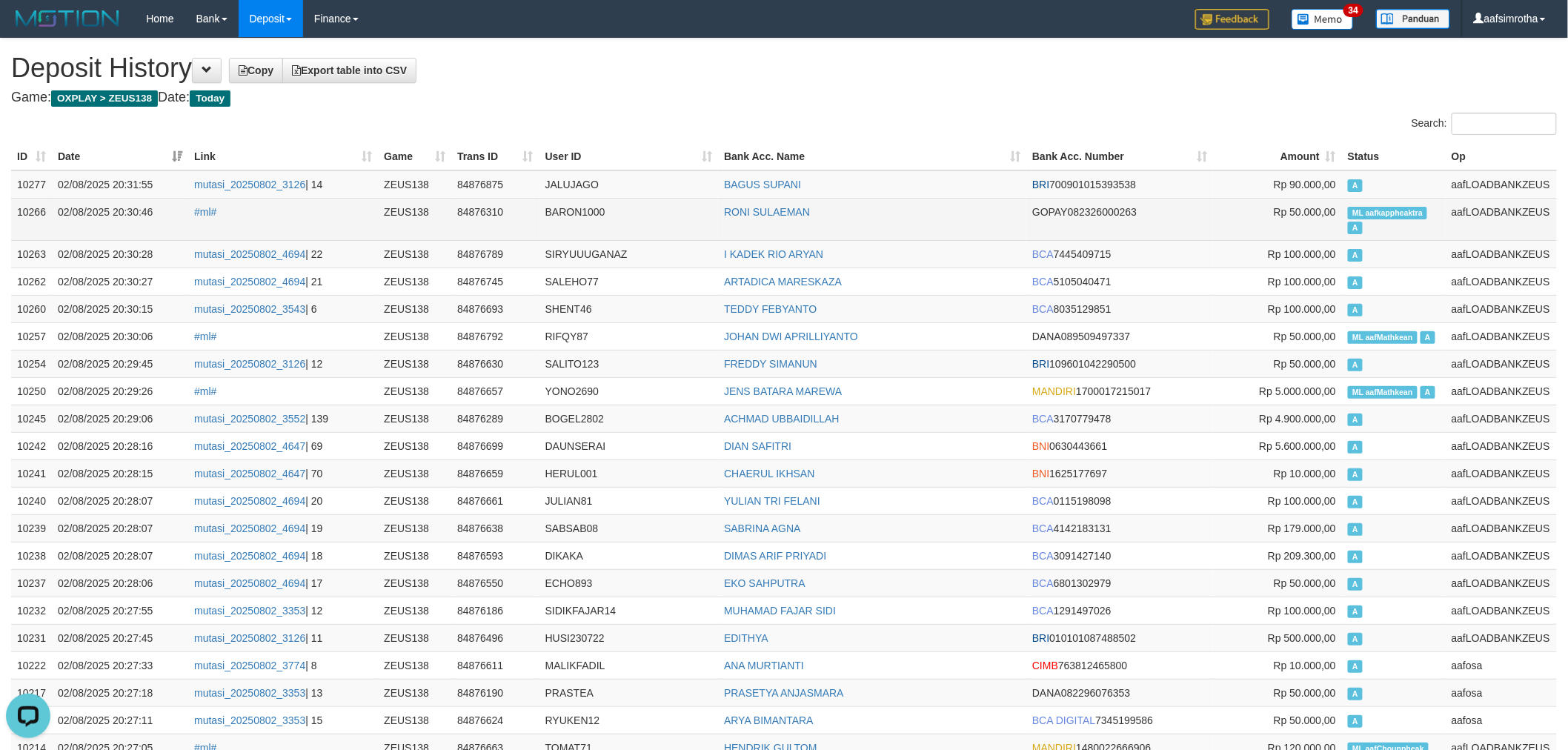 click on "ML aafkappheaktra" at bounding box center [1388, 213] 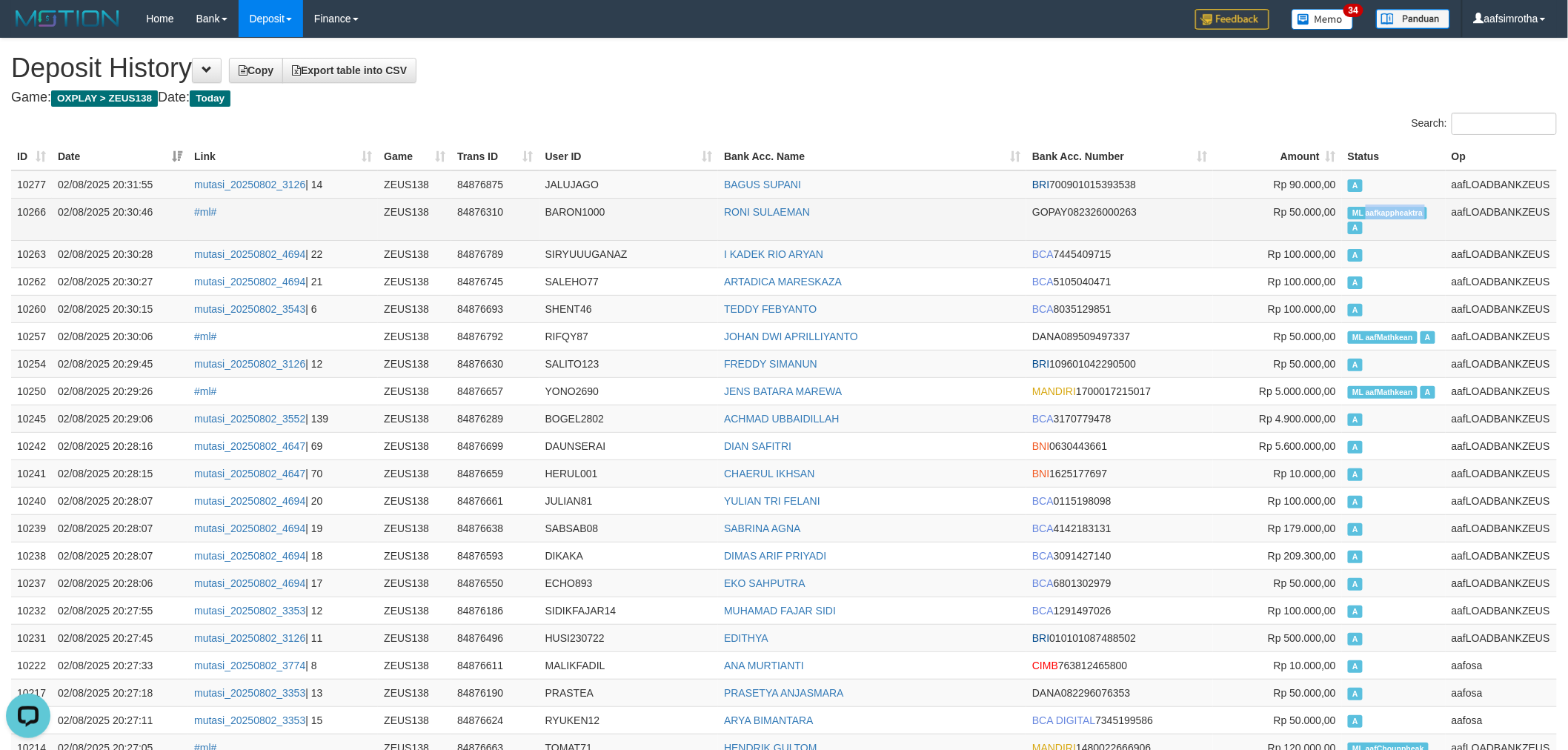 click on "ML aafkappheaktra" at bounding box center [1388, 213] 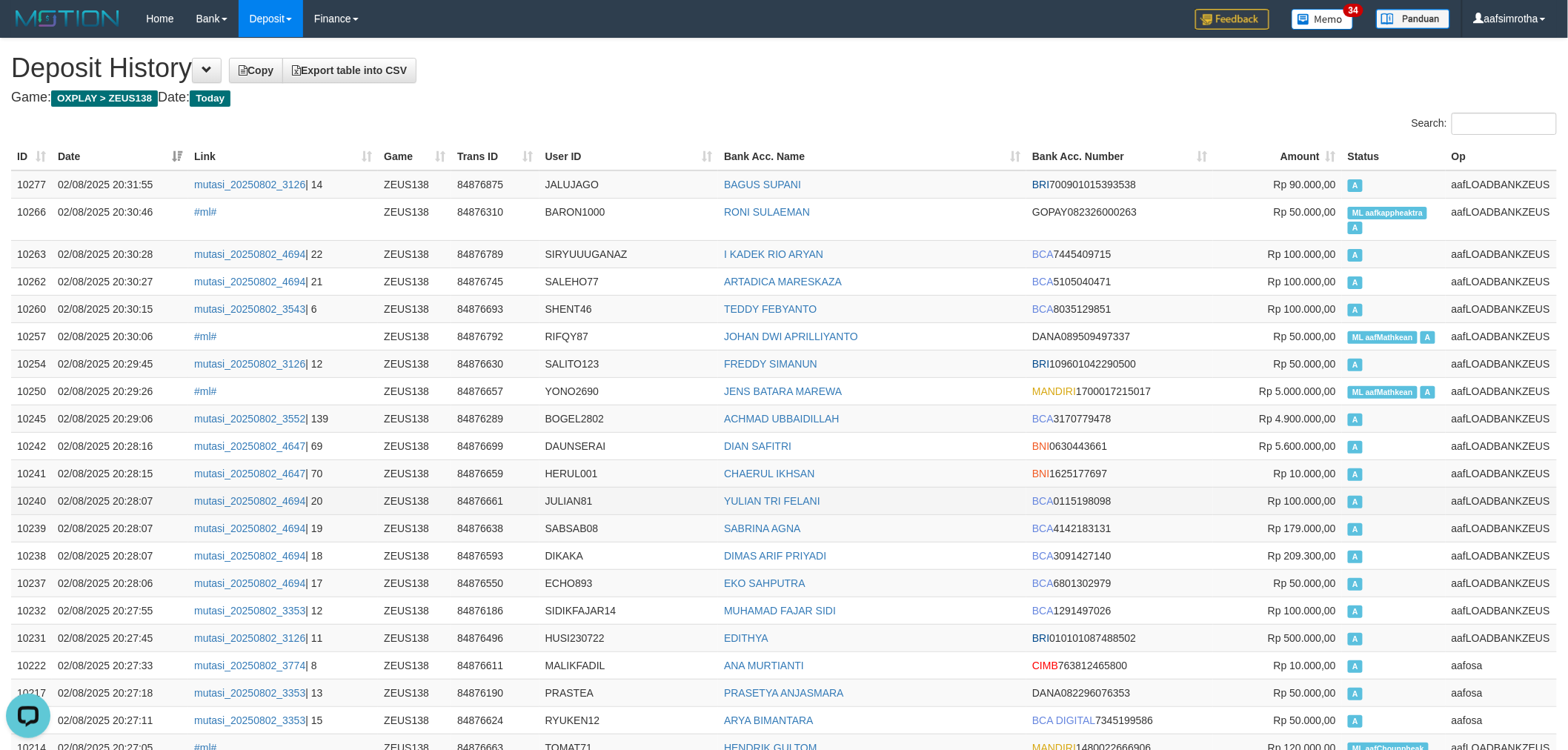 scroll, scrollTop: 165, scrollLeft: 0, axis: vertical 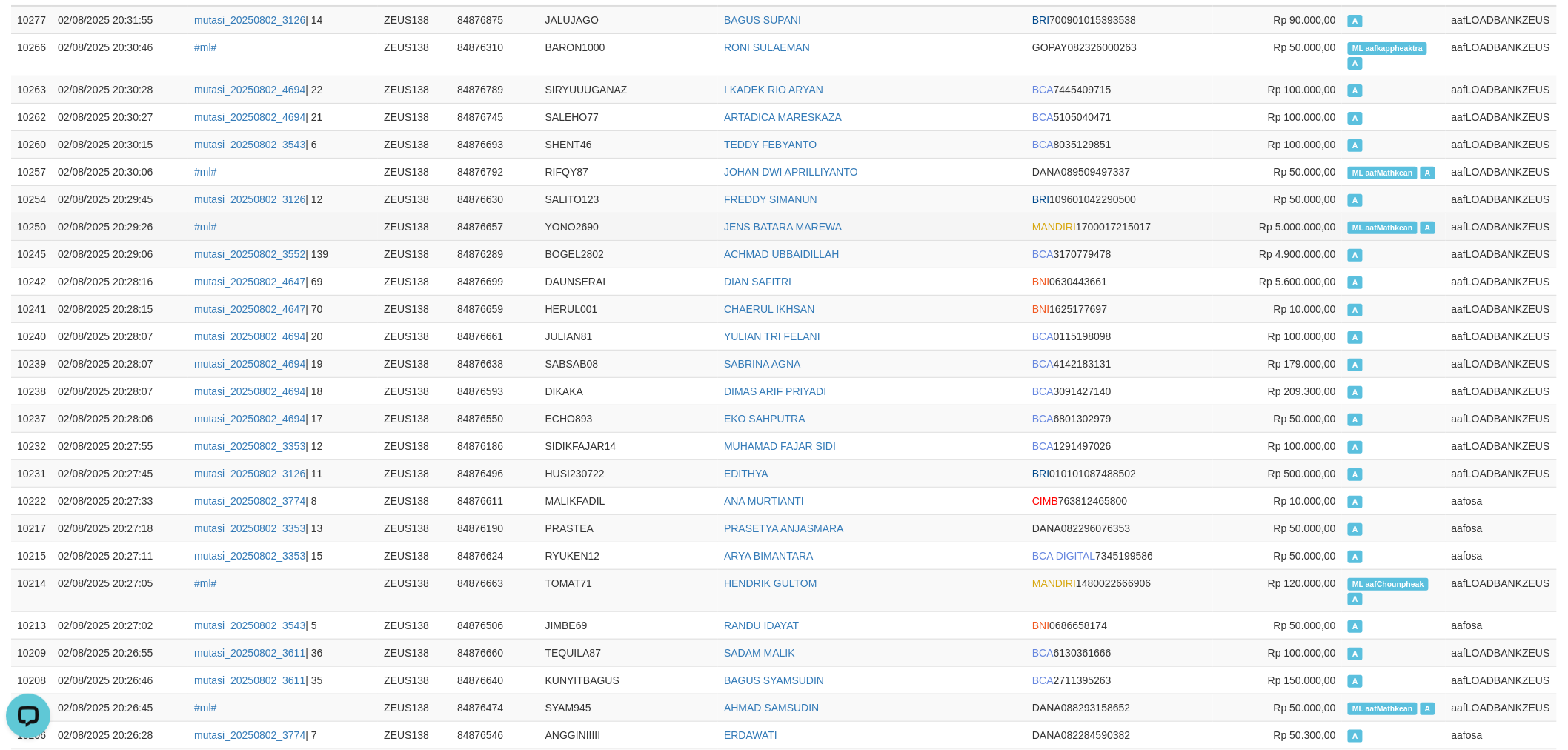 click on "ML aafMathkean" at bounding box center (1383, 228) 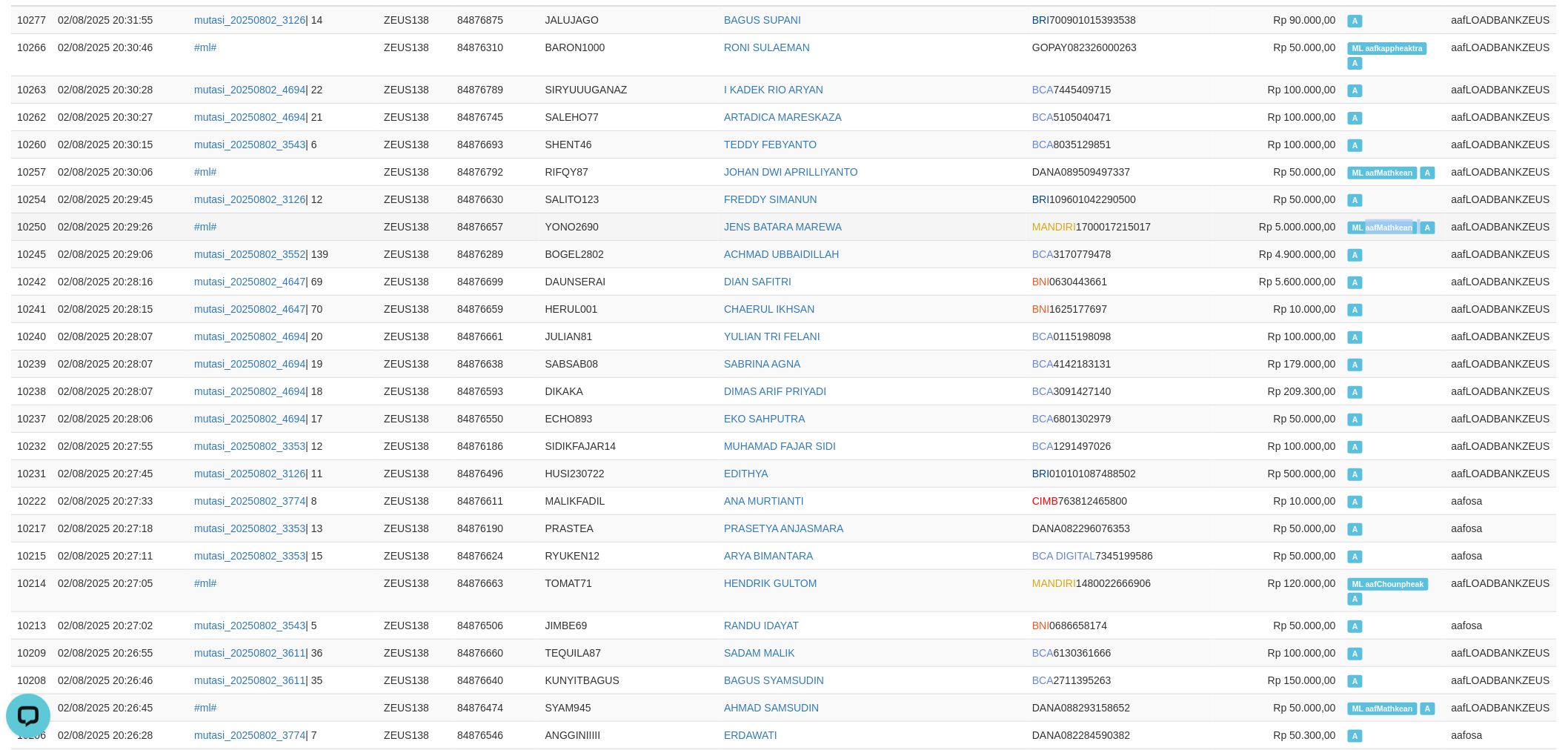 click on "ML aafMathkean" at bounding box center [1383, 228] 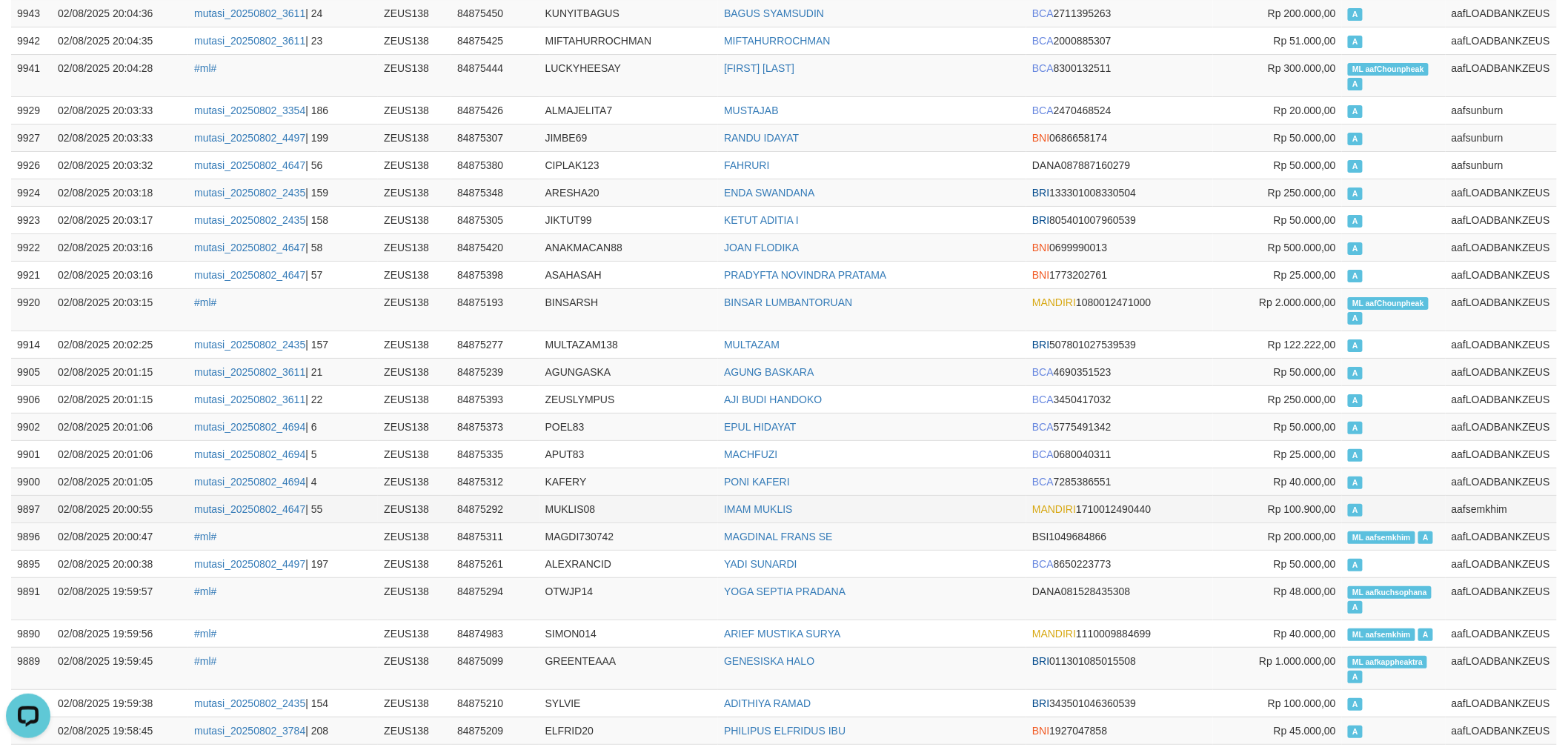 scroll, scrollTop: 2552, scrollLeft: 0, axis: vertical 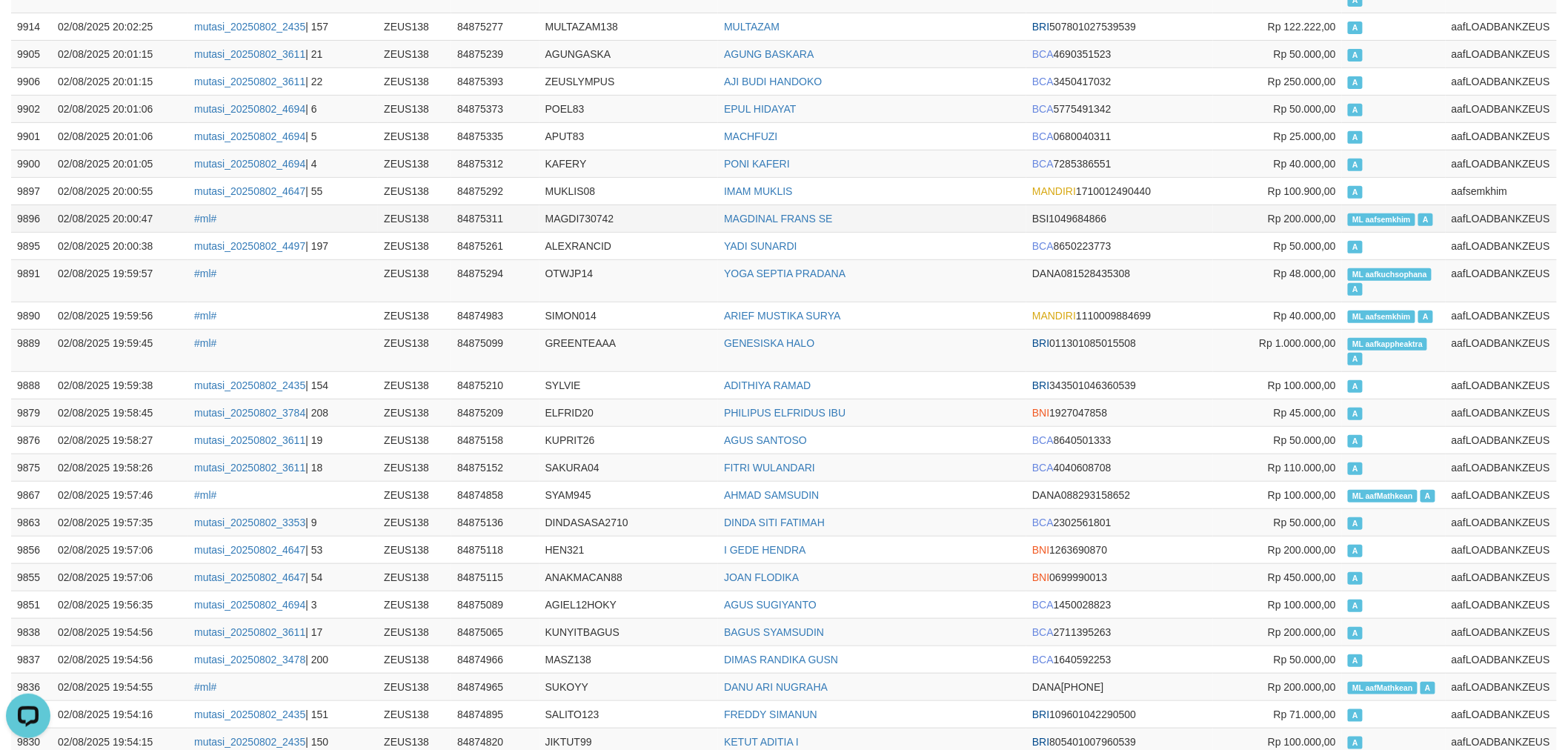 click on "ML aafsemkhim" at bounding box center (1381, 219) 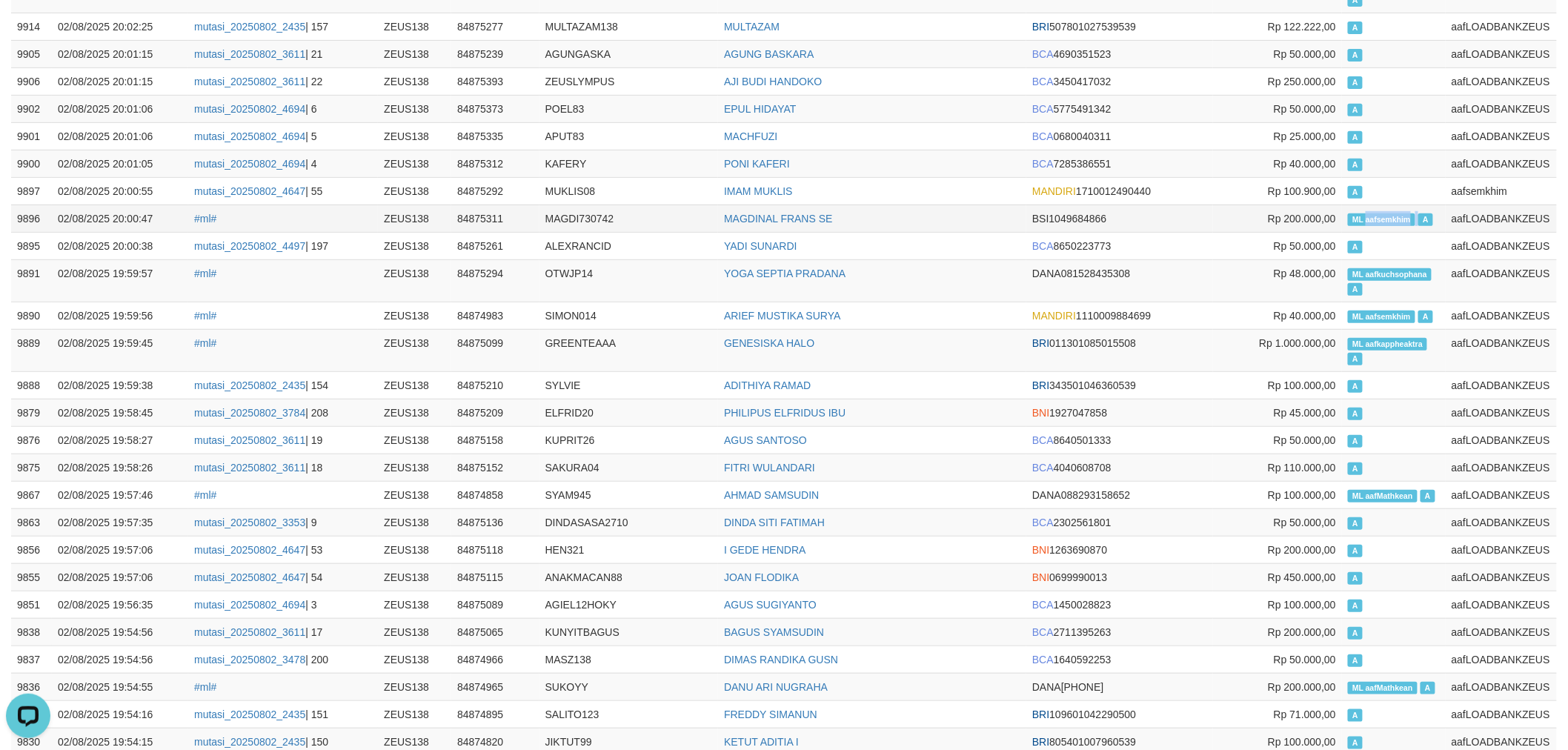 click on "ML aafsemkhim" at bounding box center [1381, 219] 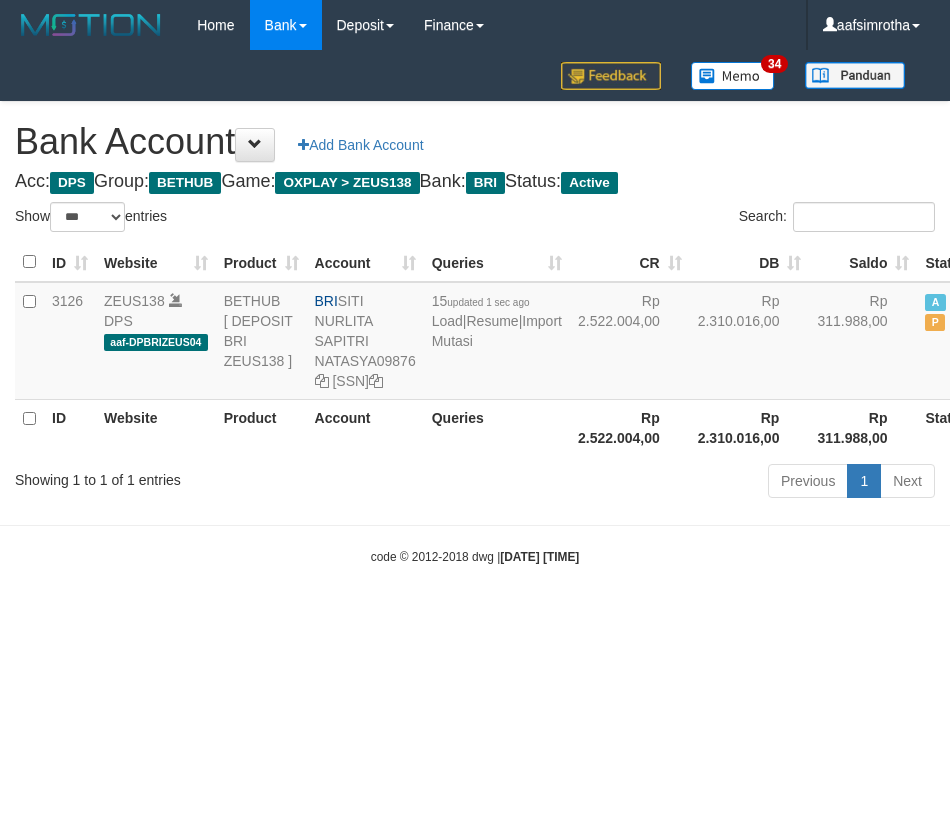 select on "***" 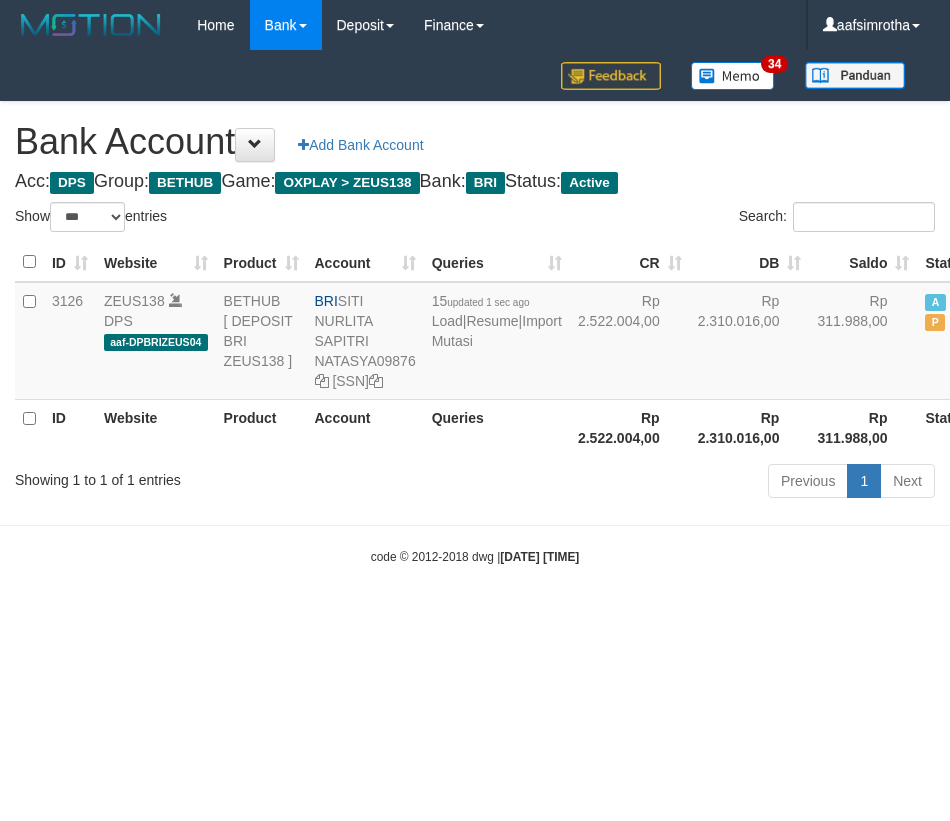 scroll, scrollTop: 0, scrollLeft: 0, axis: both 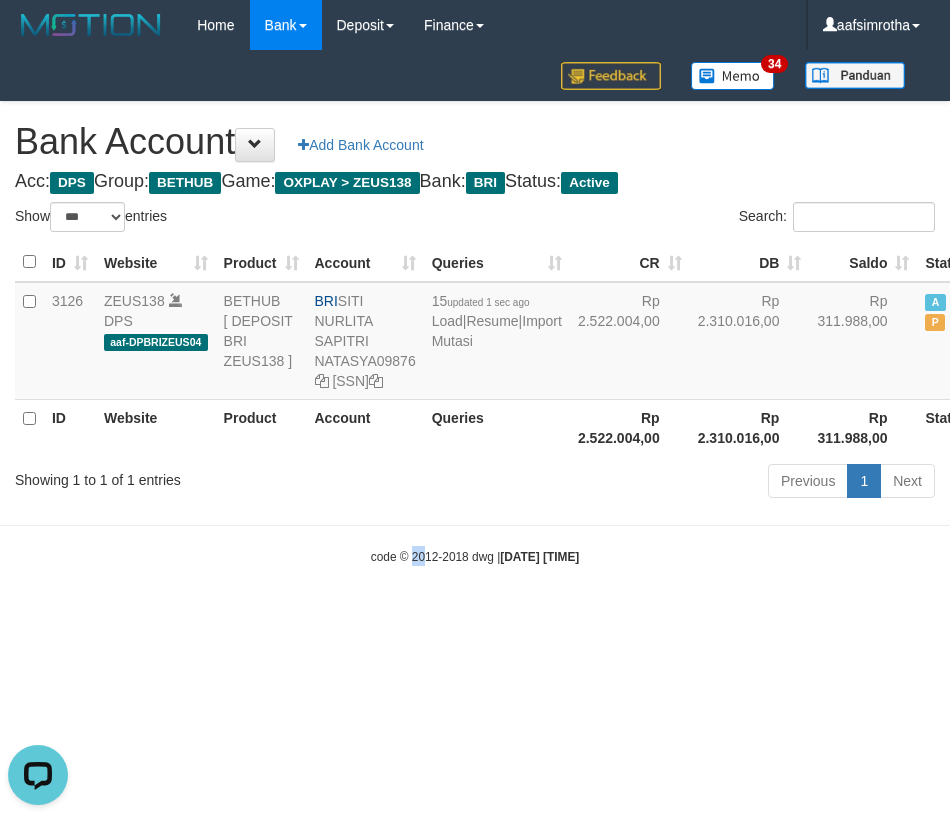 drag, startPoint x: 406, startPoint y: 695, endPoint x: 380, endPoint y: 628, distance: 71.867935 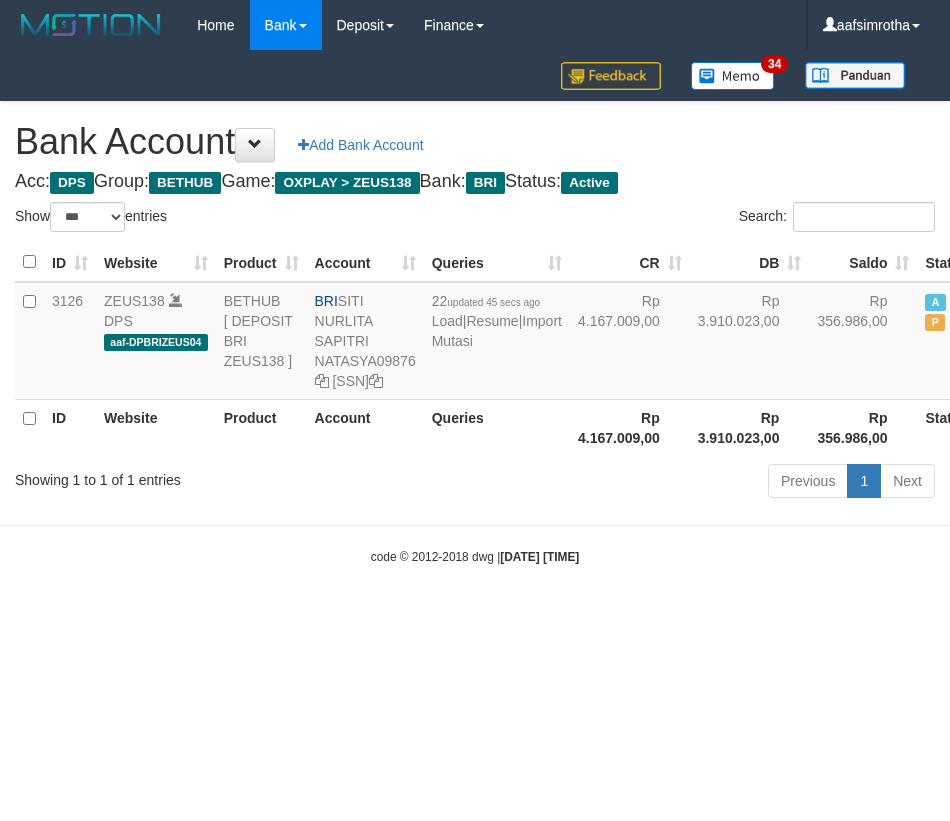 select on "***" 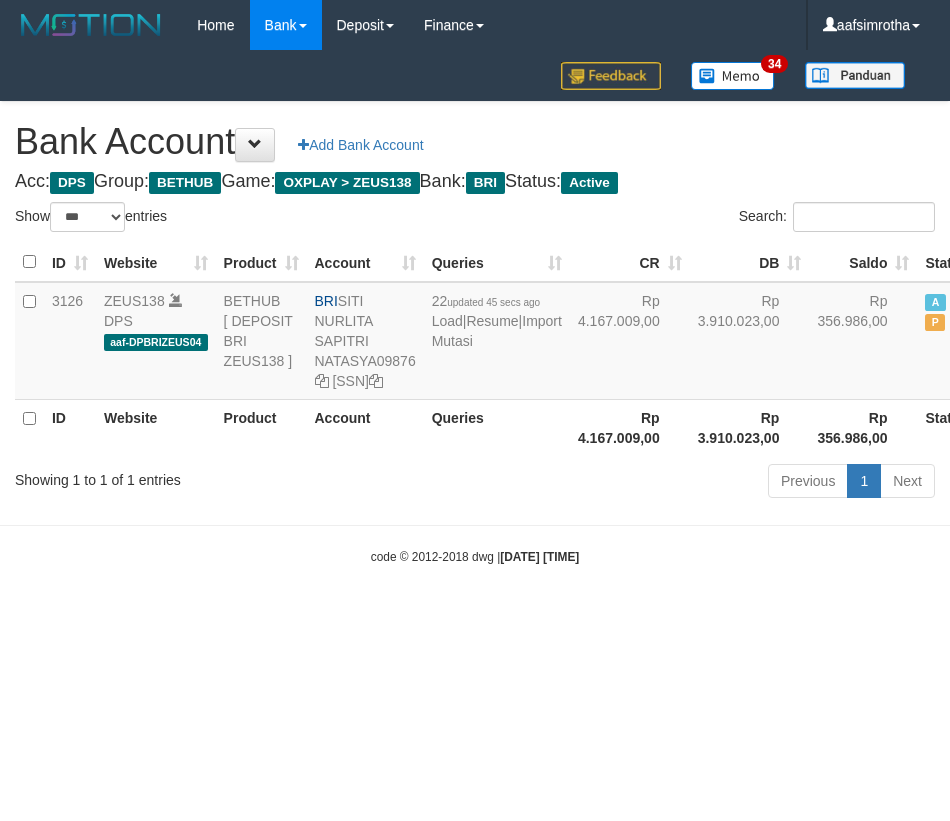 scroll, scrollTop: 0, scrollLeft: 0, axis: both 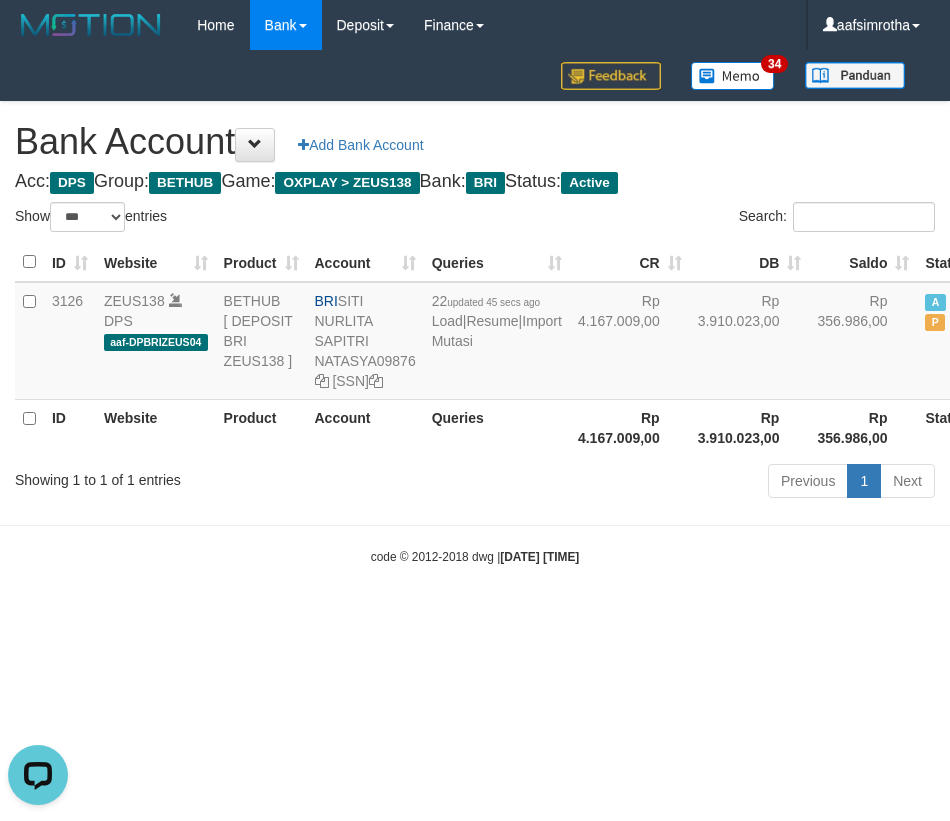 click on "Toggle navigation
Home
Bank
Account List
Mutasi Bank
Search
Note Mutasi
Deposit
DPS Fetch
DPS List
History
Note DPS
Finance
Financial Data
aafsimrotha
My Profile
Log Out
34" at bounding box center (475, 308) 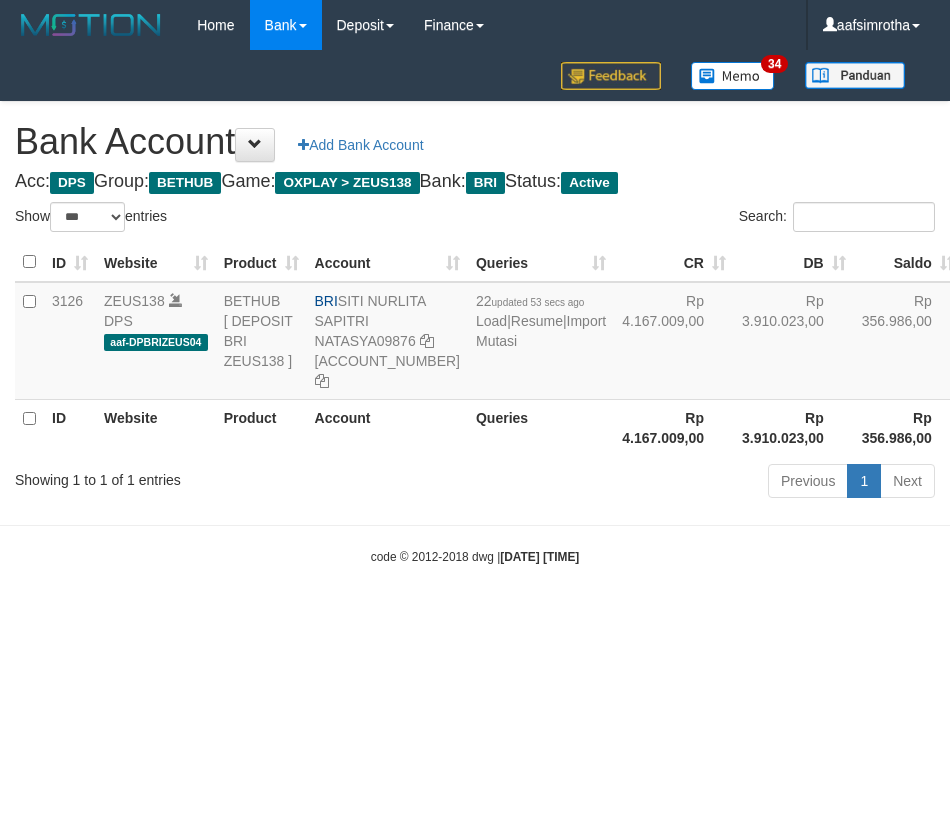 select on "***" 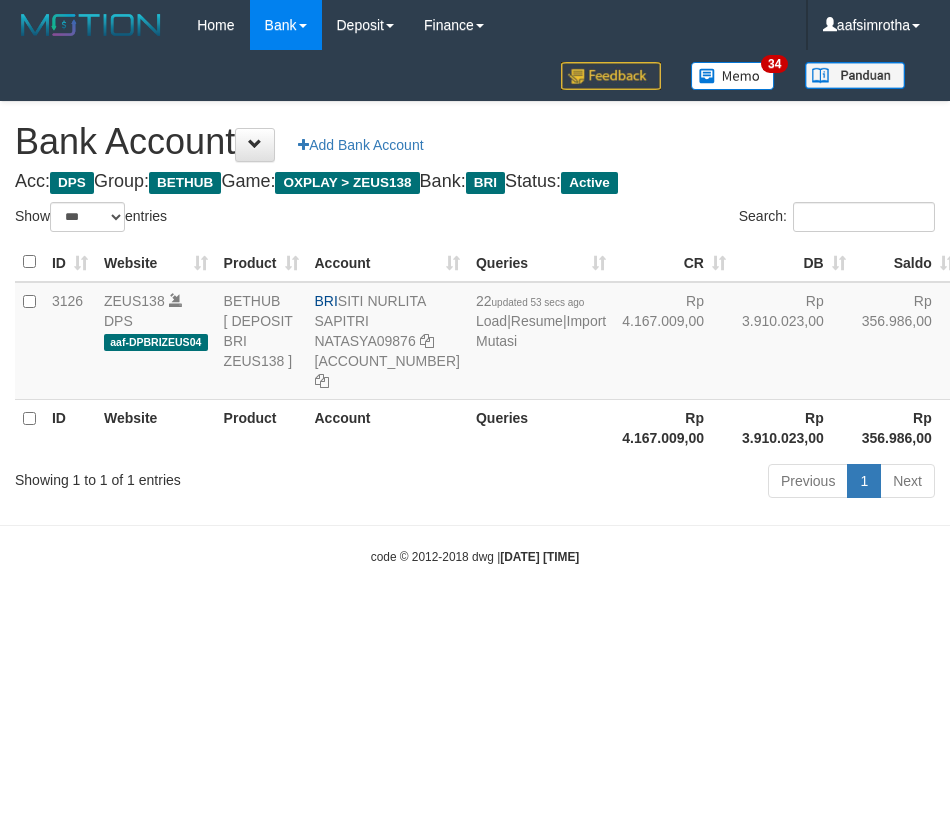 scroll, scrollTop: 0, scrollLeft: 0, axis: both 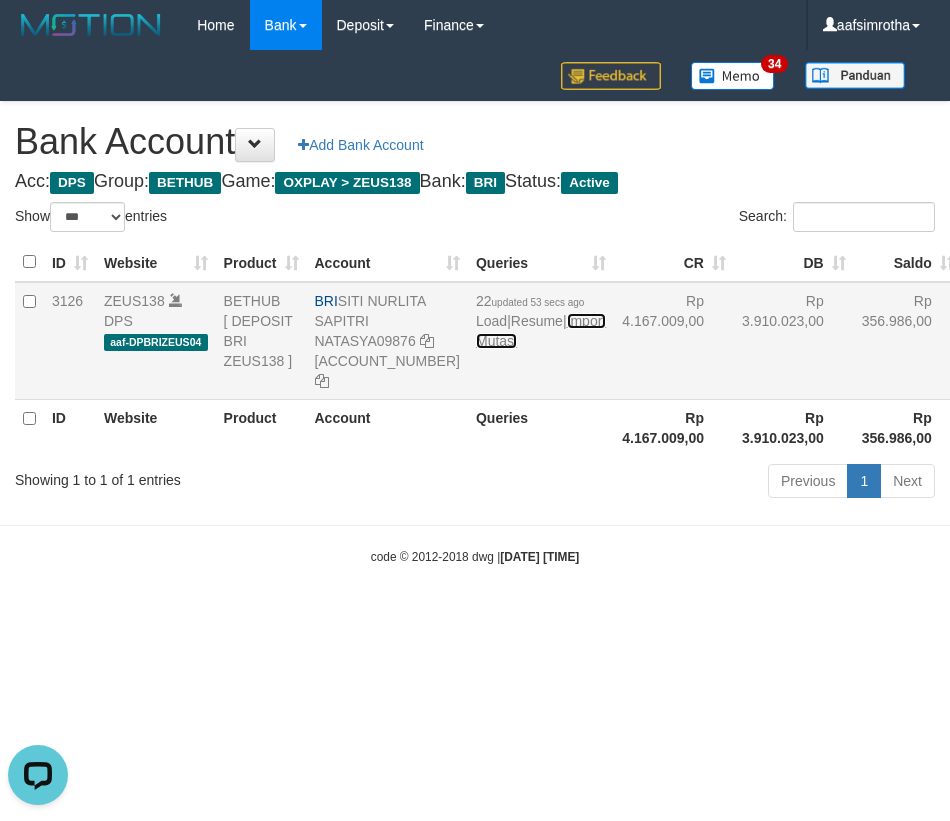 click on "Import Mutasi" at bounding box center [541, 331] 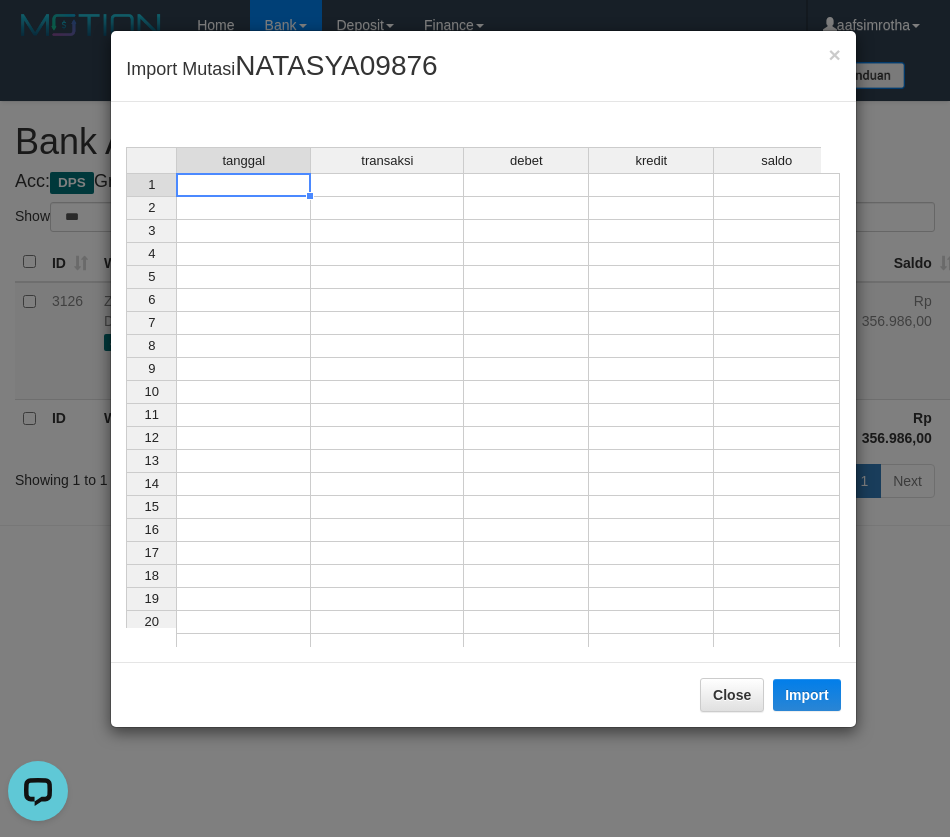 click at bounding box center (243, 185) 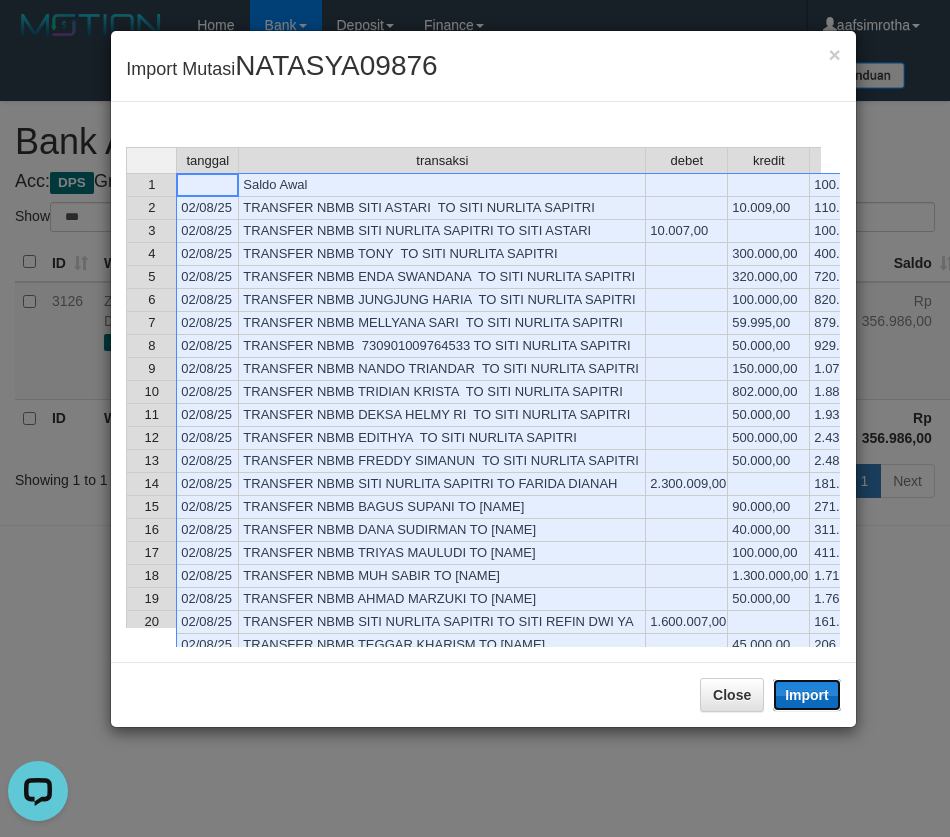 click on "Import" at bounding box center (807, 695) 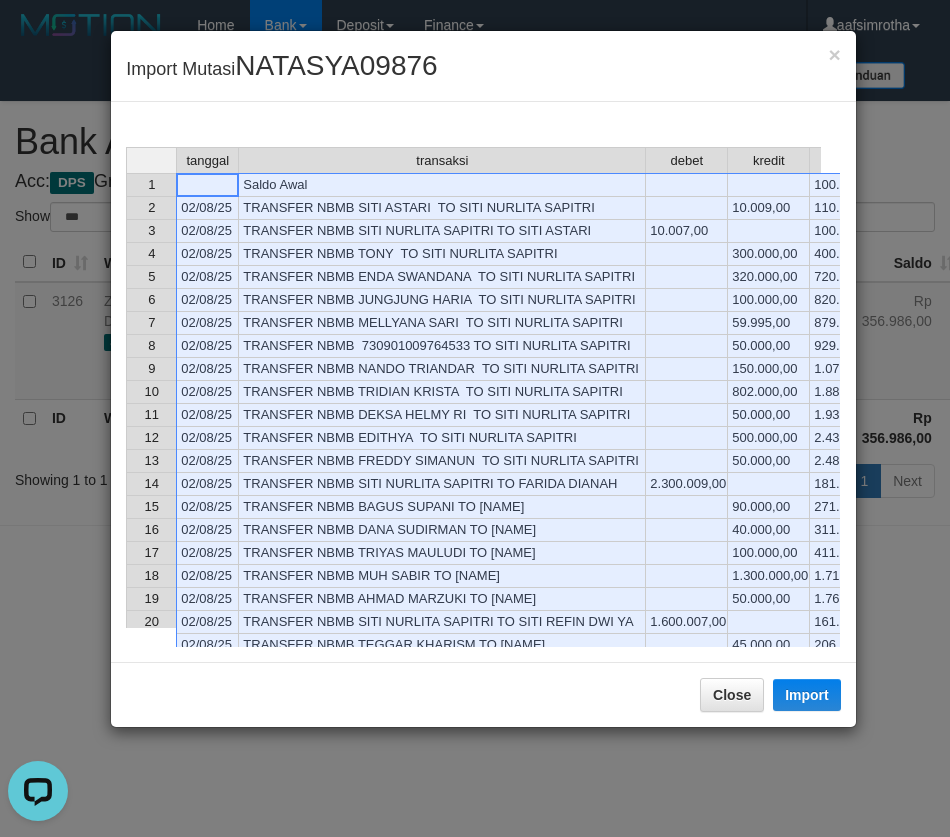 click on "Close
Import" at bounding box center [483, 694] 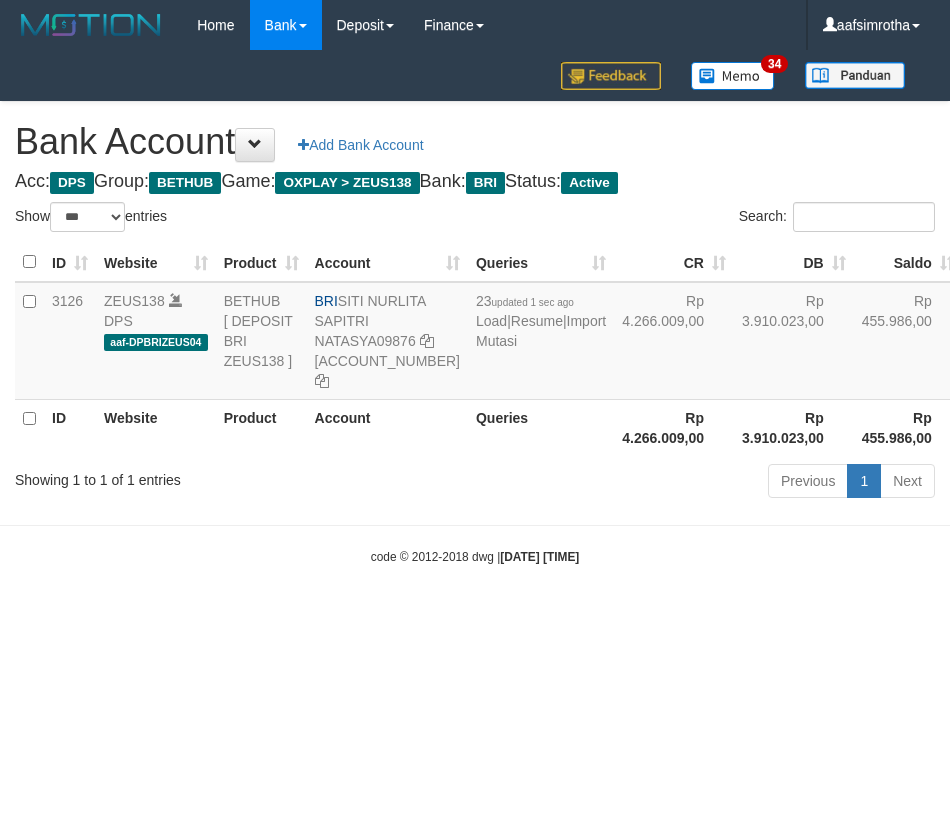 select on "***" 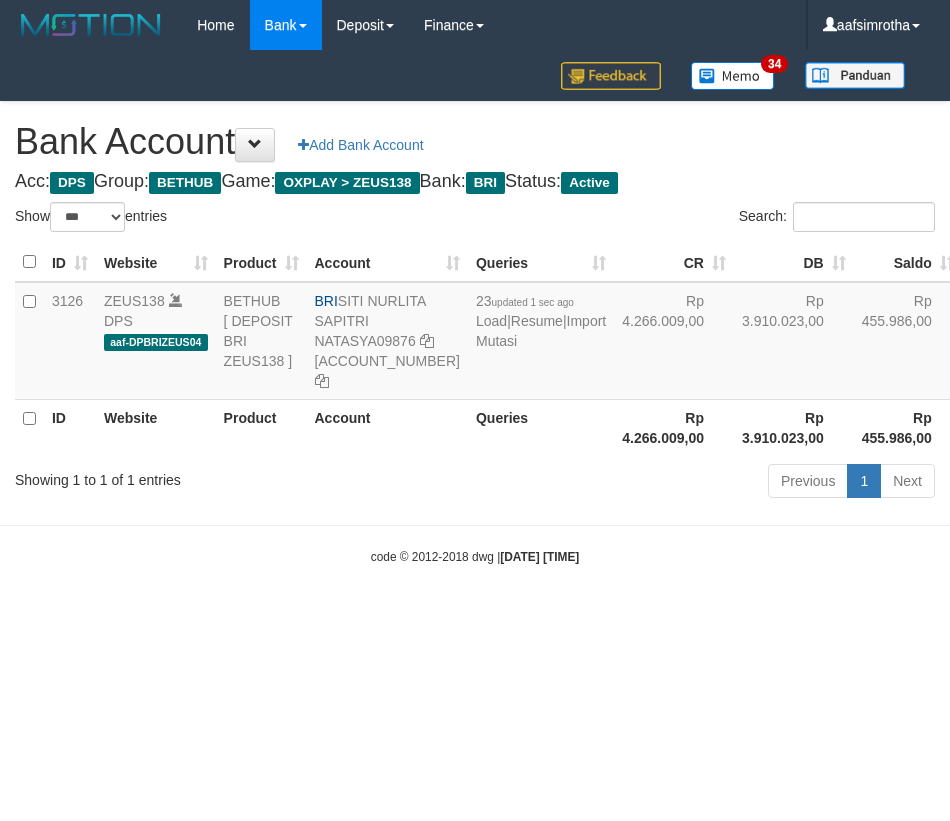 scroll, scrollTop: 0, scrollLeft: 0, axis: both 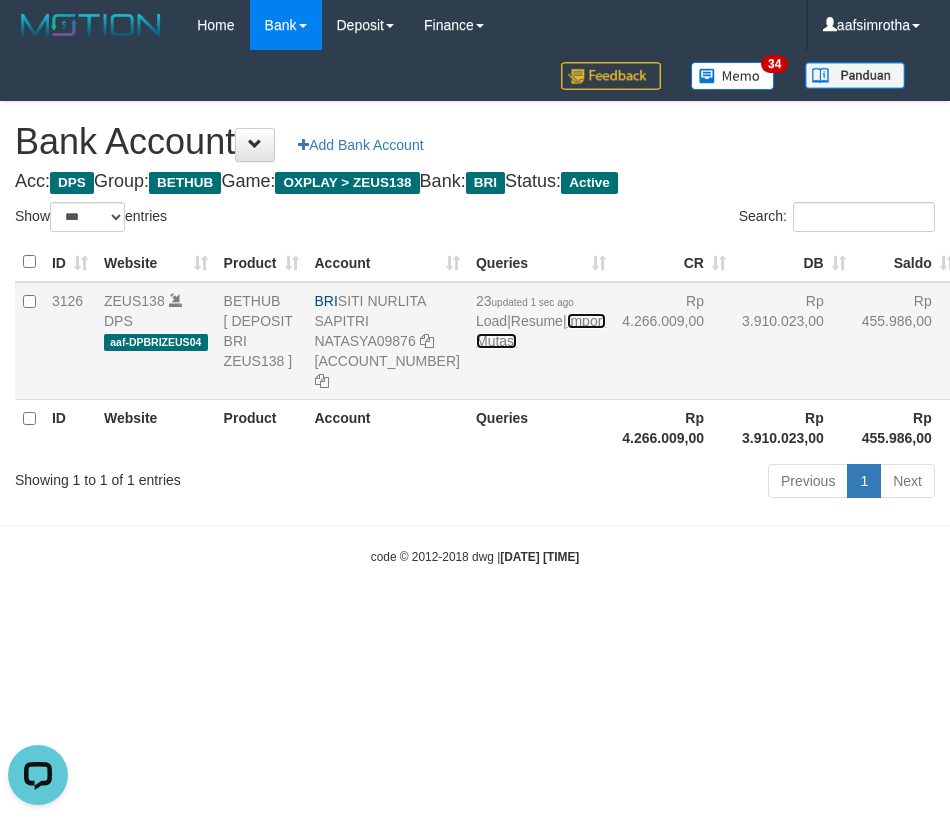 click on "Import Mutasi" at bounding box center [541, 331] 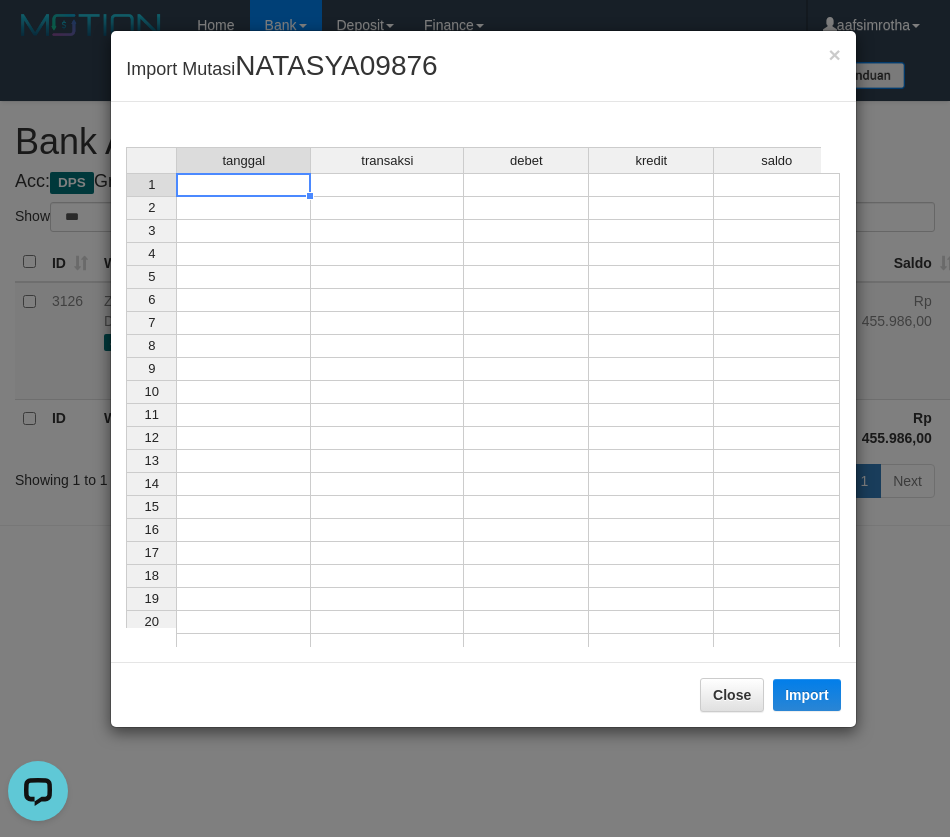 drag, startPoint x: 251, startPoint y: 178, endPoint x: 253, endPoint y: 190, distance: 12.165525 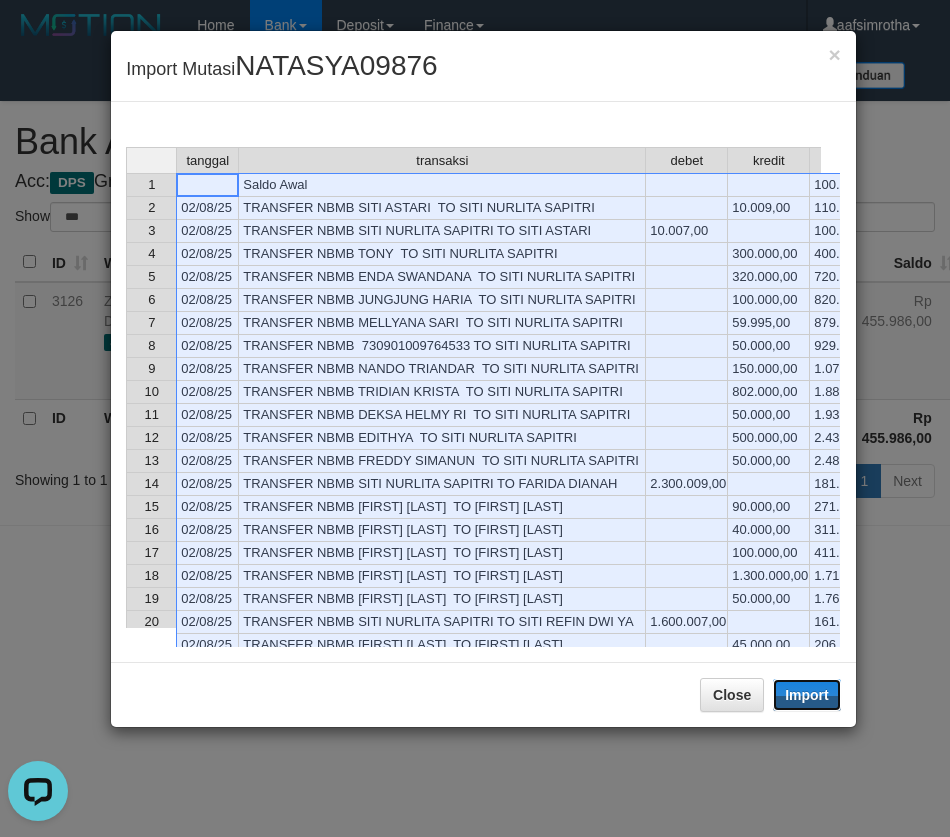 click on "Import" at bounding box center (807, 695) 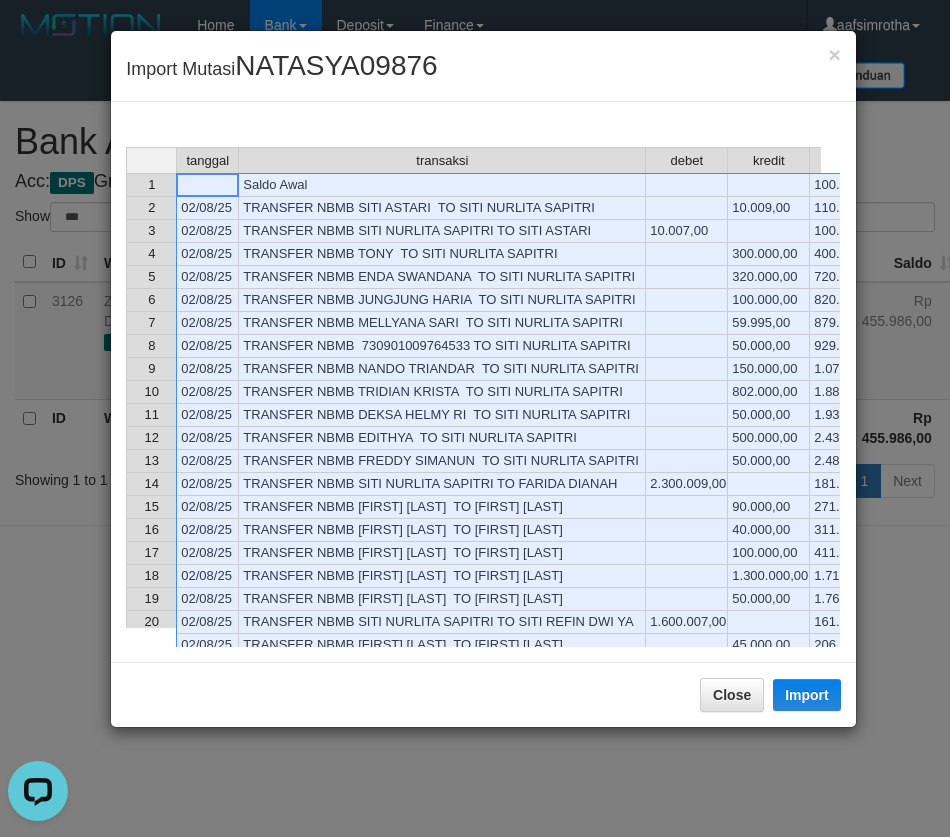 click on "Close
Import" at bounding box center [483, 694] 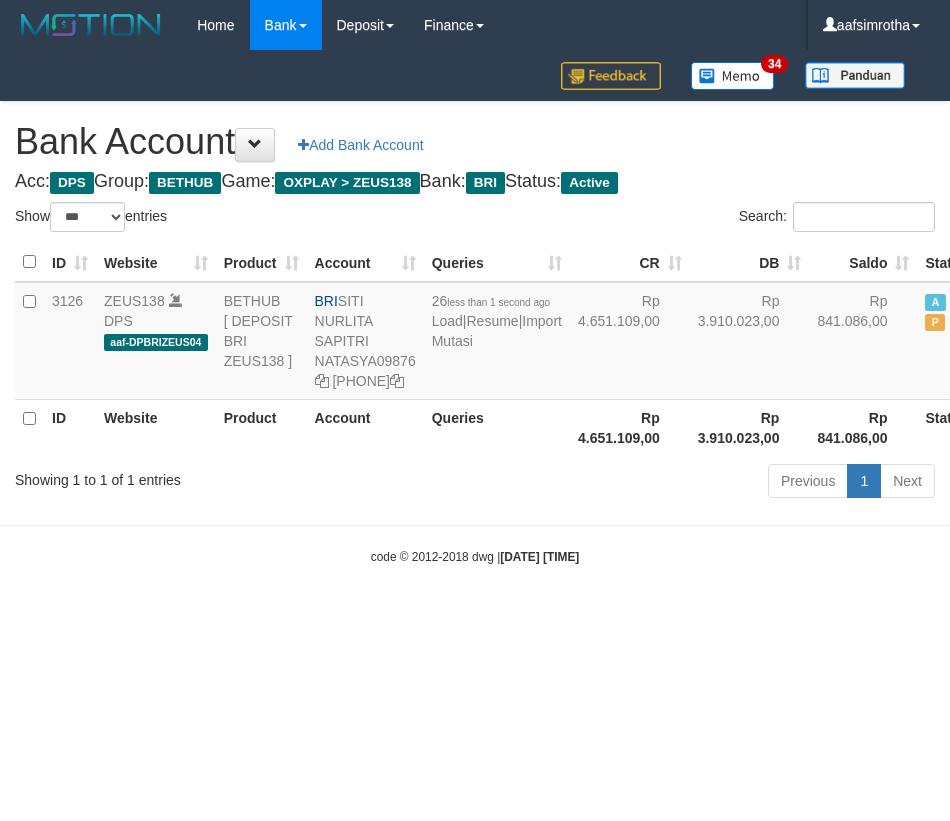 select on "***" 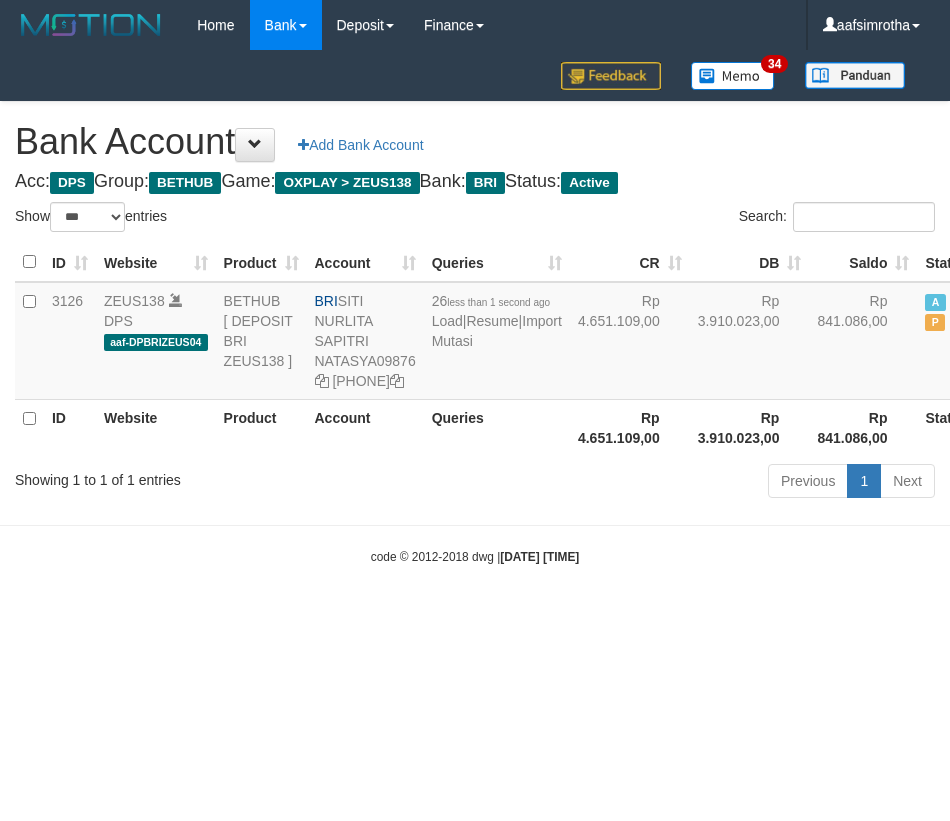 scroll, scrollTop: 0, scrollLeft: 0, axis: both 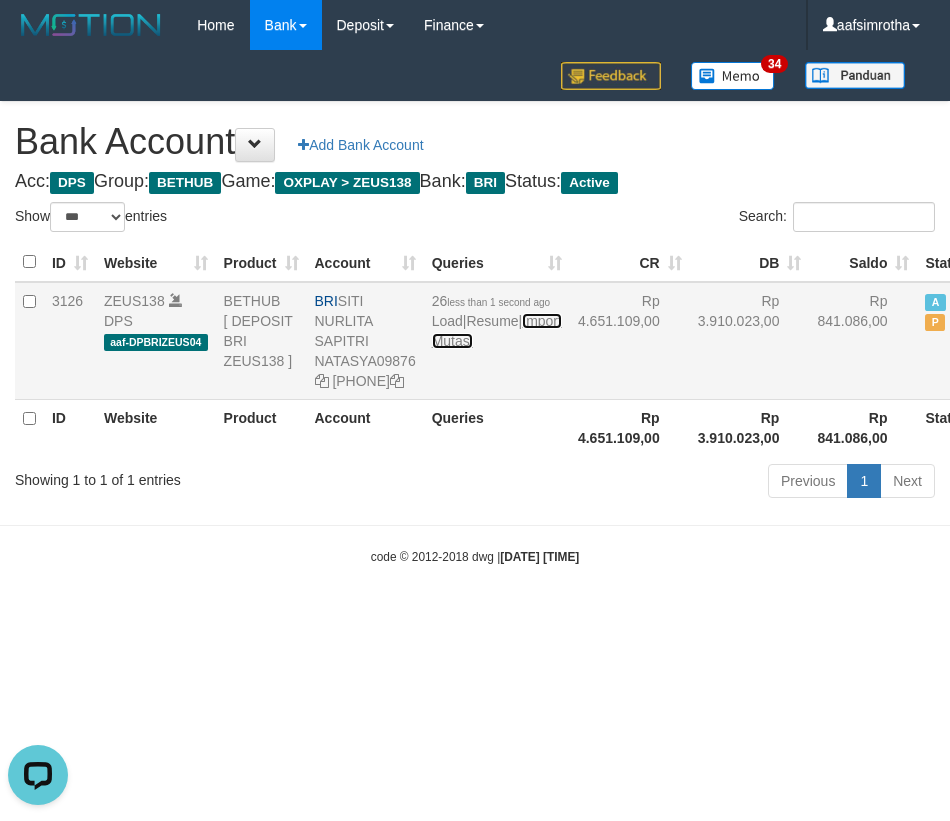 click on "Import Mutasi" at bounding box center [497, 331] 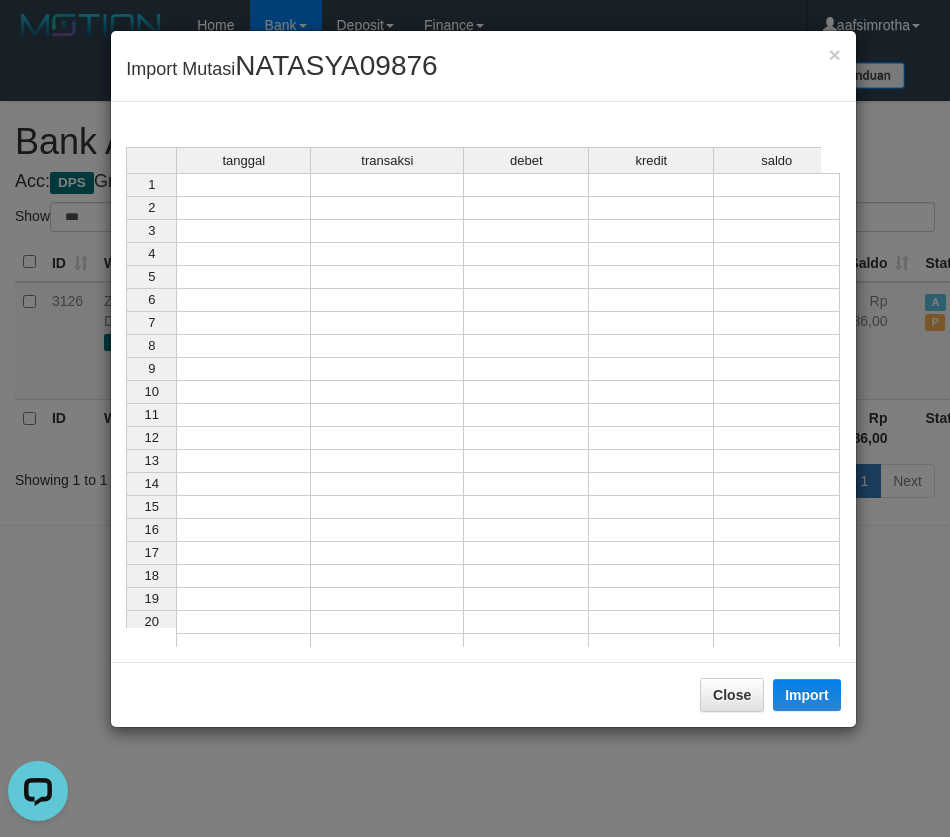 click on "tanggal transaksi debet kredit saldo" at bounding box center (473, 161) 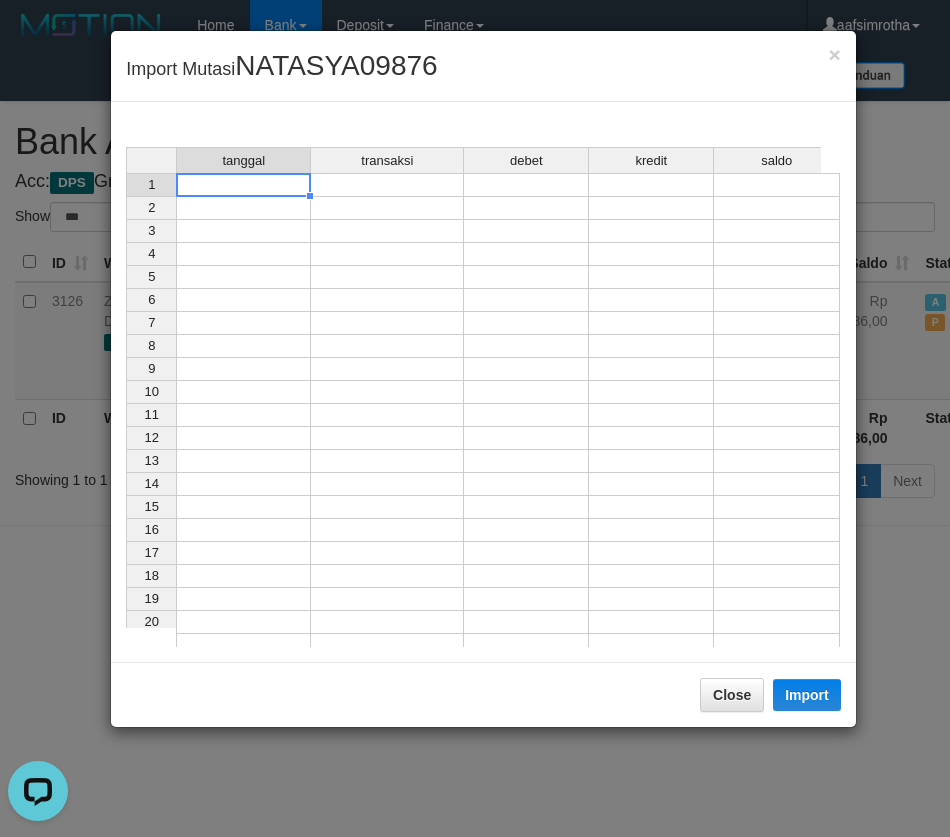 click at bounding box center (243, 185) 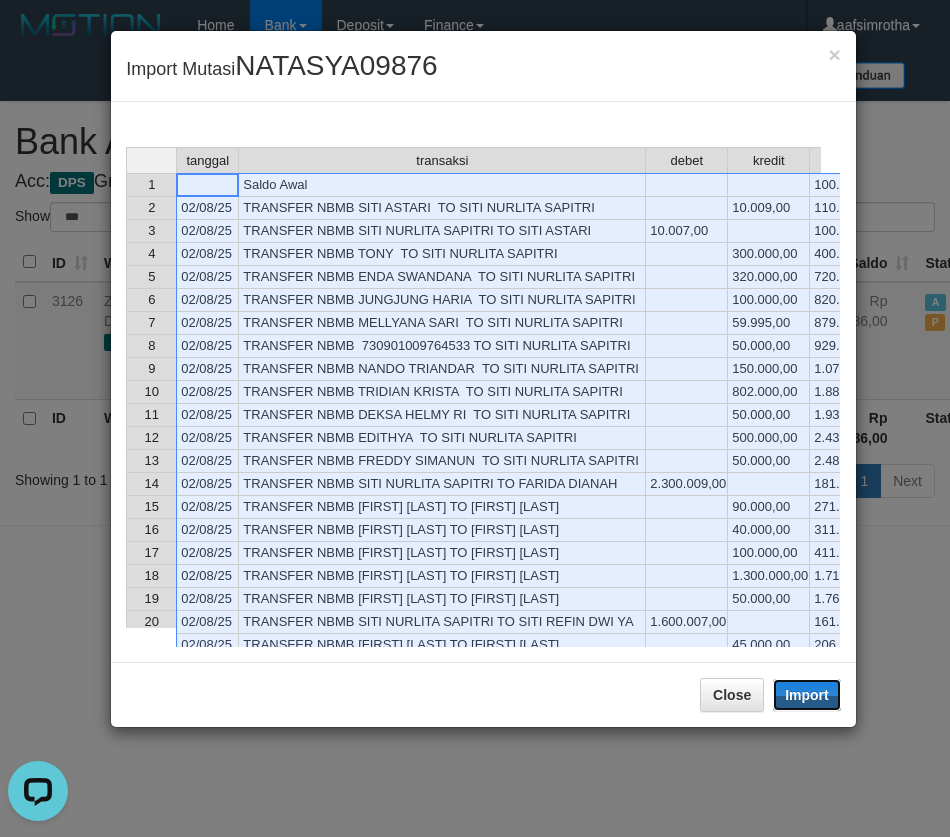 drag, startPoint x: 815, startPoint y: 692, endPoint x: 720, endPoint y: 713, distance: 97.29337 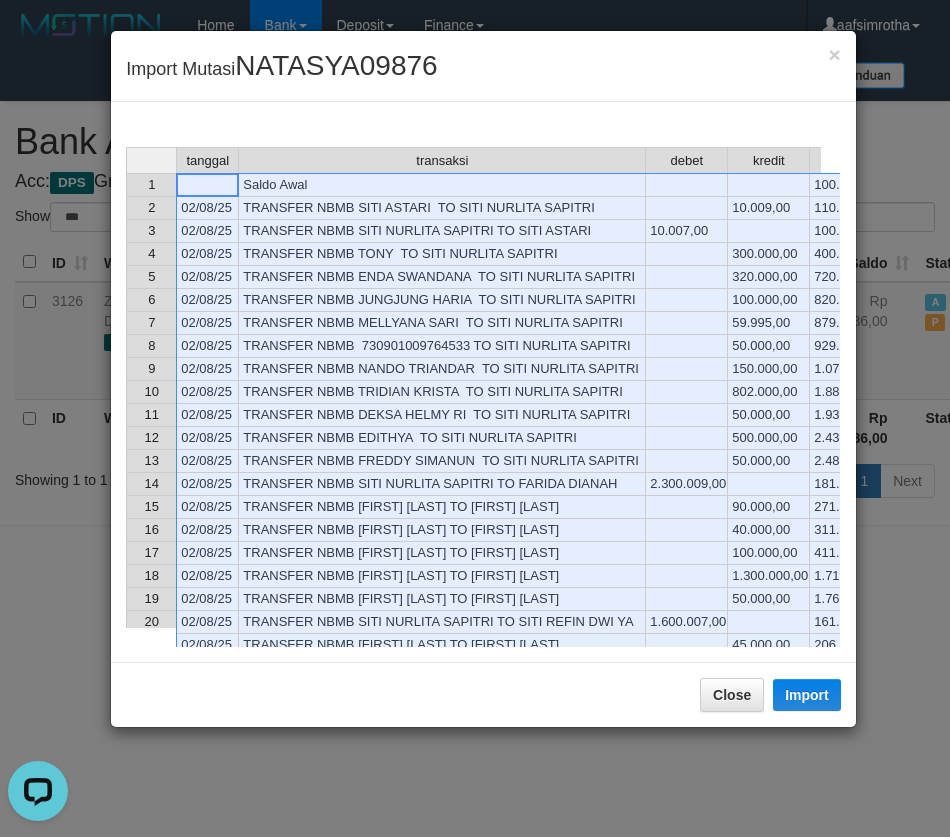 click on "Close
Import" at bounding box center (483, 694) 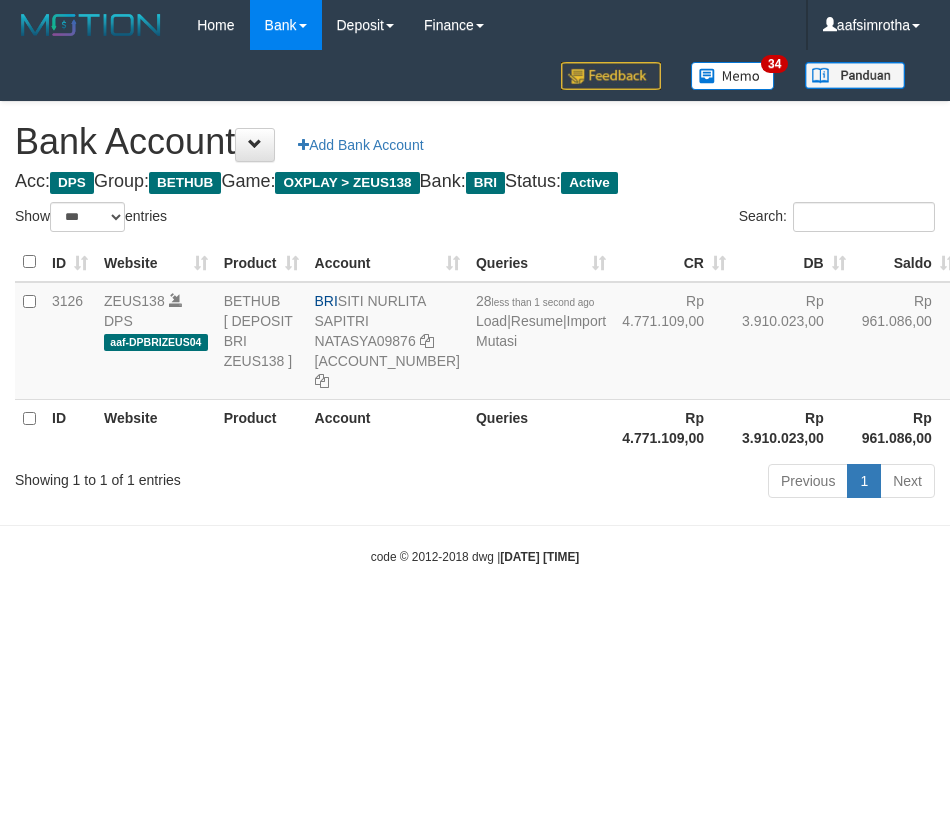 select on "***" 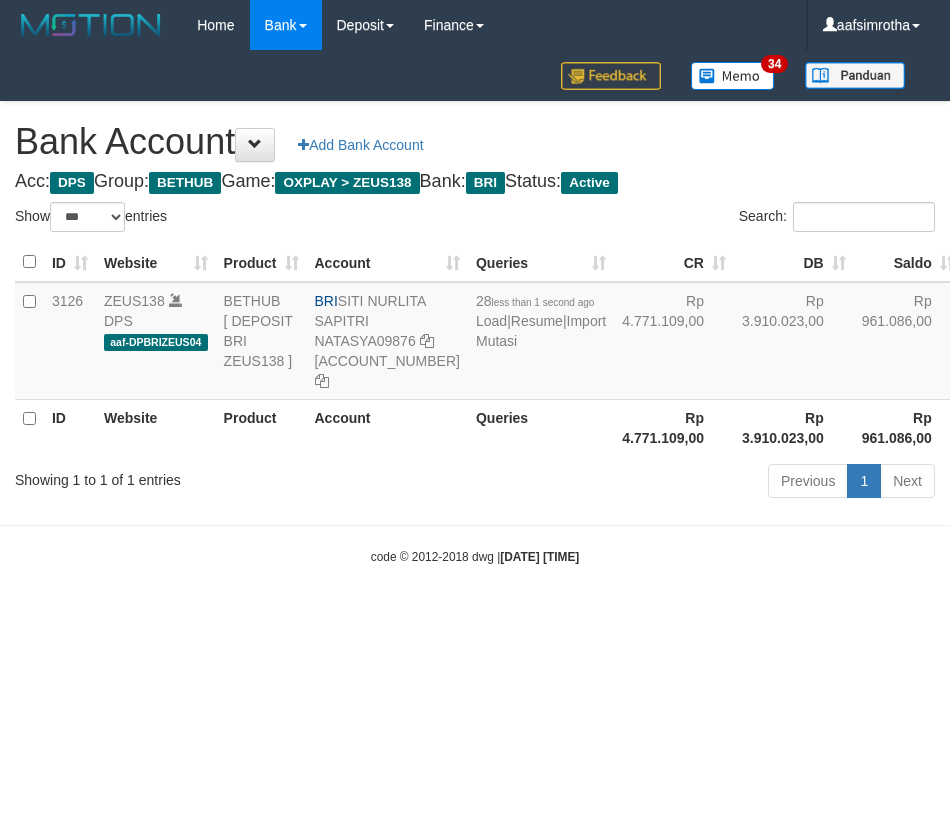 scroll, scrollTop: 0, scrollLeft: 0, axis: both 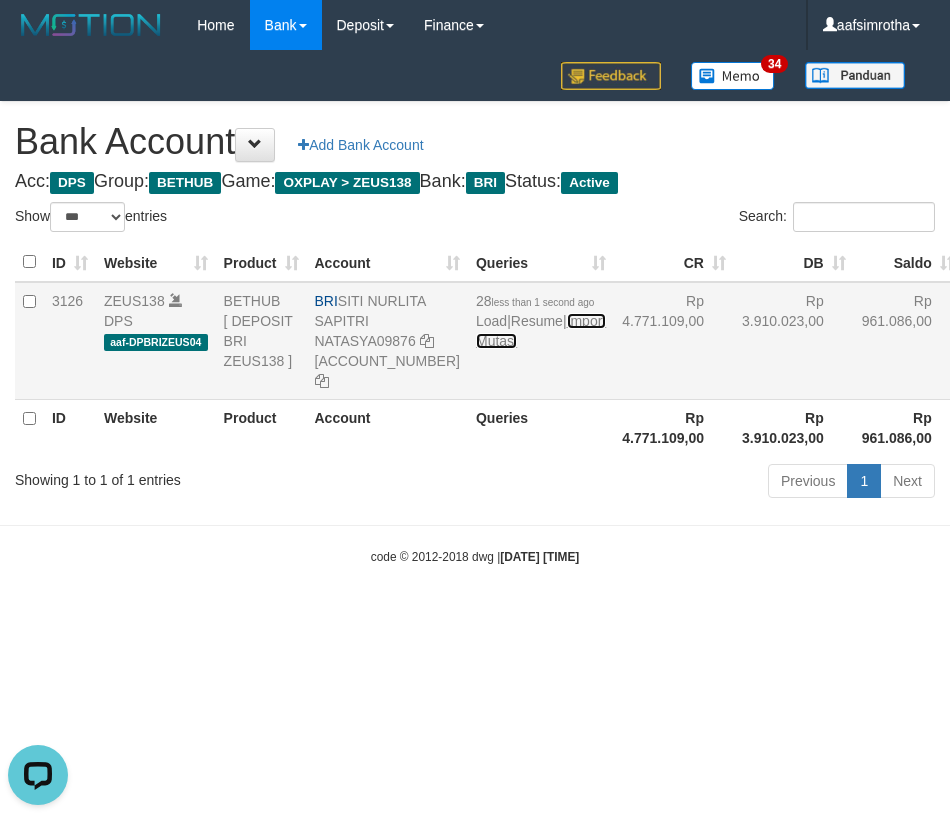click on "Import Mutasi" at bounding box center [541, 331] 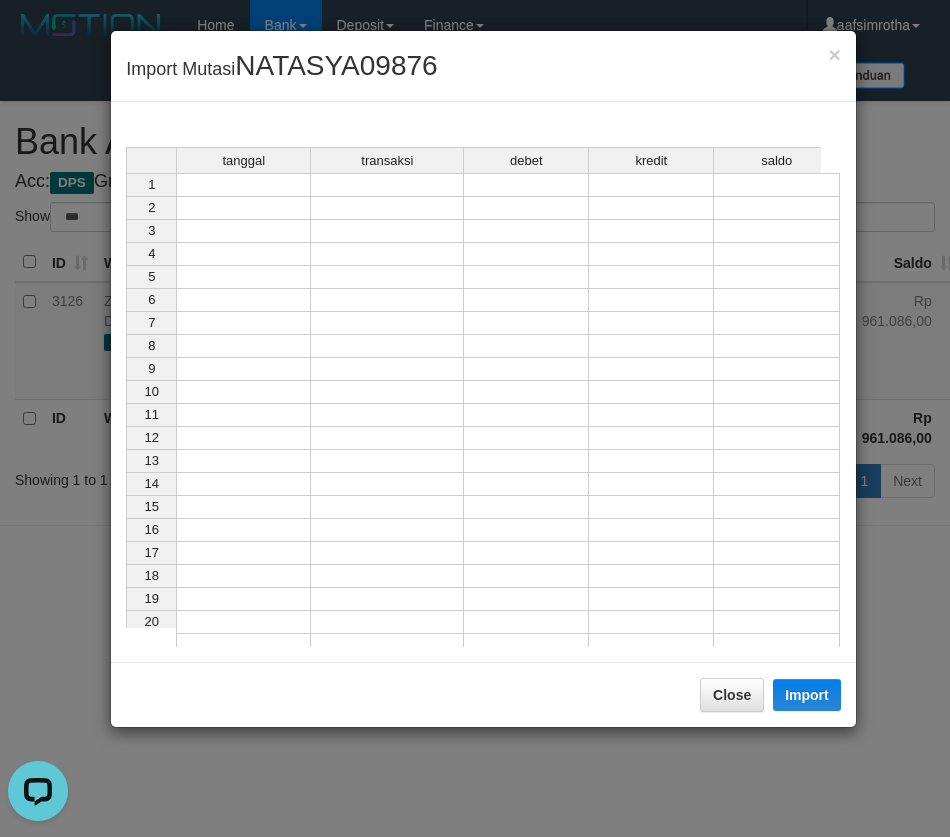 click at bounding box center [243, 185] 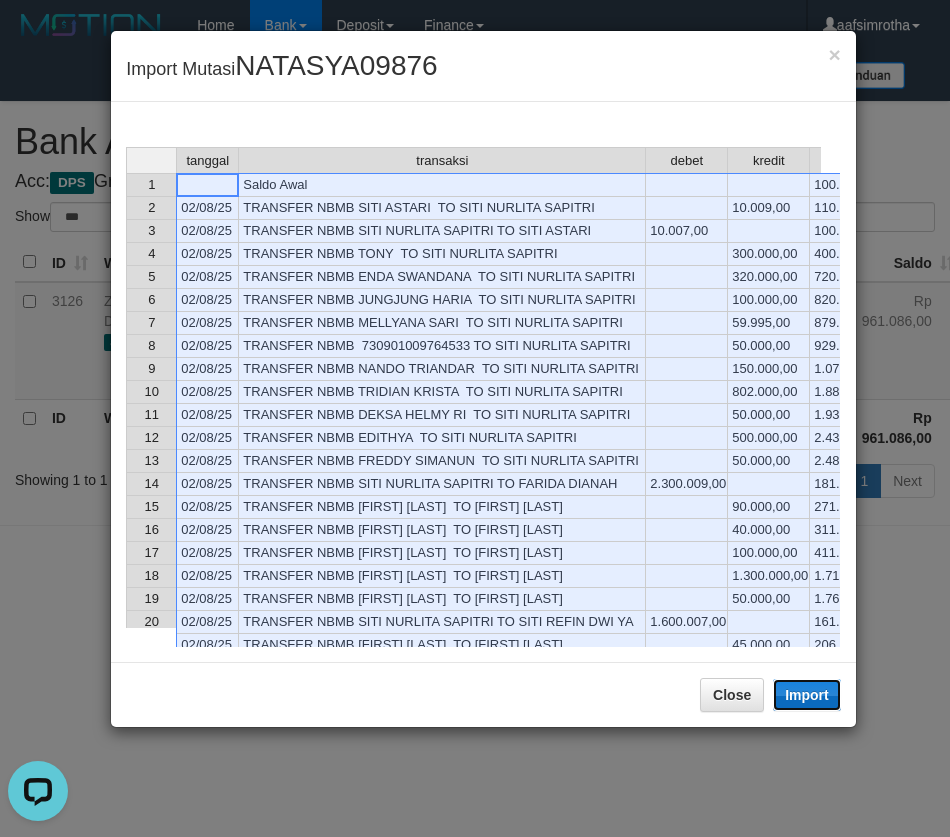 click on "Import" at bounding box center (807, 695) 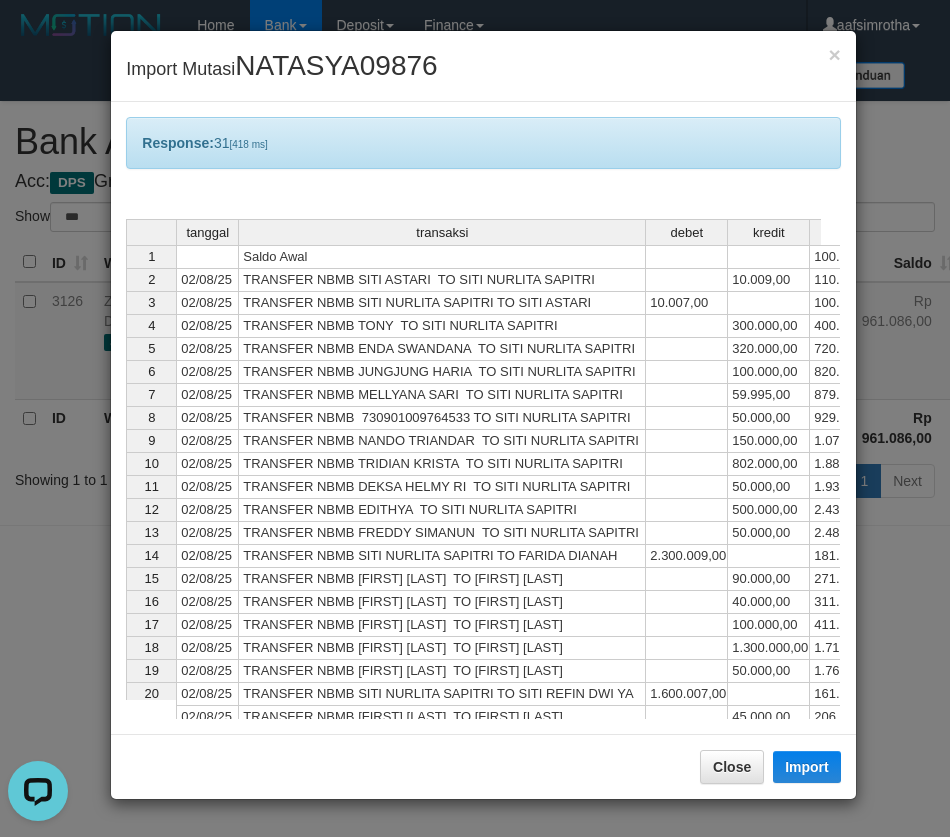 click on "TRANSFER NBMB BAGUS SUPANI  TO SITI NURLITA SAPITRI" at bounding box center [442, 579] 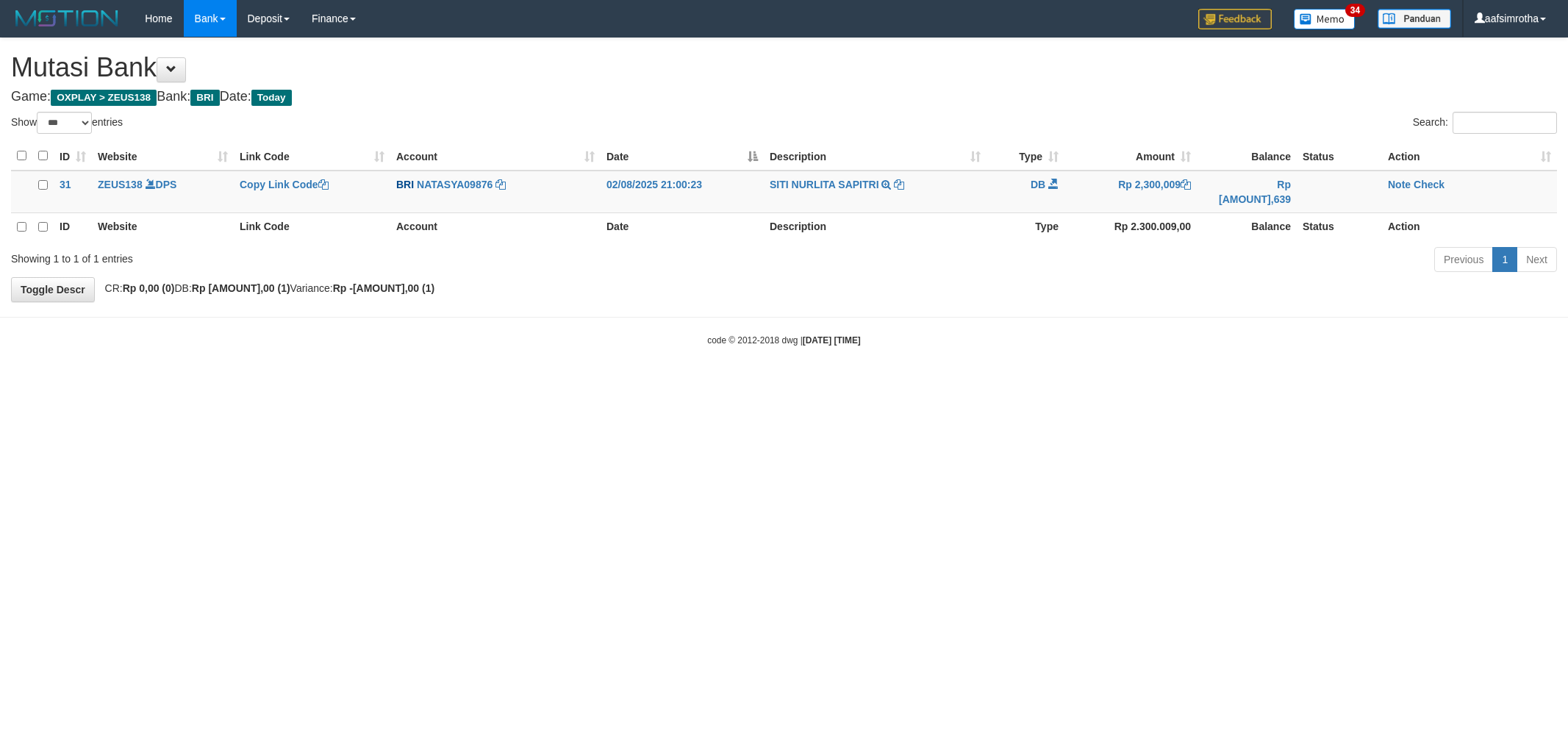 select on "***" 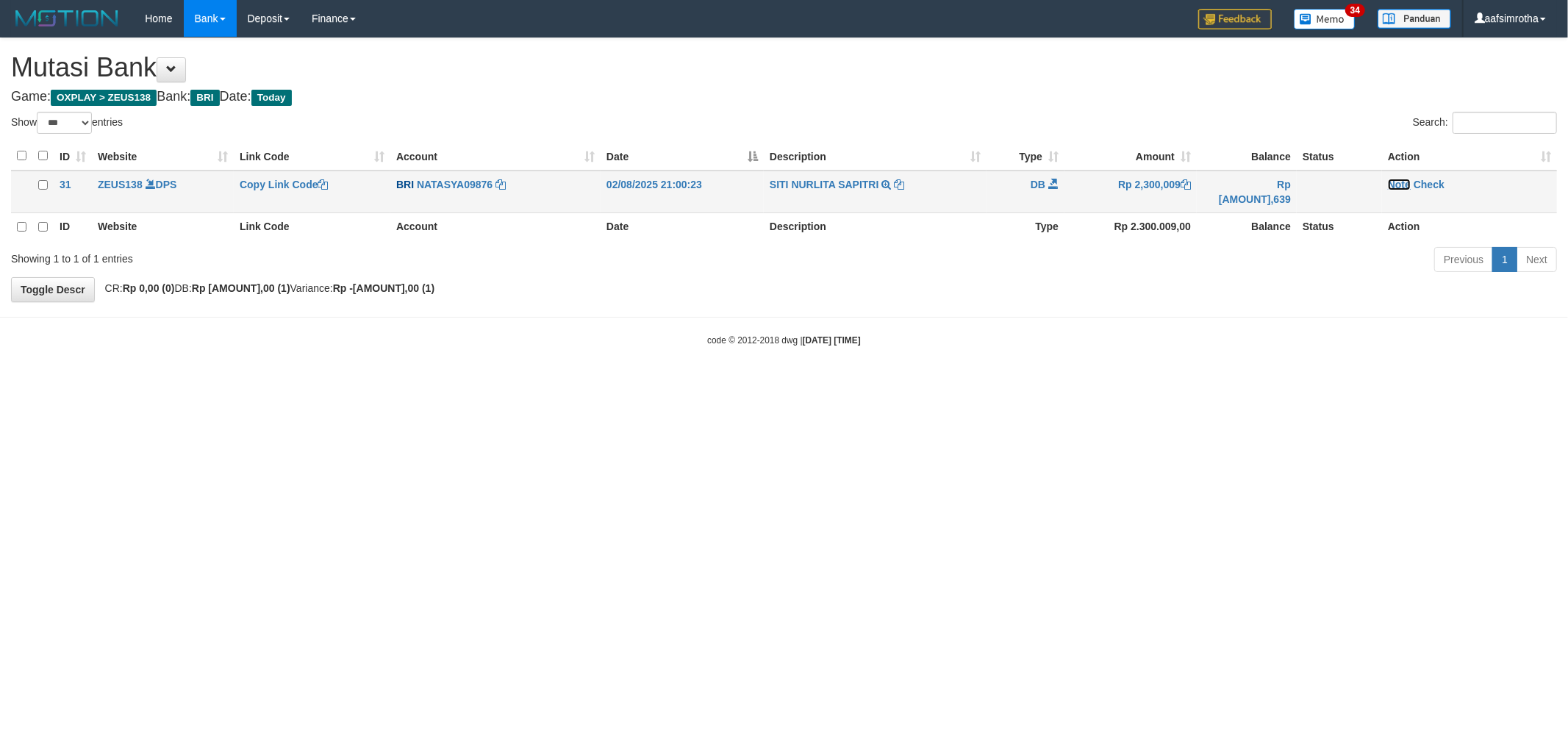 click on "Note" at bounding box center (1399, 185) 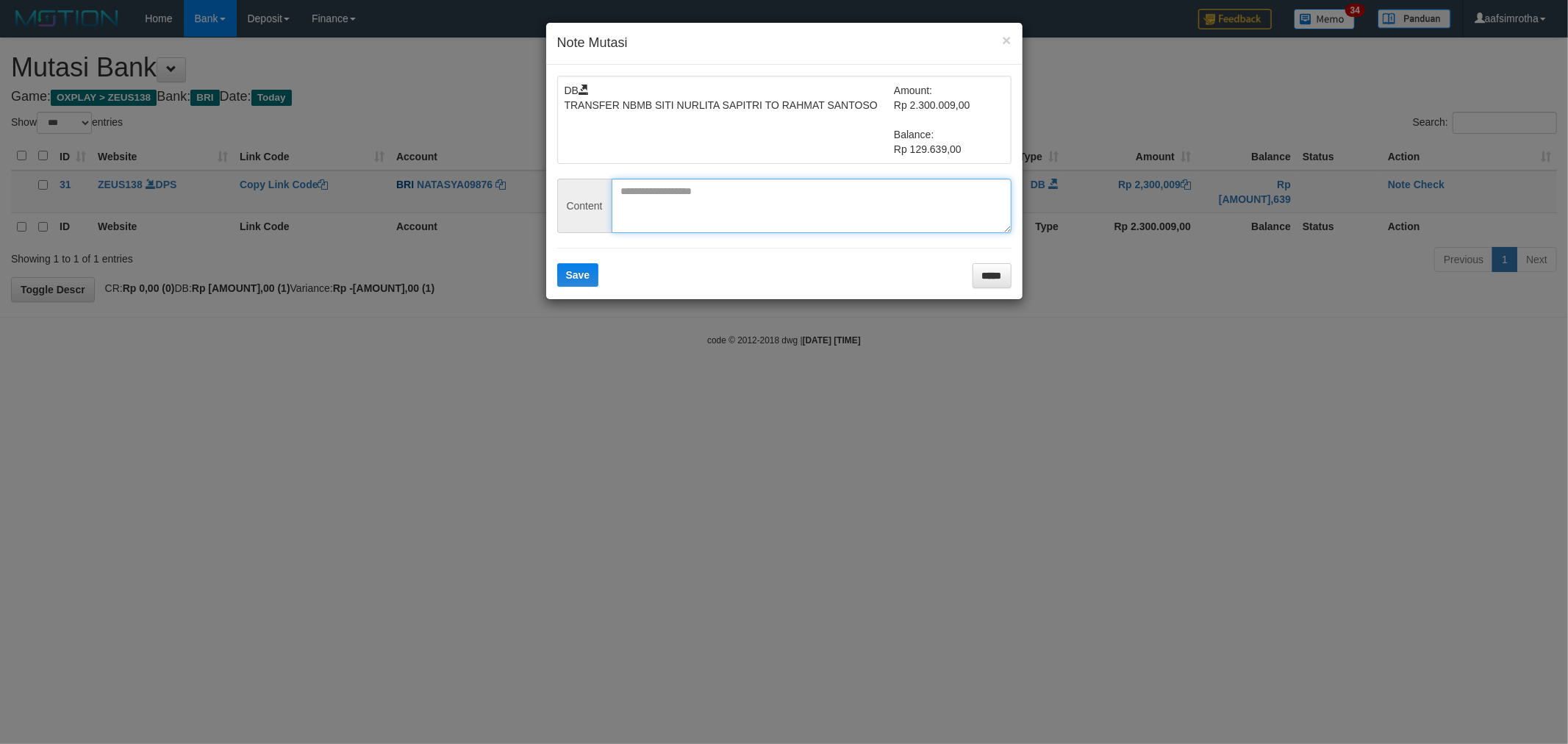click at bounding box center [812, 206] 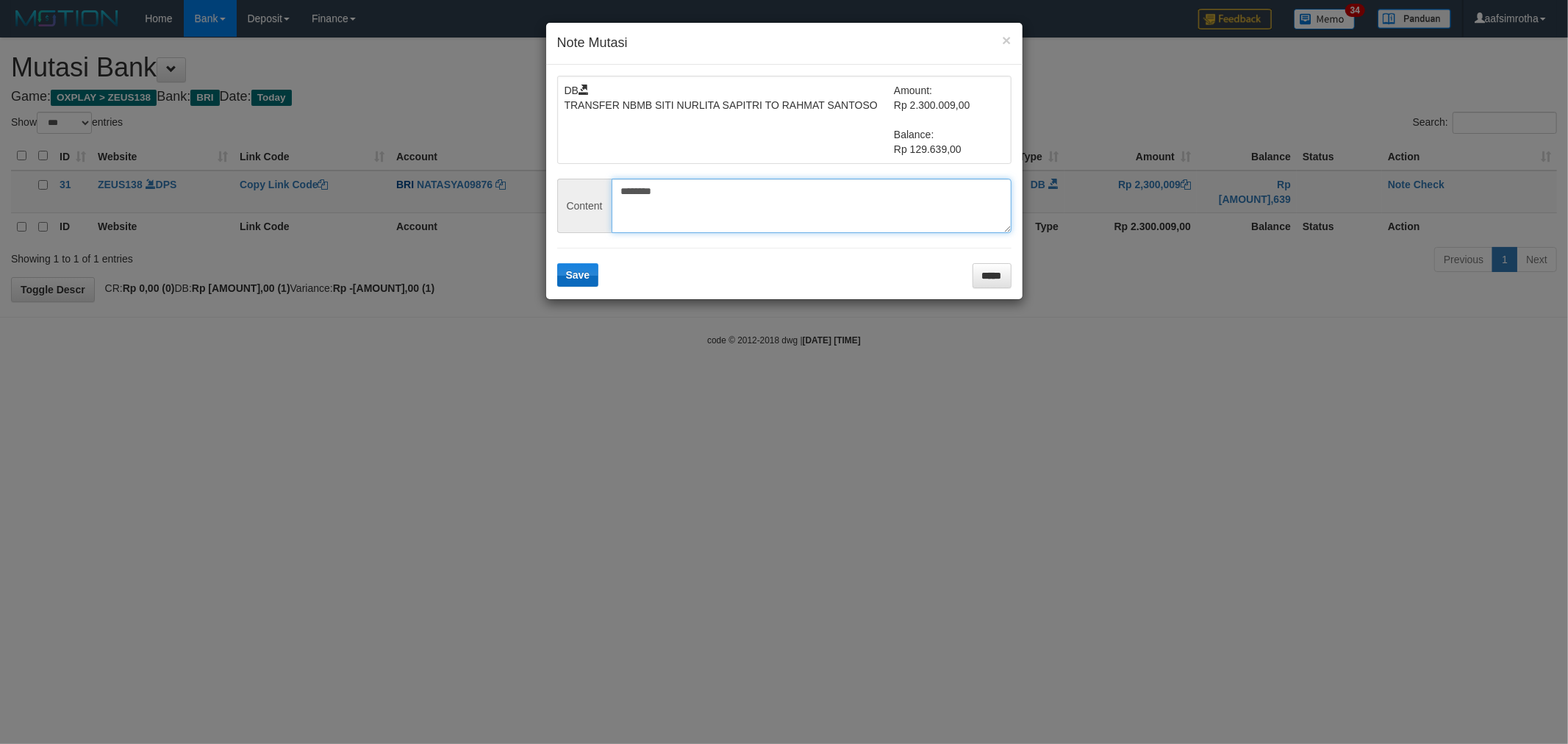 type on "********" 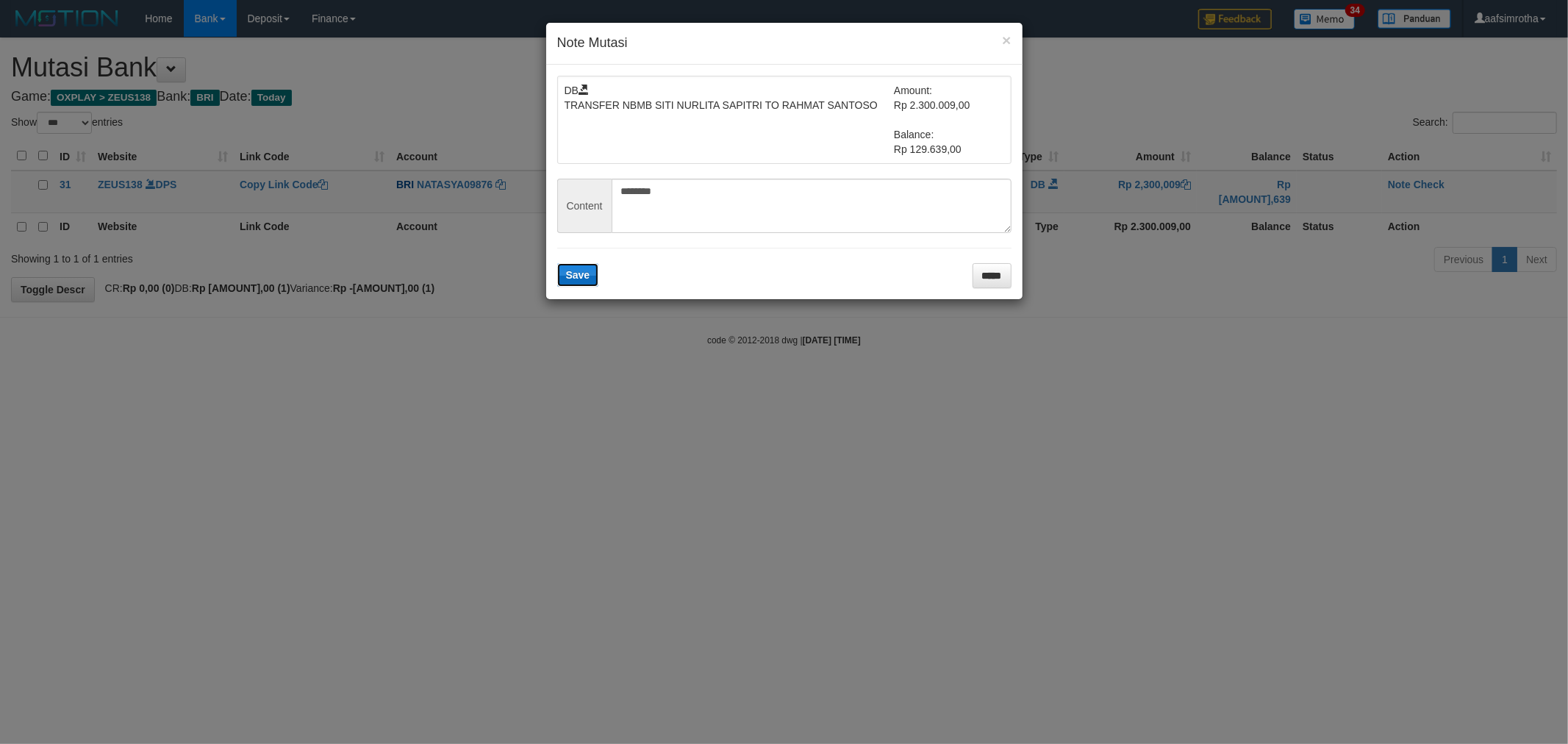 click on "Save" at bounding box center (578, 275) 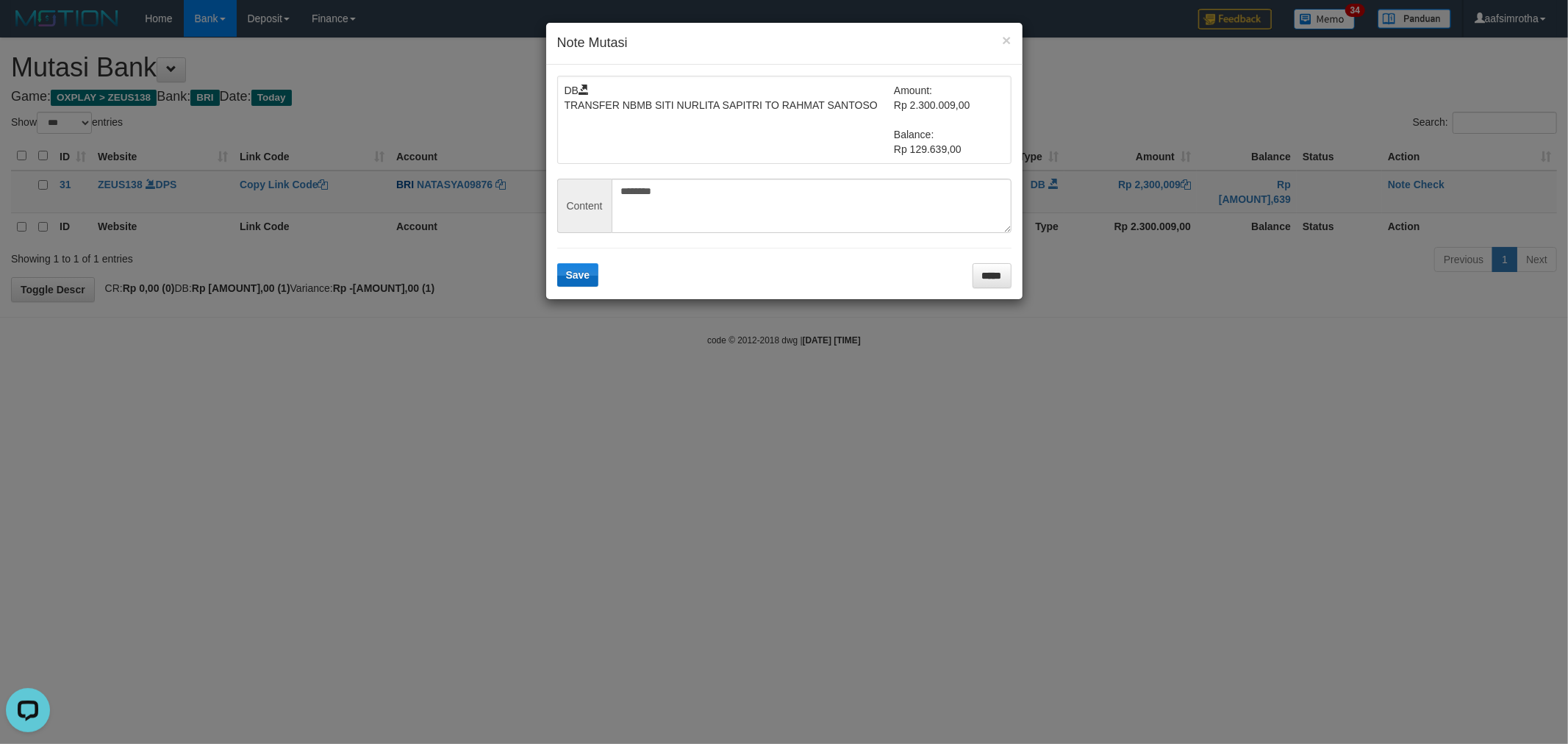 scroll, scrollTop: 0, scrollLeft: 0, axis: both 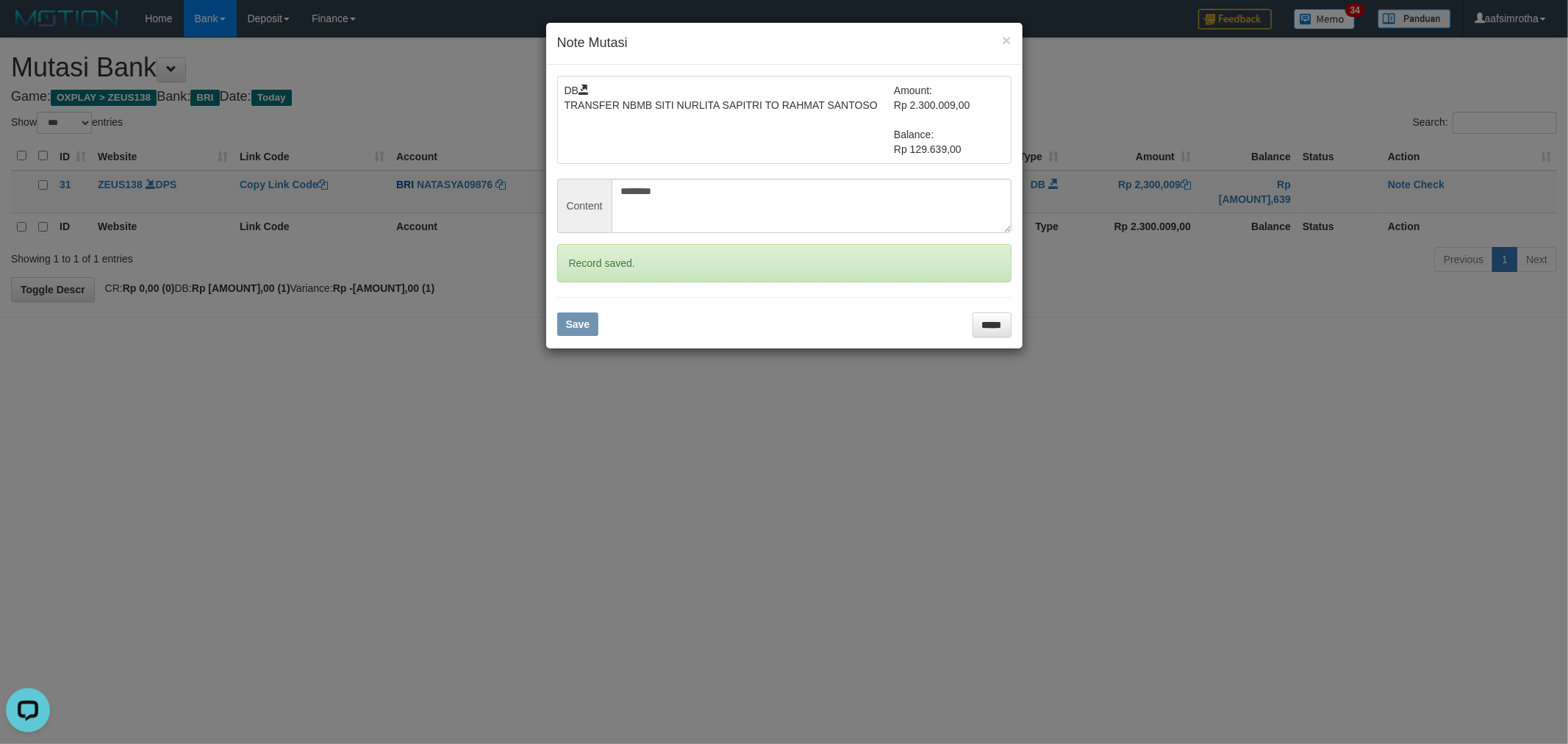 click on "× Note Mutasi
DB
TRANSFER NBMB [FIRST] [LAST] TO [FIRST] [LAST]
Amount:
Rp [AMOUNT],00
Balance:
Rp [AMOUNT],00
Content
********
Record saved.
Save
*****" at bounding box center (784, 372) 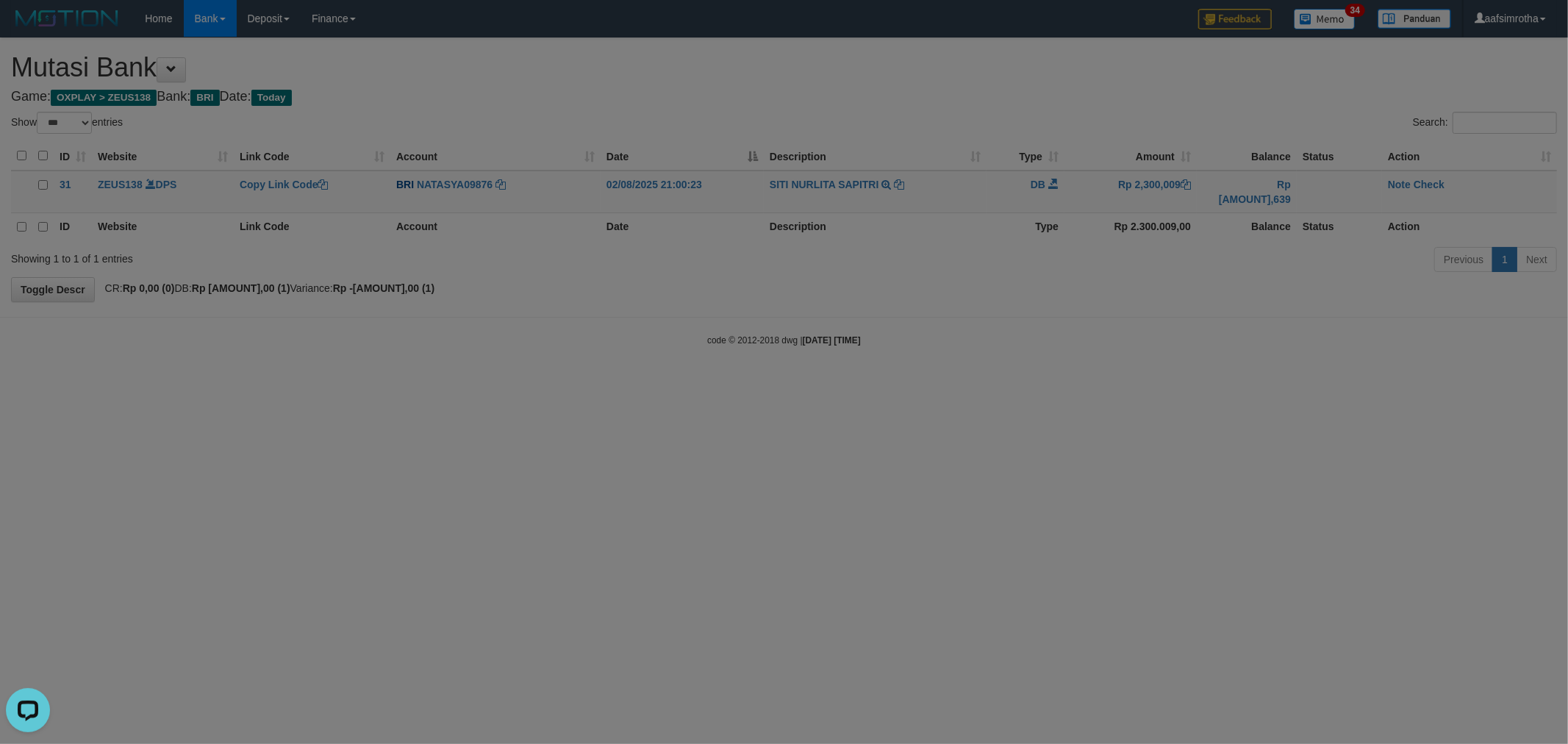 click on "Toggle navigation
Home
Bank
Account List
Mutasi Bank
Search
Note Mutasi
Deposit
DPS Fetch
DPS List
History
Note DPS
Finance
Financial Data
aafsimrotha
My Profile
Log Out" at bounding box center [784, 192] 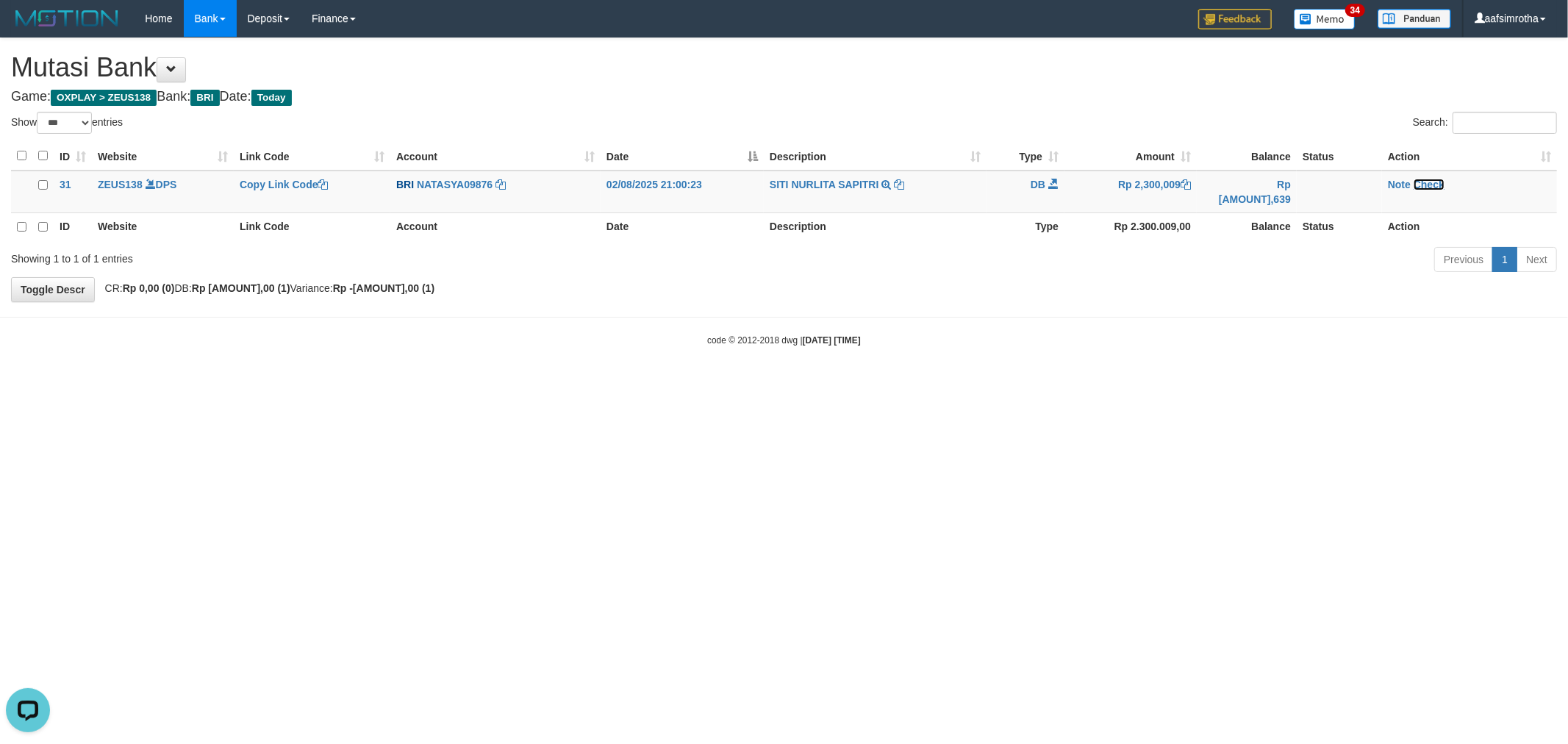 click on "Check" at bounding box center (1429, 185) 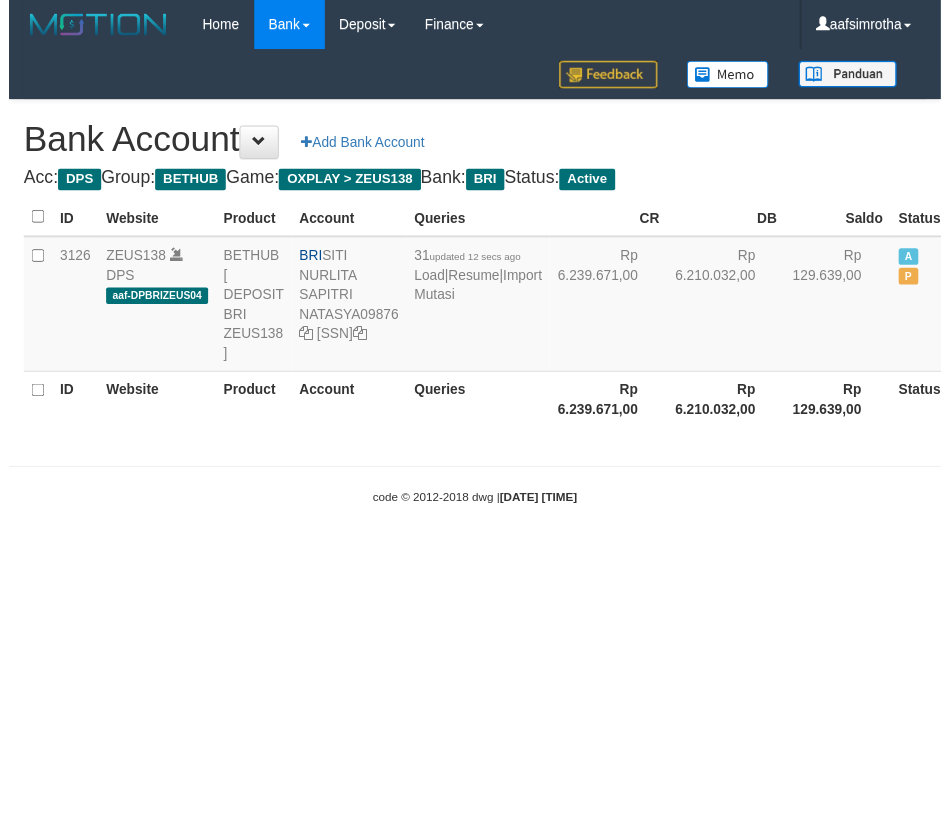 scroll, scrollTop: 0, scrollLeft: 0, axis: both 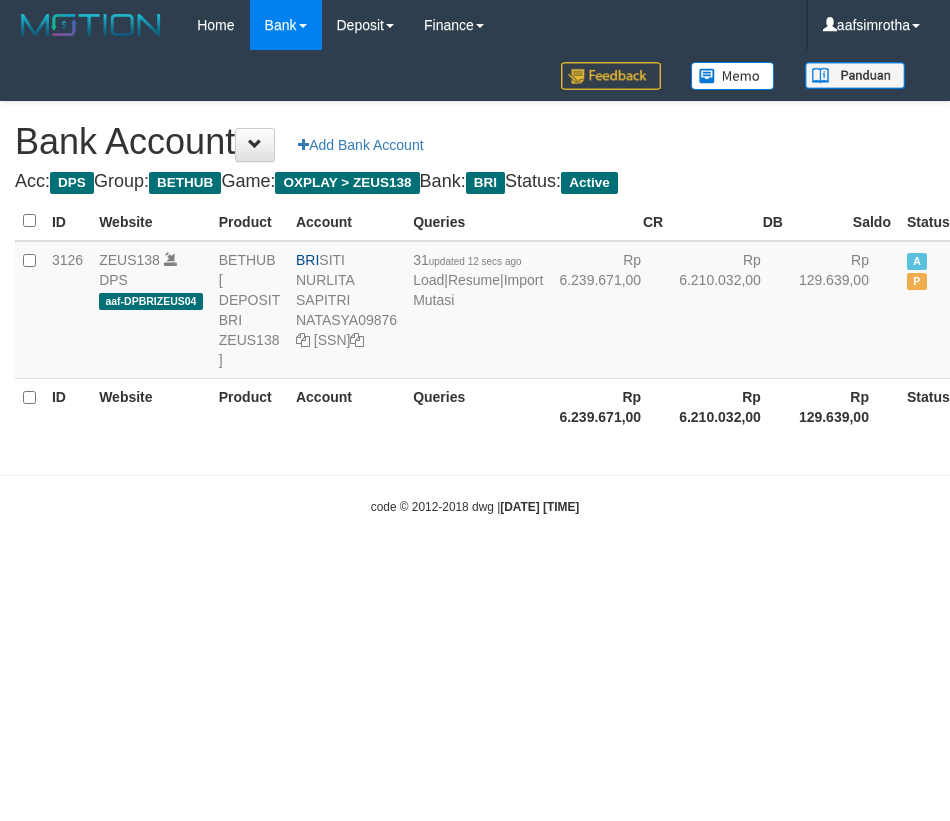 select on "***" 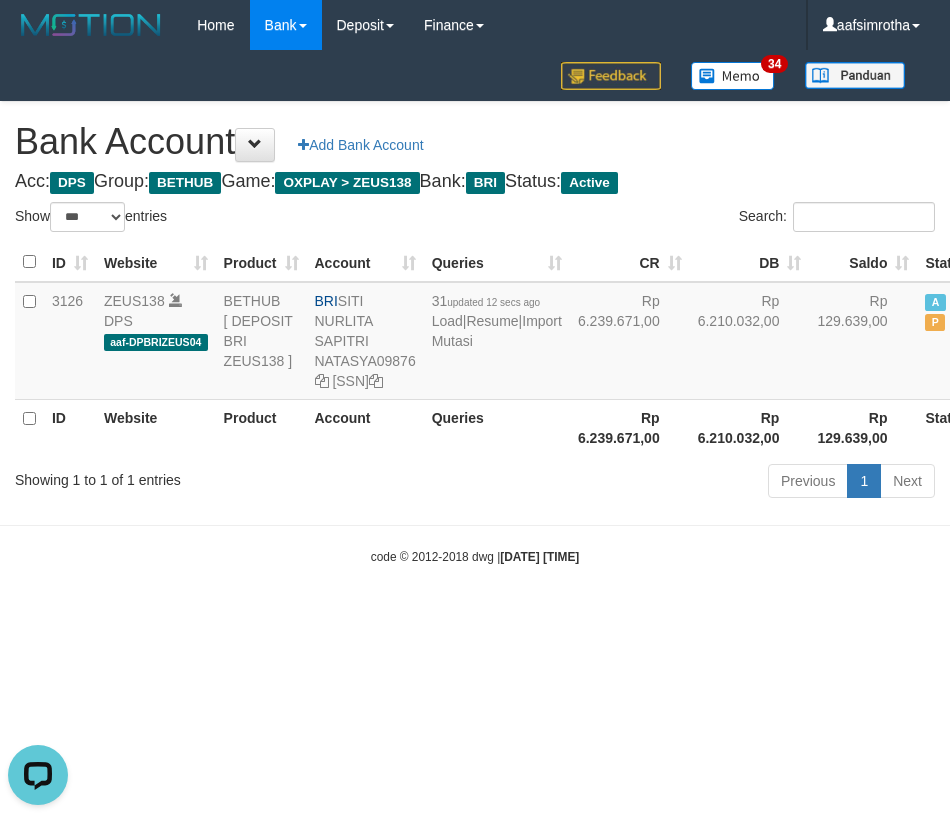 scroll, scrollTop: 0, scrollLeft: 0, axis: both 